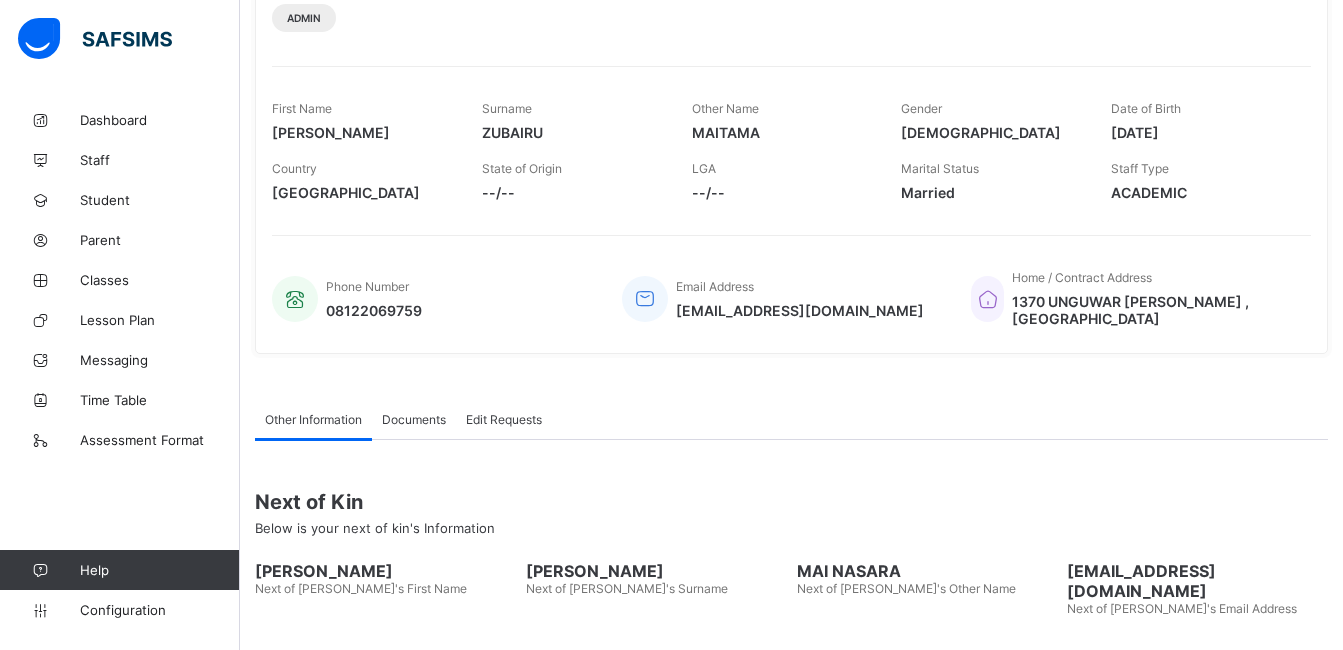 scroll, scrollTop: 0, scrollLeft: 0, axis: both 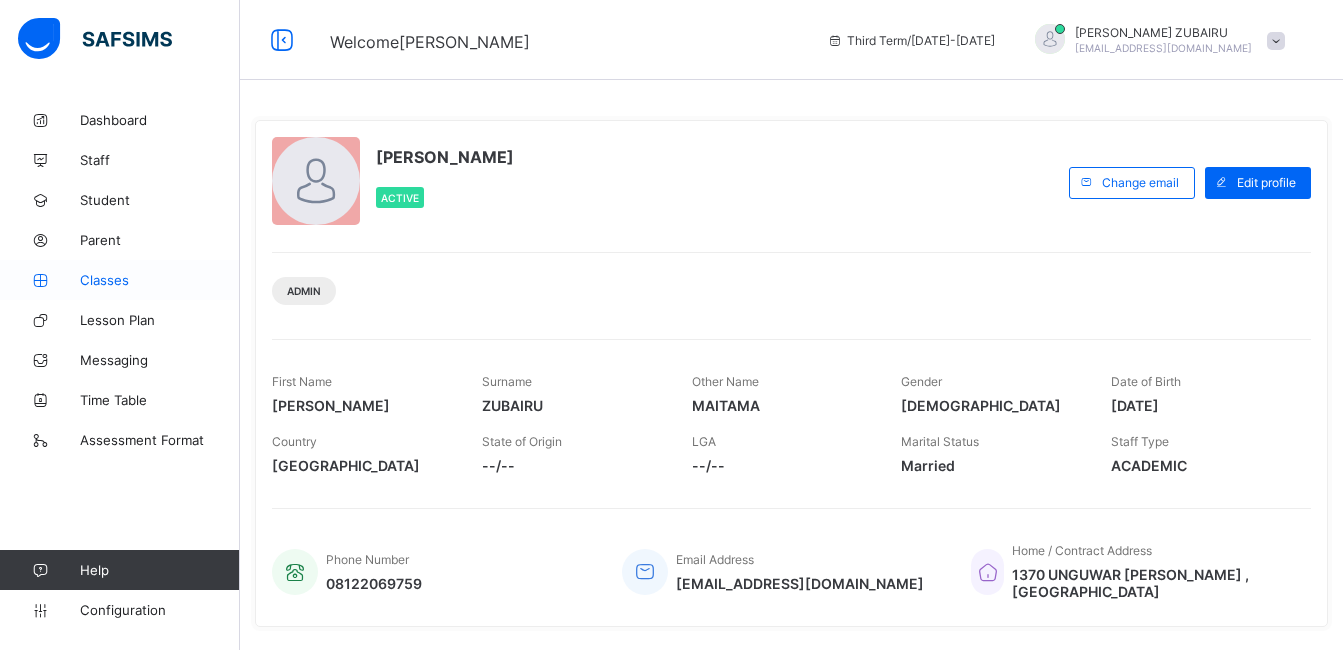 click on "Classes" at bounding box center [160, 280] 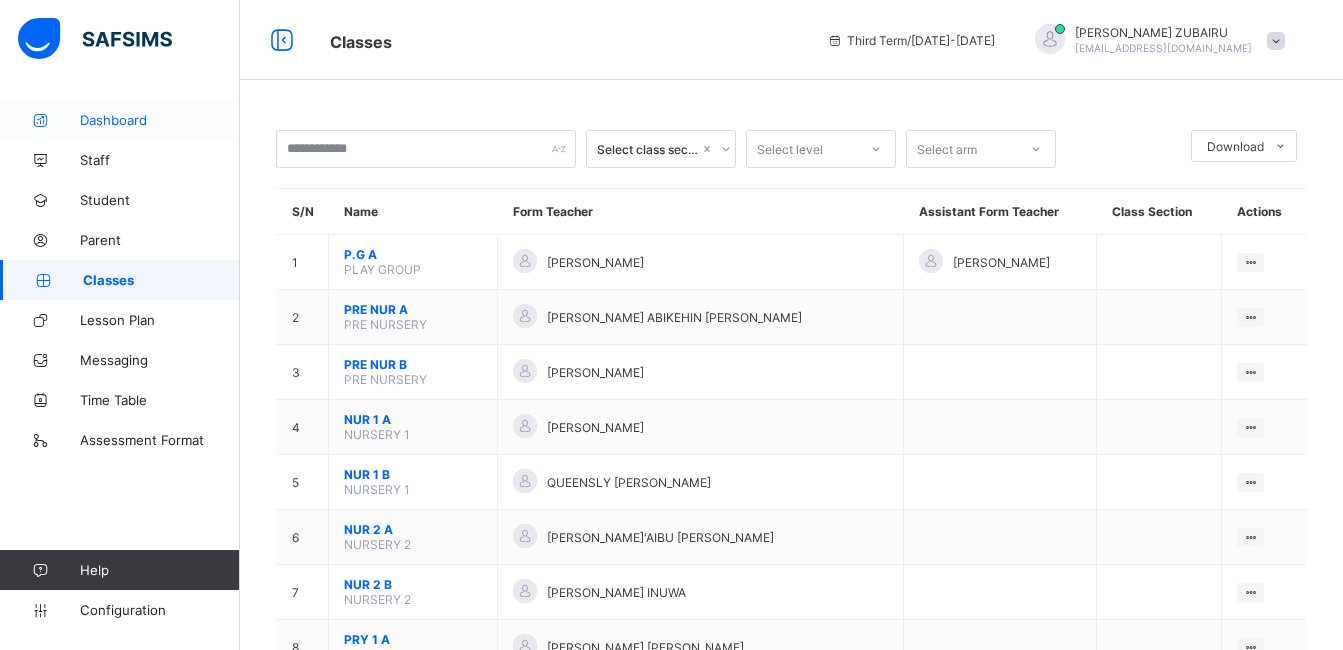 click on "Dashboard" at bounding box center (120, 120) 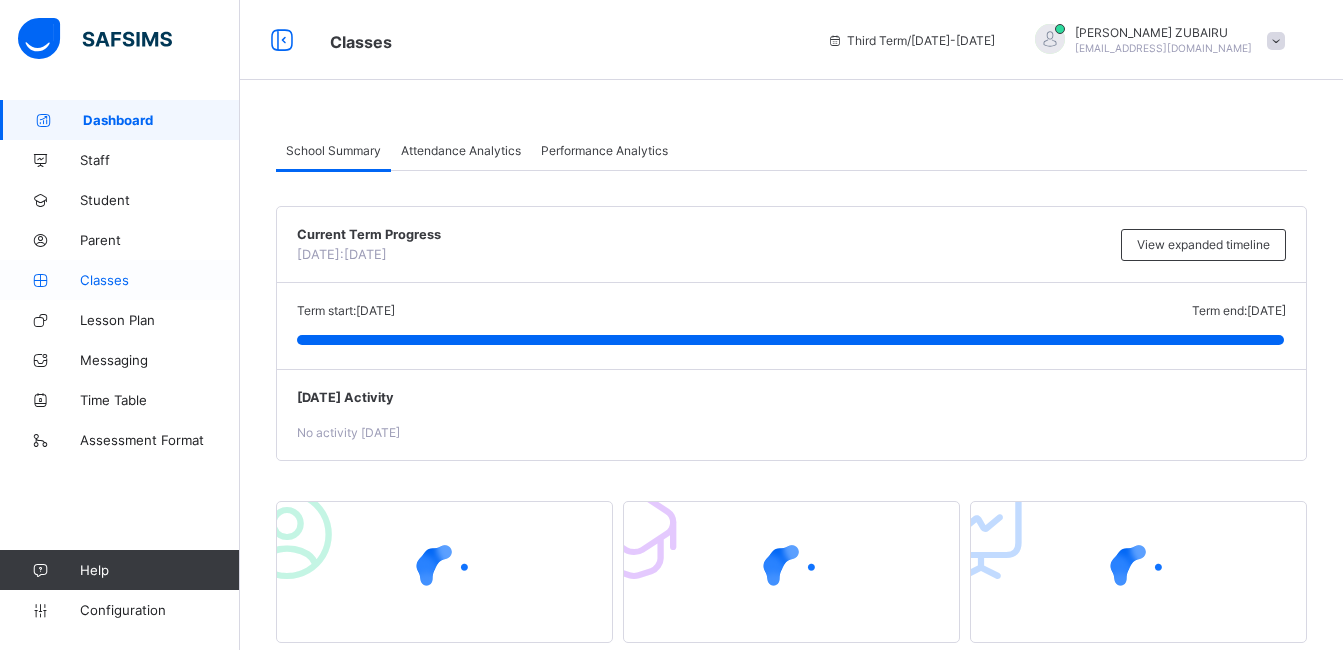 click on "Classes" at bounding box center [160, 280] 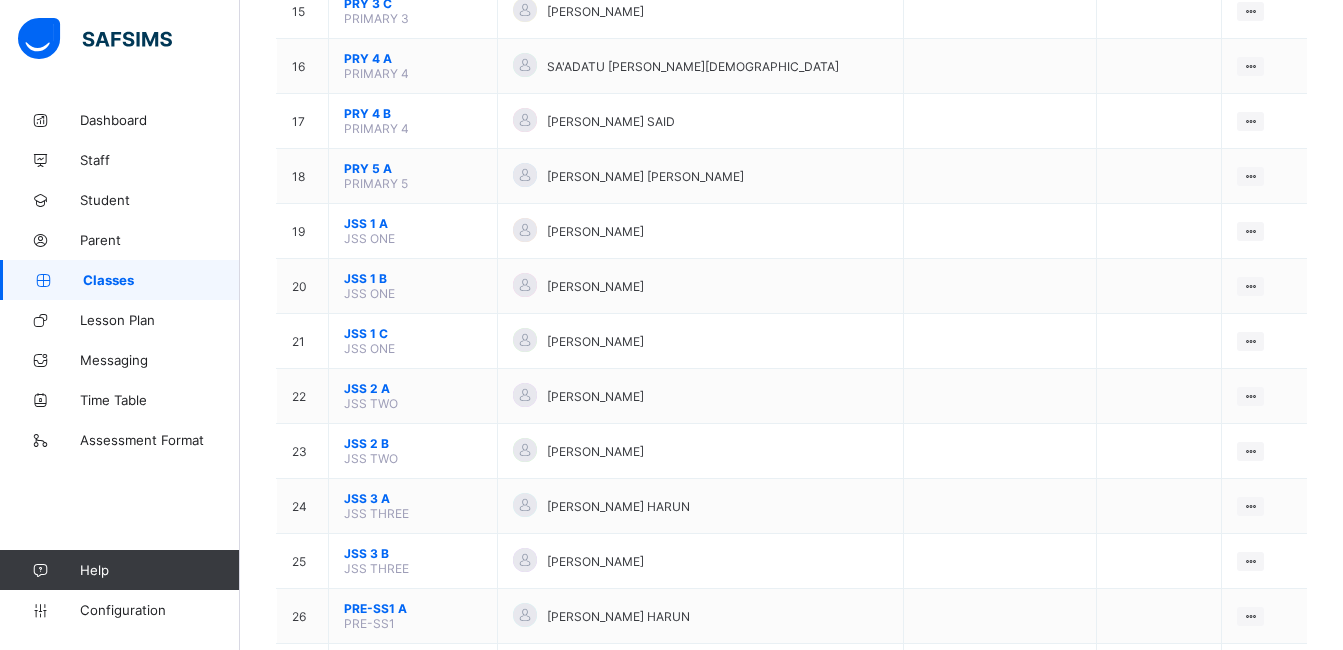 scroll, scrollTop: 1505, scrollLeft: 0, axis: vertical 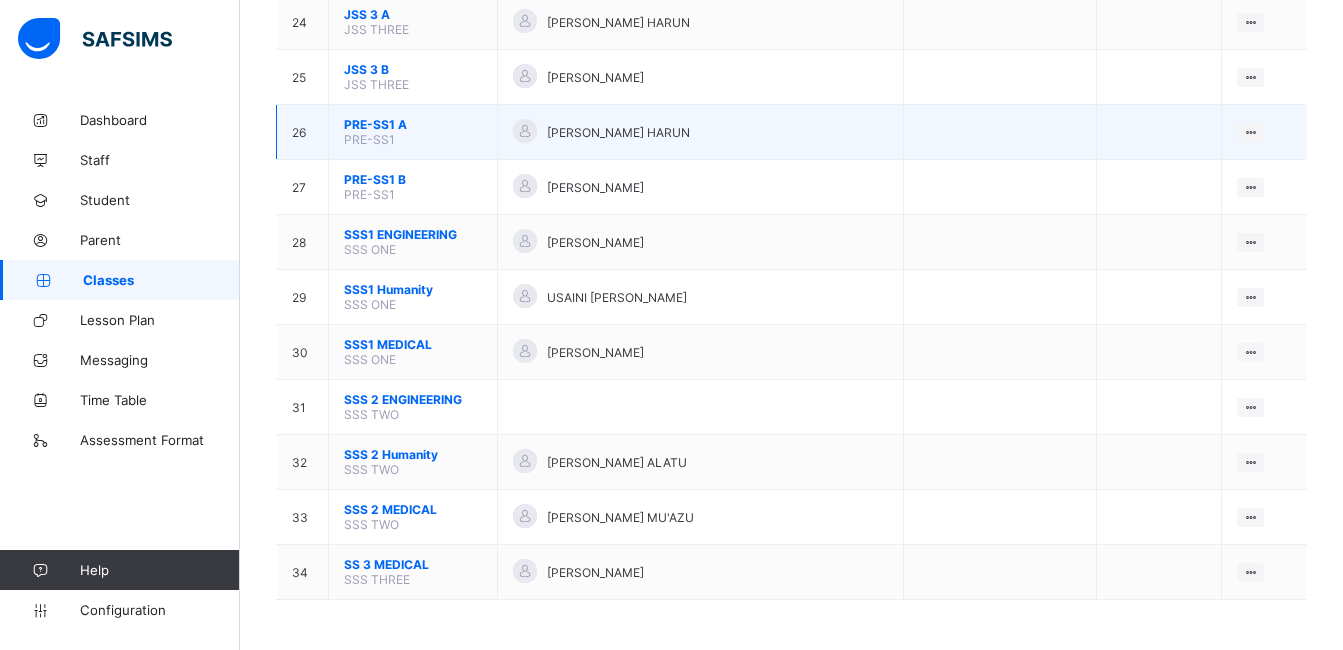 click on "PRE-SS1   A" at bounding box center (413, 124) 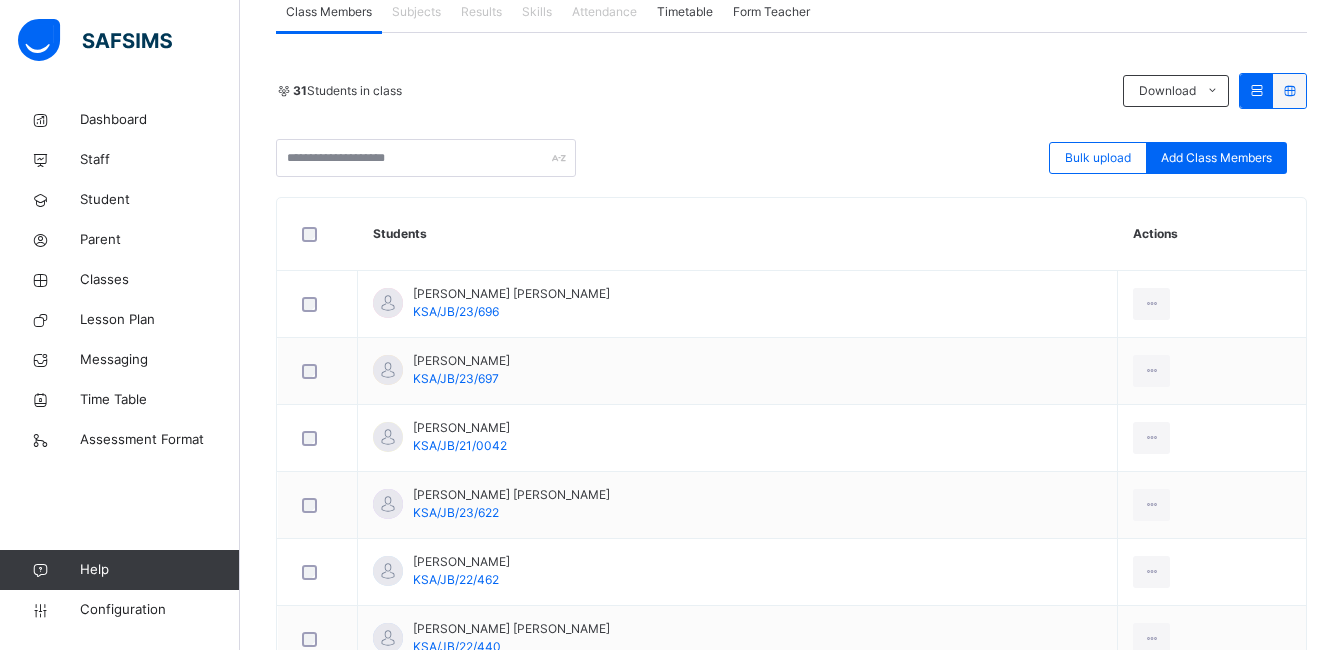 scroll, scrollTop: 372, scrollLeft: 0, axis: vertical 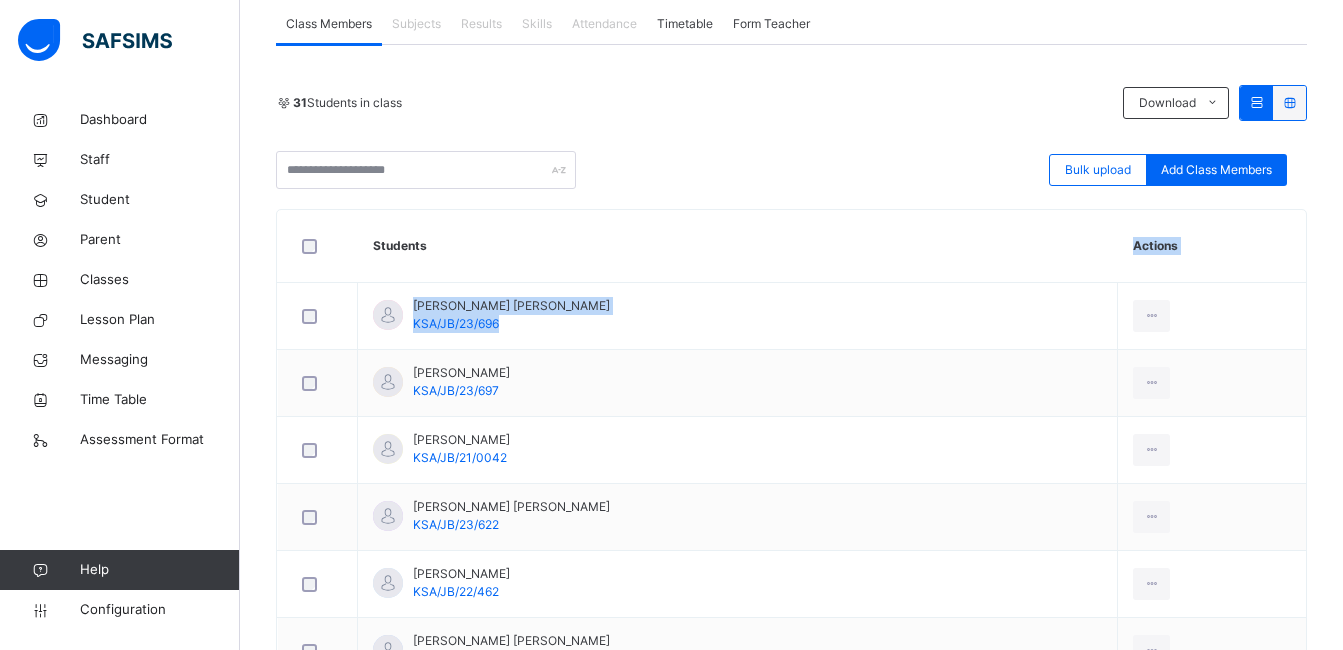 drag, startPoint x: 589, startPoint y: 273, endPoint x: 553, endPoint y: 280, distance: 36.67424 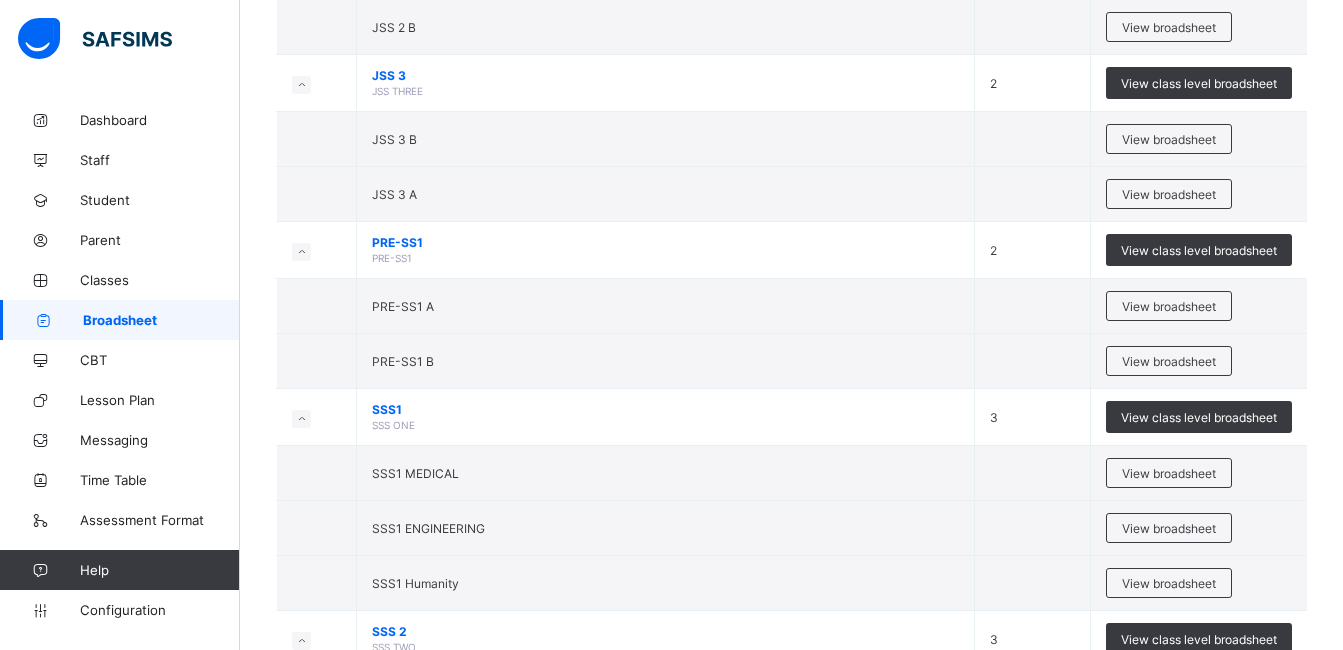 scroll, scrollTop: 2077, scrollLeft: 0, axis: vertical 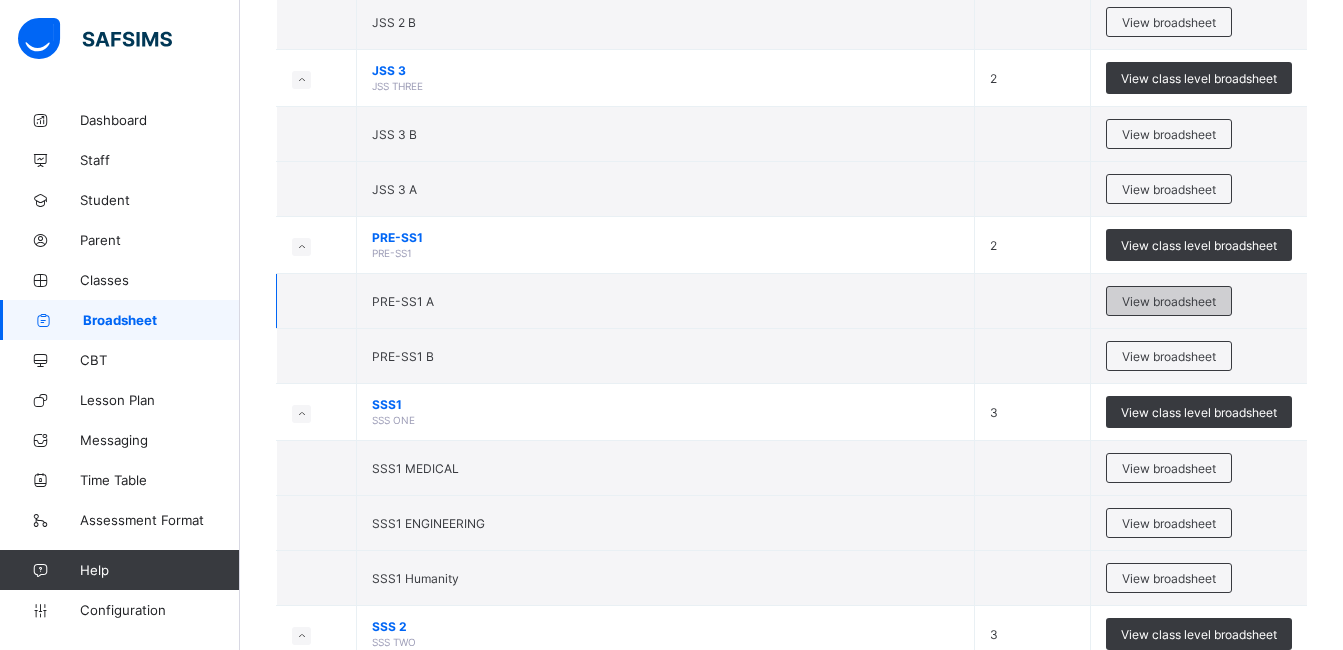 click on "View broadsheet" at bounding box center [1169, 301] 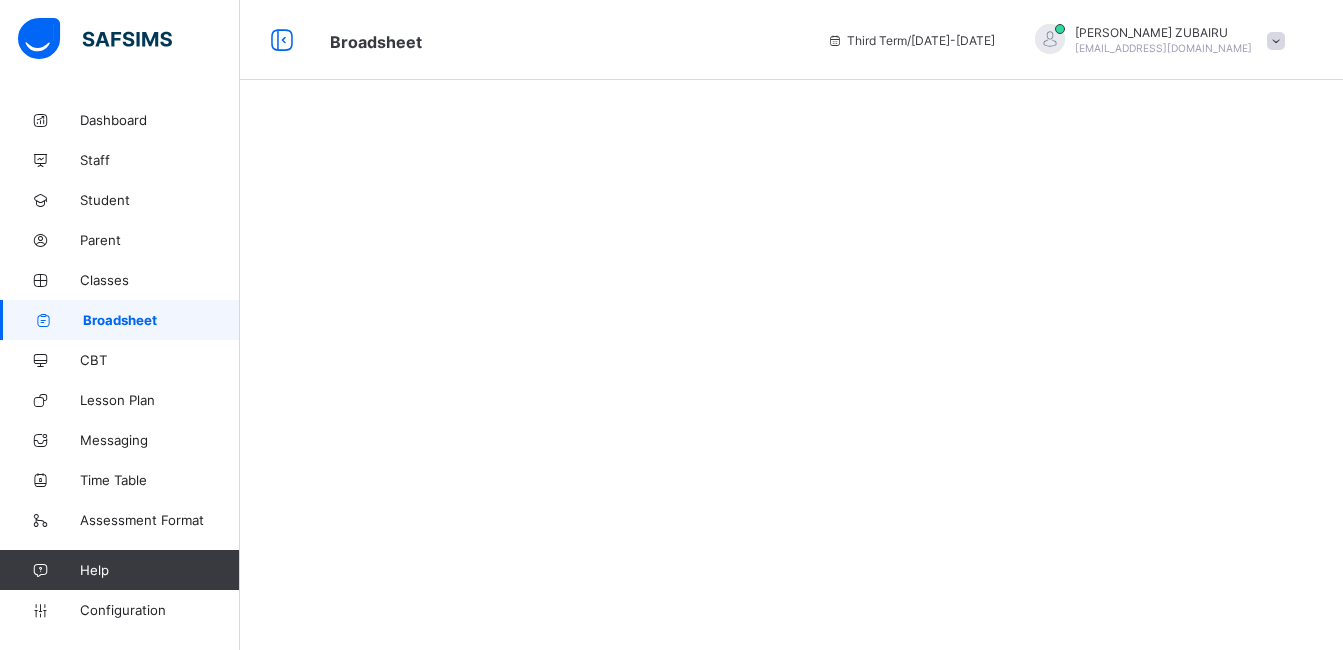 scroll, scrollTop: 0, scrollLeft: 0, axis: both 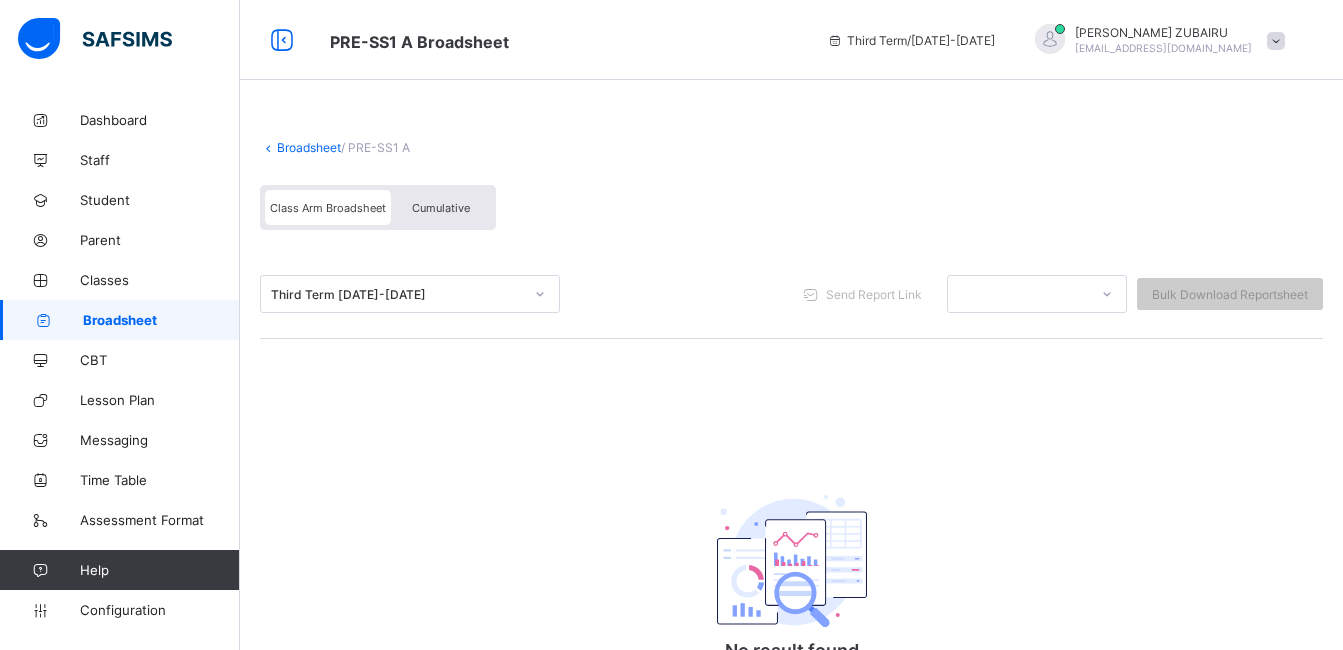 click on "Cumulative" at bounding box center (441, 207) 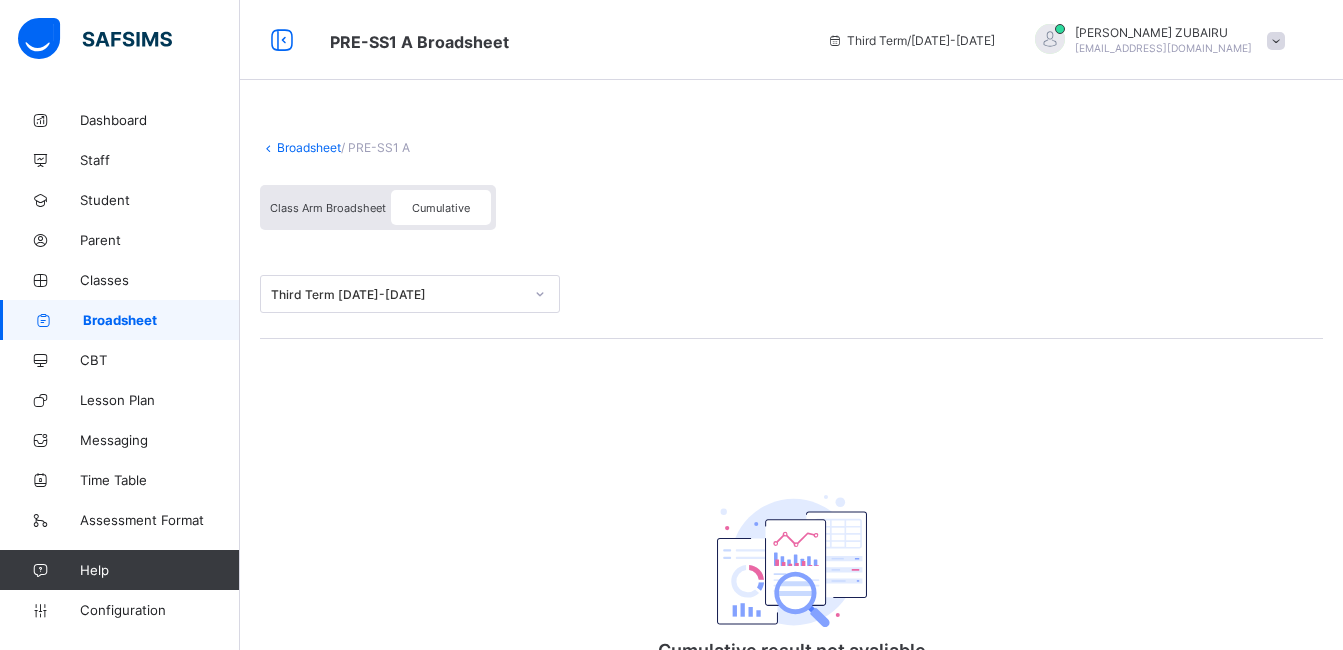 click on "Class Arm Broadsheet" at bounding box center [328, 208] 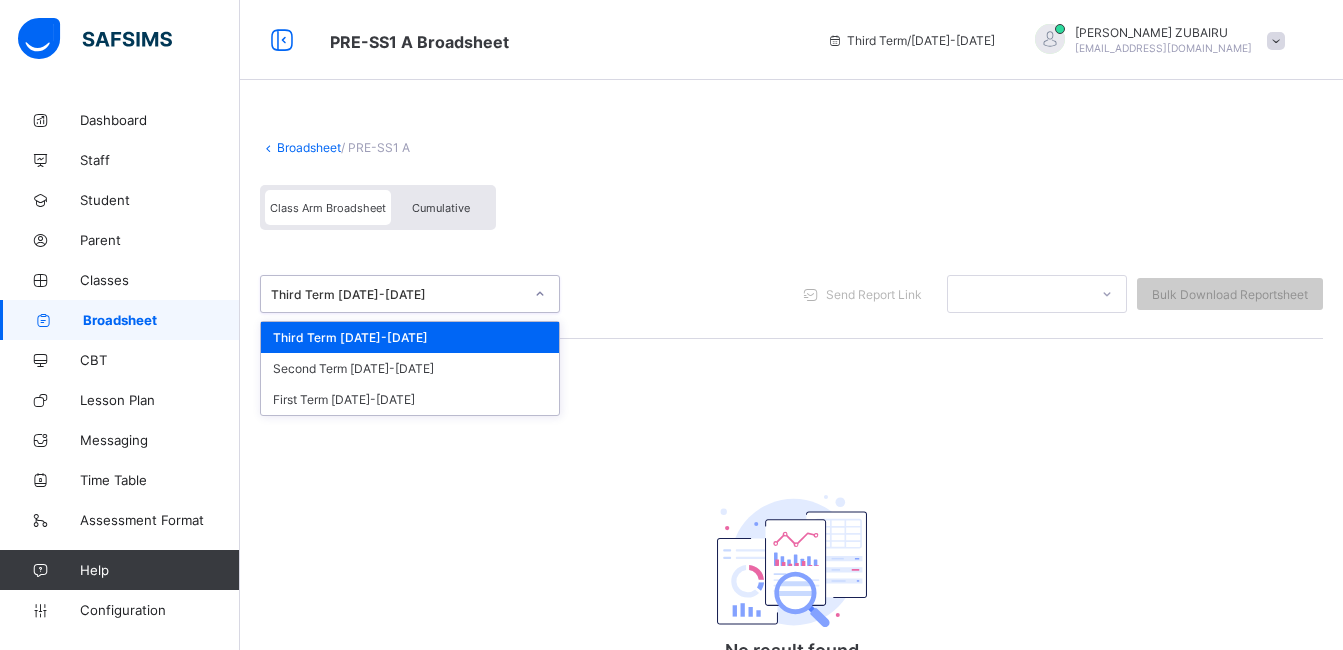 click 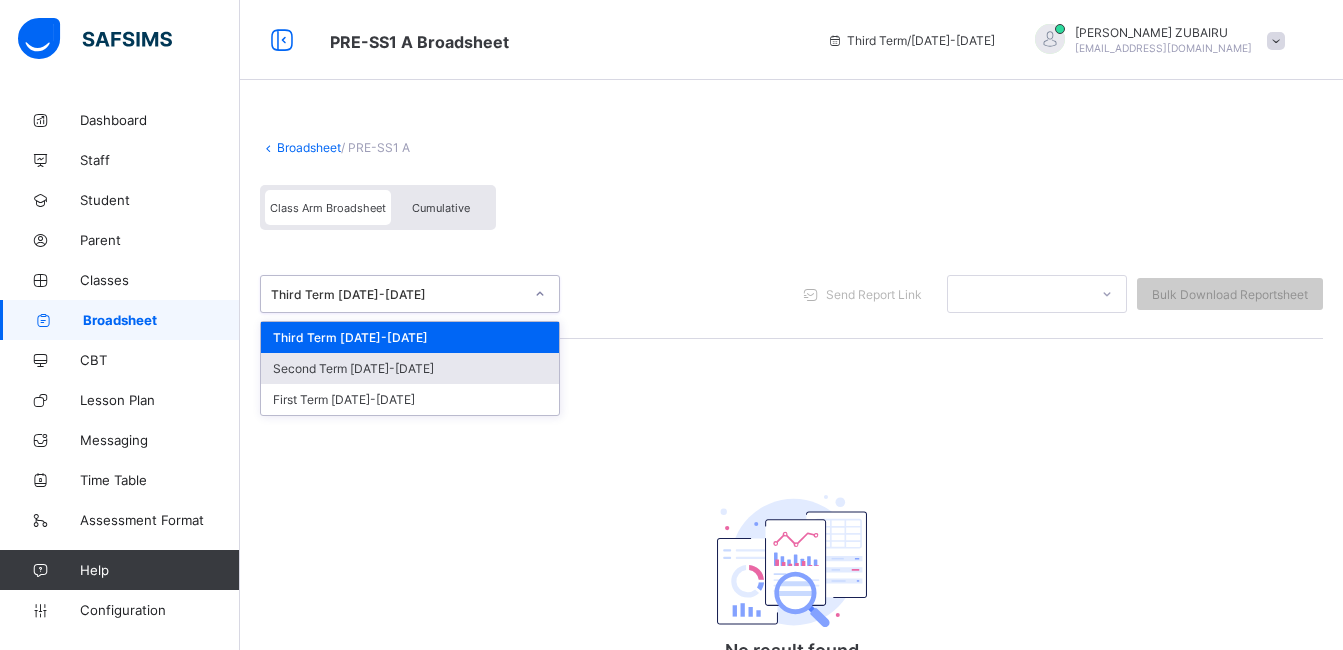 click on "Second Term [DATE]-[DATE]" at bounding box center [410, 368] 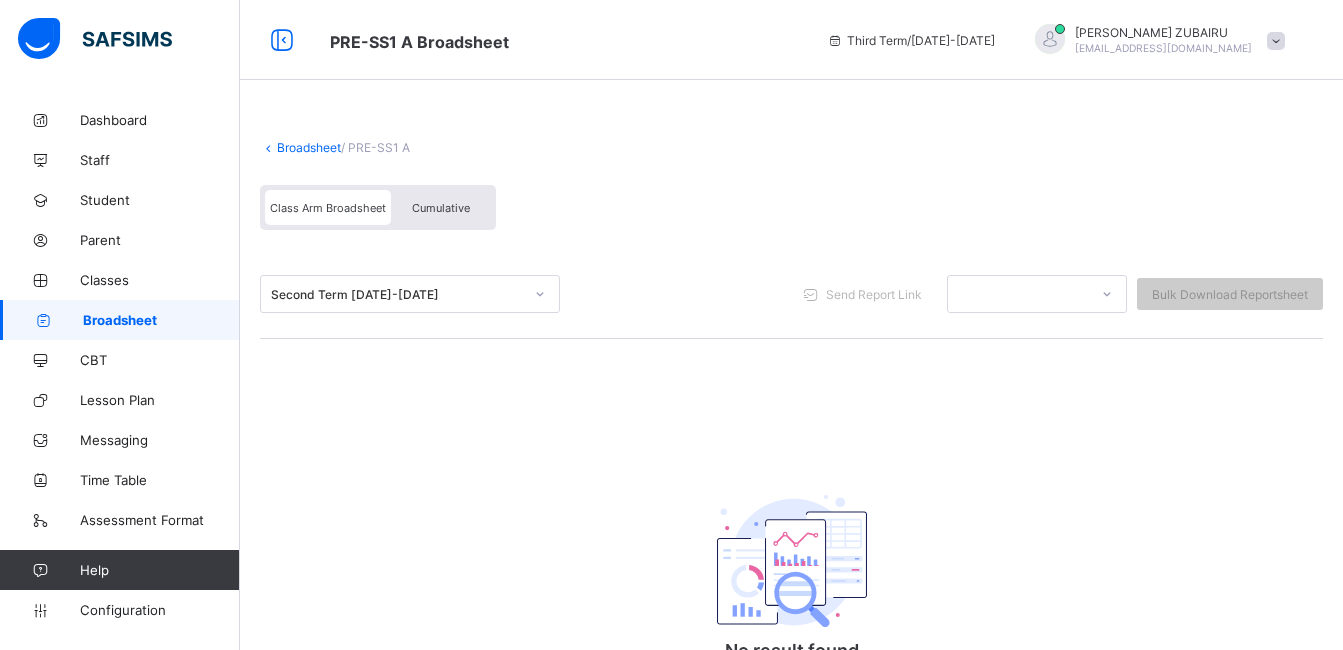 click at bounding box center (540, 294) 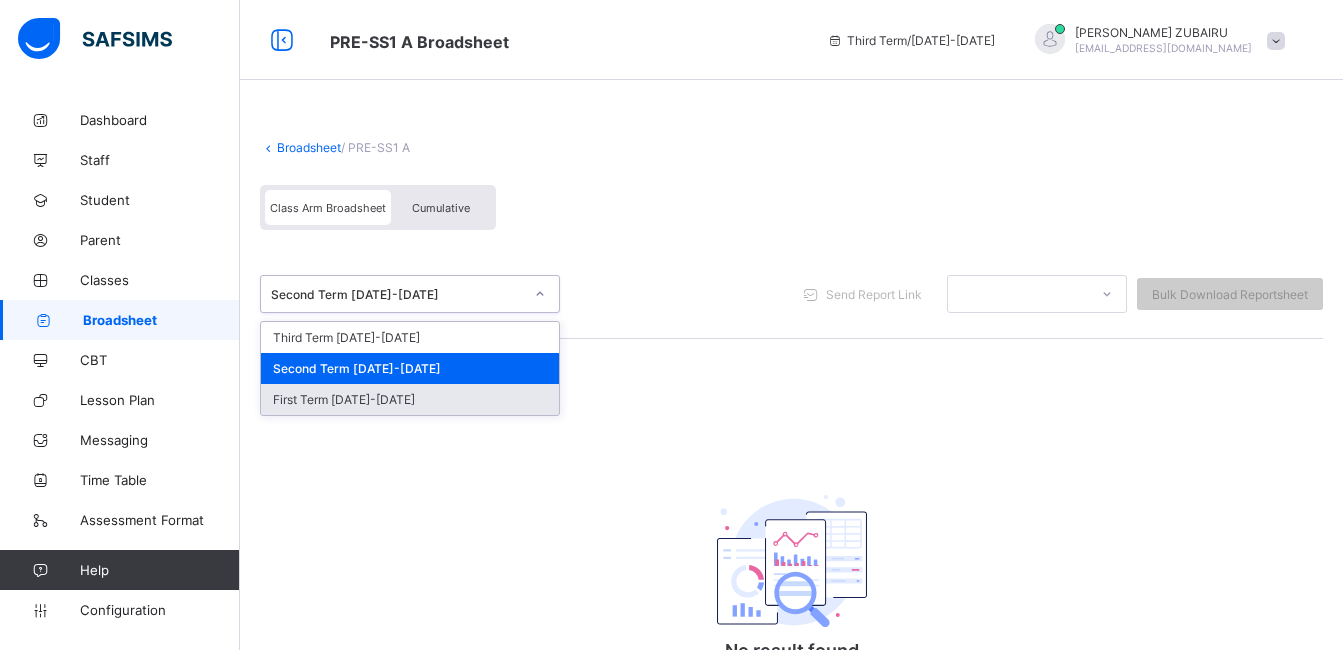 click on "First Term [DATE]-[DATE]" at bounding box center [410, 399] 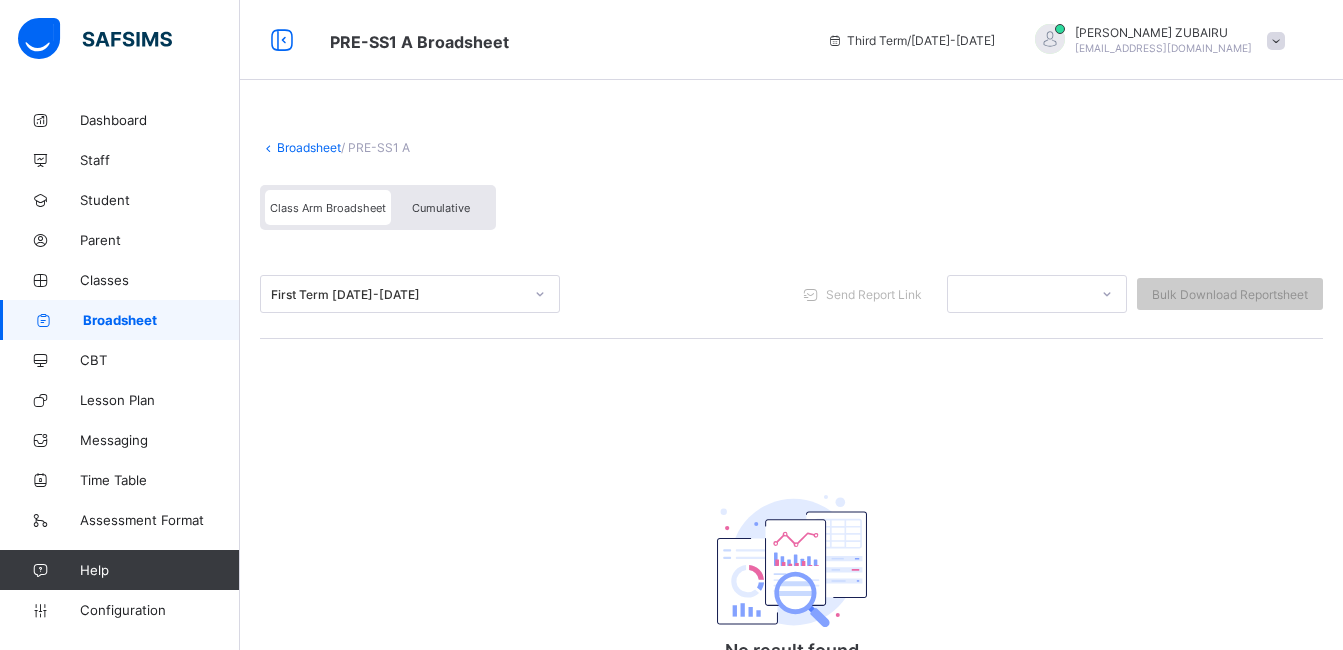 click on "First Term [DATE]-[DATE]" at bounding box center [397, 294] 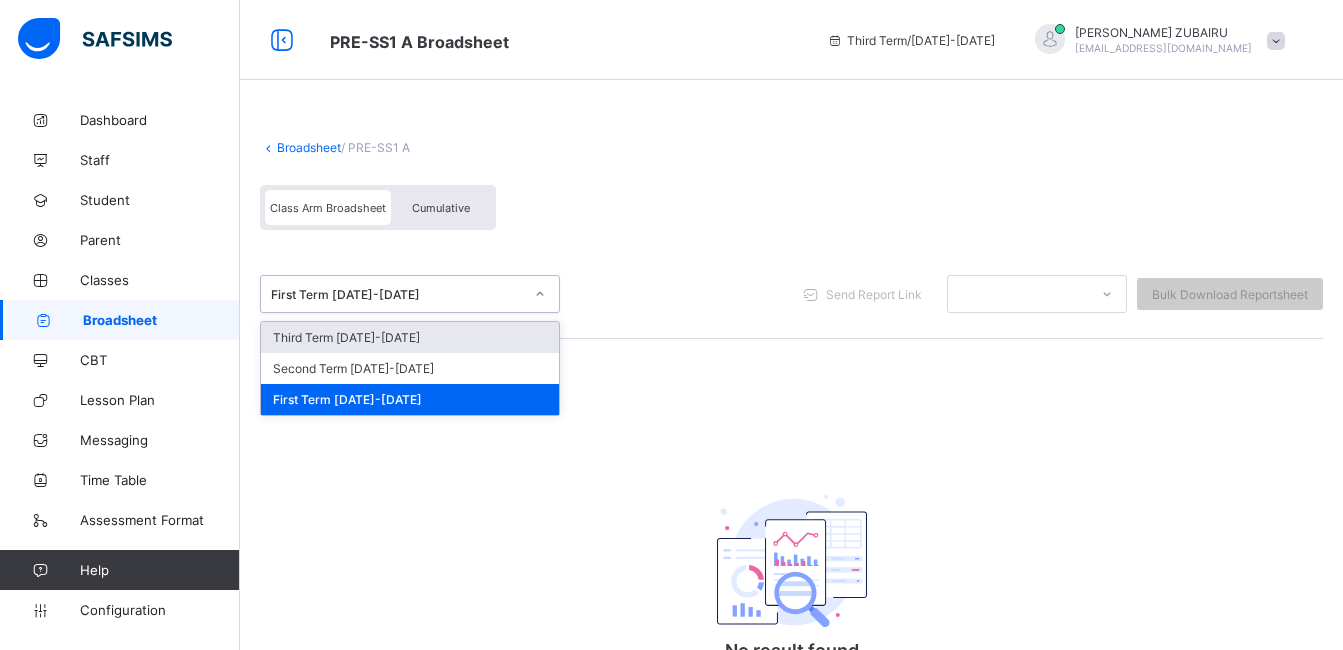click on "Third Term [DATE]-[DATE]" at bounding box center [410, 337] 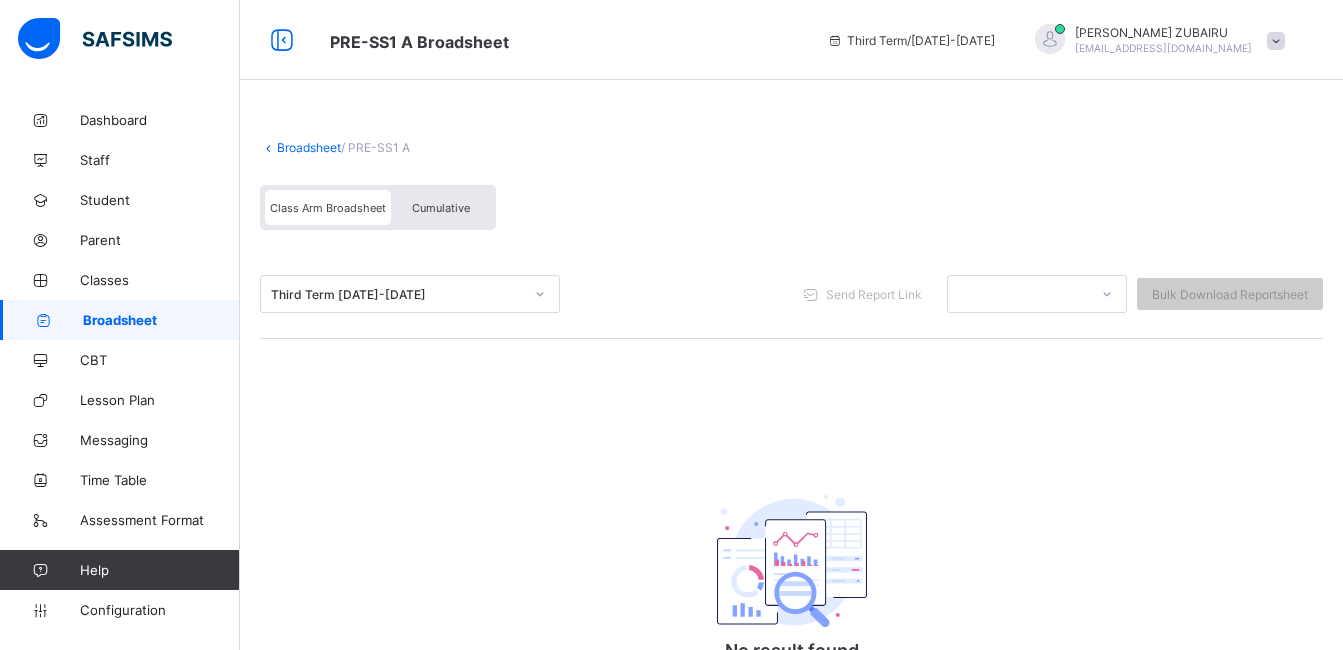 click on "Third Term [DATE]-[DATE]" at bounding box center (397, 294) 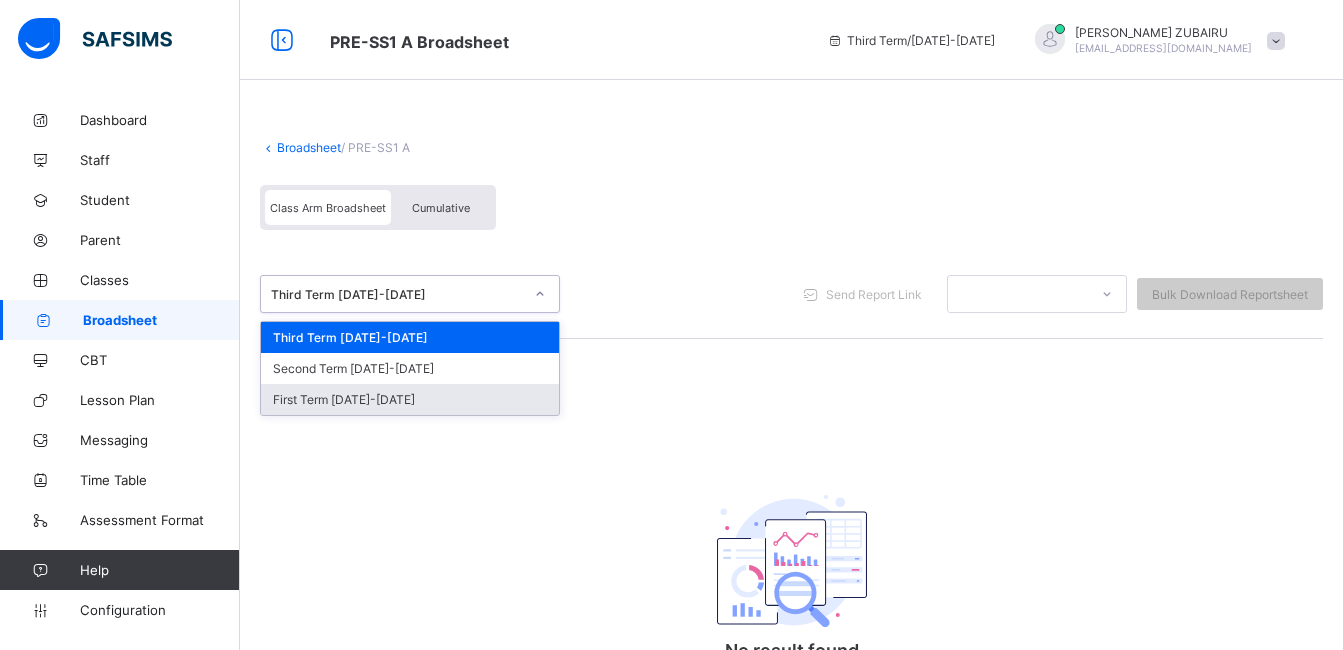click on "First Term [DATE]-[DATE]" at bounding box center (410, 399) 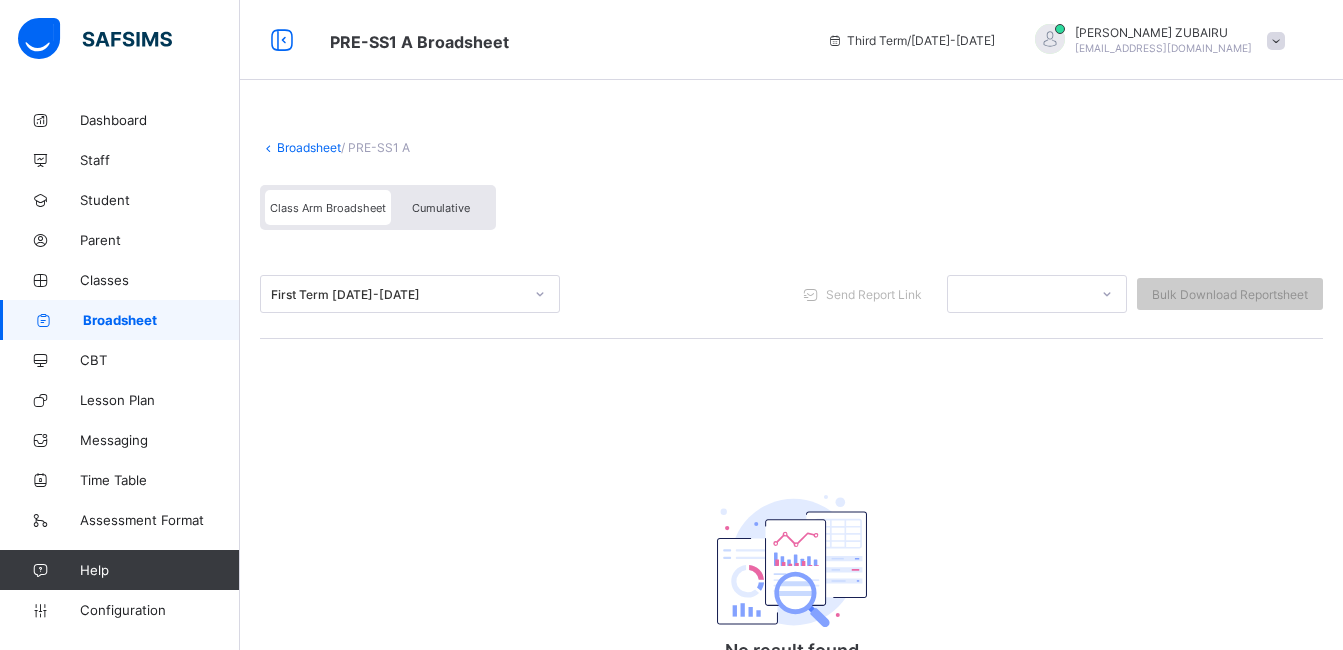 click at bounding box center (540, 294) 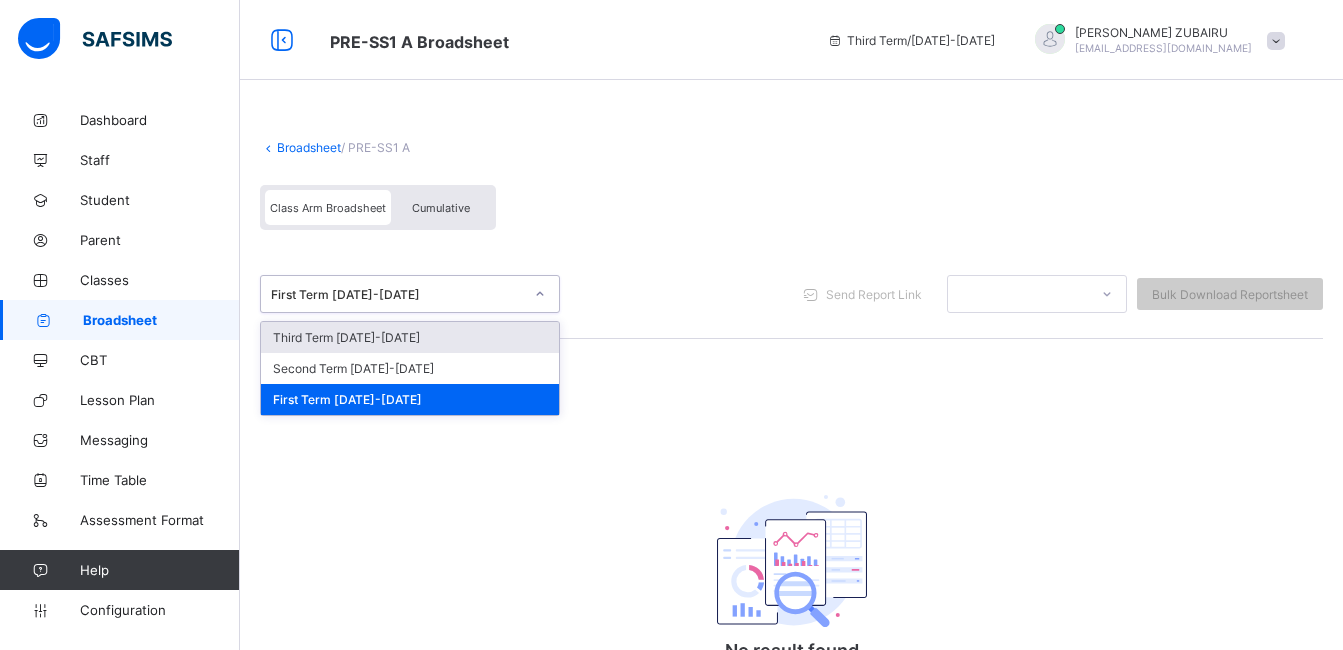 click on "Third Term 2024-2025" at bounding box center (410, 337) 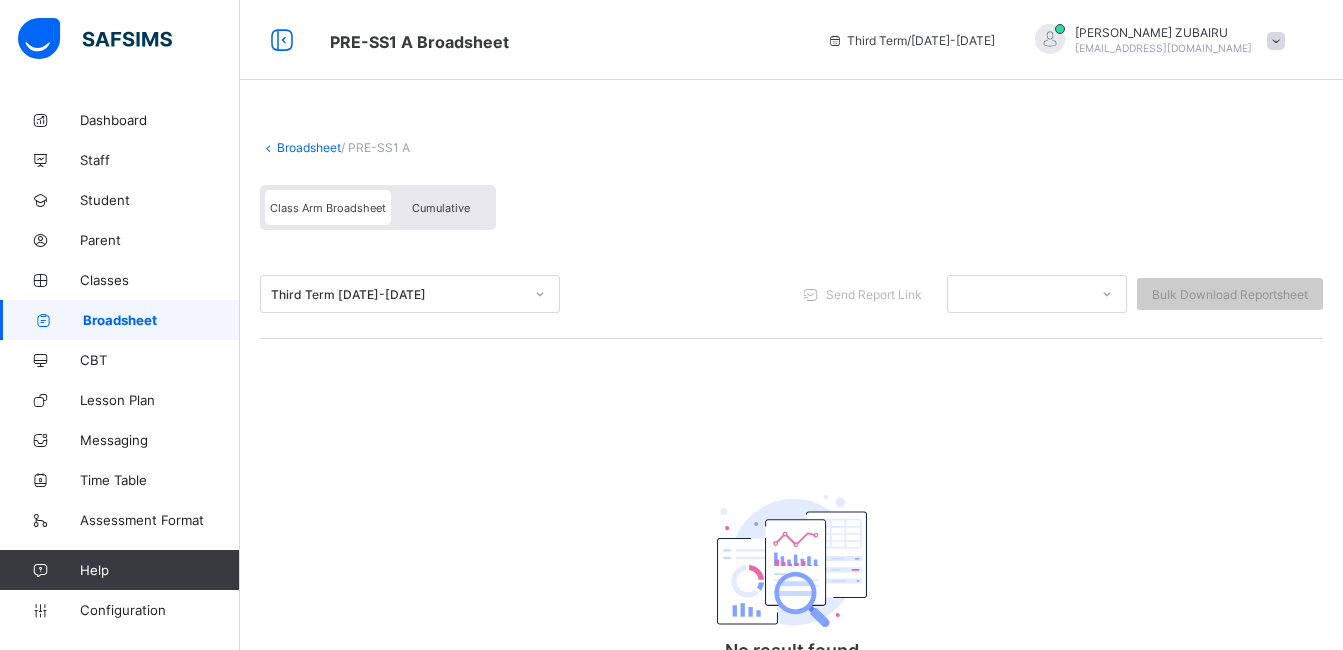 click on "Class Arm Broadsheet" at bounding box center (328, 208) 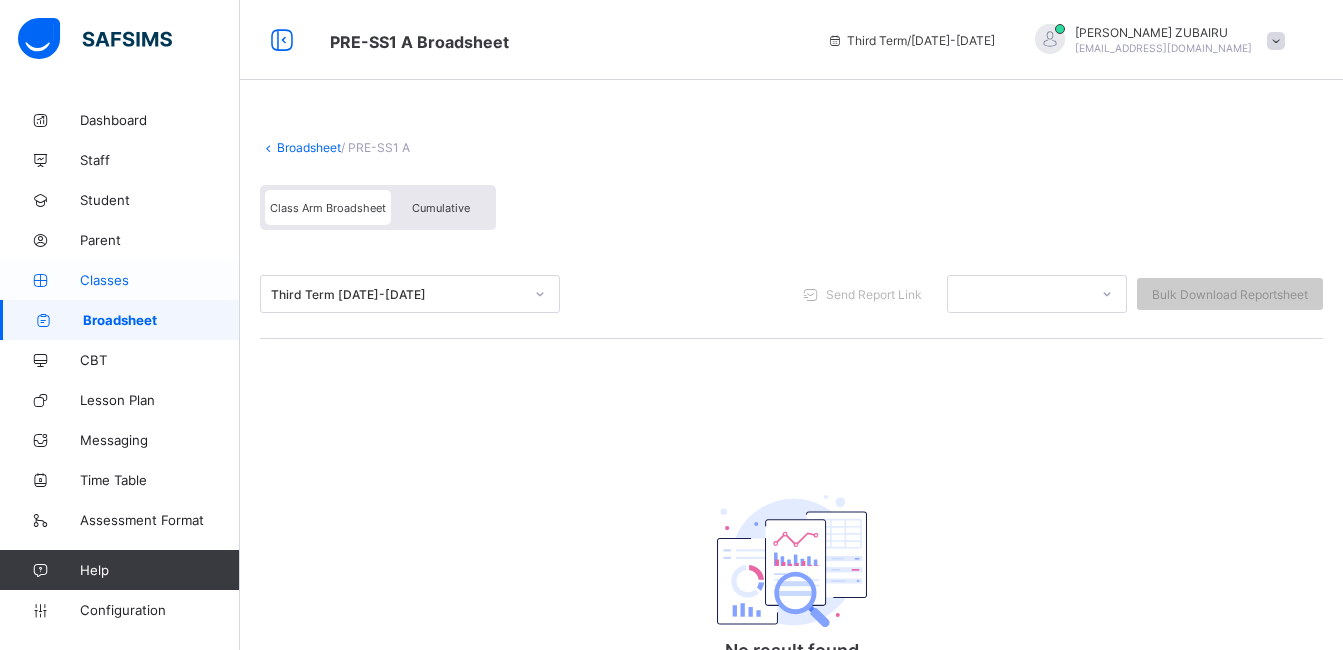 click on "Classes" at bounding box center [160, 280] 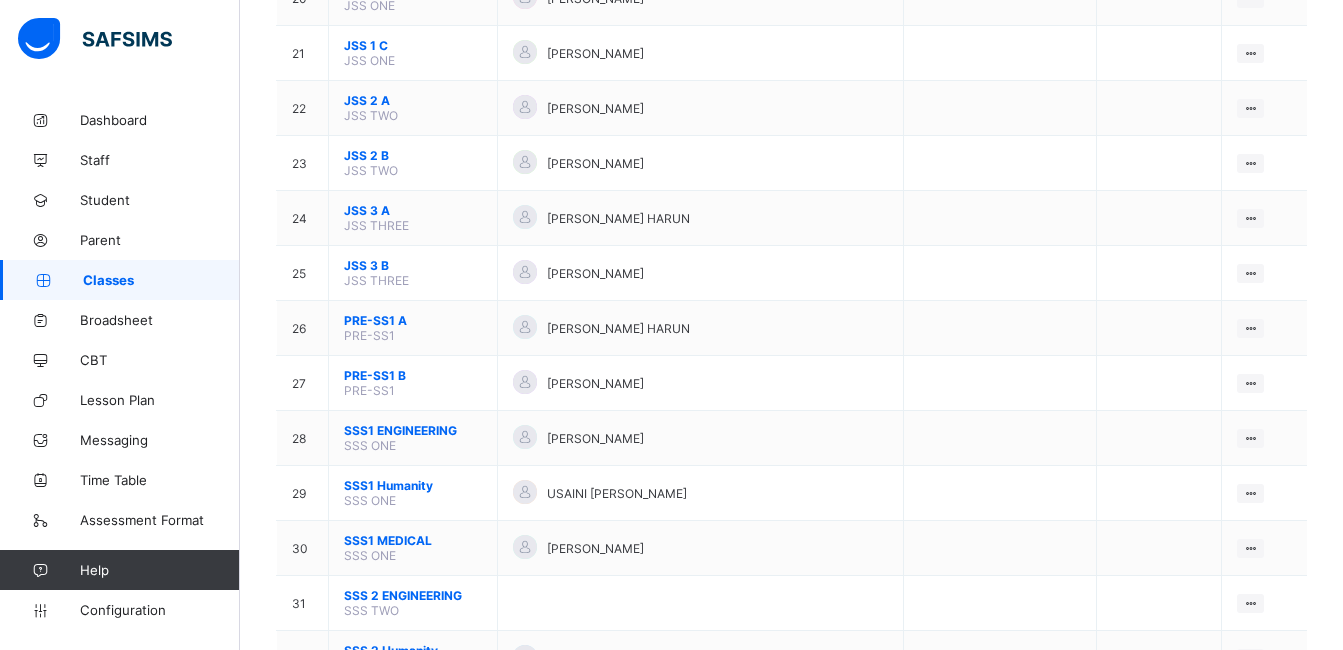 scroll, scrollTop: 1313, scrollLeft: 0, axis: vertical 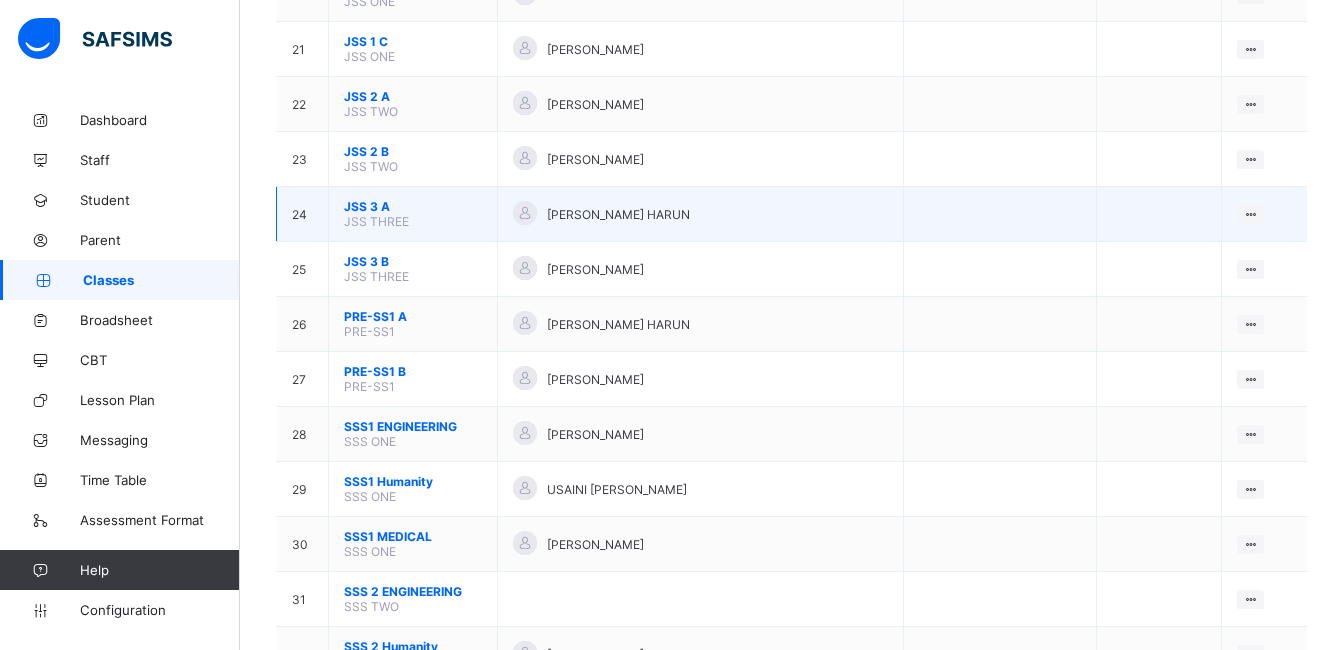 click on "JSS 3   A" at bounding box center (413, 206) 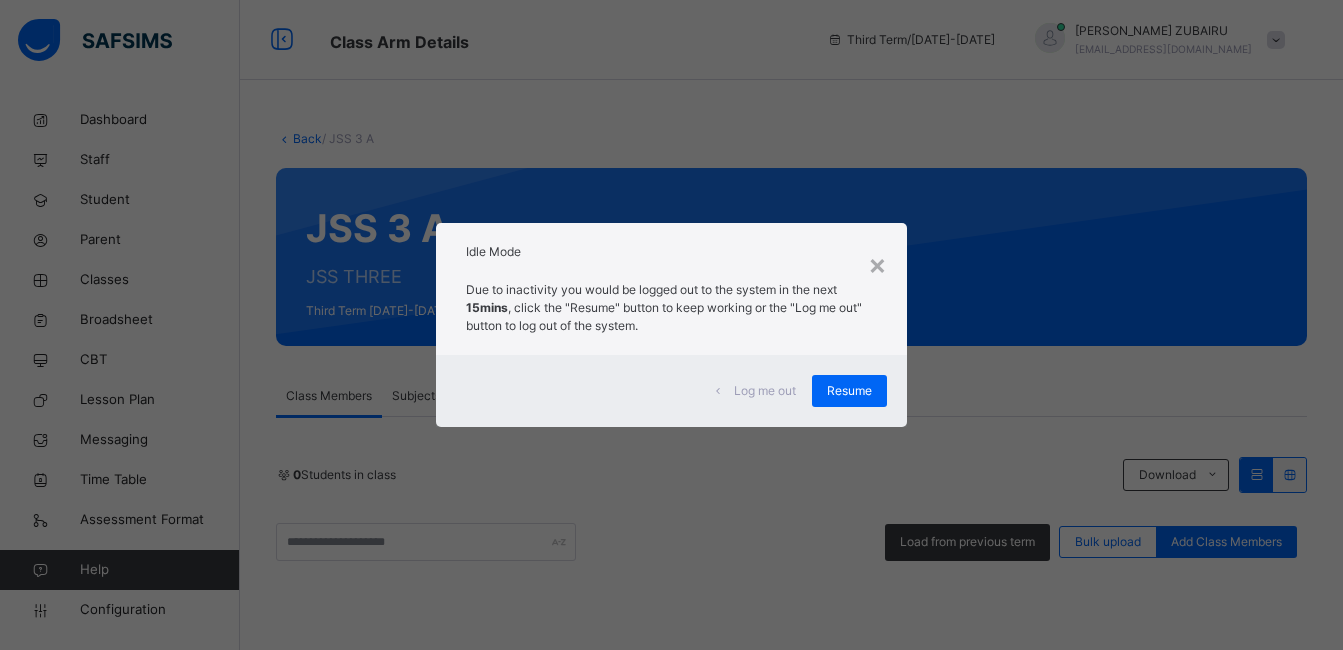 scroll, scrollTop: 346, scrollLeft: 0, axis: vertical 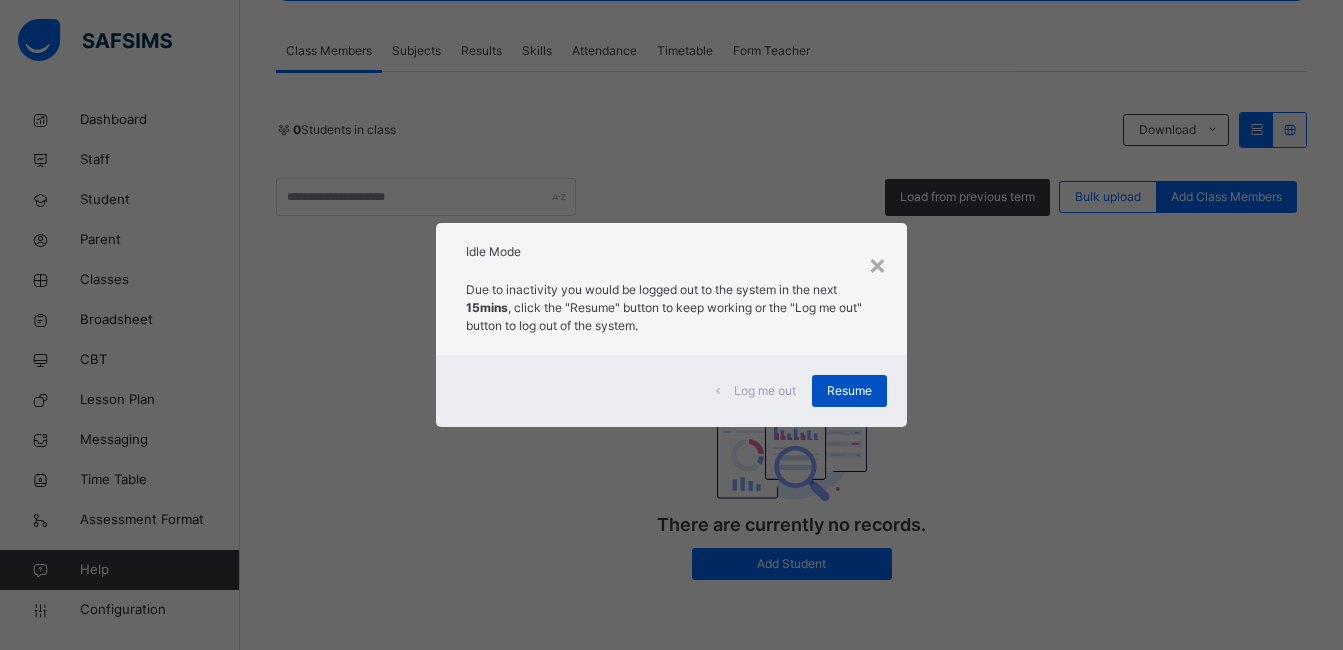 click on "Resume" at bounding box center [849, 391] 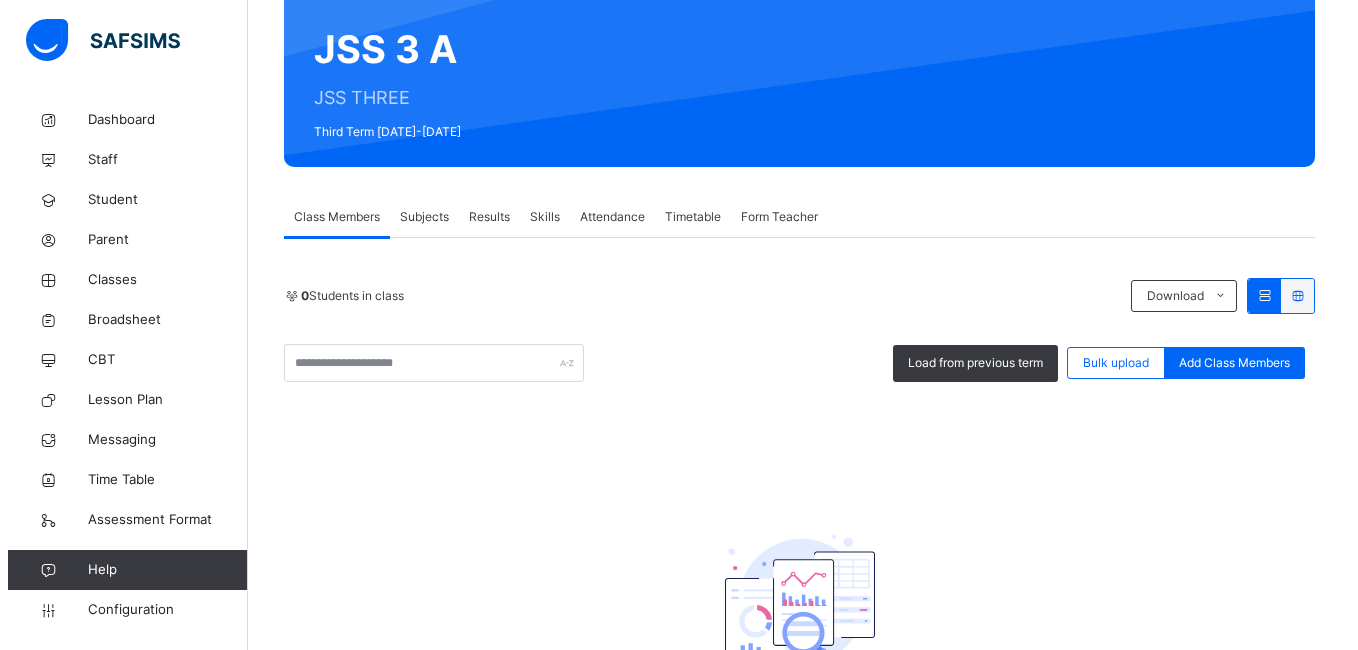 scroll, scrollTop: 0, scrollLeft: 0, axis: both 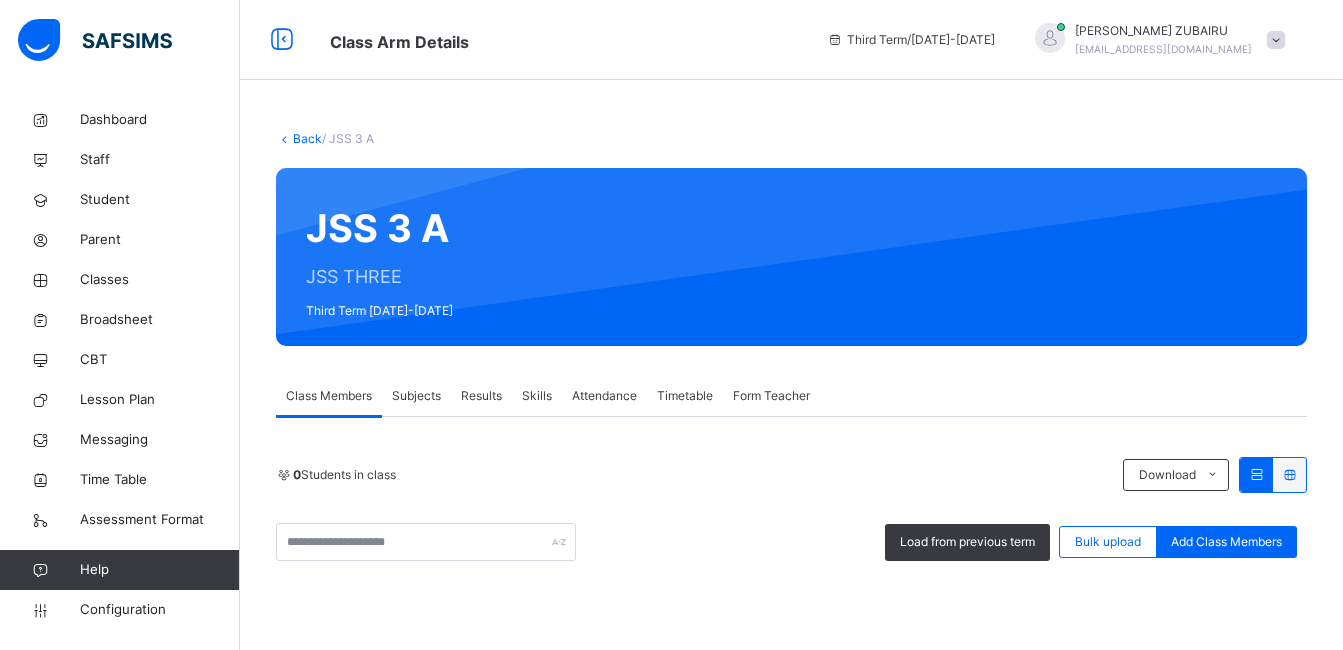 click at bounding box center (1276, 40) 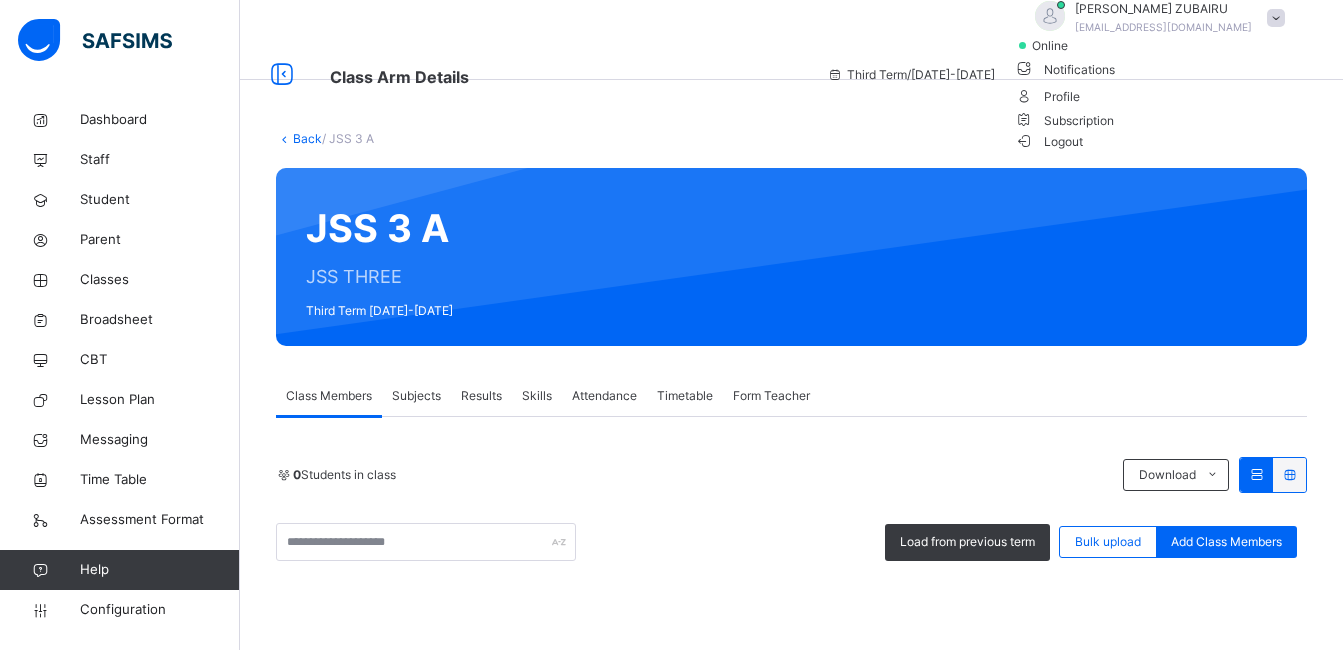 click on "Logout" at bounding box center [1049, 141] 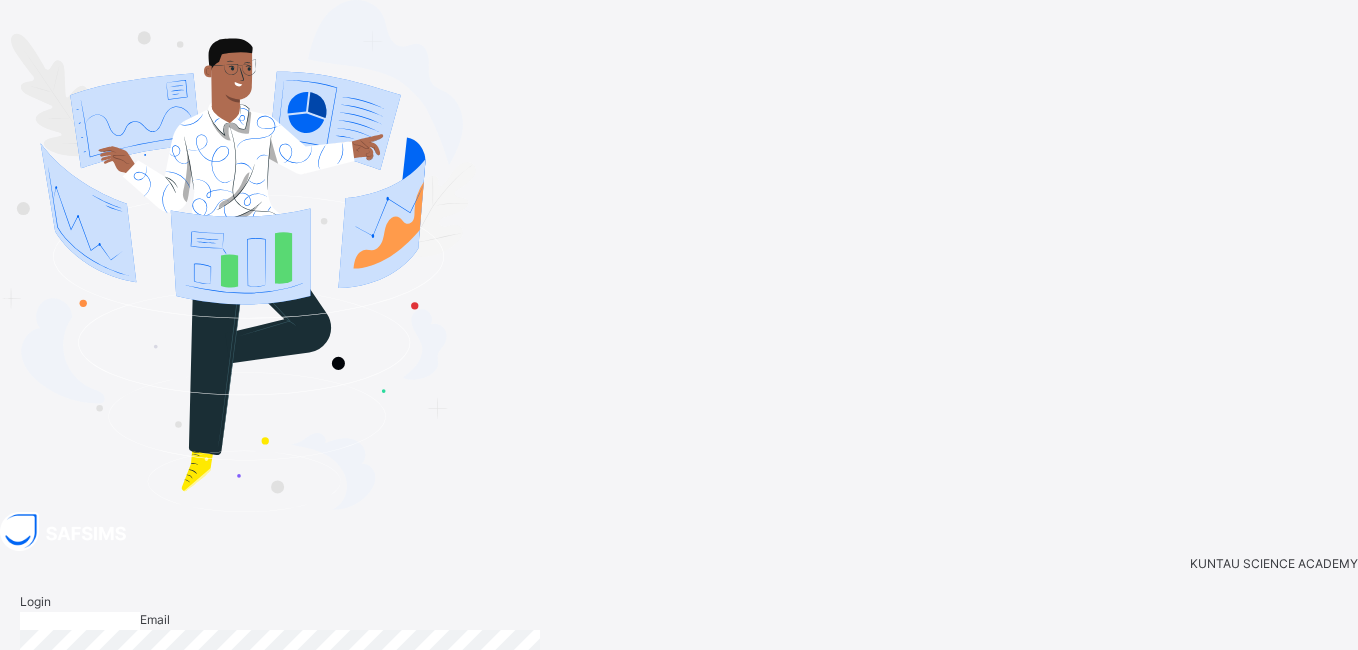 type on "**********" 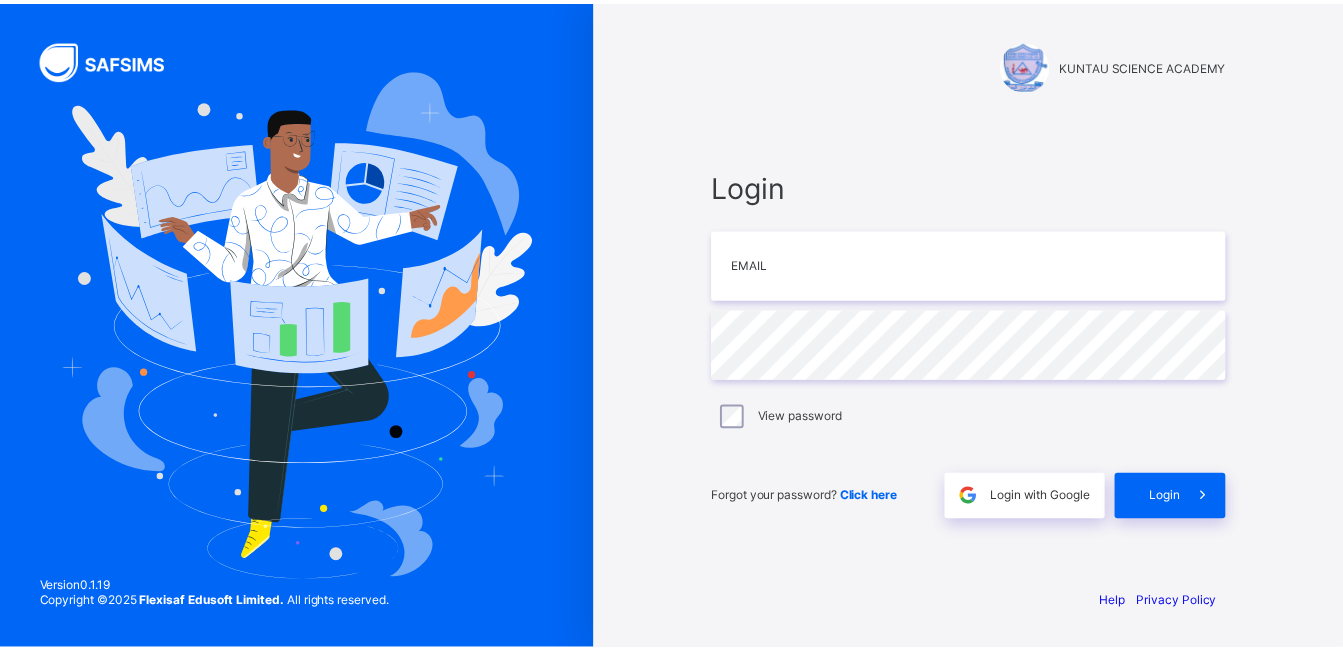 scroll, scrollTop: 0, scrollLeft: 0, axis: both 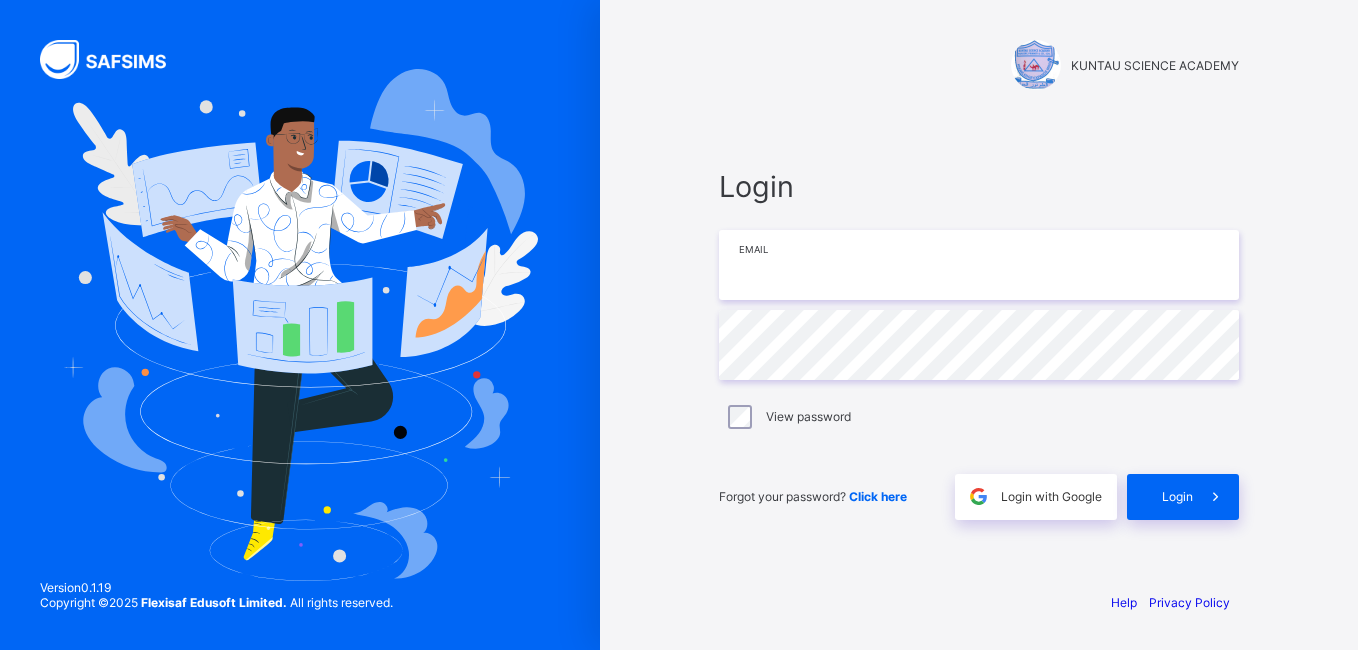 type on "**********" 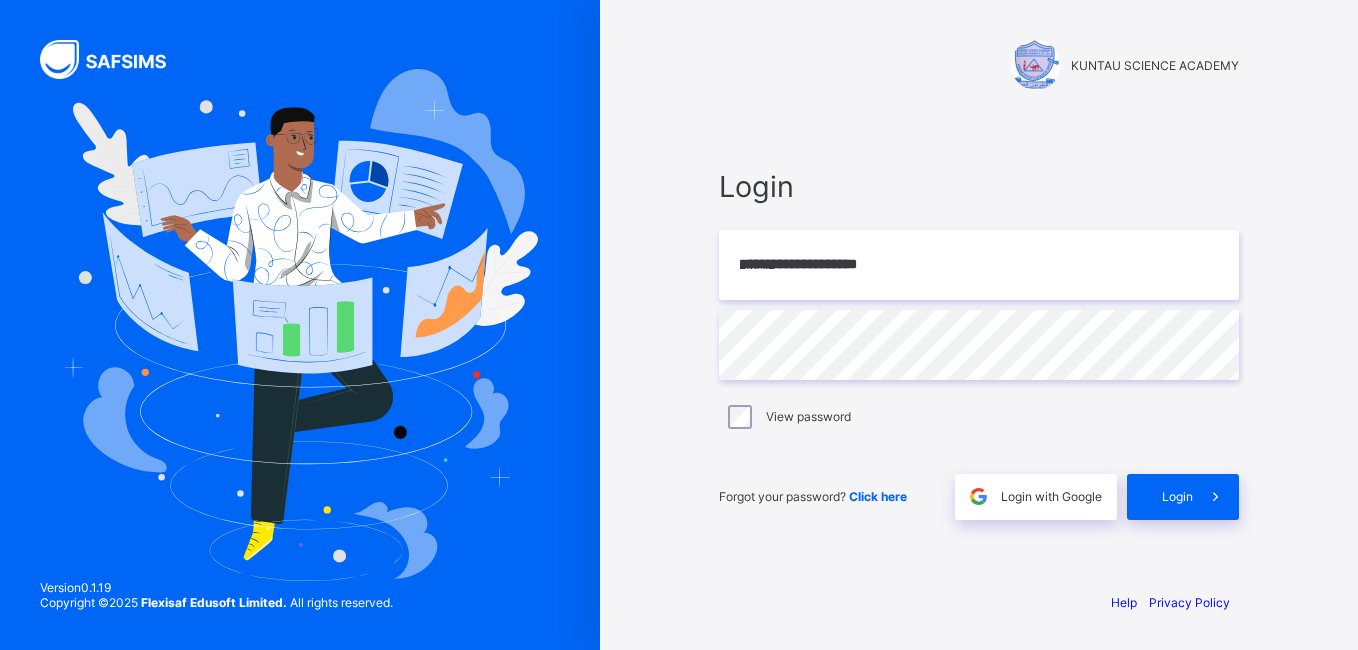 click on "Login" at bounding box center (1177, 496) 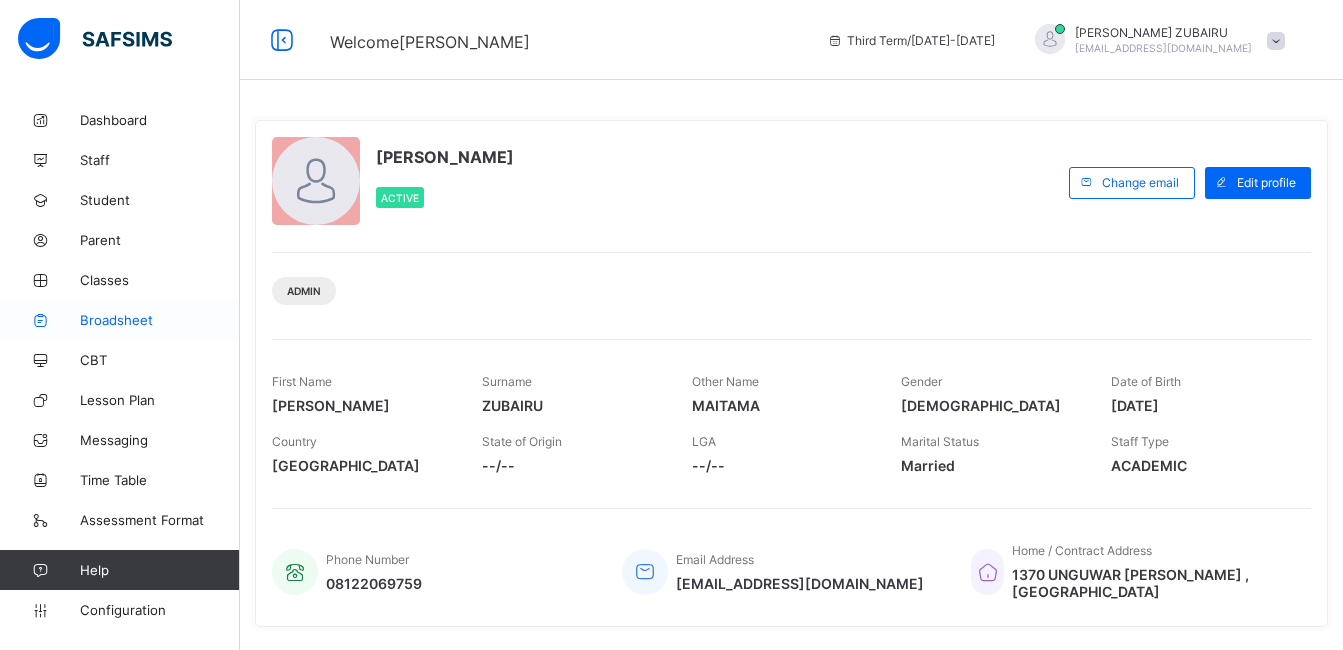 click on "Broadsheet" at bounding box center [160, 320] 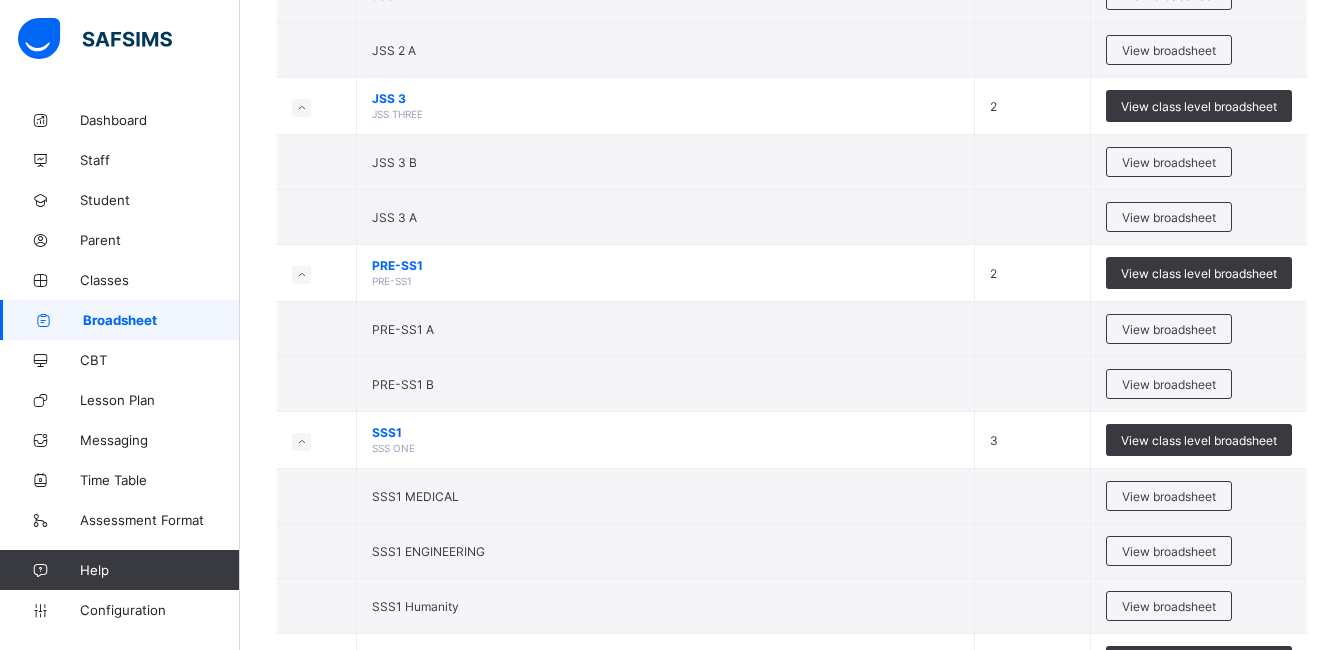 scroll, scrollTop: 2058, scrollLeft: 0, axis: vertical 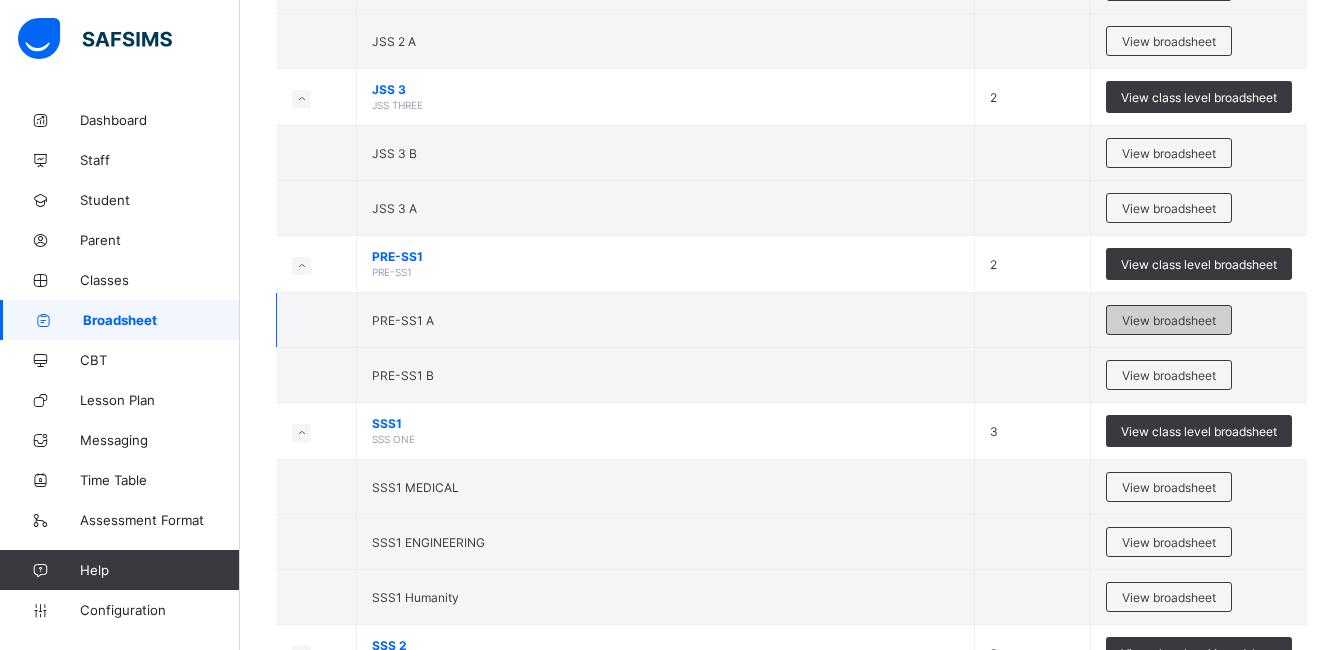 click on "View broadsheet" at bounding box center [1169, 320] 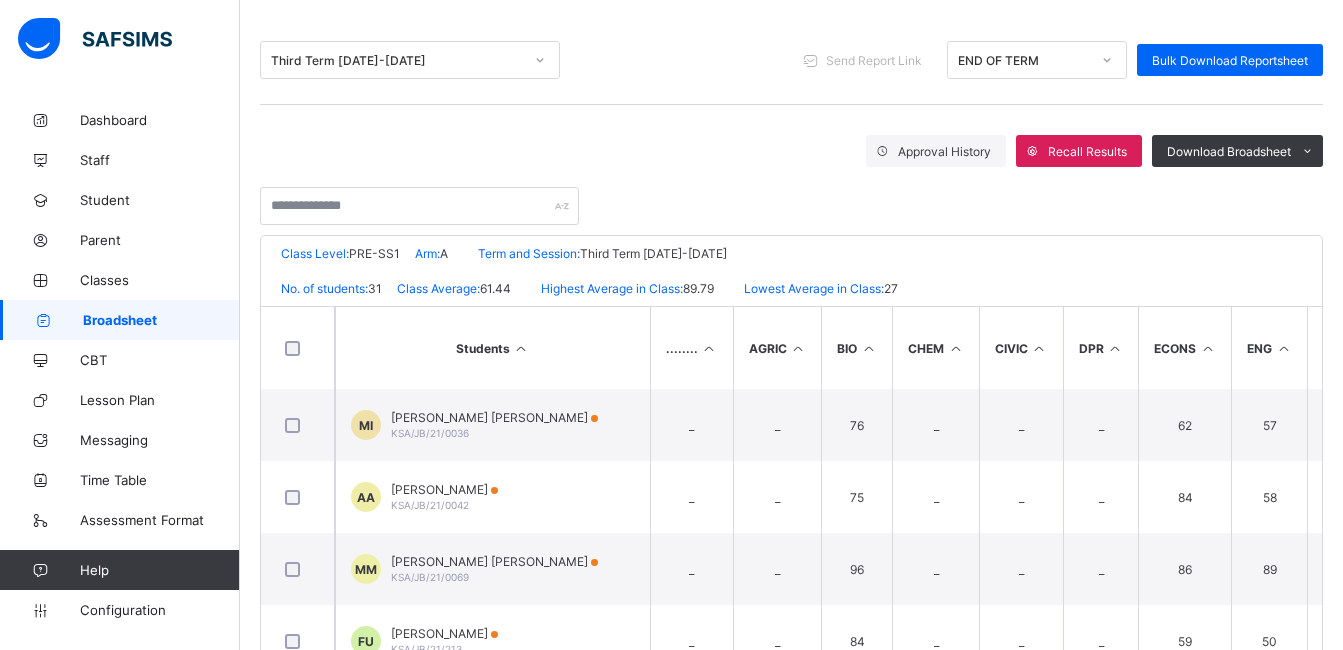 scroll, scrollTop: 236, scrollLeft: 0, axis: vertical 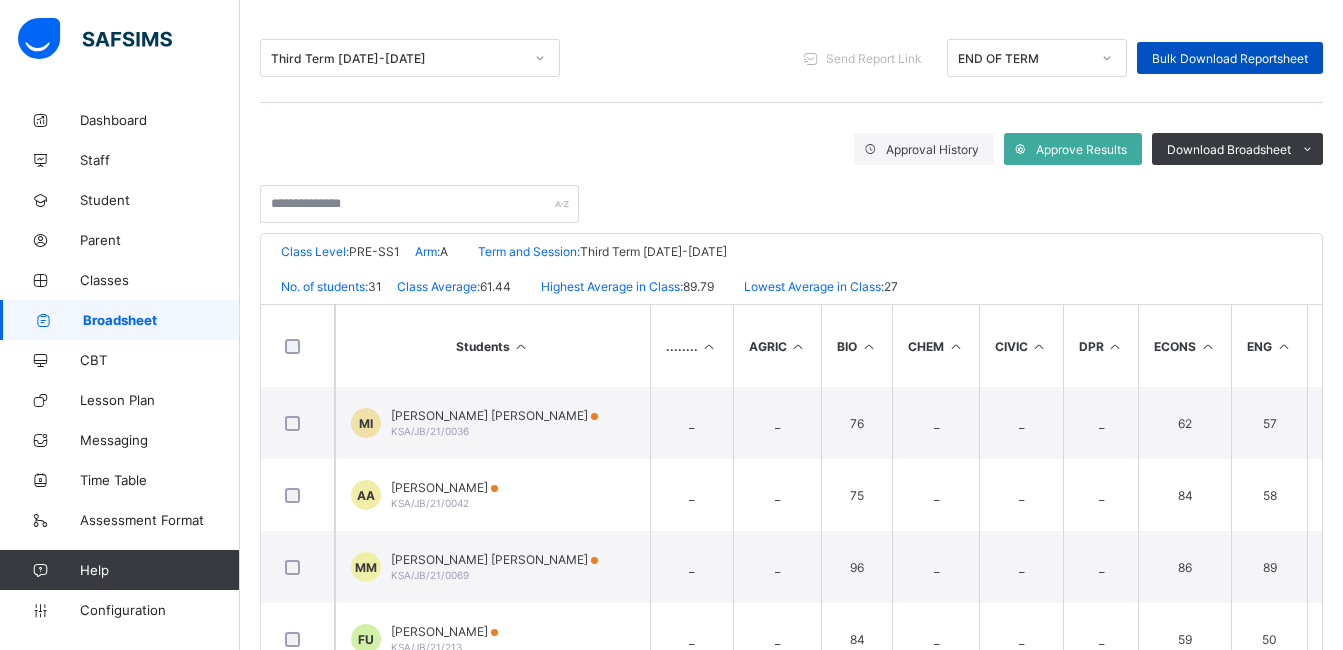 click on "Bulk Download Reportsheet" at bounding box center [1230, 58] 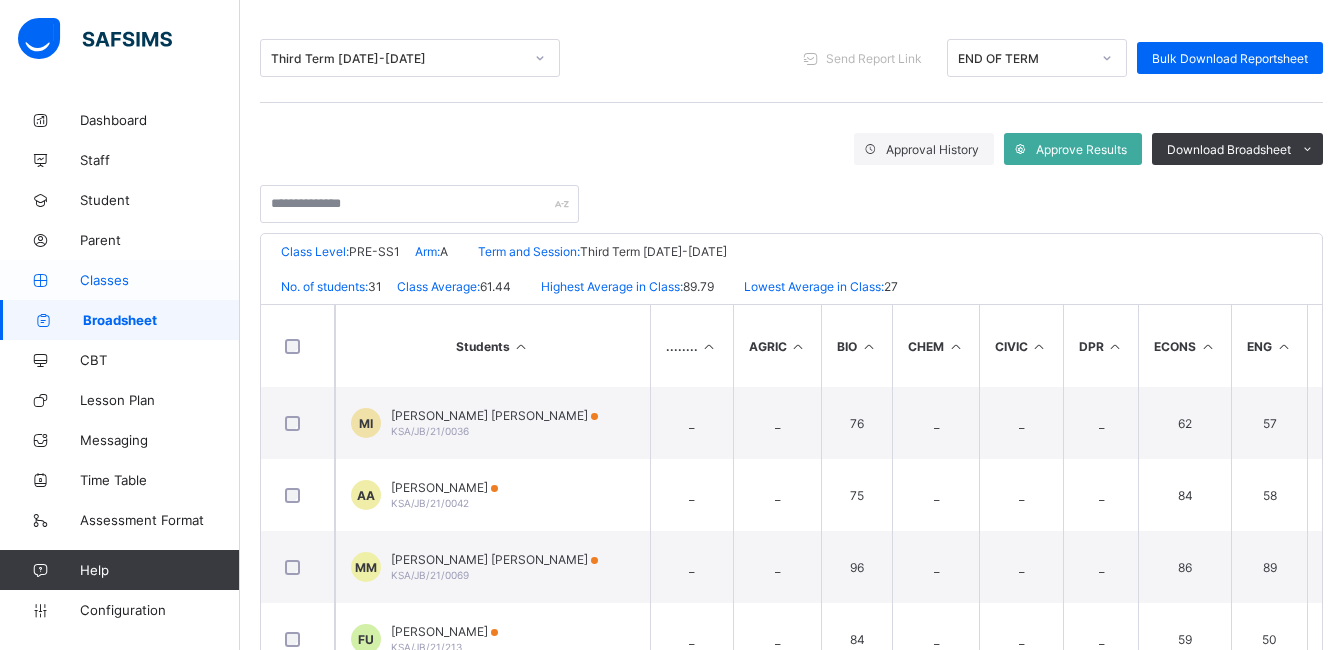 click on "Classes" at bounding box center (160, 280) 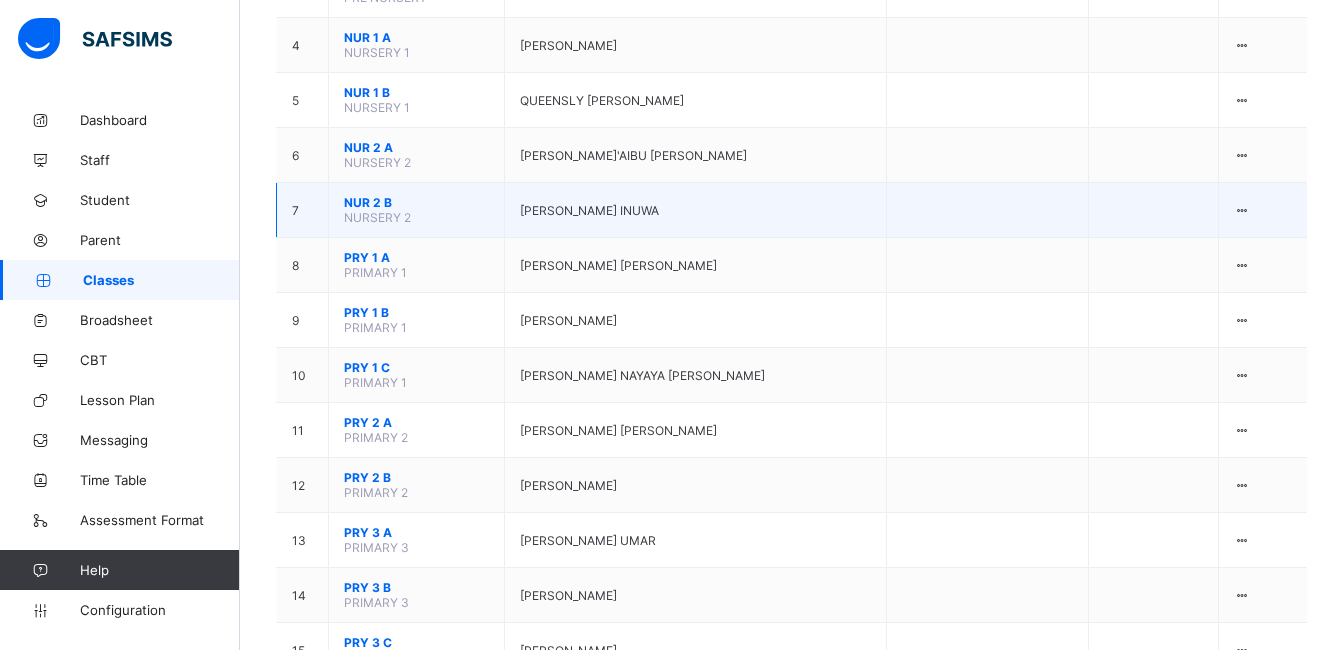 scroll, scrollTop: 536, scrollLeft: 0, axis: vertical 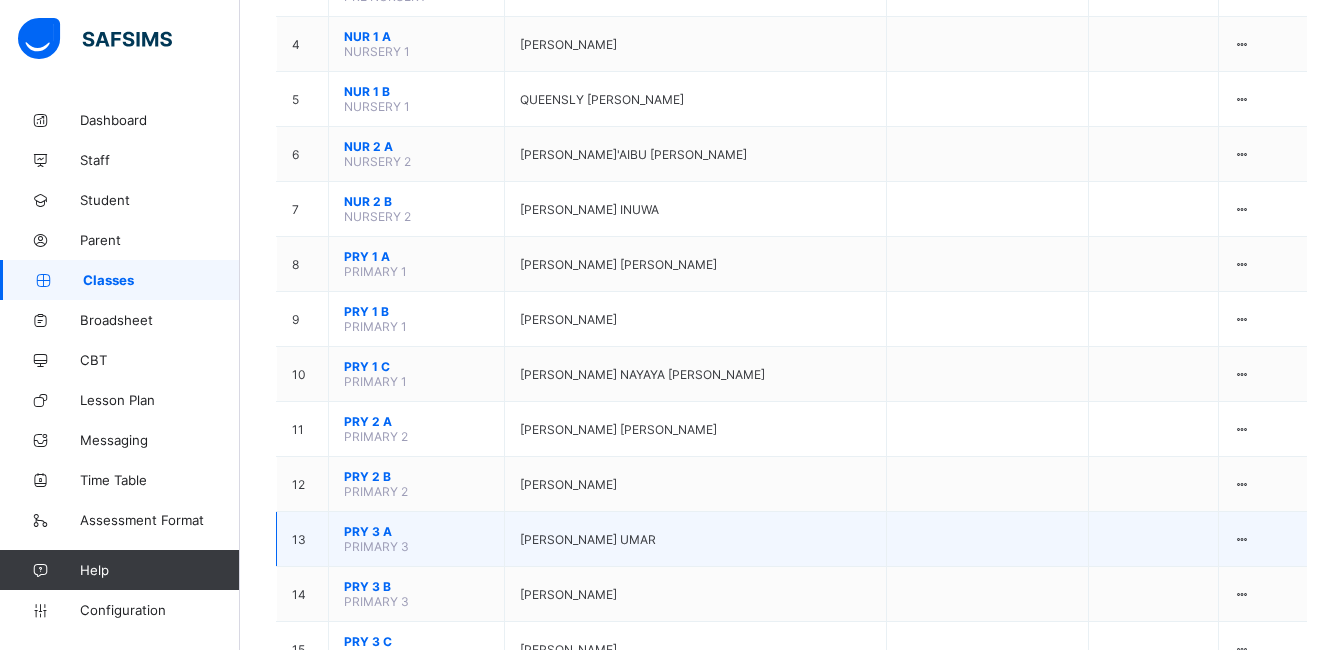 click on "PRY 3   A" at bounding box center [416, 531] 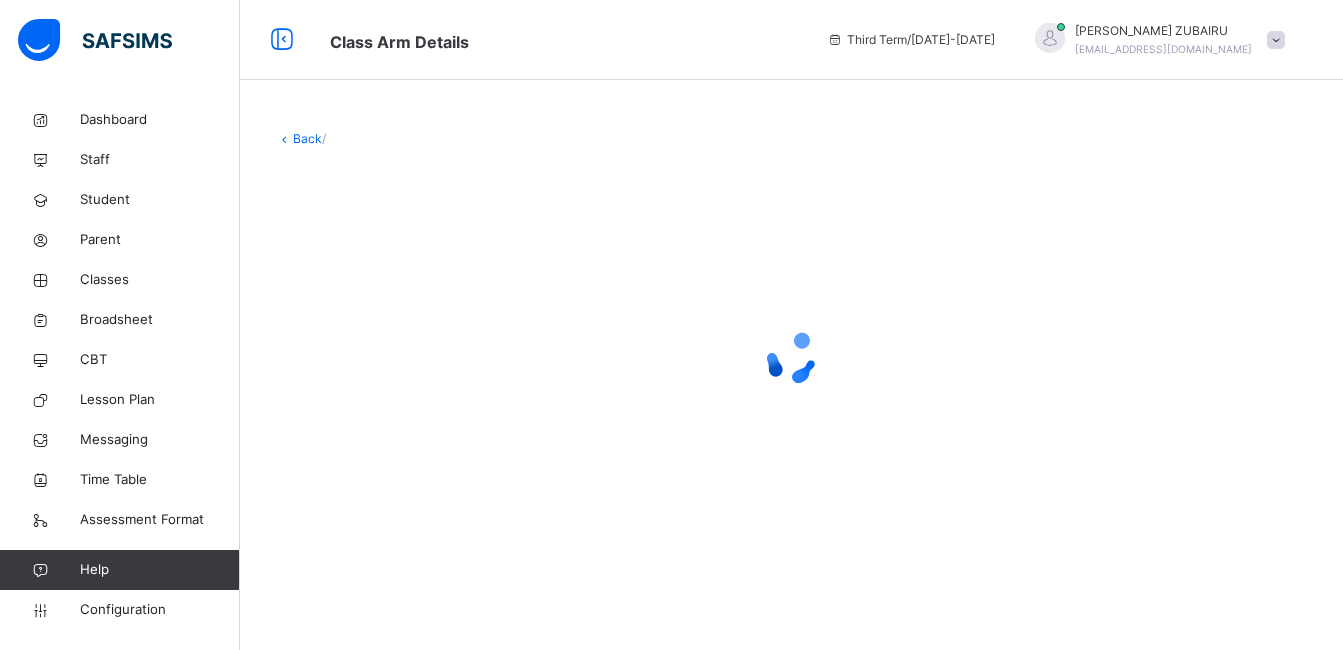 scroll, scrollTop: 0, scrollLeft: 0, axis: both 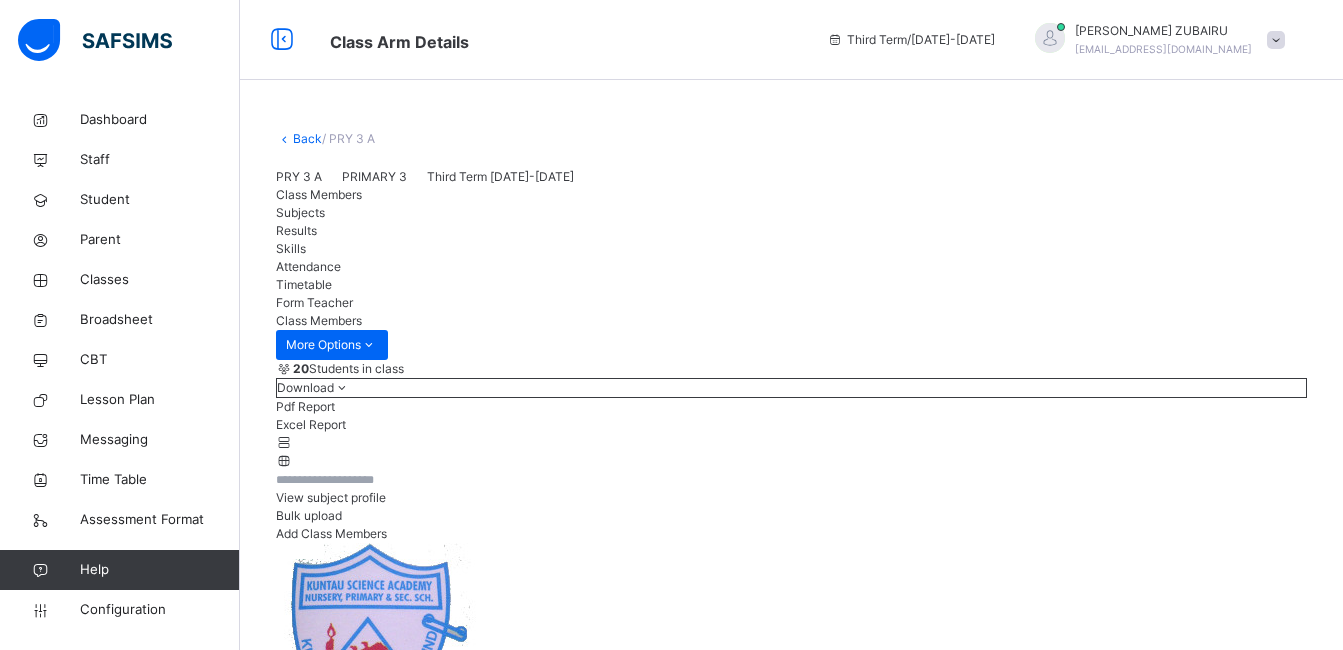 click on "Subjects" at bounding box center (300, 212) 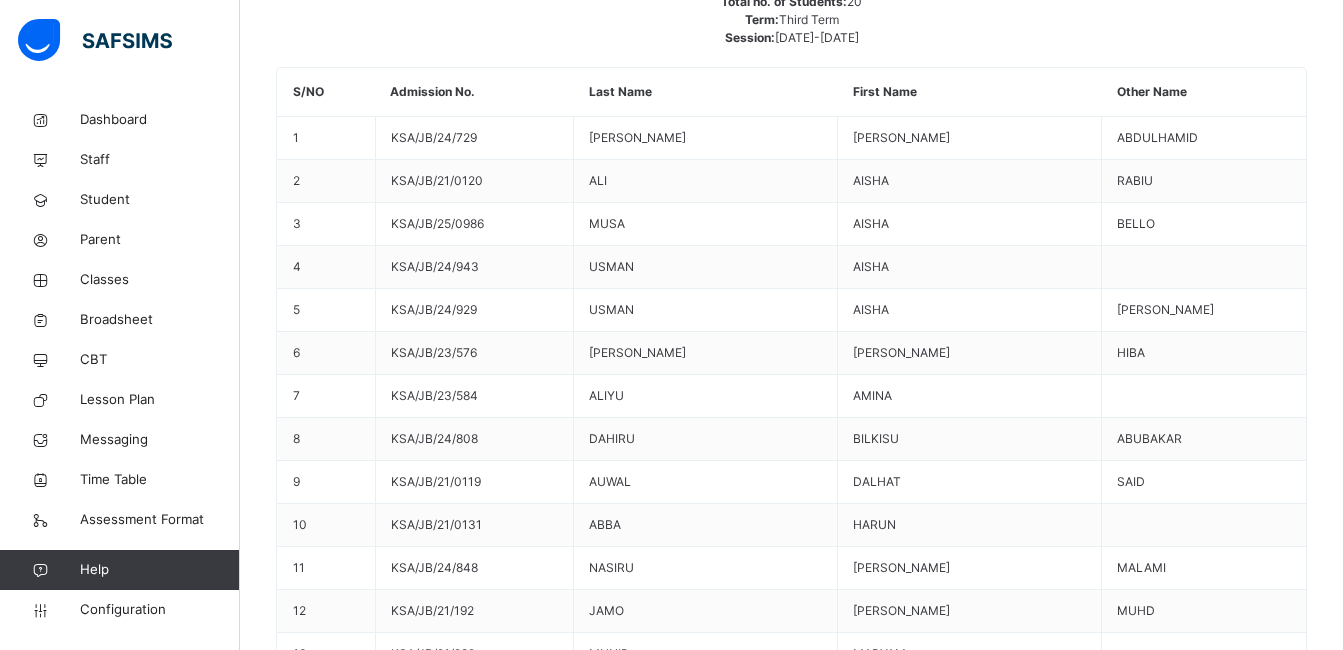 scroll, scrollTop: 908, scrollLeft: 0, axis: vertical 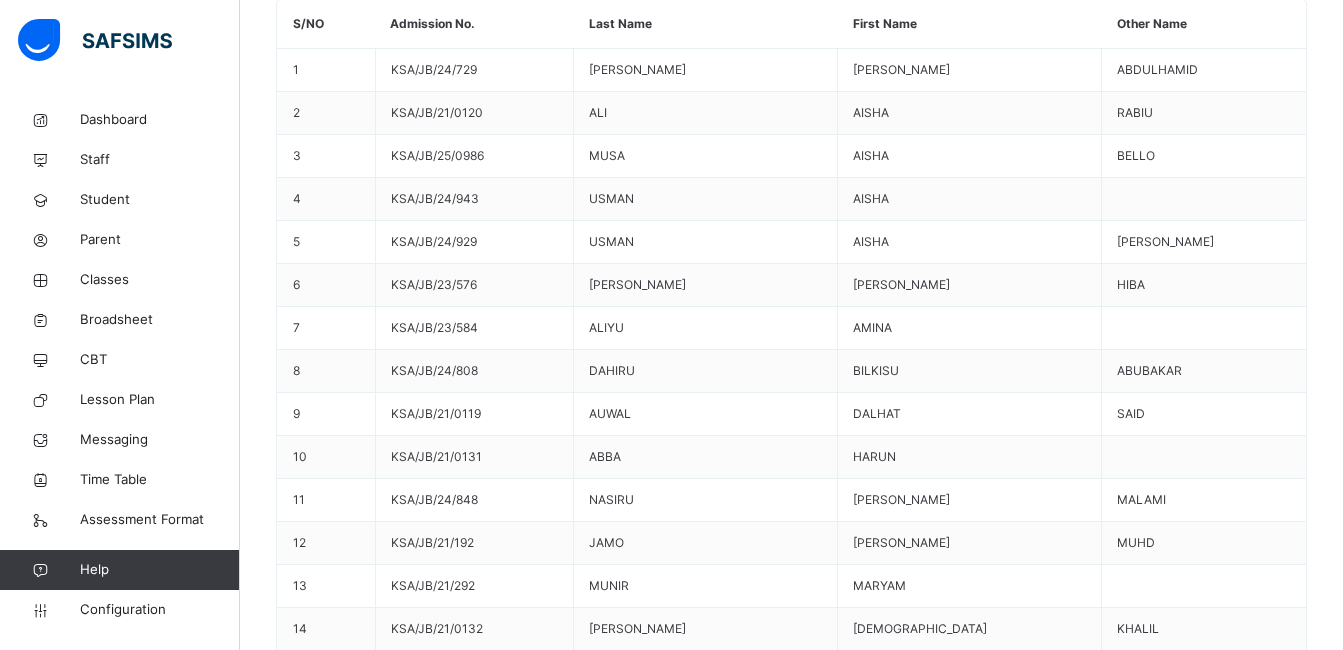click on "Assess Students" at bounding box center [1245, 3168] 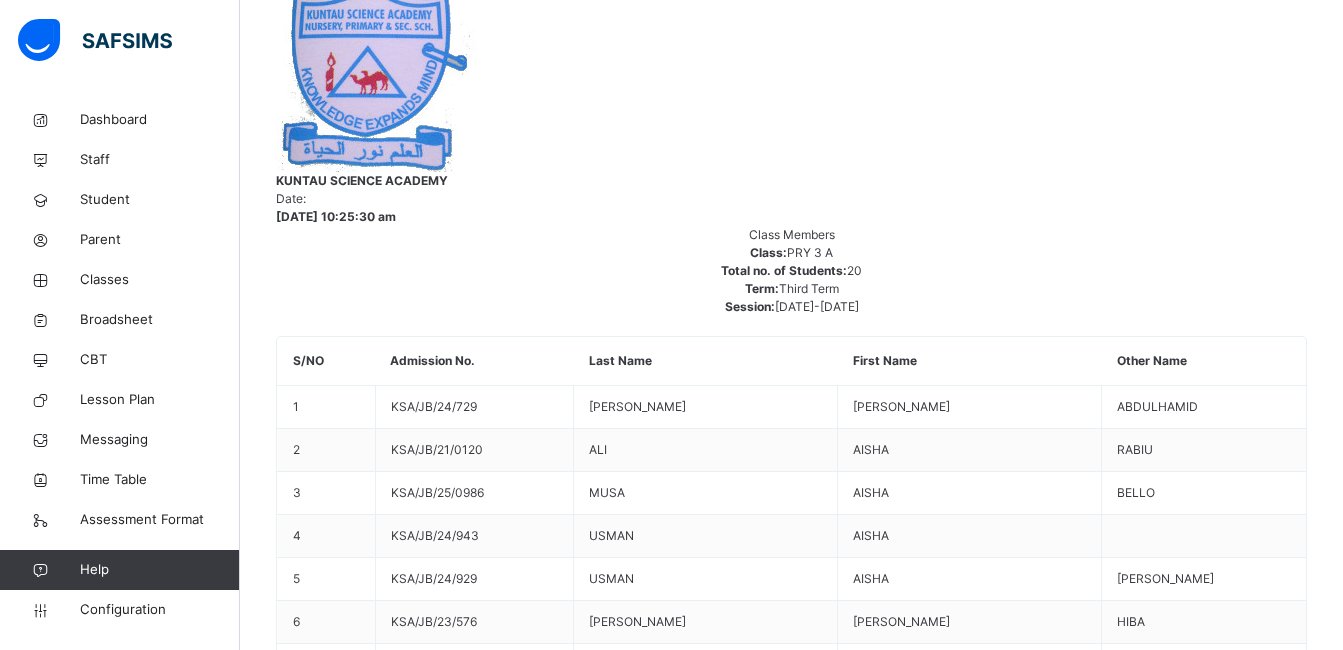 scroll, scrollTop: 0, scrollLeft: 0, axis: both 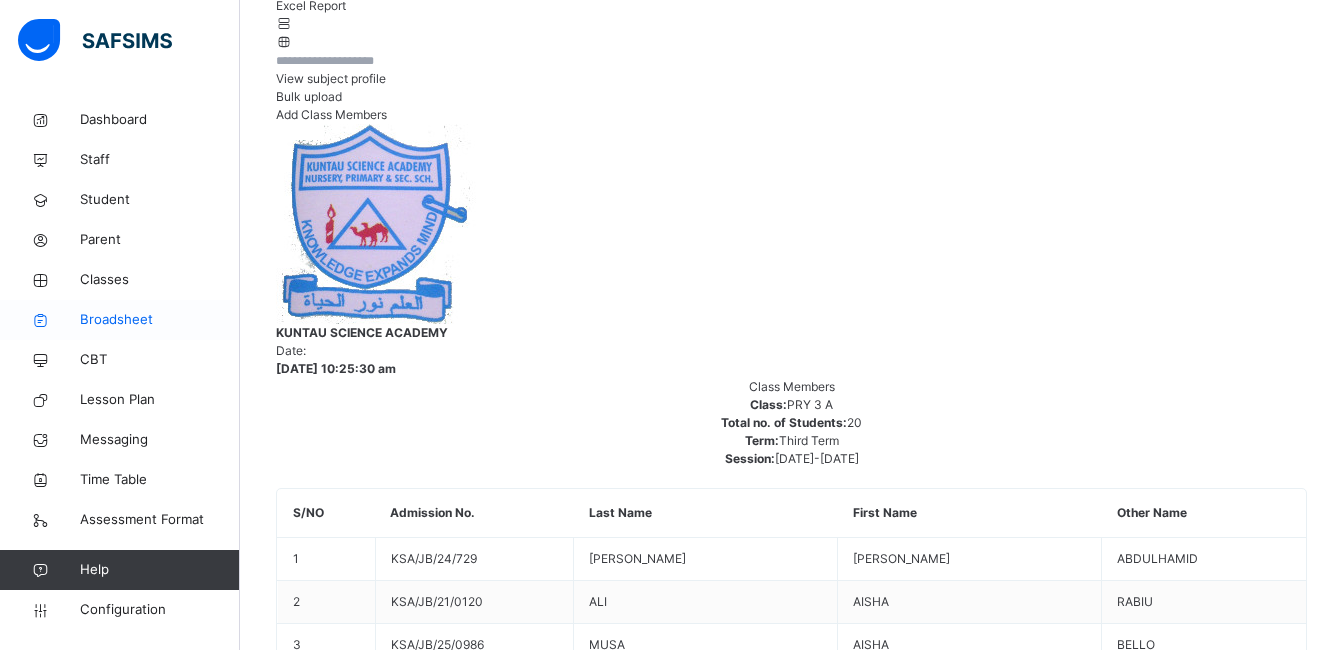 click on "Broadsheet" at bounding box center (160, 320) 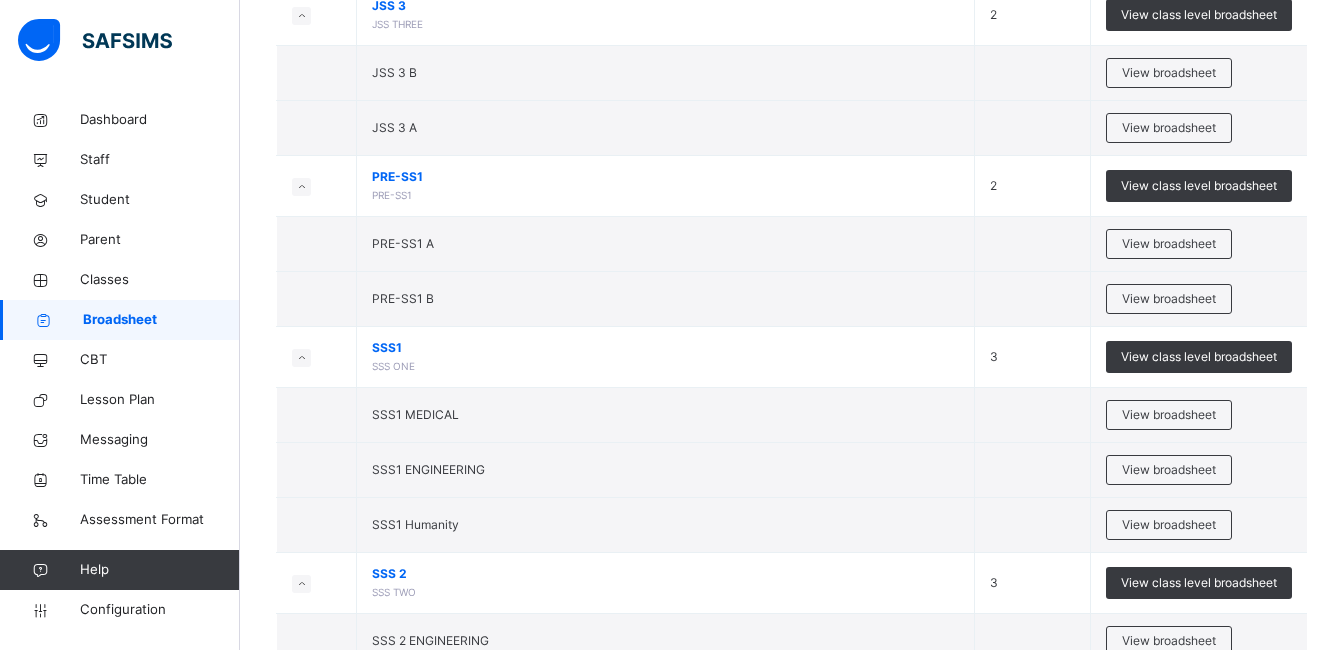 scroll, scrollTop: 2206, scrollLeft: 0, axis: vertical 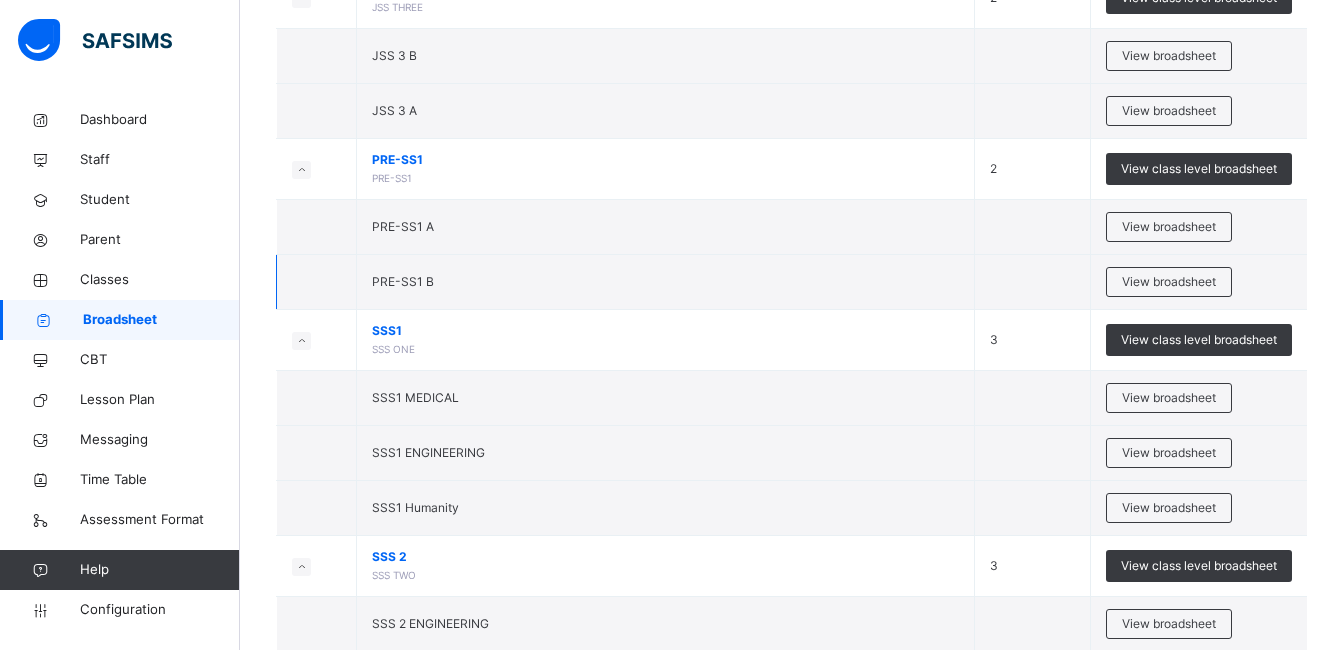 click on "PRE-SS1 B" at bounding box center (666, 282) 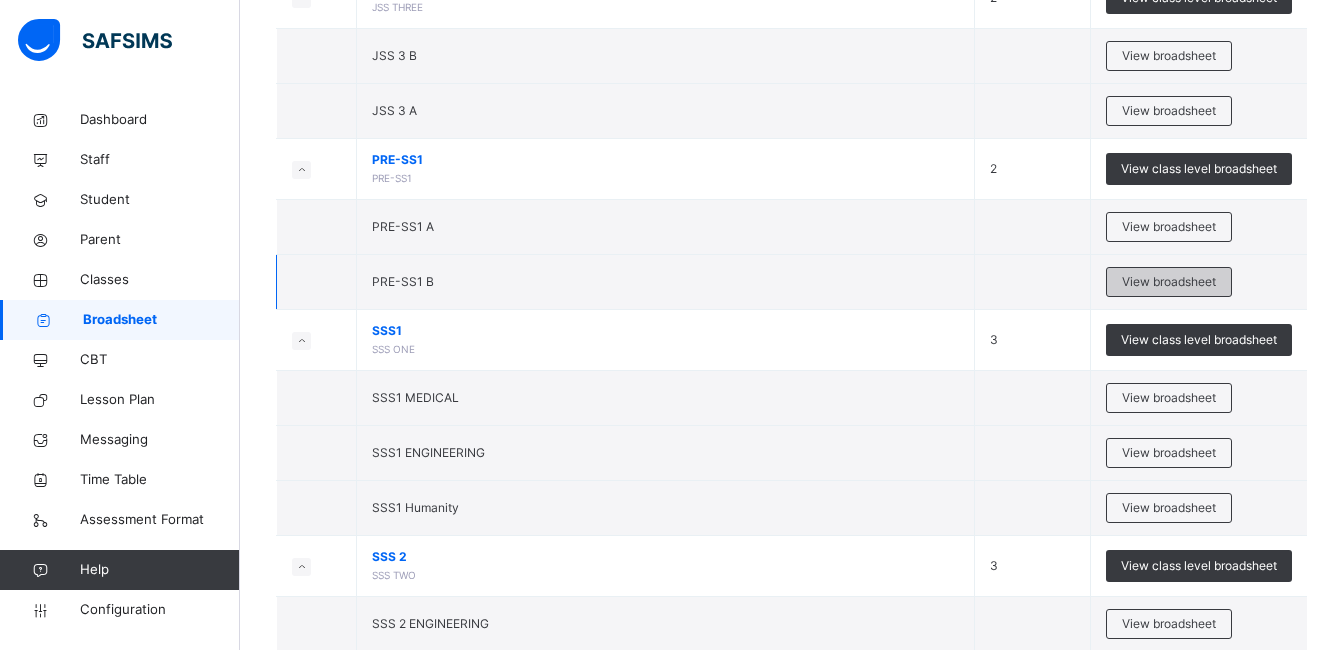 click on "View broadsheet" at bounding box center [1169, 282] 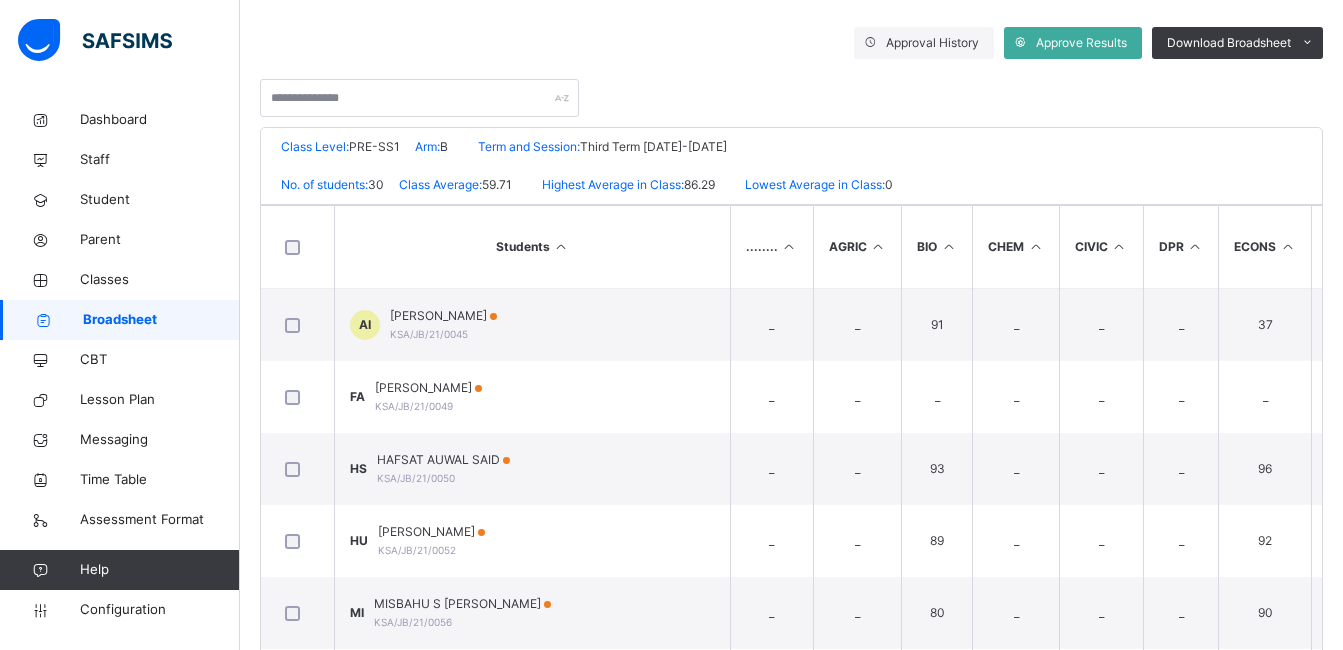scroll, scrollTop: 349, scrollLeft: 0, axis: vertical 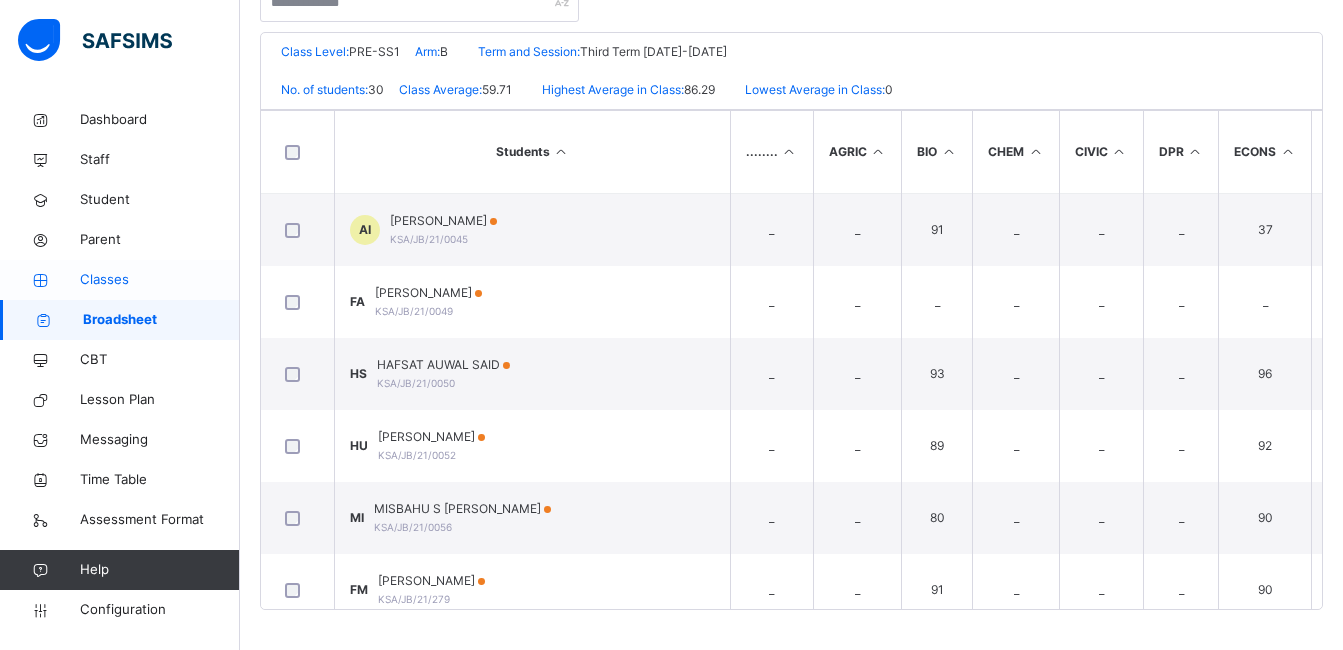 click on "Classes" at bounding box center (120, 280) 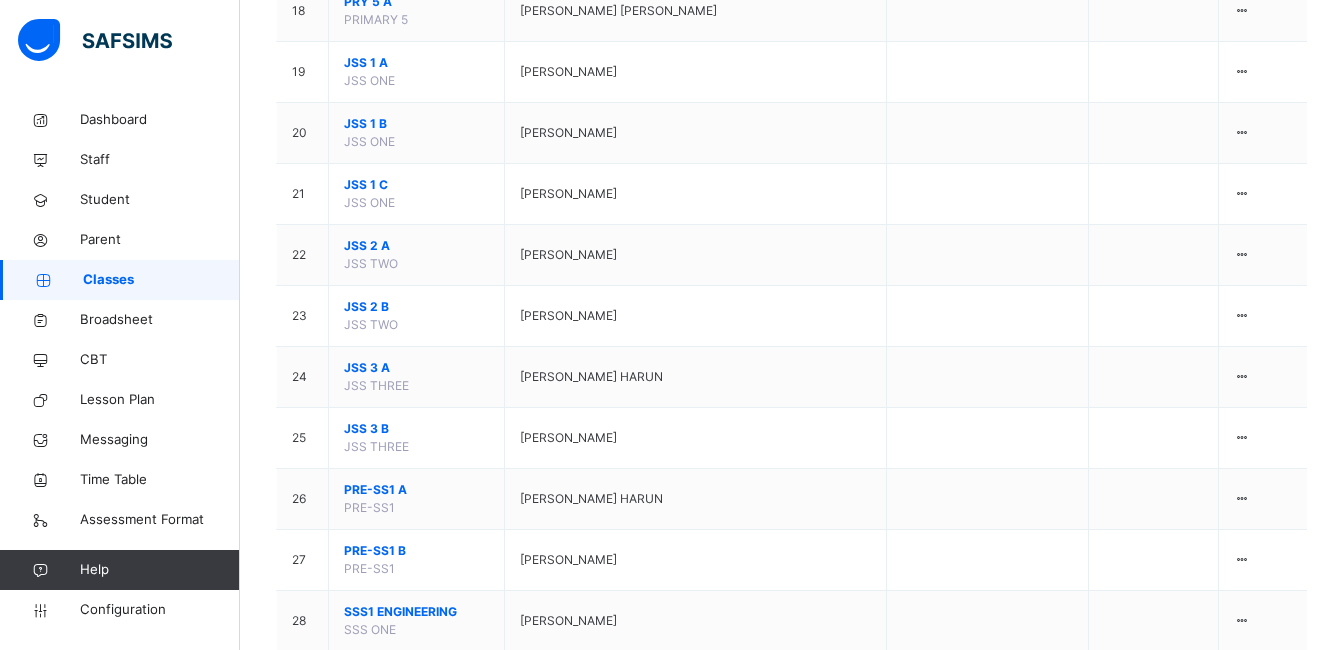 scroll, scrollTop: 1452, scrollLeft: 0, axis: vertical 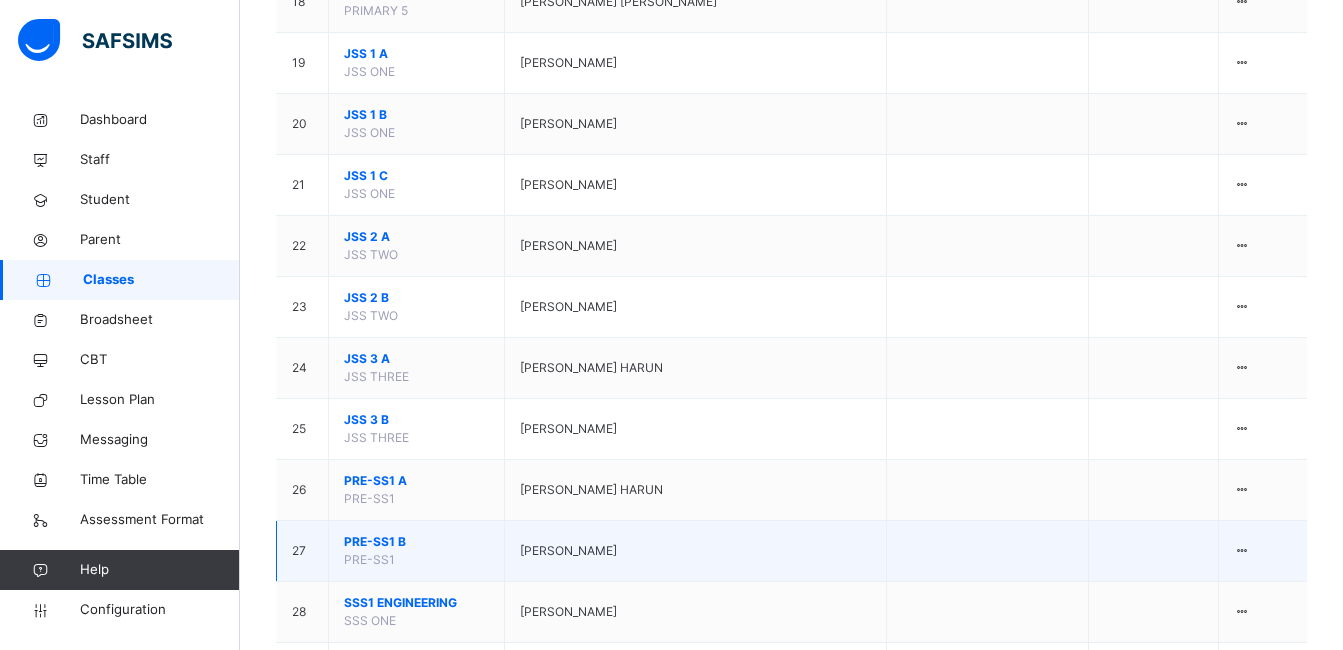 click on "PRE-SS1   B" at bounding box center [416, 542] 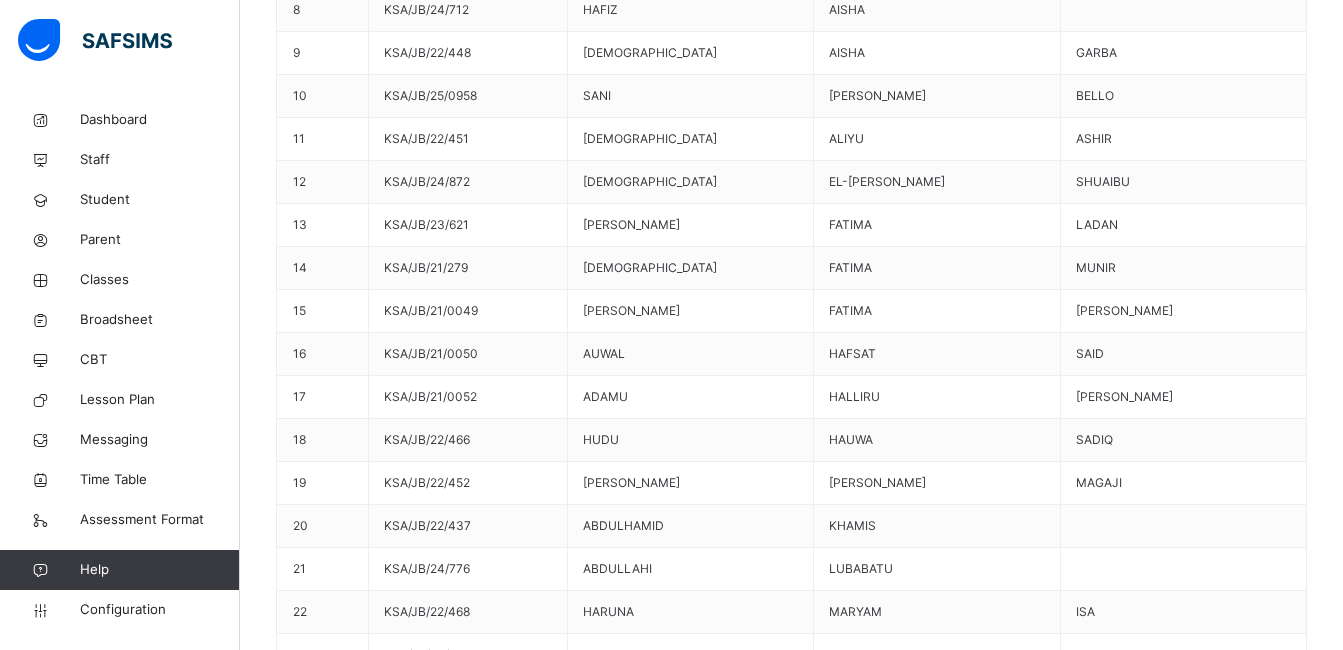 scroll, scrollTop: 1279, scrollLeft: 0, axis: vertical 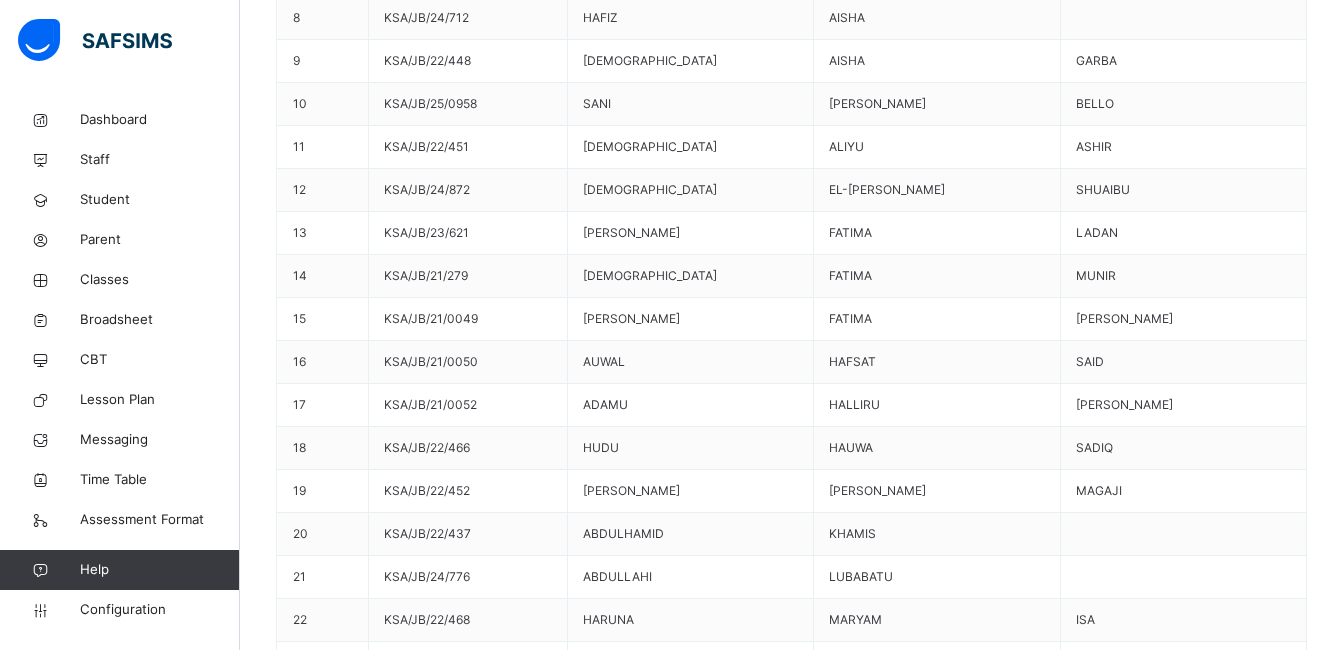 click at bounding box center [1102, 2051] 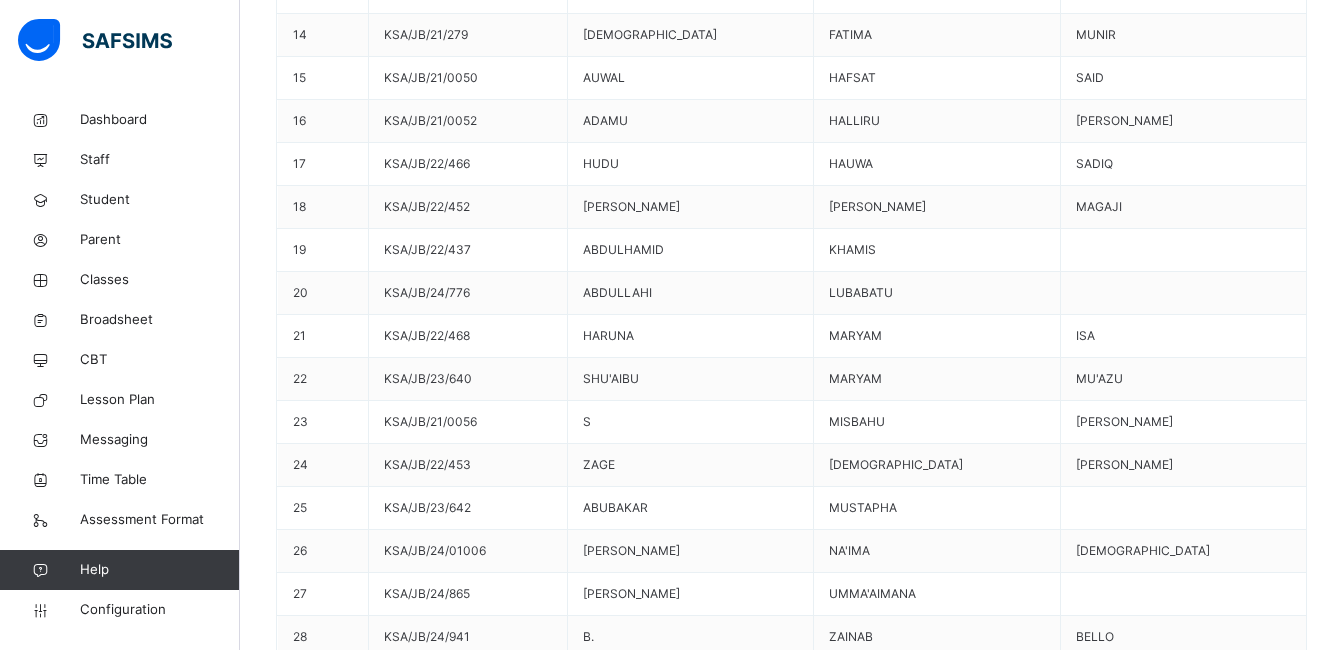 scroll, scrollTop: 1503, scrollLeft: 0, axis: vertical 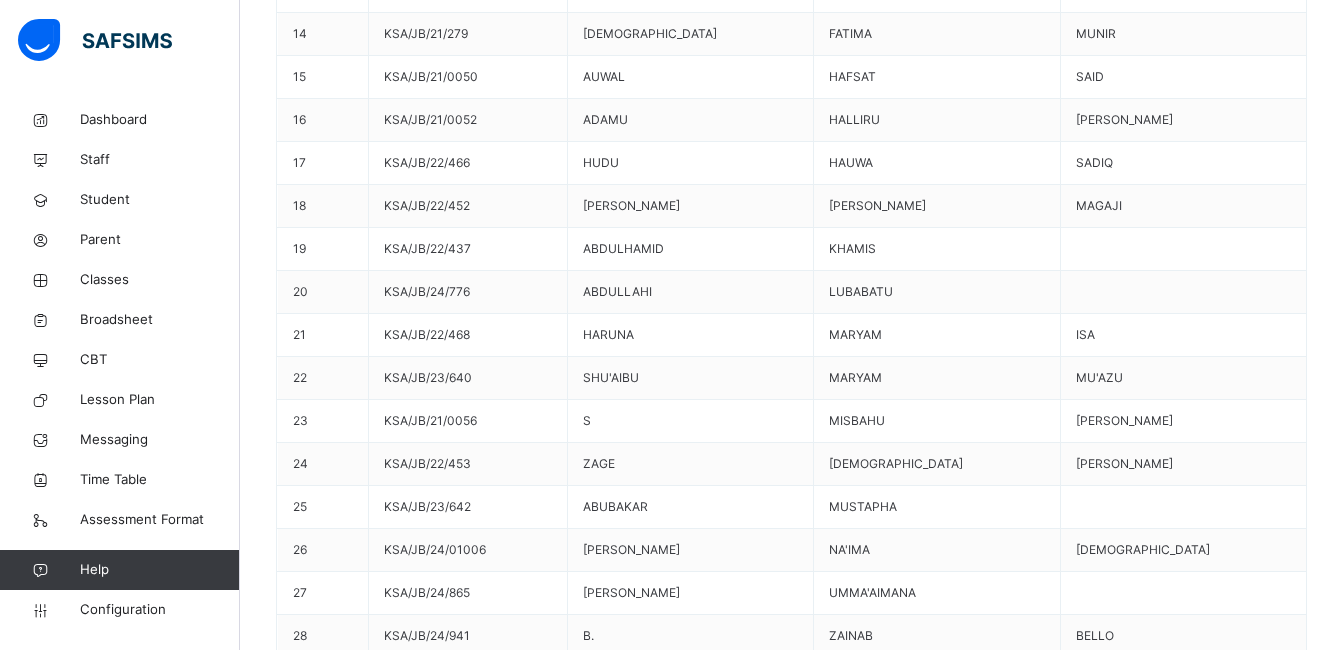 click at bounding box center (1102, 1899) 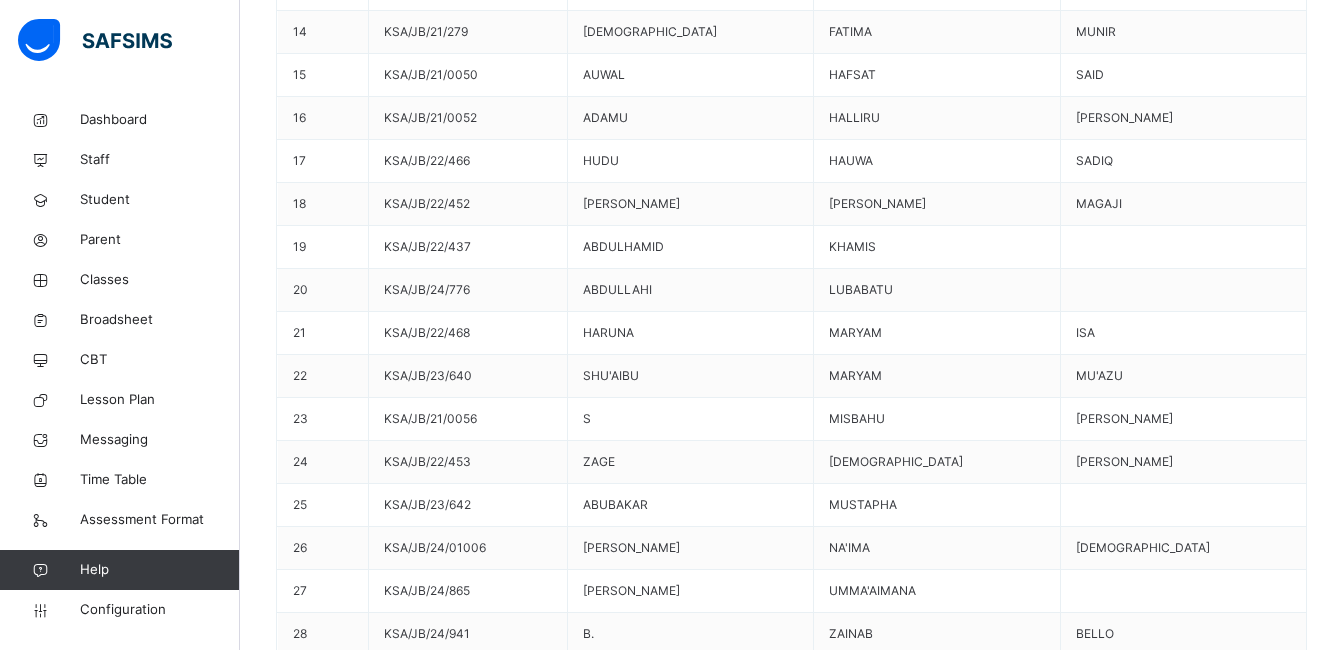 click on "Yes, Remove Student" at bounding box center [947, 2930] 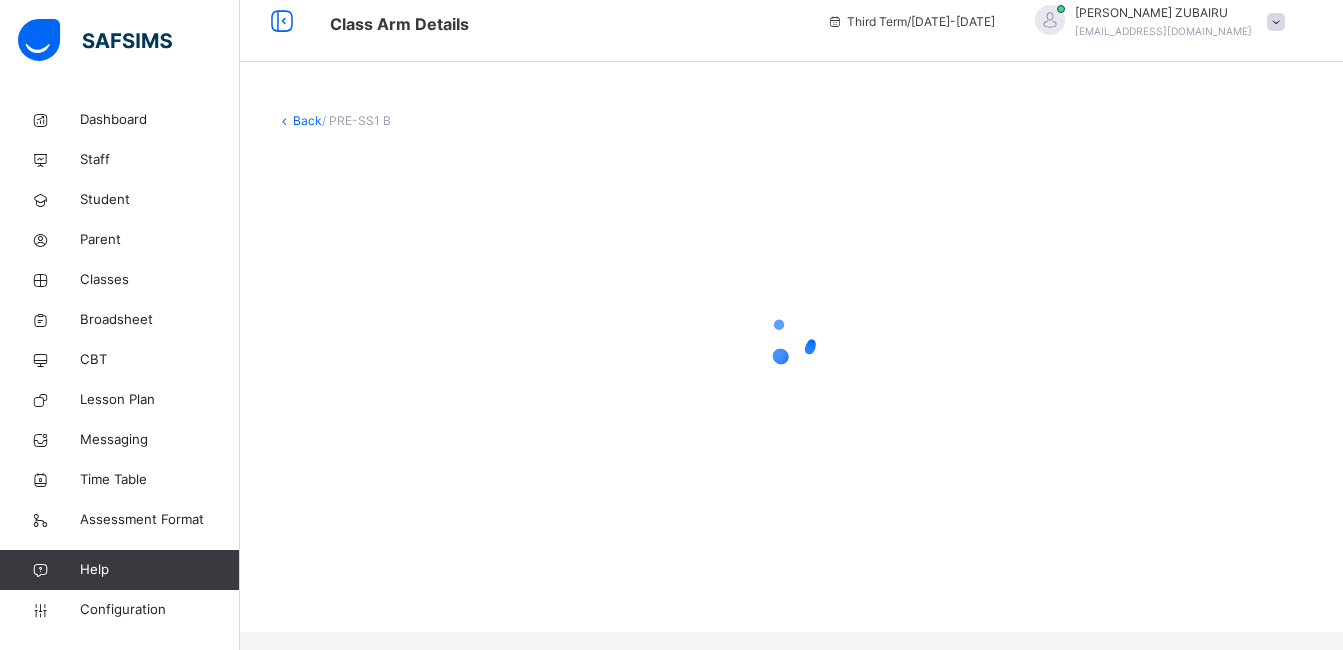 scroll, scrollTop: 0, scrollLeft: 0, axis: both 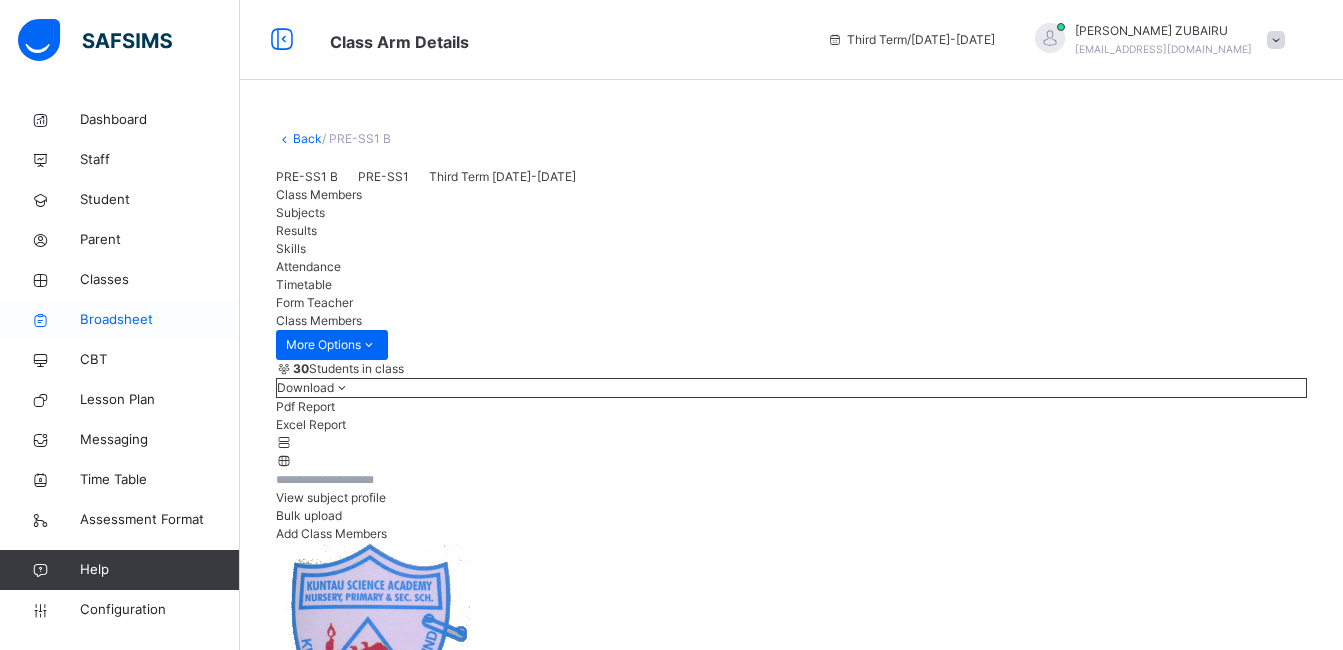 click on "Broadsheet" at bounding box center (160, 320) 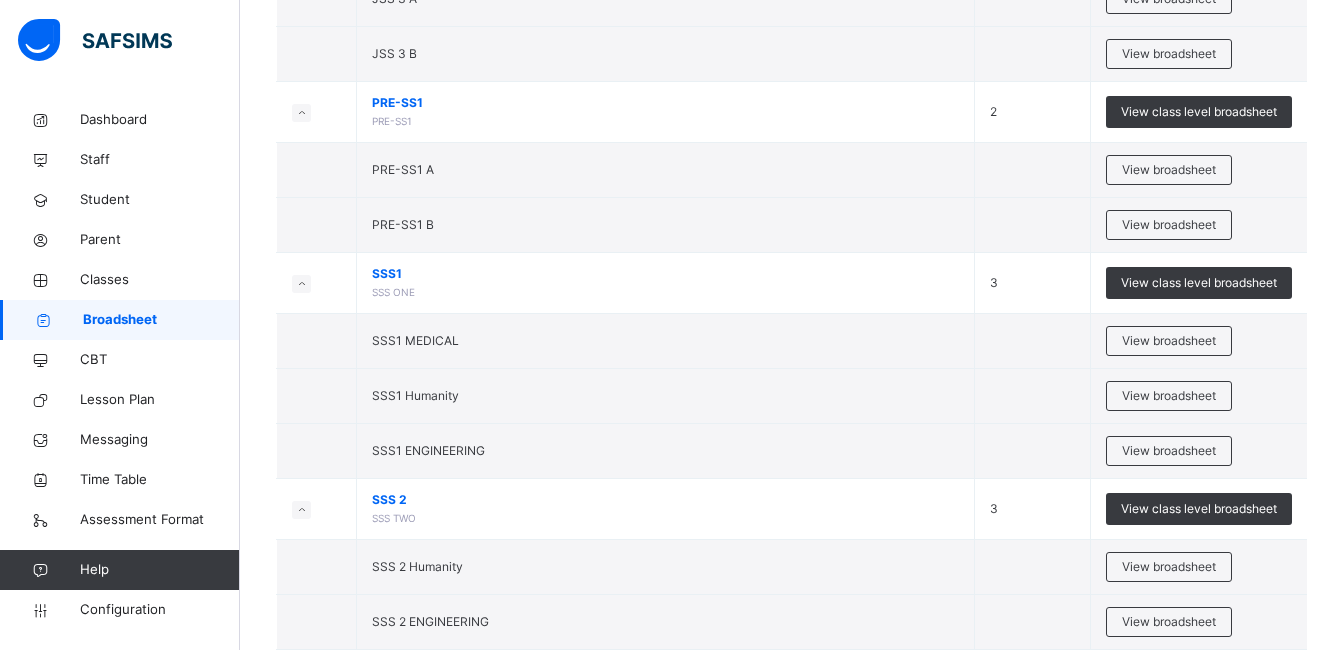 scroll, scrollTop: 2267, scrollLeft: 0, axis: vertical 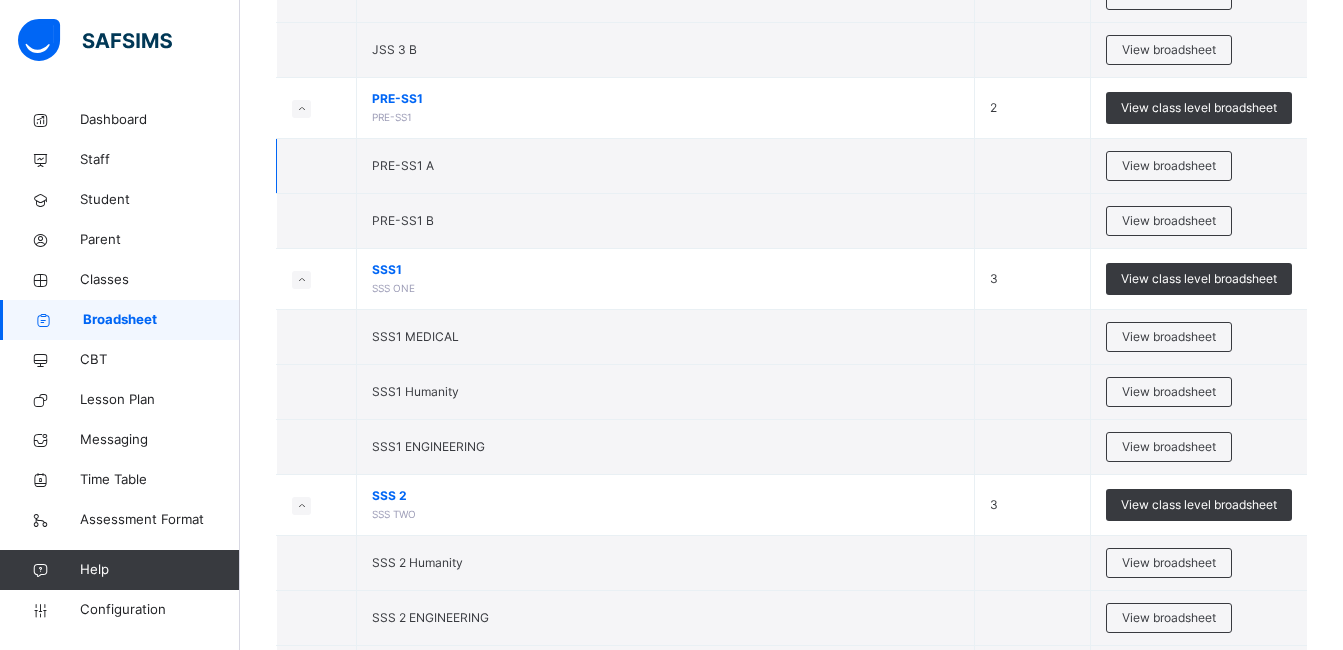 click on "PRE-SS1 A" at bounding box center (403, 165) 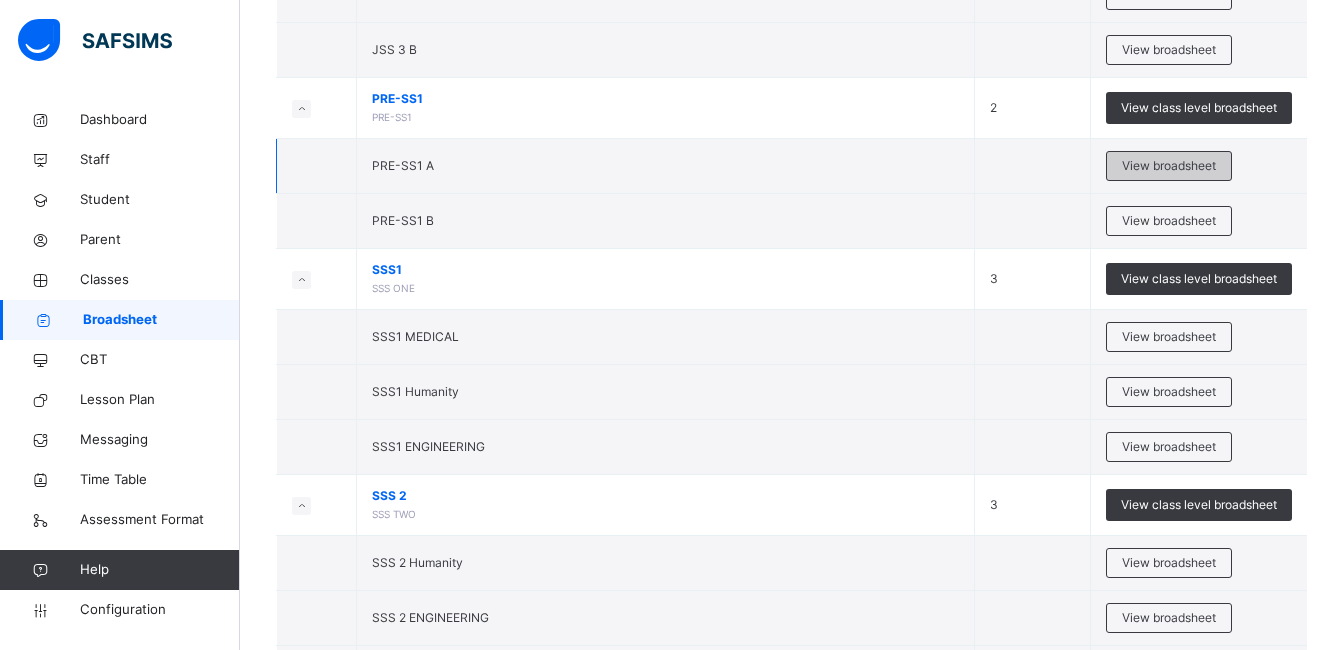 click on "View broadsheet" at bounding box center (1169, 166) 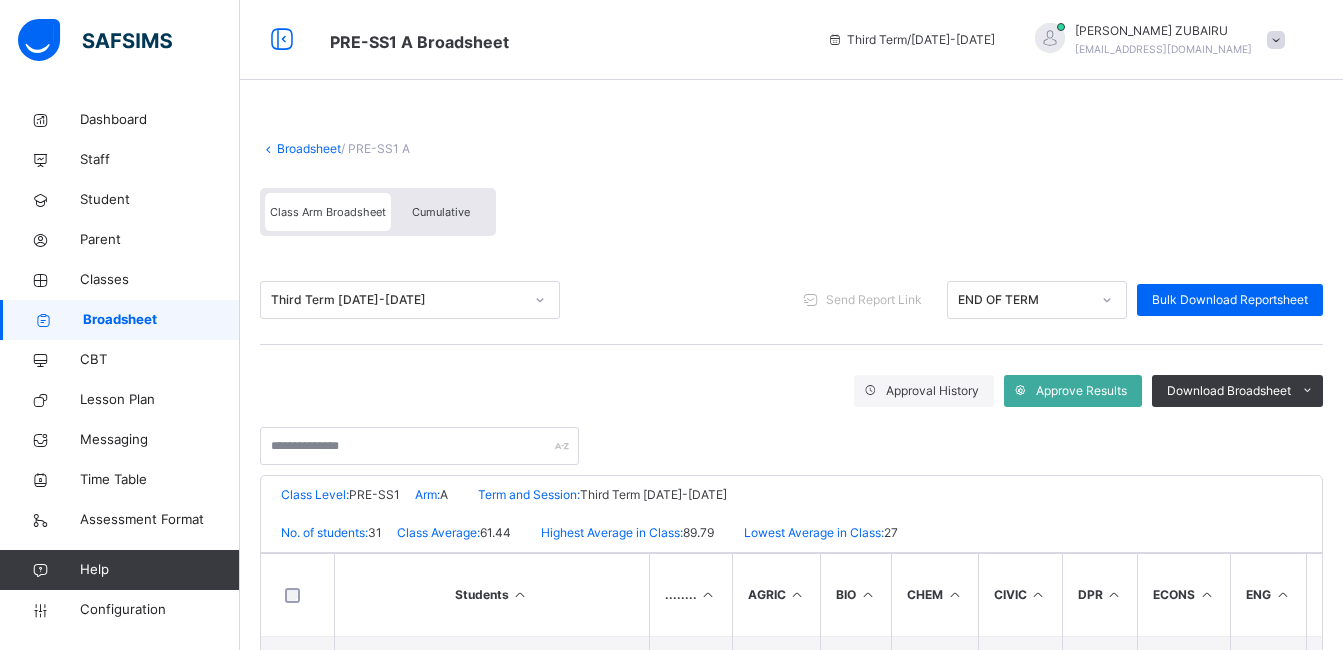 click on "Broadsheet" at bounding box center (161, 320) 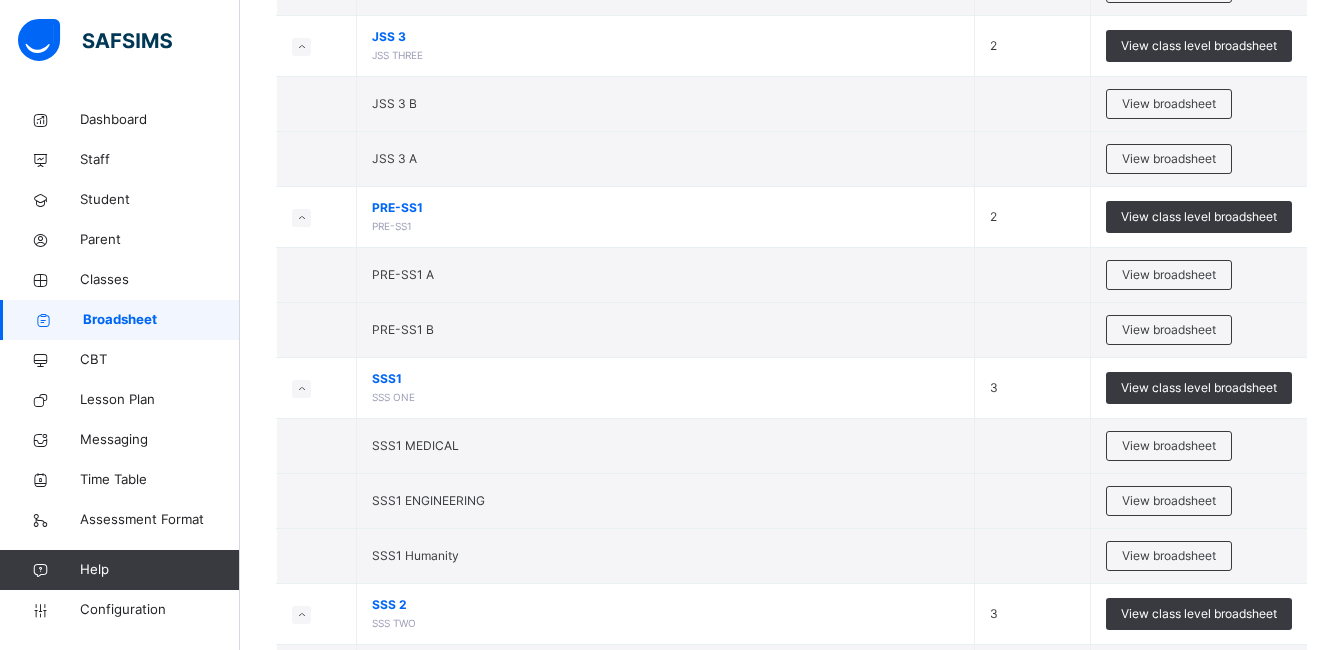 scroll, scrollTop: 2163, scrollLeft: 0, axis: vertical 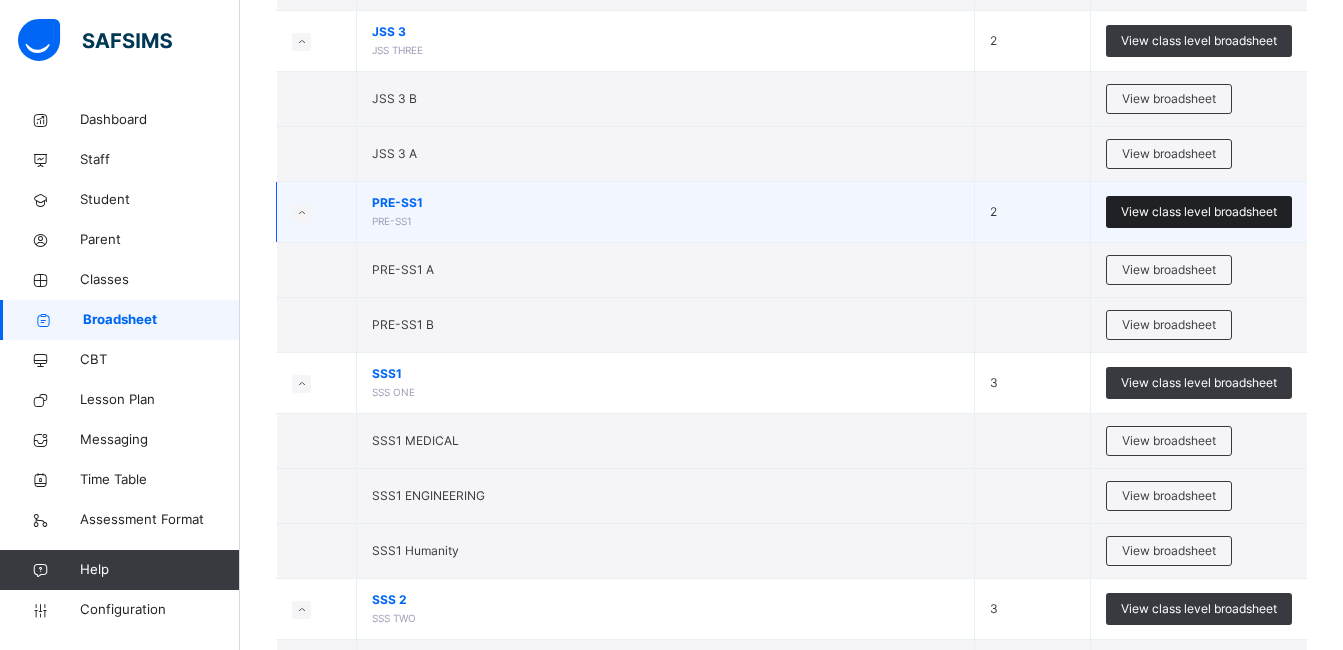 click on "View class level broadsheet" at bounding box center (1199, 212) 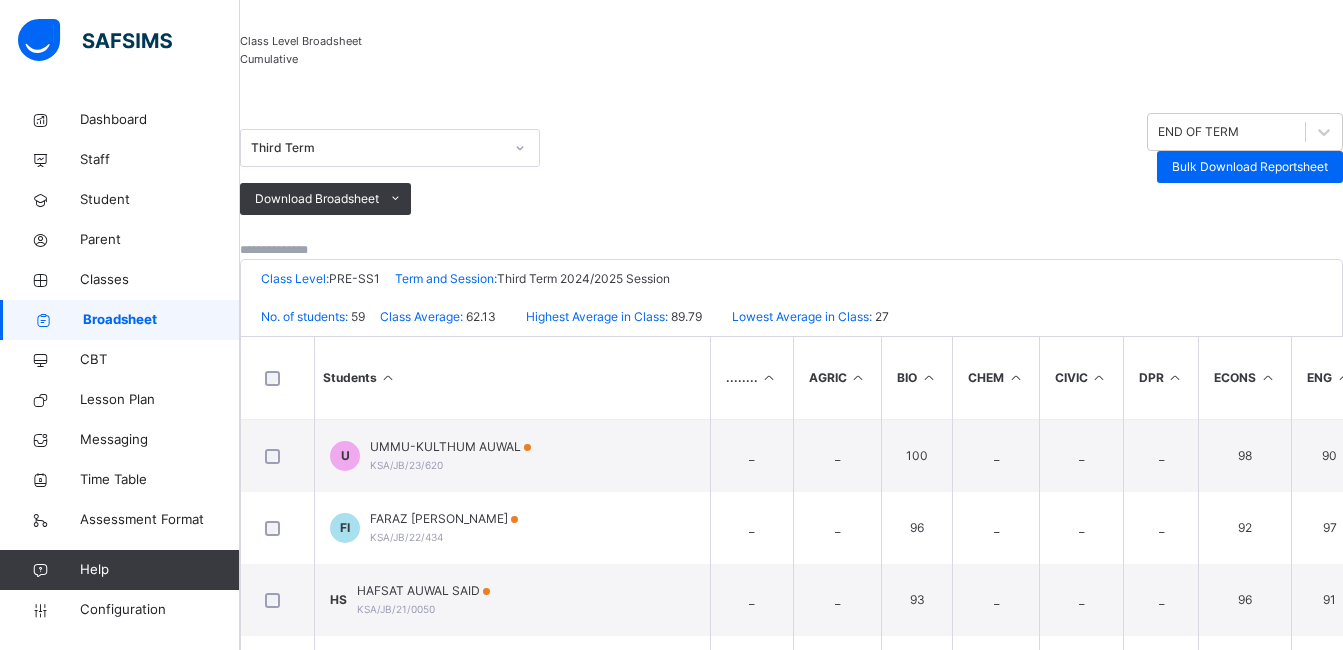 scroll, scrollTop: 86, scrollLeft: 0, axis: vertical 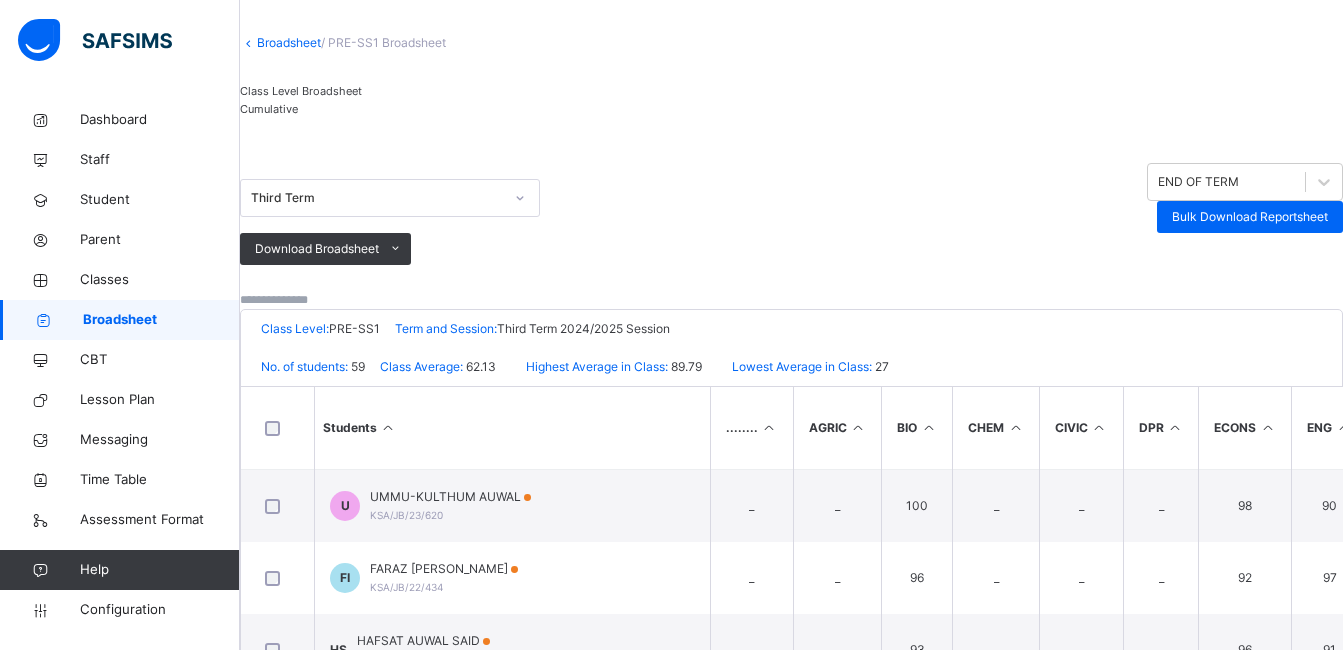 click on "Cumulative" at bounding box center (269, 109) 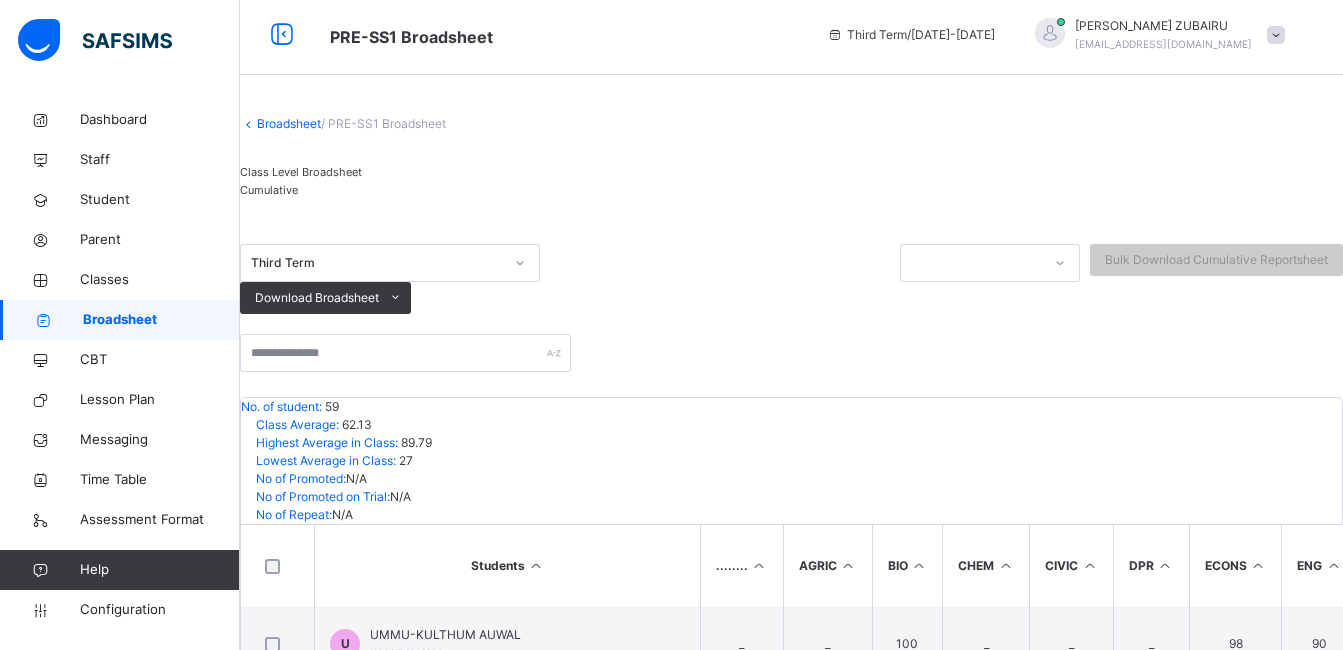 scroll, scrollTop: 0, scrollLeft: 0, axis: both 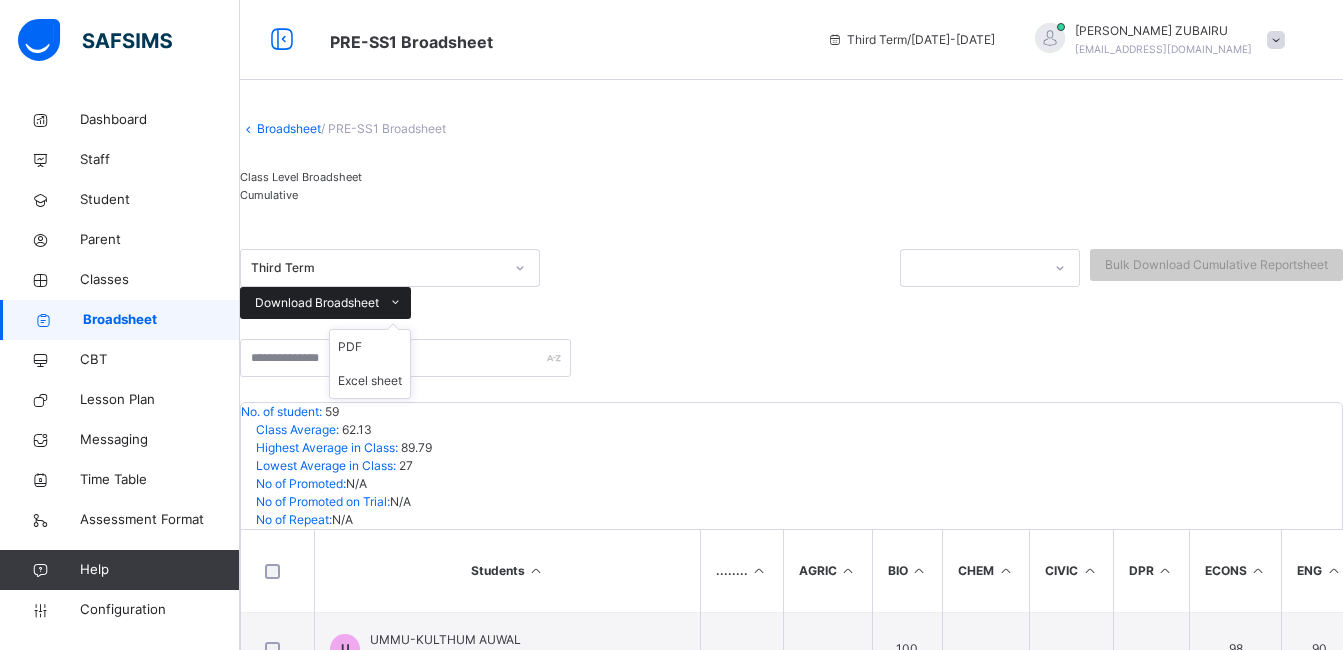 click on "Download Broadsheet" at bounding box center [317, 303] 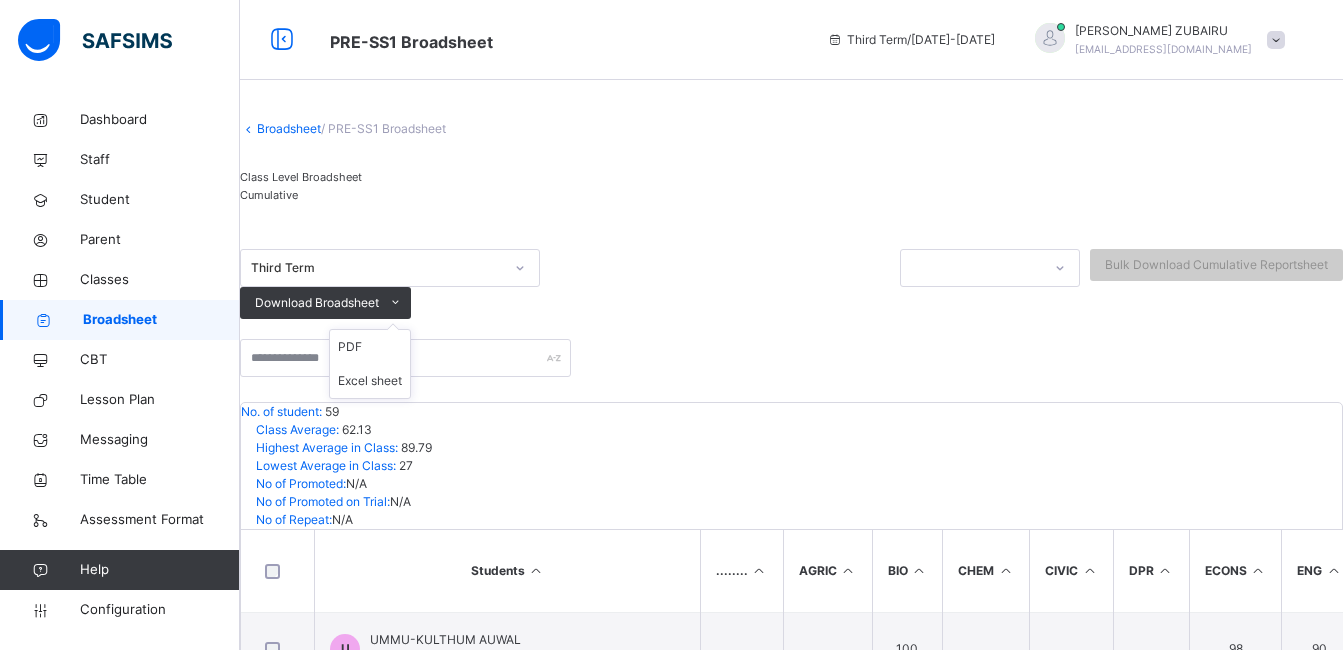 click on "PDF Excel sheet" at bounding box center [370, 364] 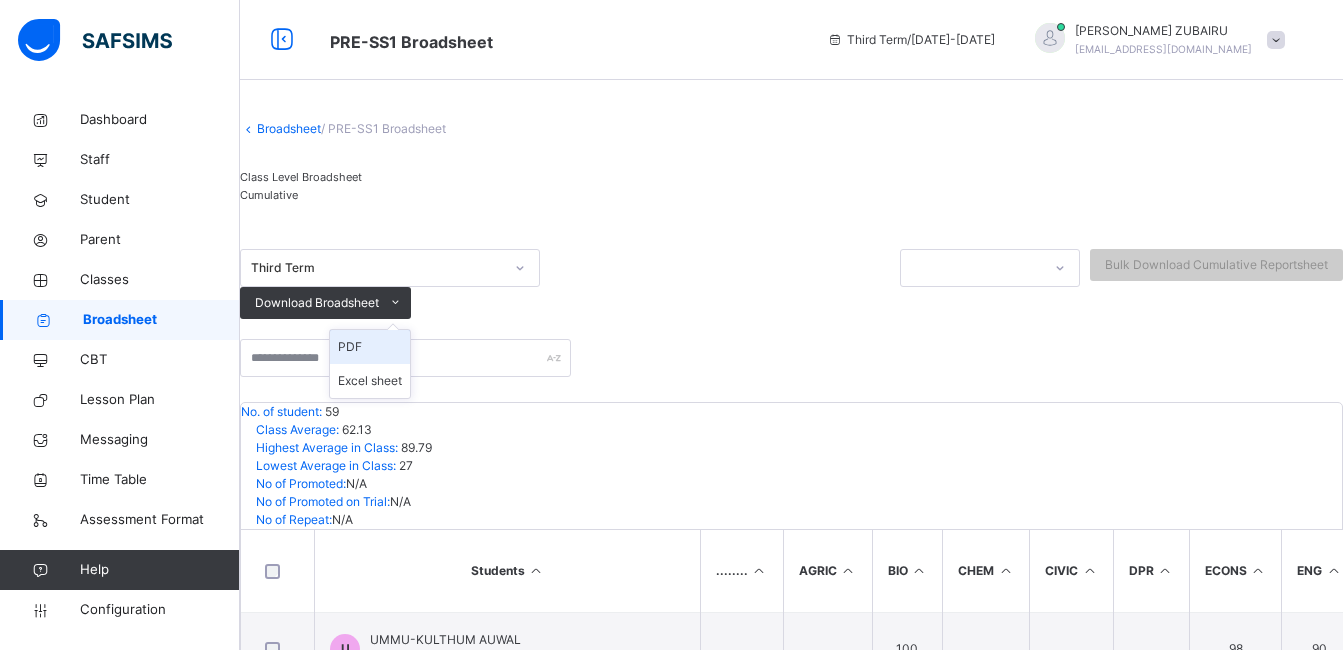 click on "PDF" at bounding box center (370, 347) 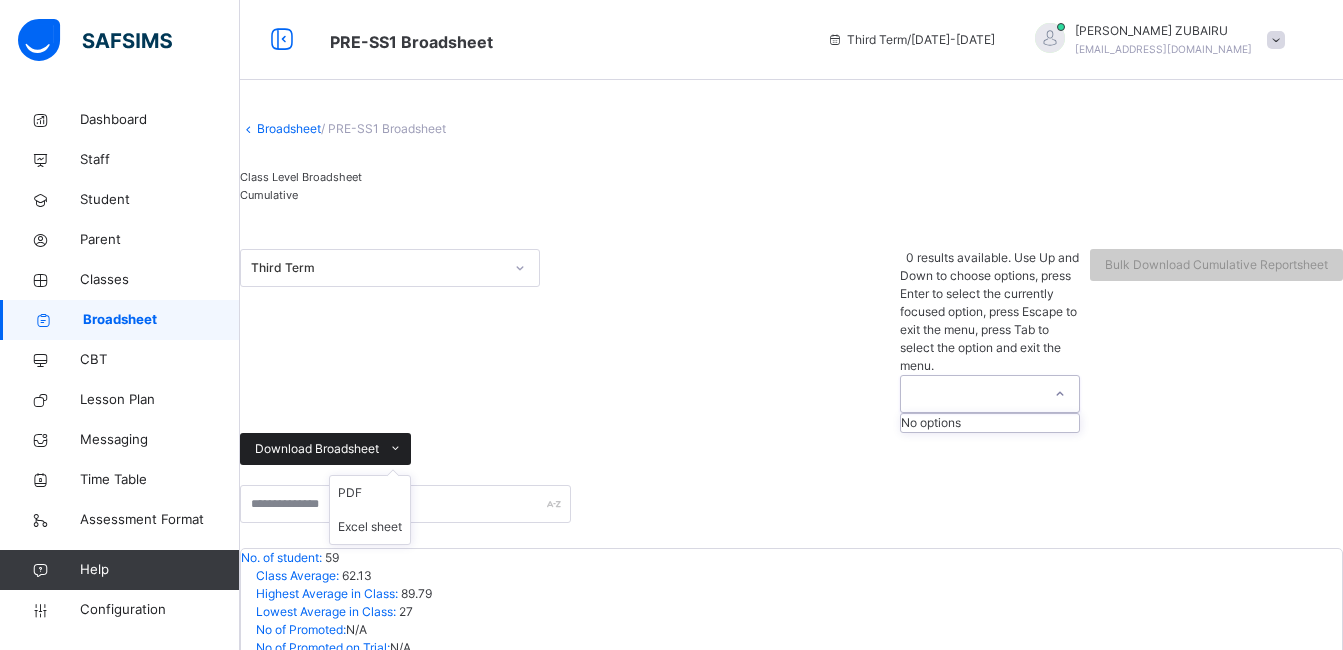 click on "PDF" at bounding box center [370, 493] 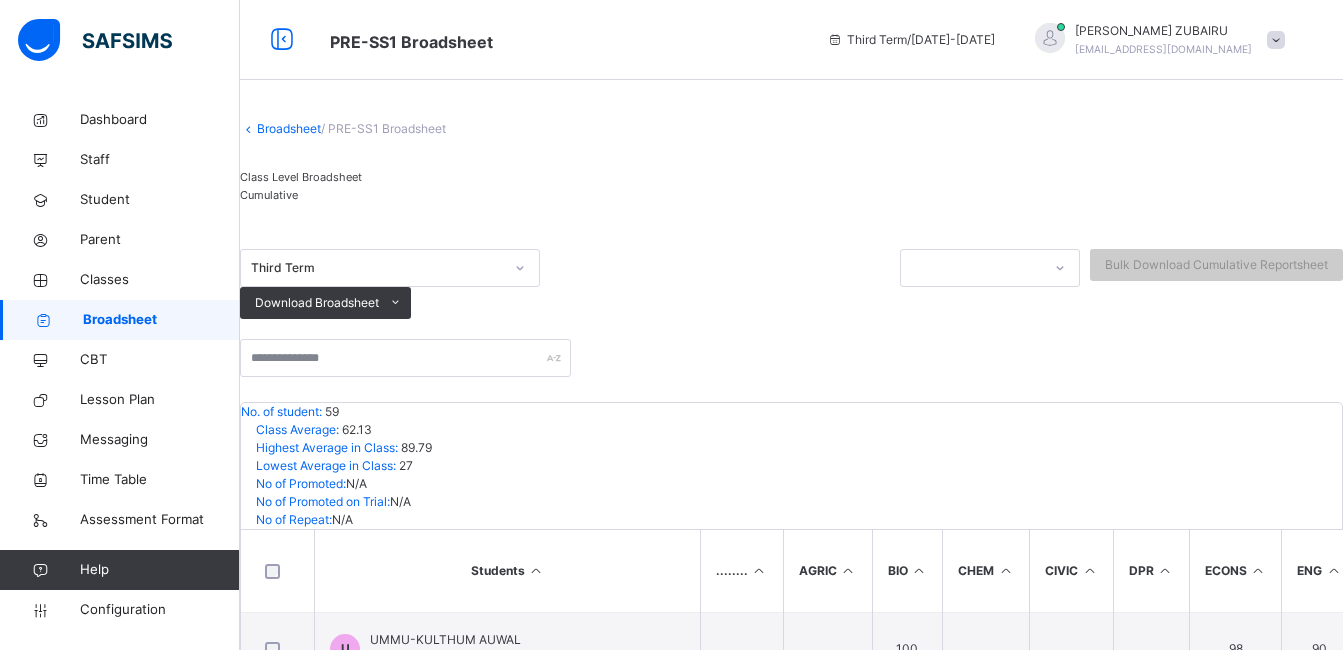 click on "Class Level Broadsheet" at bounding box center [301, 177] 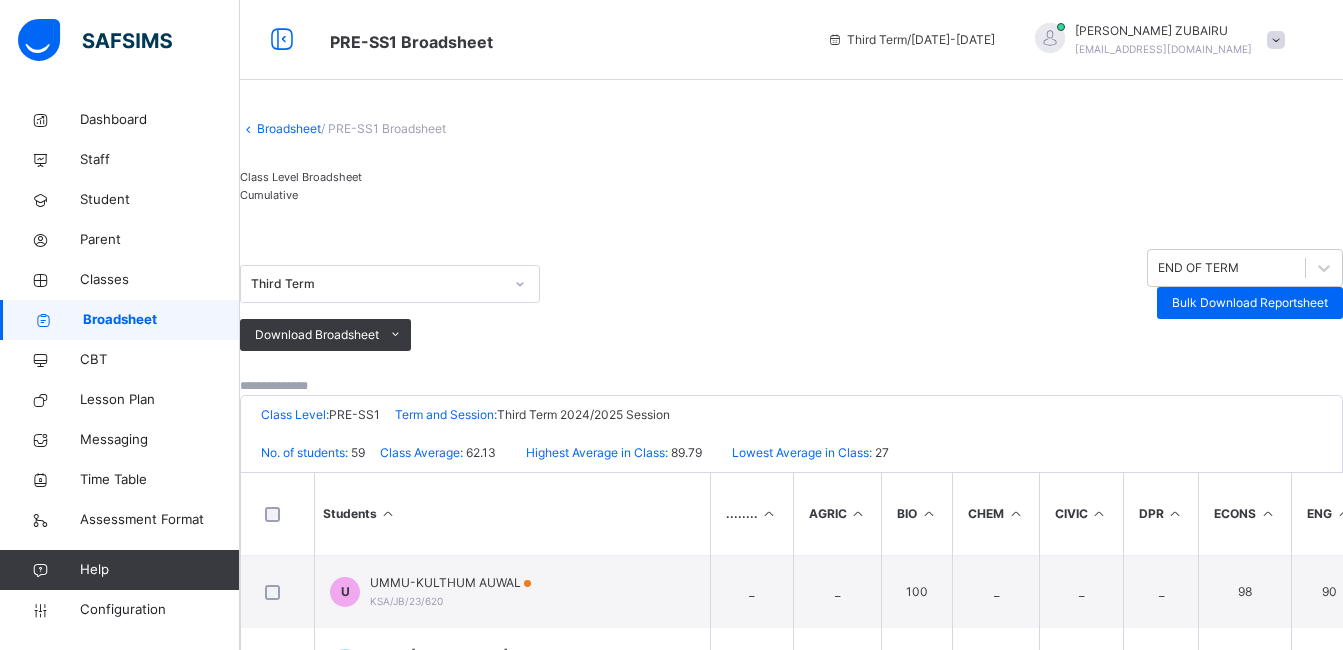 click on "Class Level Broadsheet" at bounding box center (301, 177) 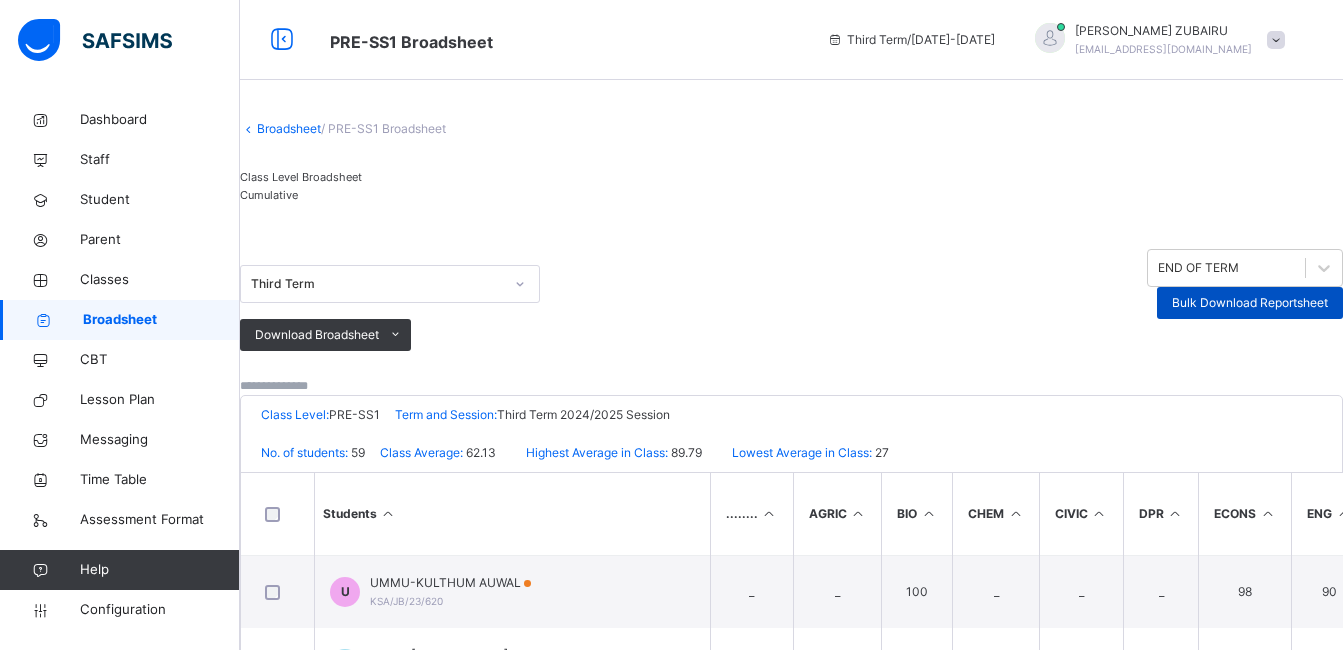 click on "Bulk Download Reportsheet" at bounding box center (1250, 303) 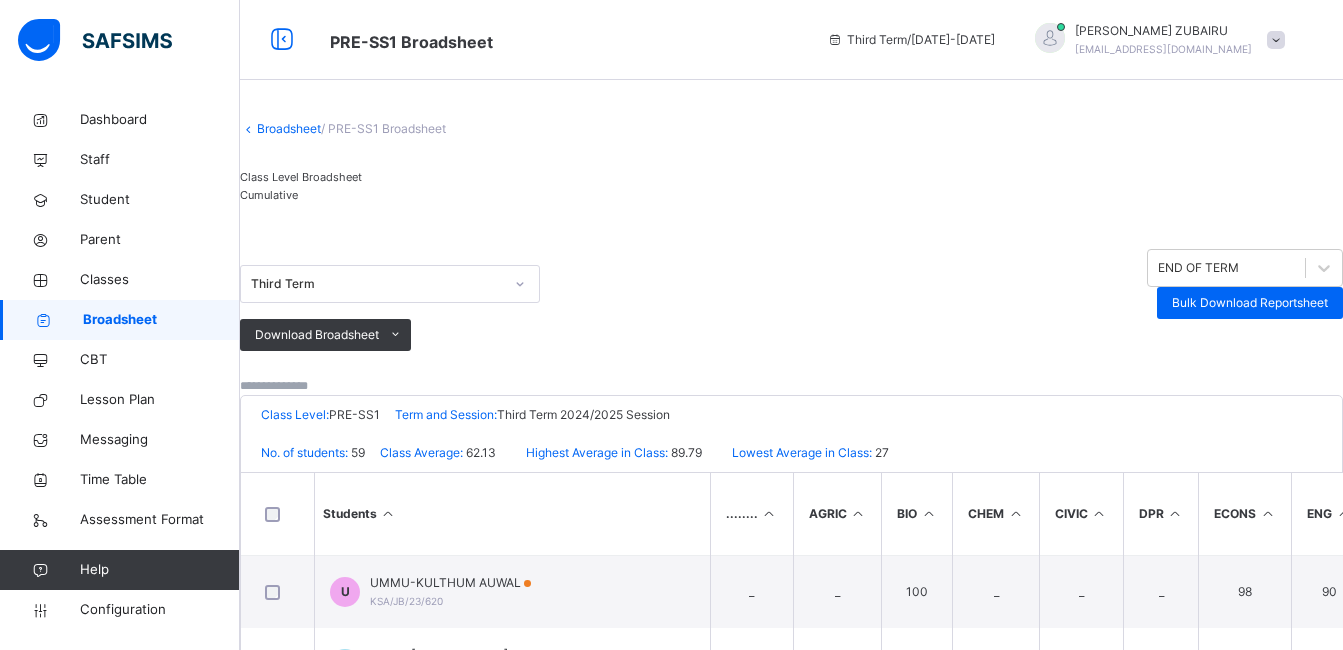 scroll, scrollTop: 201, scrollLeft: 0, axis: vertical 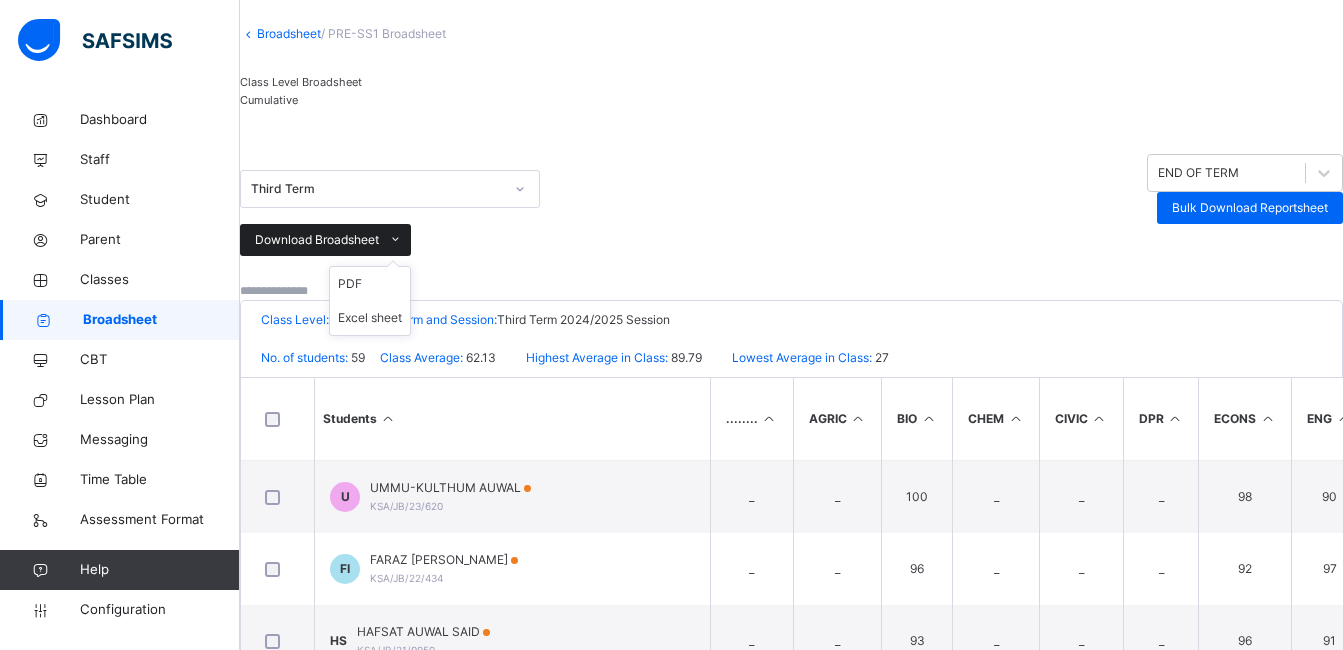 click on "Download Broadsheet" at bounding box center [317, 240] 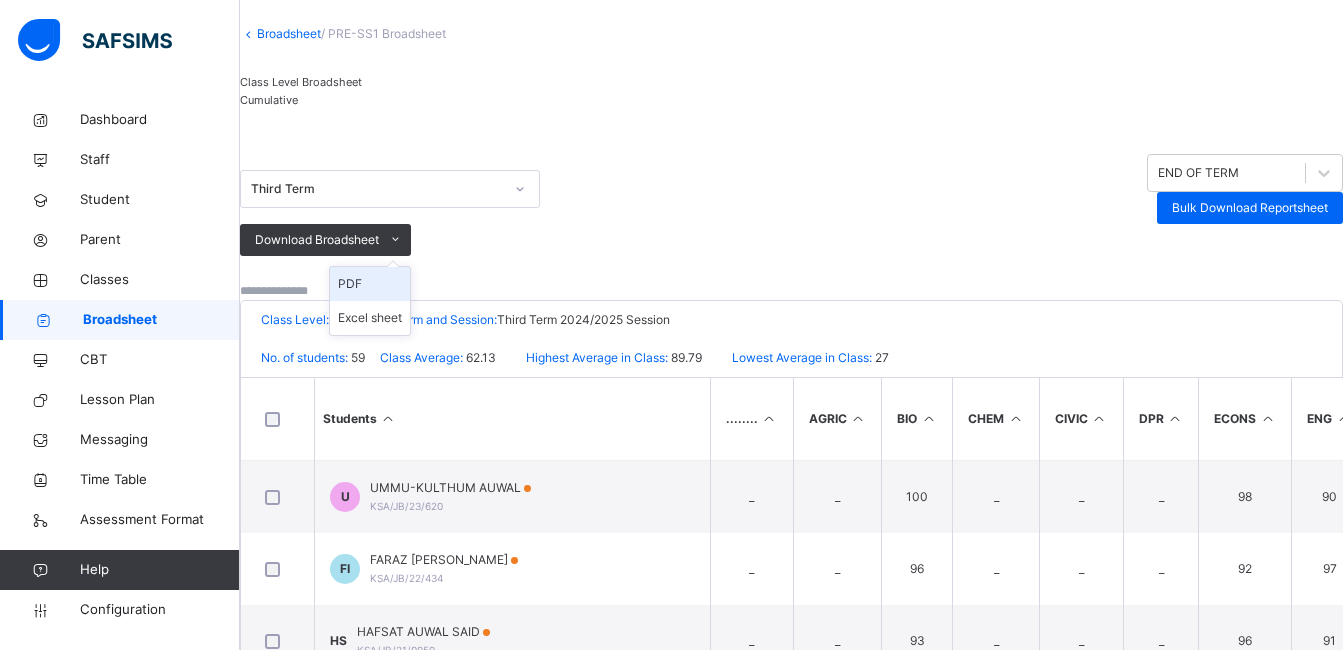 click on "PDF" at bounding box center [370, 284] 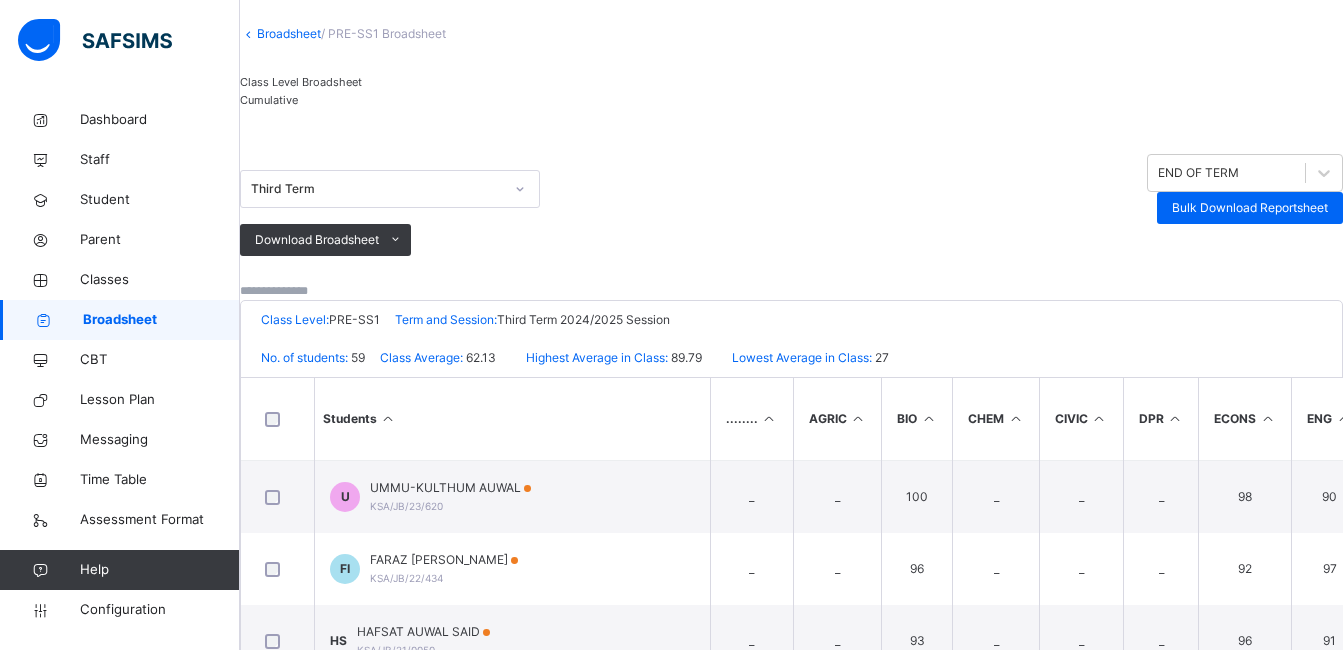 scroll, scrollTop: 0, scrollLeft: 0, axis: both 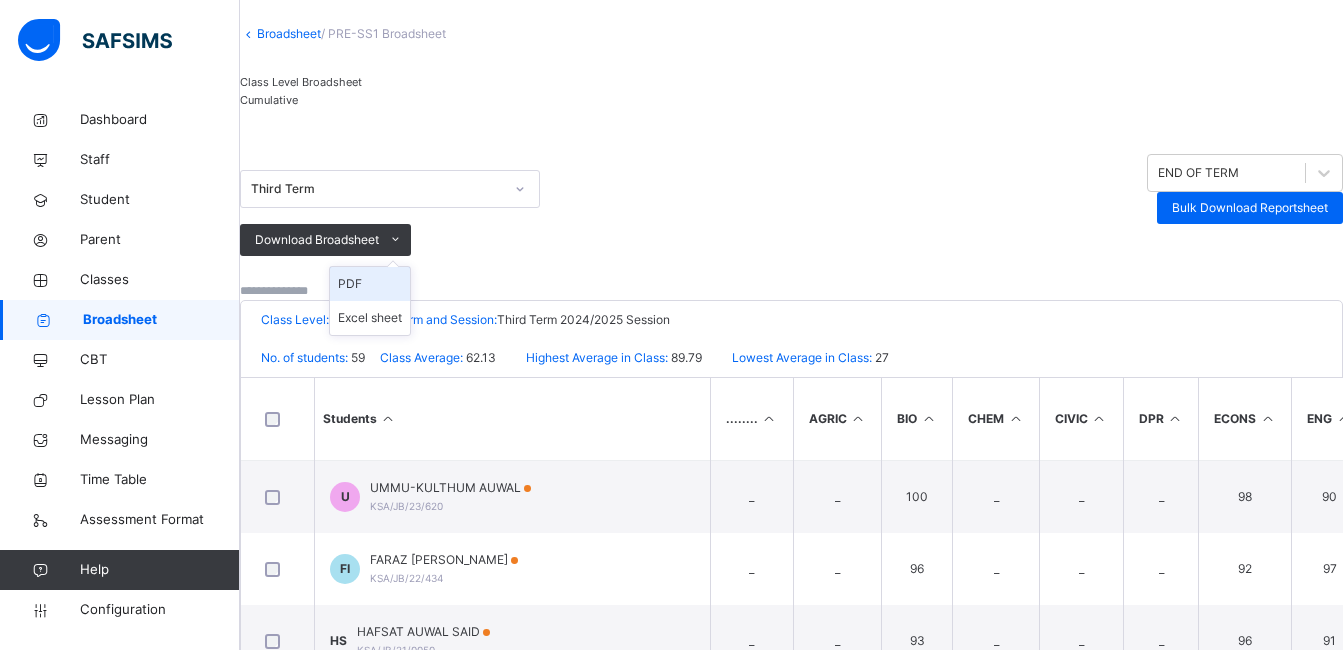 click on "PDF" at bounding box center [370, 284] 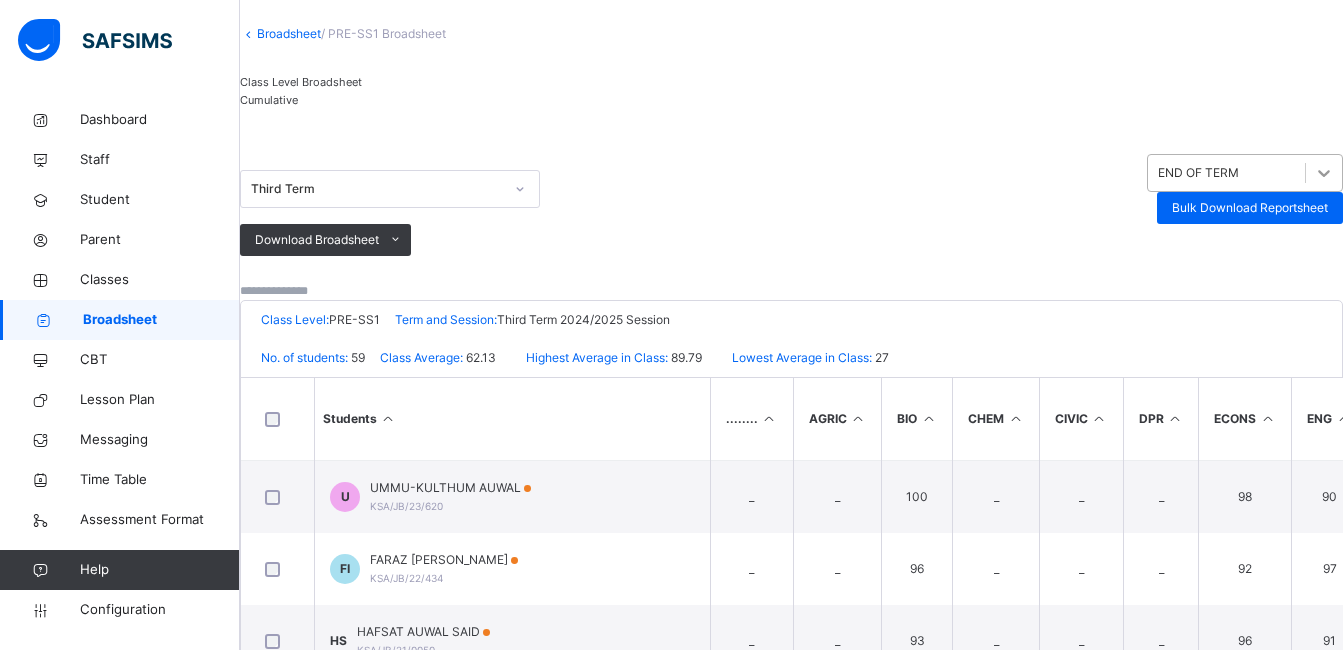 click 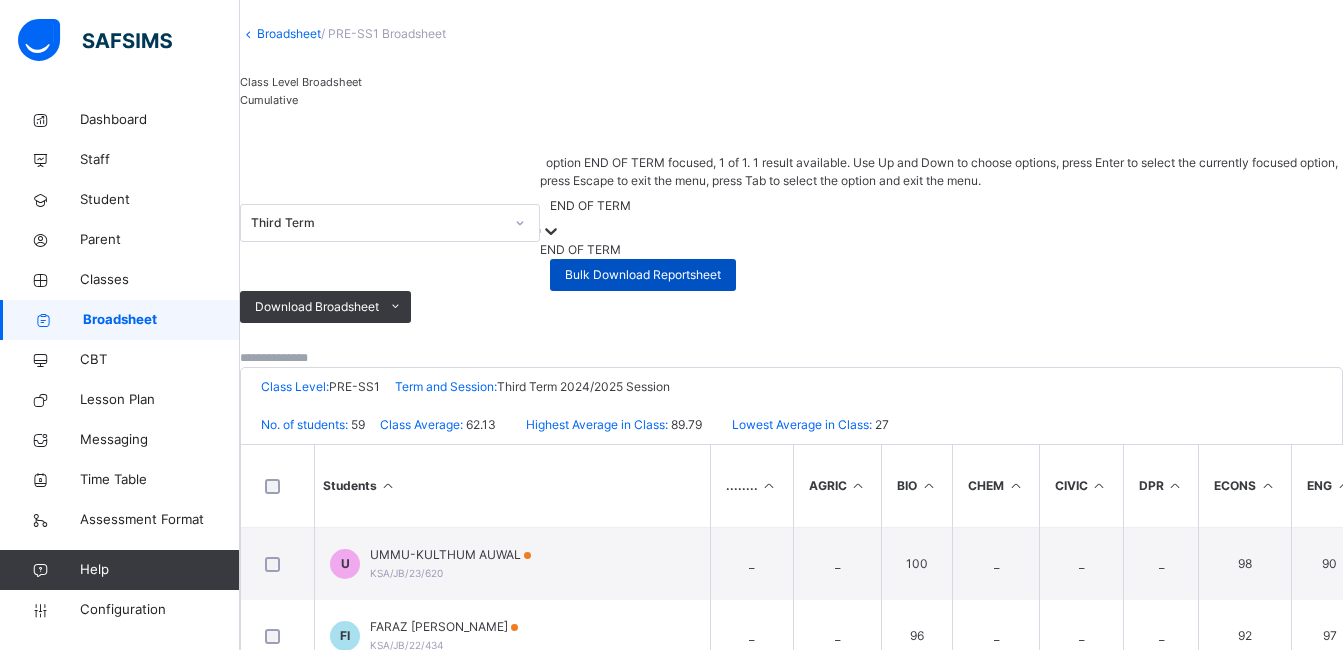 click on "Bulk Download Reportsheet" at bounding box center (643, 275) 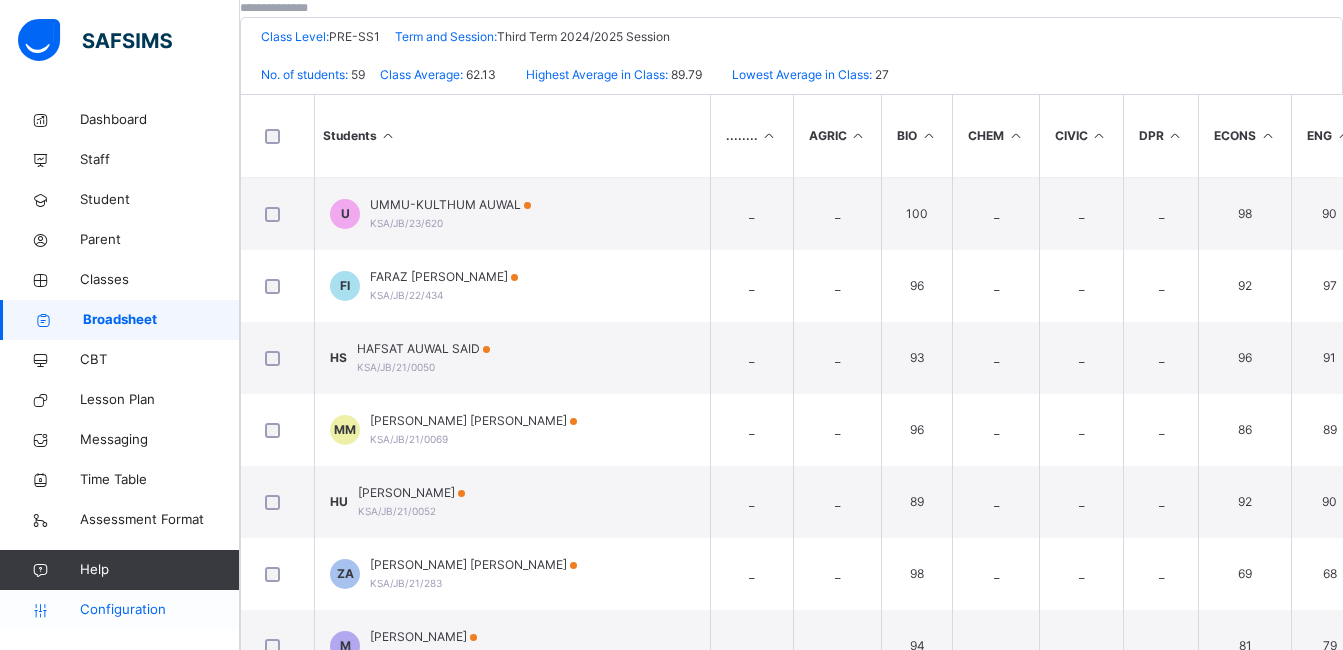 scroll, scrollTop: 382, scrollLeft: 0, axis: vertical 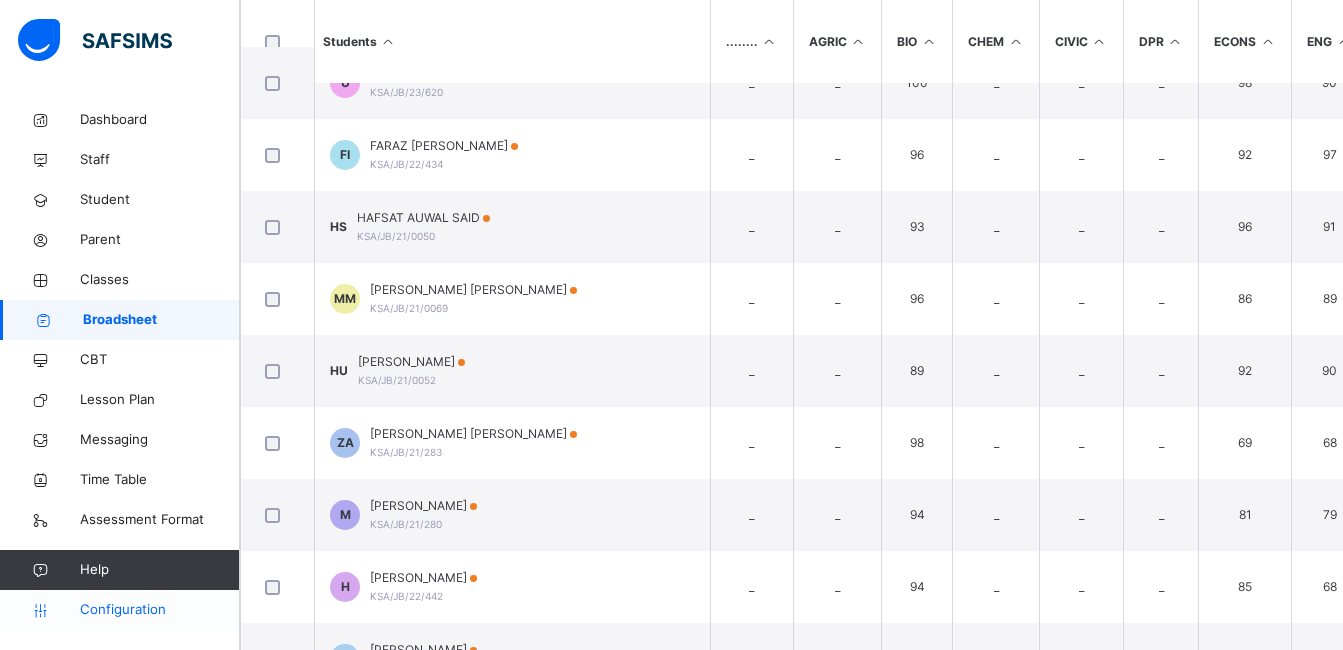 click on "Configuration" at bounding box center [119, 610] 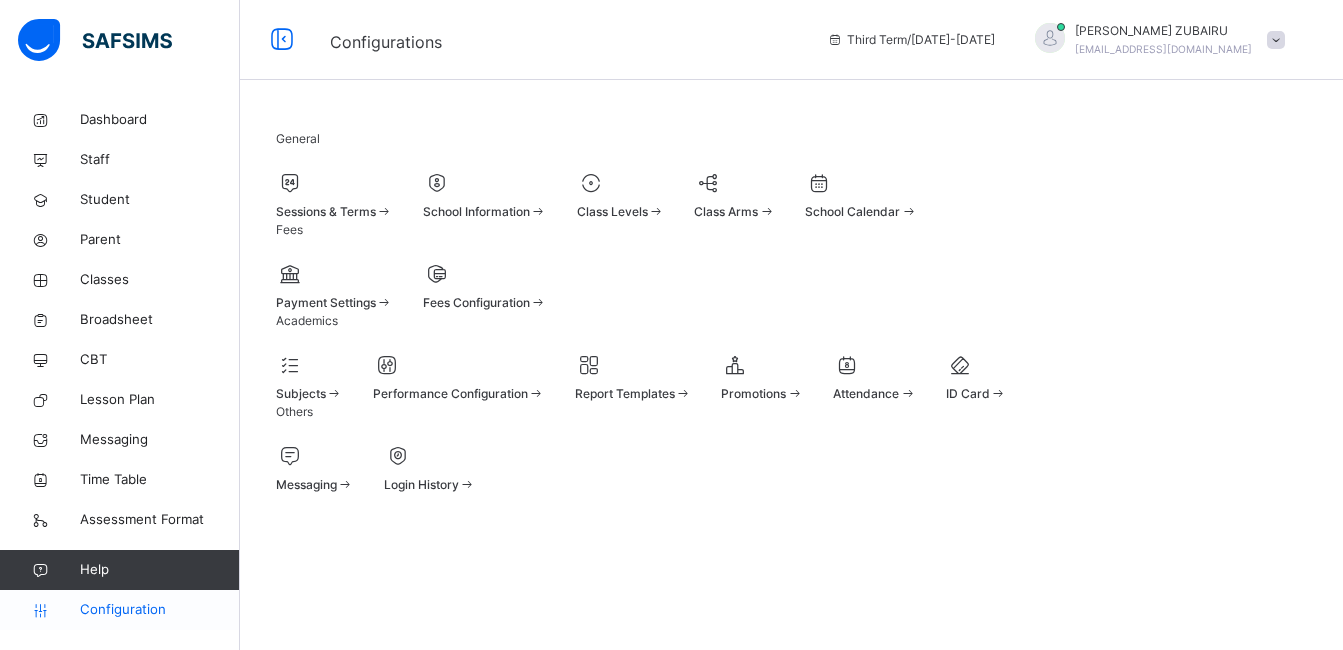 scroll, scrollTop: 138, scrollLeft: 0, axis: vertical 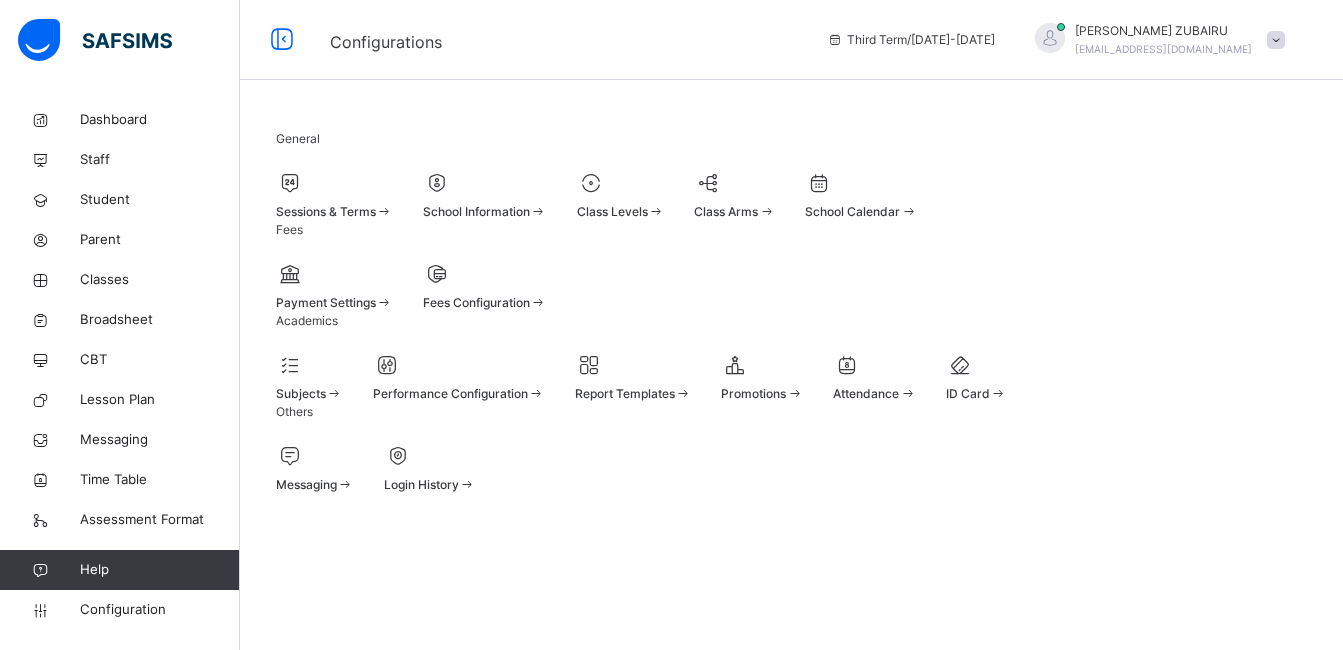 click at bounding box center (309, 382) 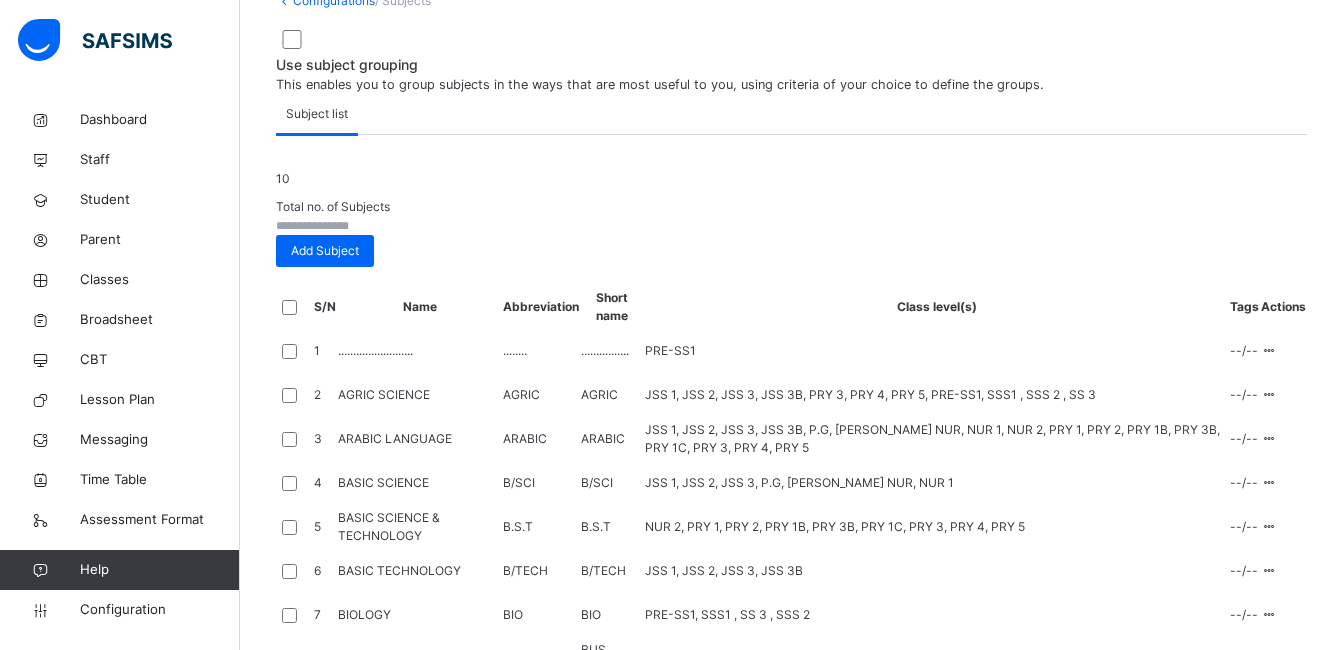 scroll, scrollTop: 462, scrollLeft: 0, axis: vertical 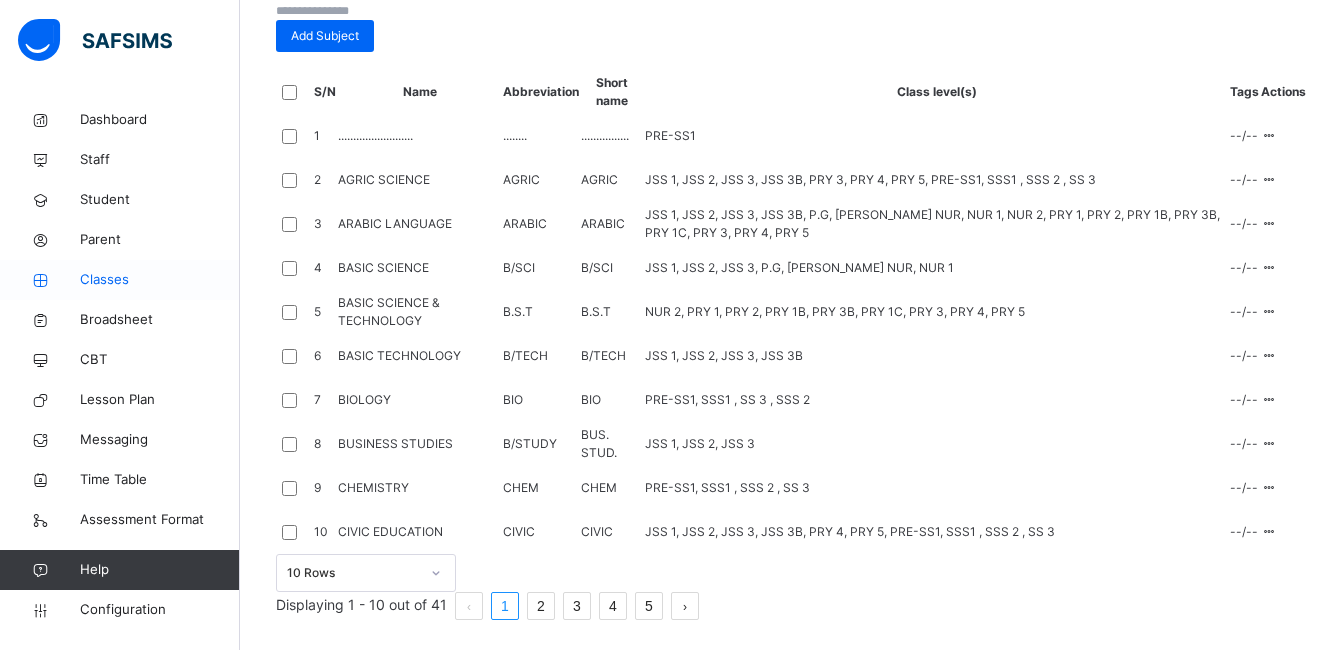 click on "Classes" at bounding box center (160, 280) 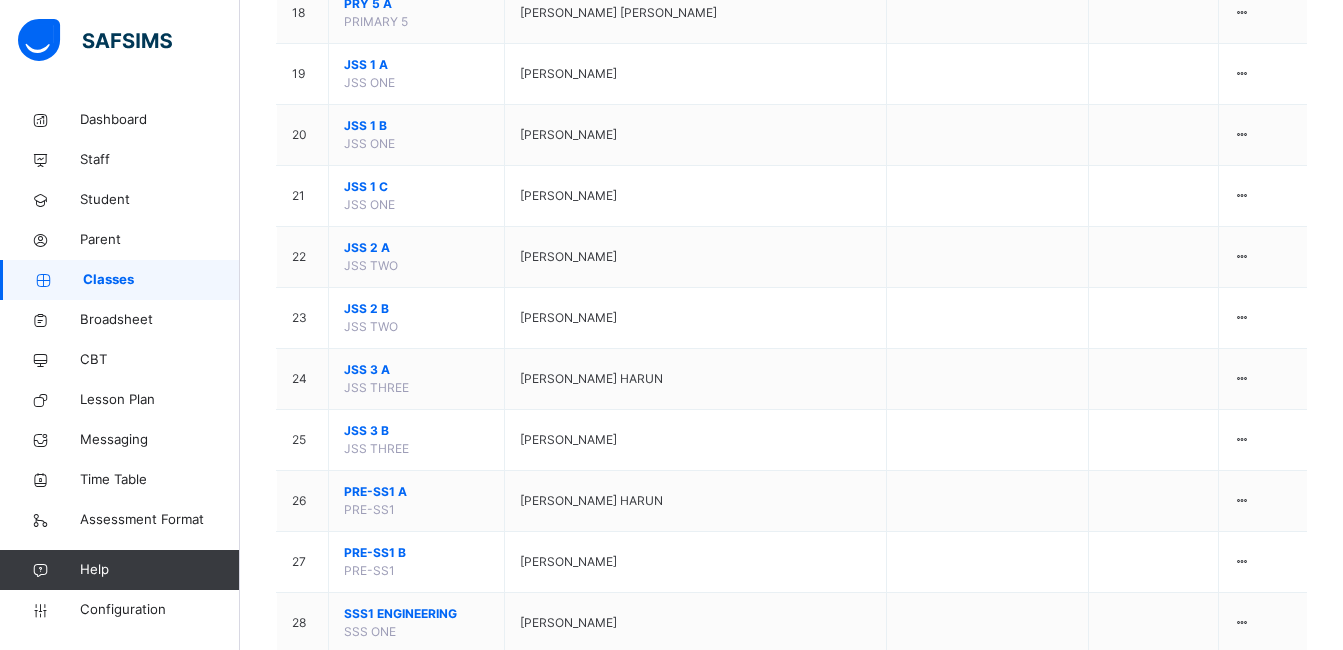 scroll, scrollTop: 1462, scrollLeft: 0, axis: vertical 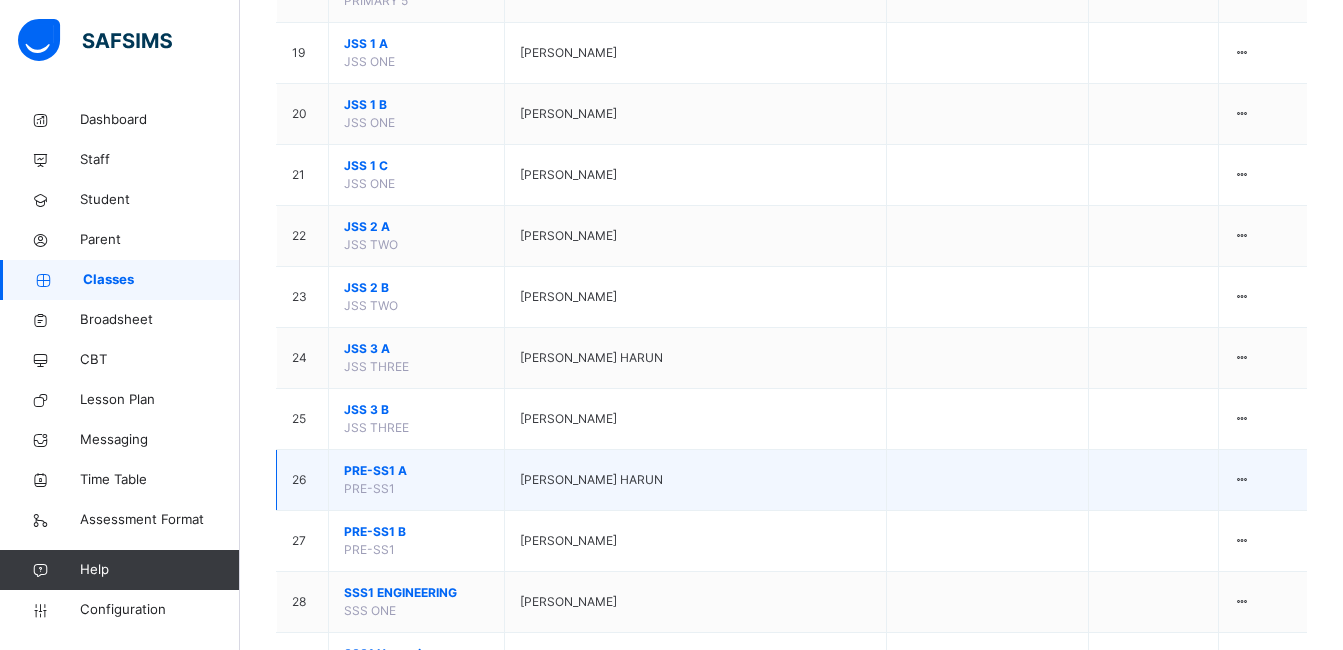 click on "PRE-SS1   A" at bounding box center (416, 471) 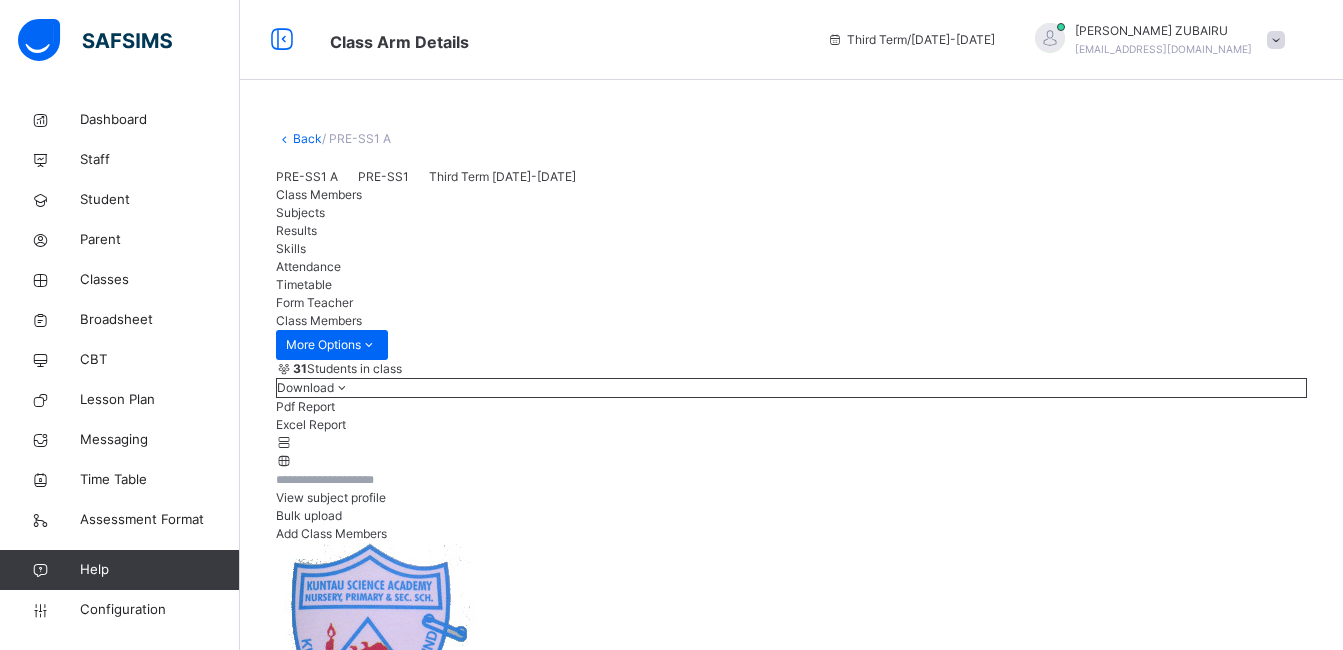 scroll, scrollTop: 160, scrollLeft: 0, axis: vertical 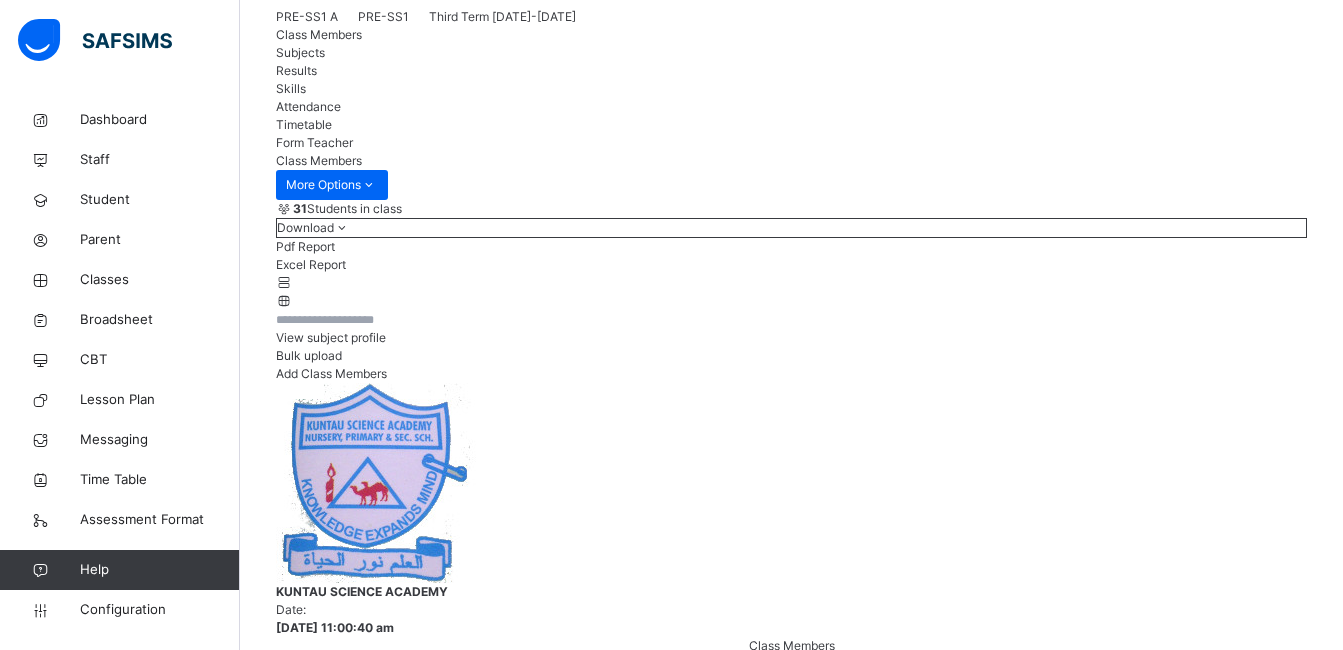 click on "View subject profile" at bounding box center [331, 337] 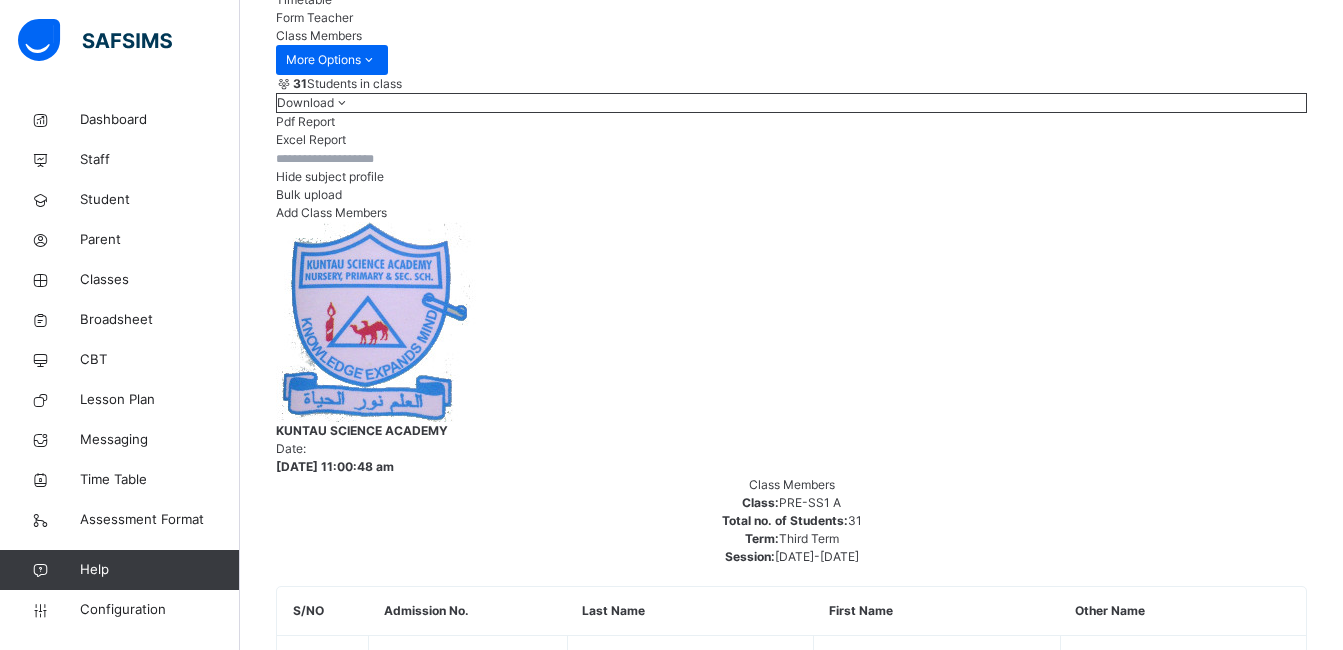 scroll, scrollTop: 454, scrollLeft: 0, axis: vertical 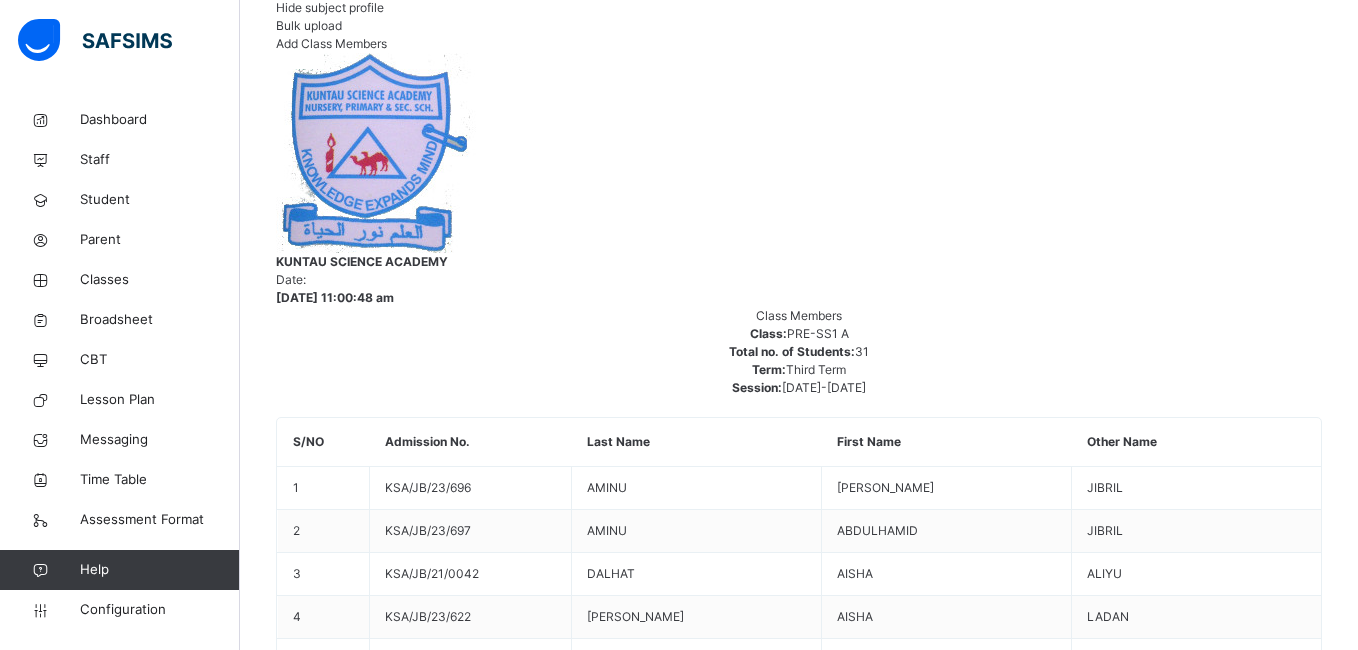click on "Done" at bounding box center [987, 3122] 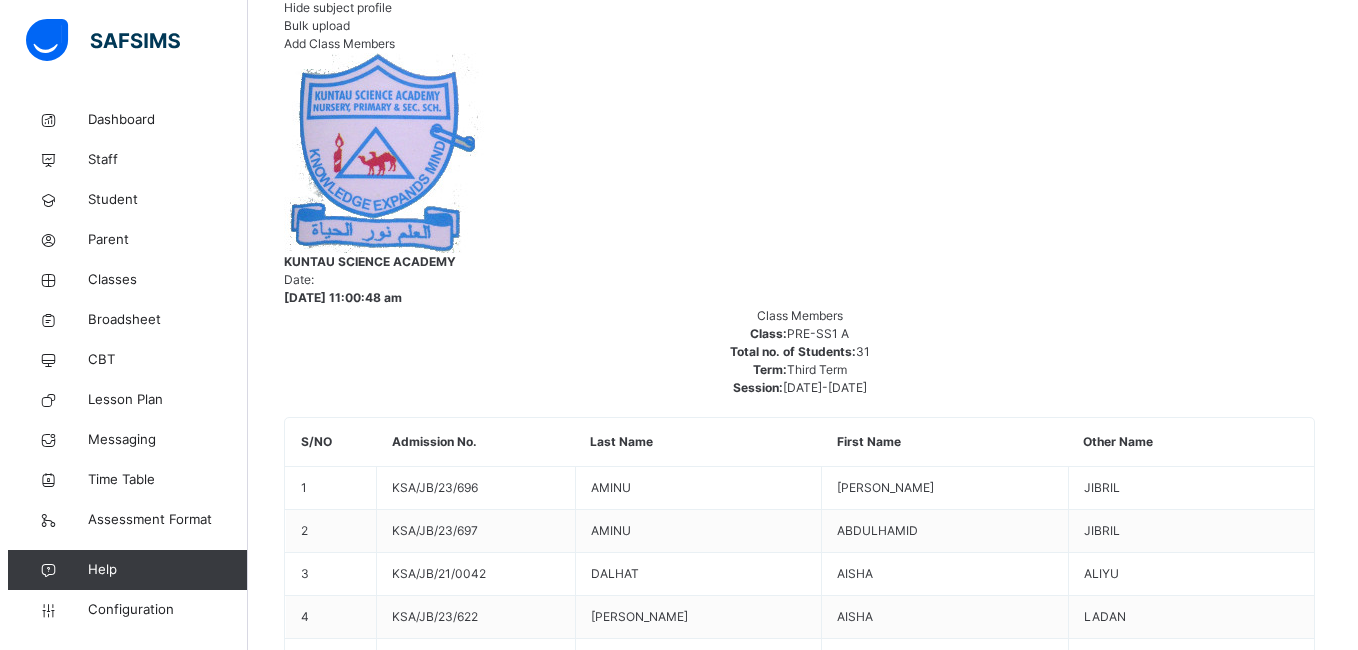 scroll, scrollTop: 76, scrollLeft: 996, axis: both 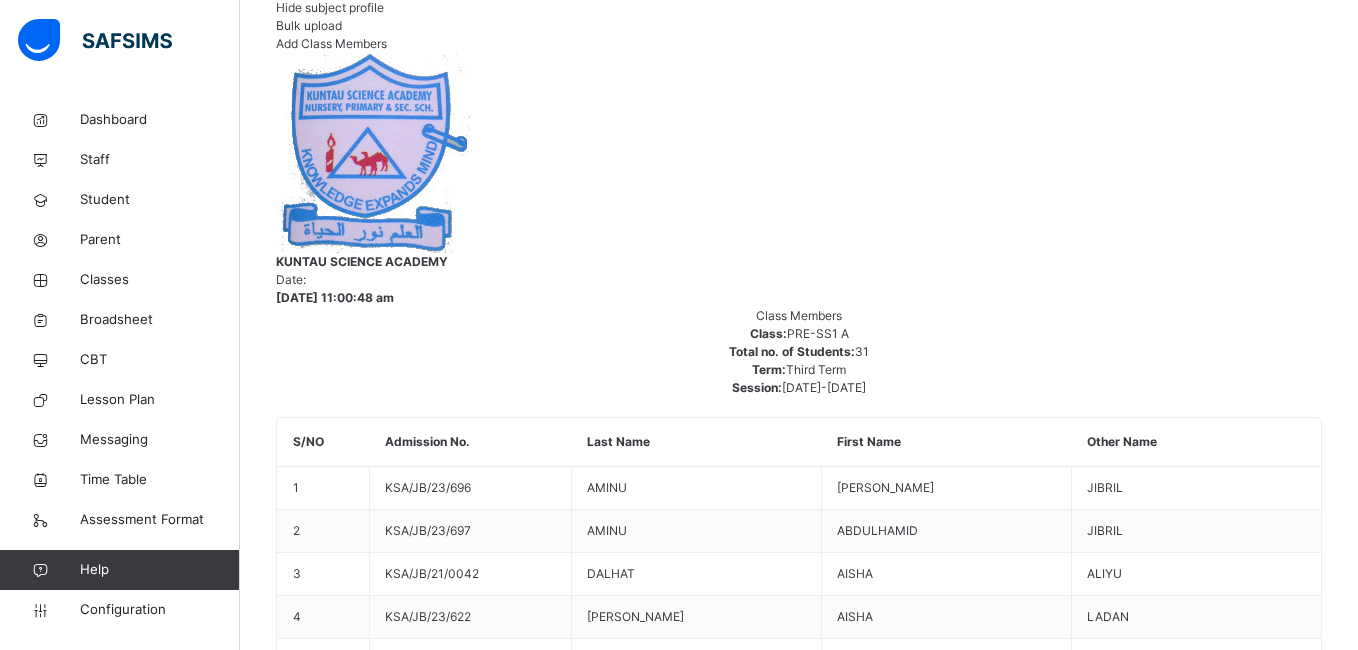 click on "Done" at bounding box center [987, 3104] 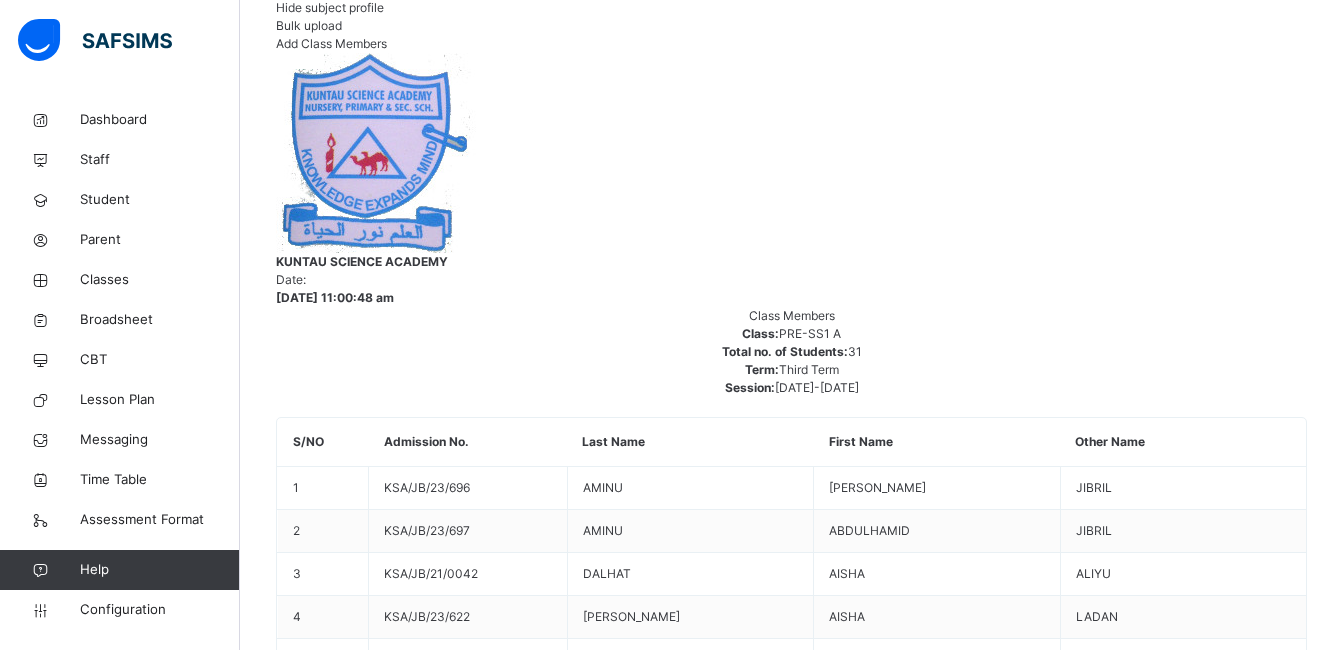 click at bounding box center [945, 1918] 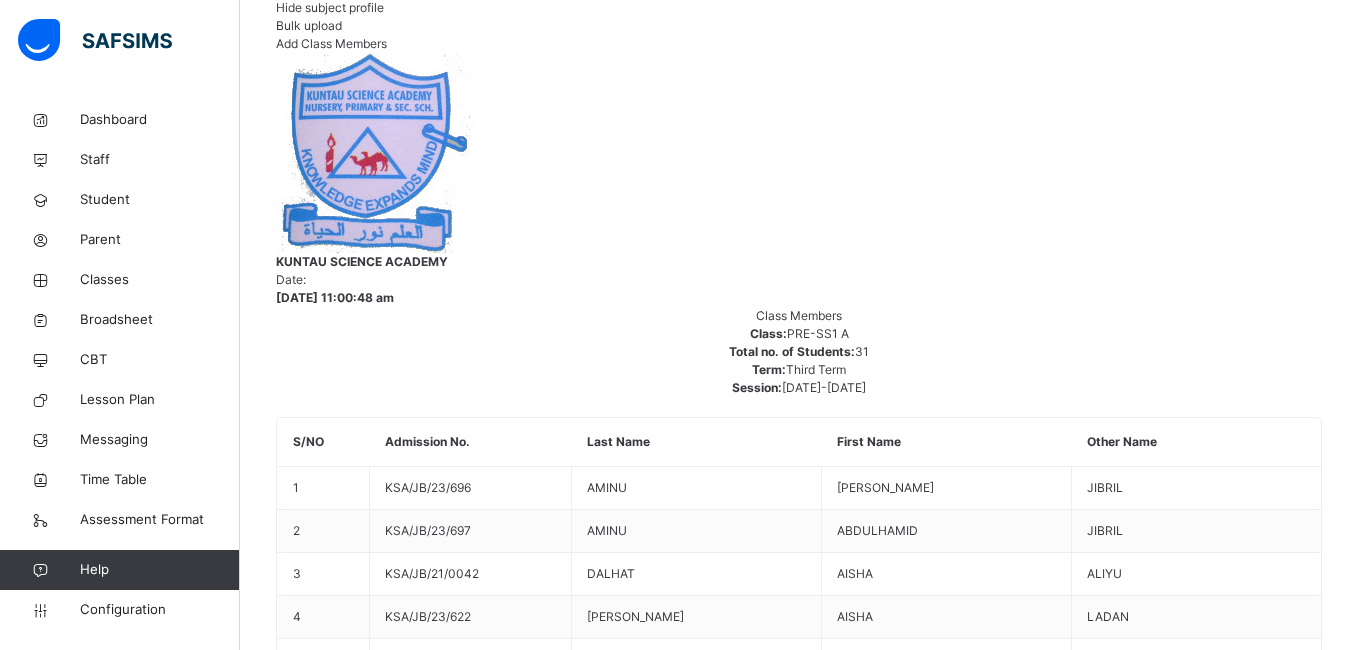 click on "Done" at bounding box center [987, 3122] 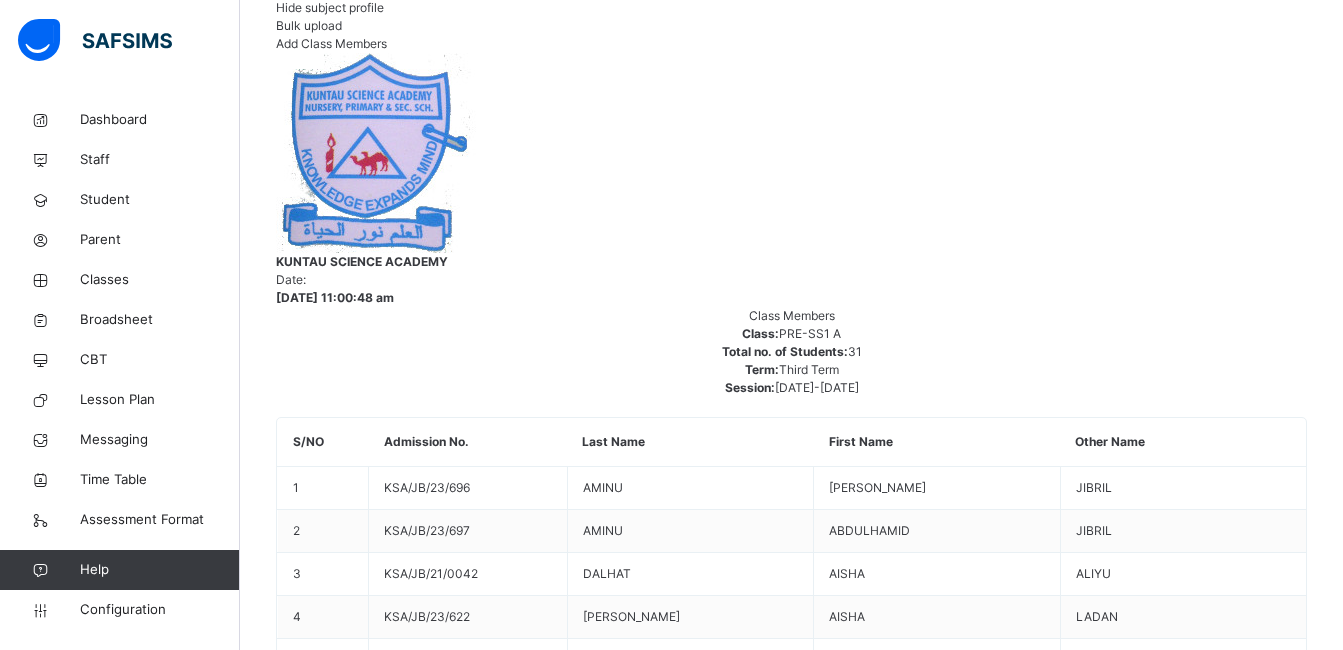 scroll, scrollTop: 76, scrollLeft: 1145, axis: both 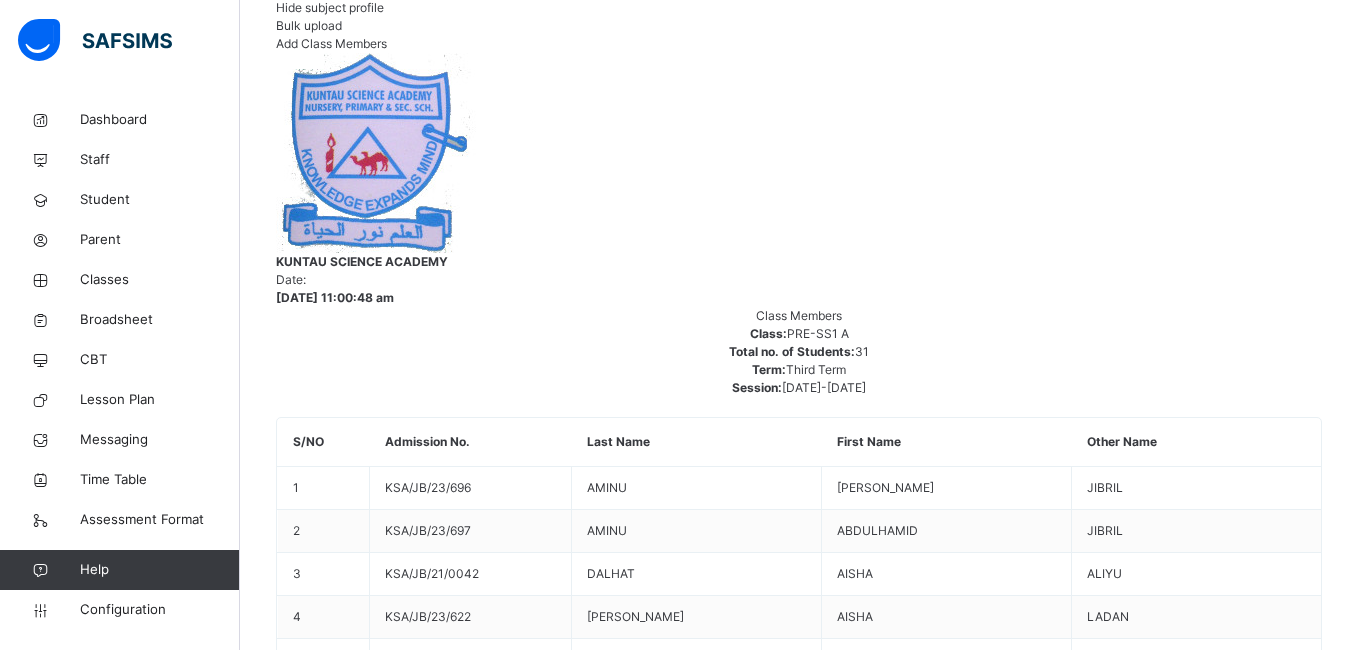click on "Done" at bounding box center (987, 3104) 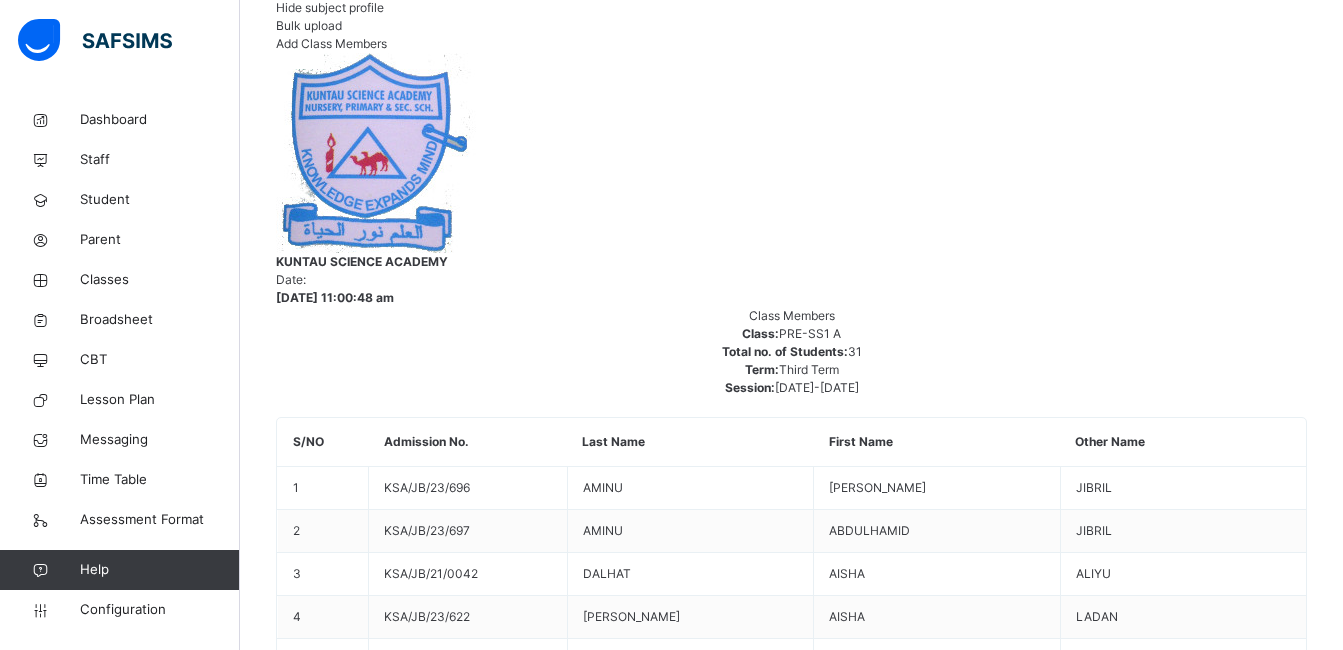 scroll, scrollTop: 76, scrollLeft: 1366, axis: both 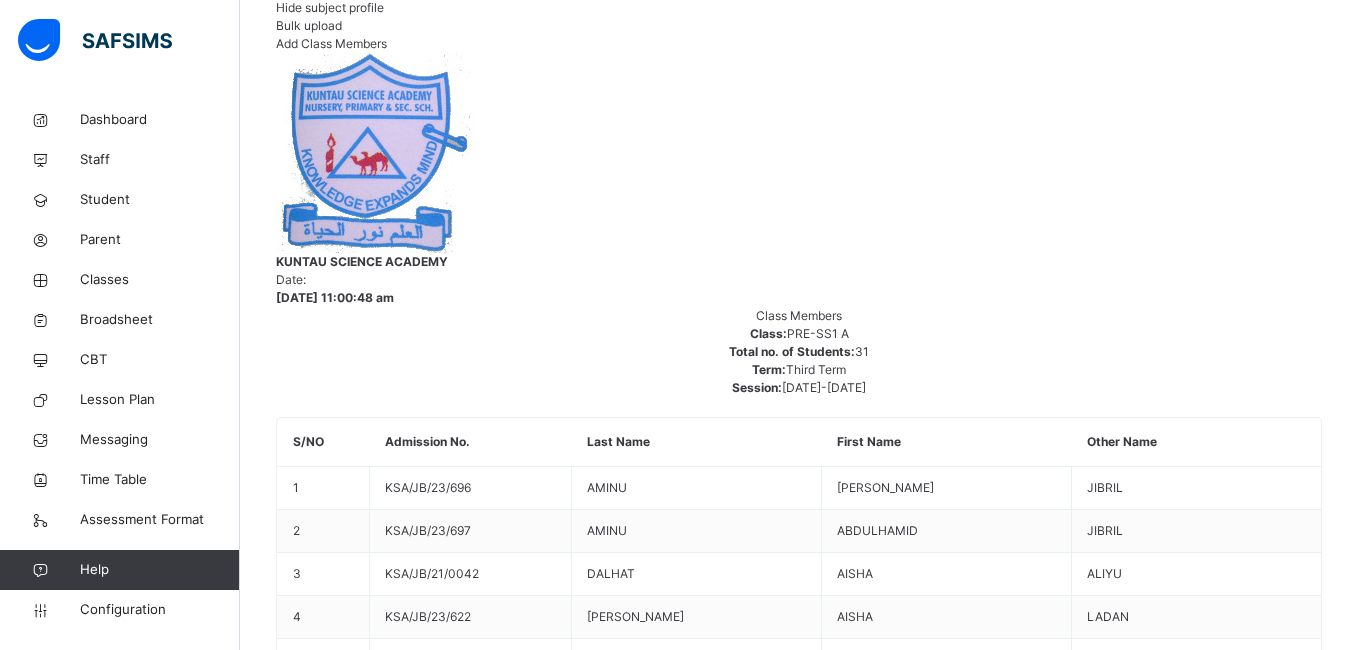 click on "Done" at bounding box center [987, 3104] 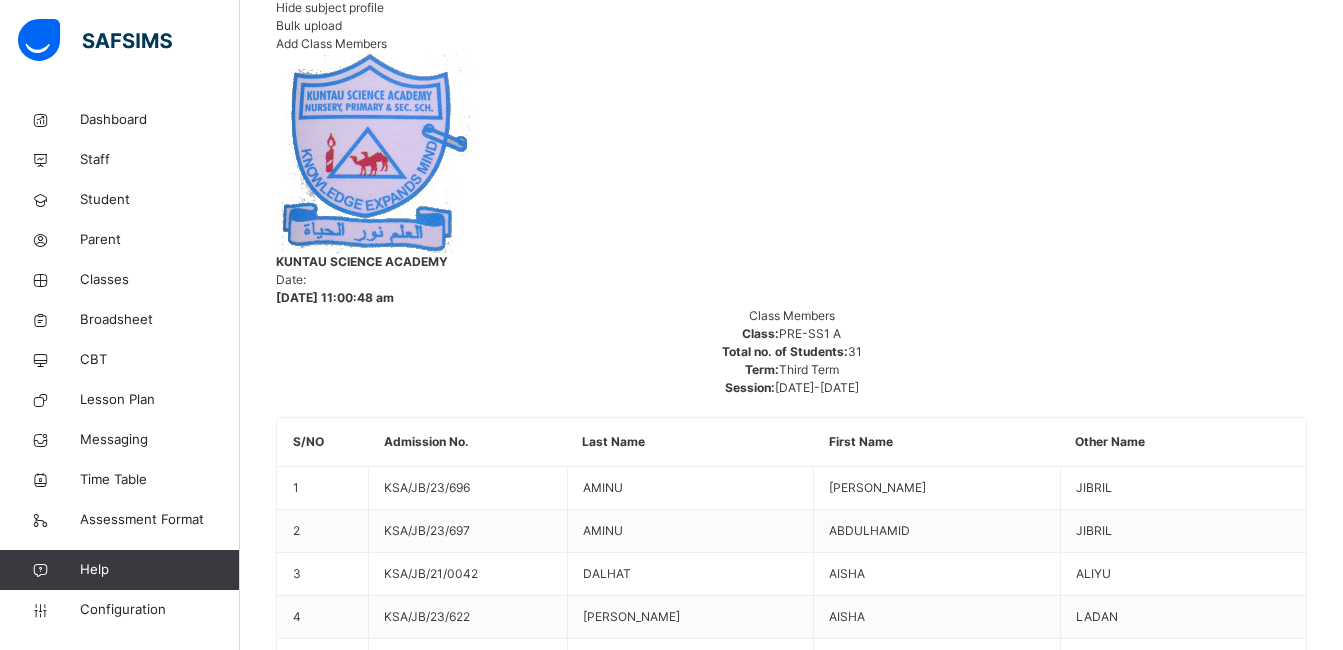 click on "Save changes" at bounding box center [1266, 1829] 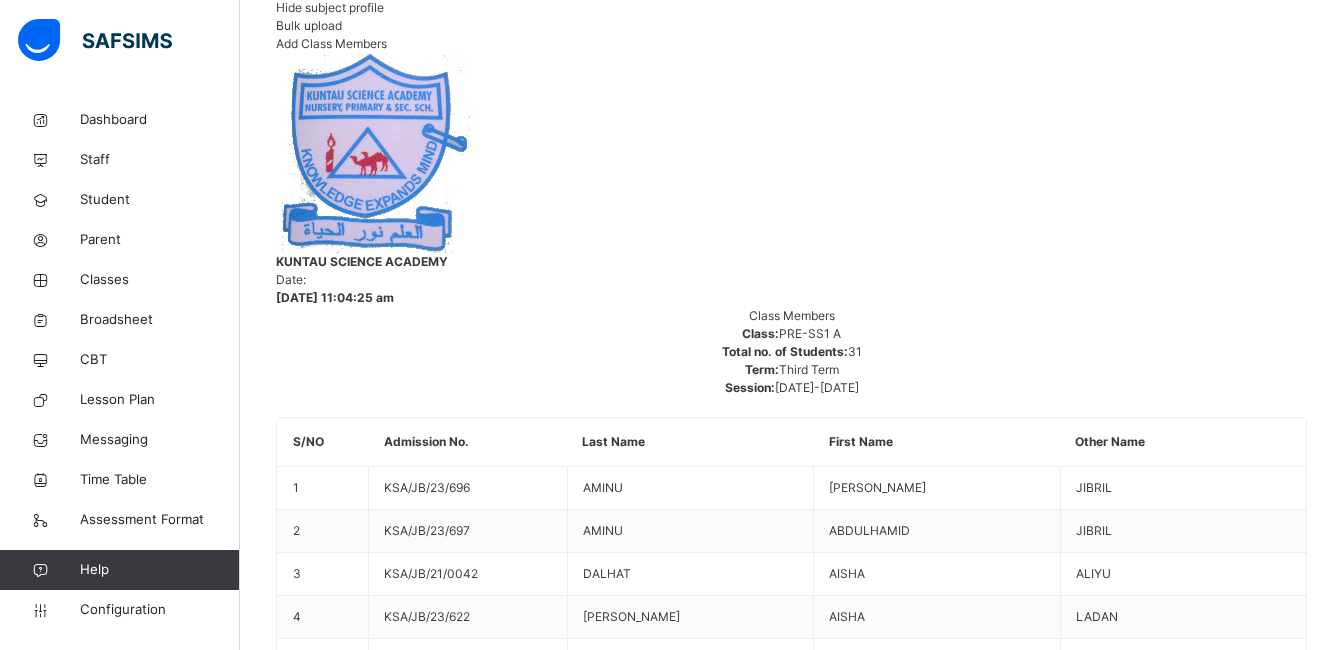 scroll, scrollTop: 254, scrollLeft: 1366, axis: both 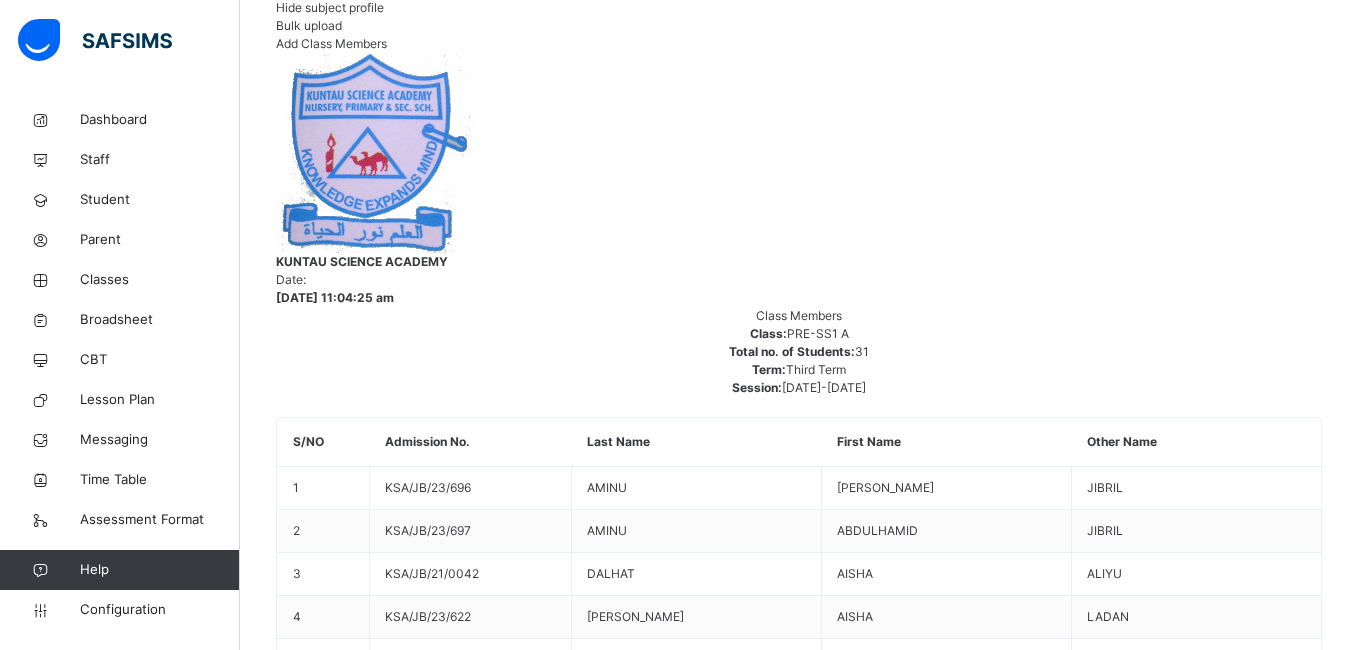 click on "Done" at bounding box center [987, 3104] 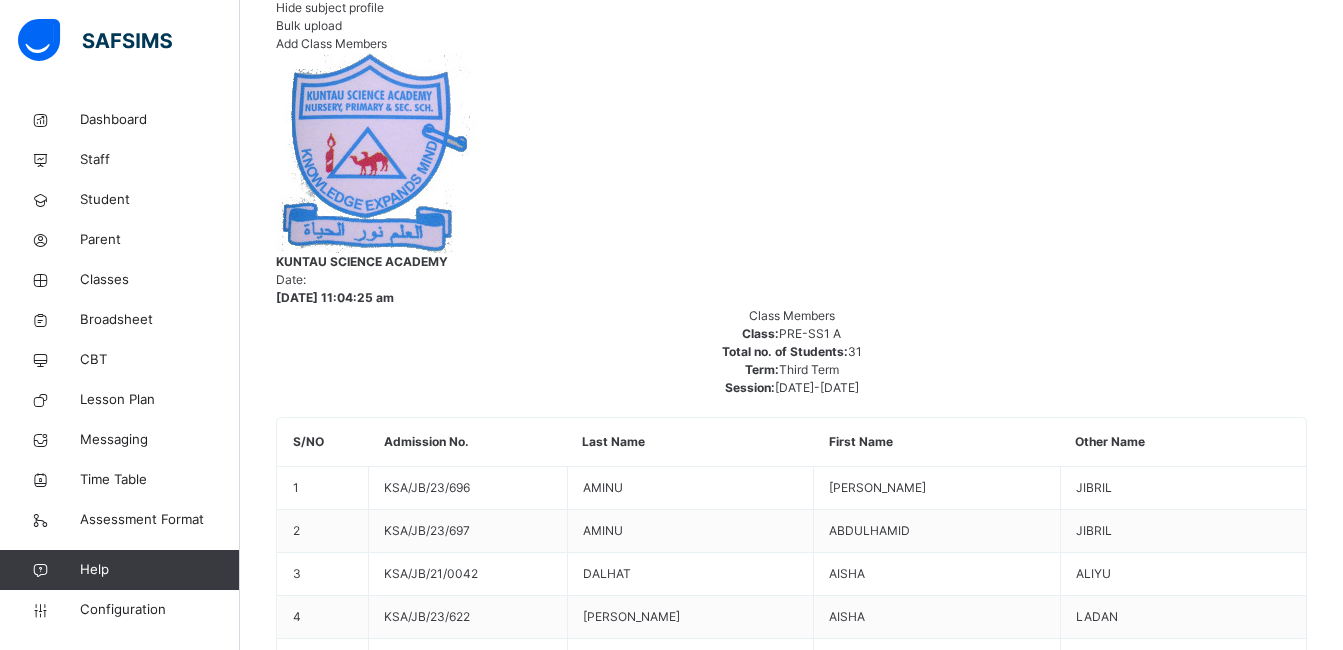 click on "Save changes" at bounding box center [1266, 1829] 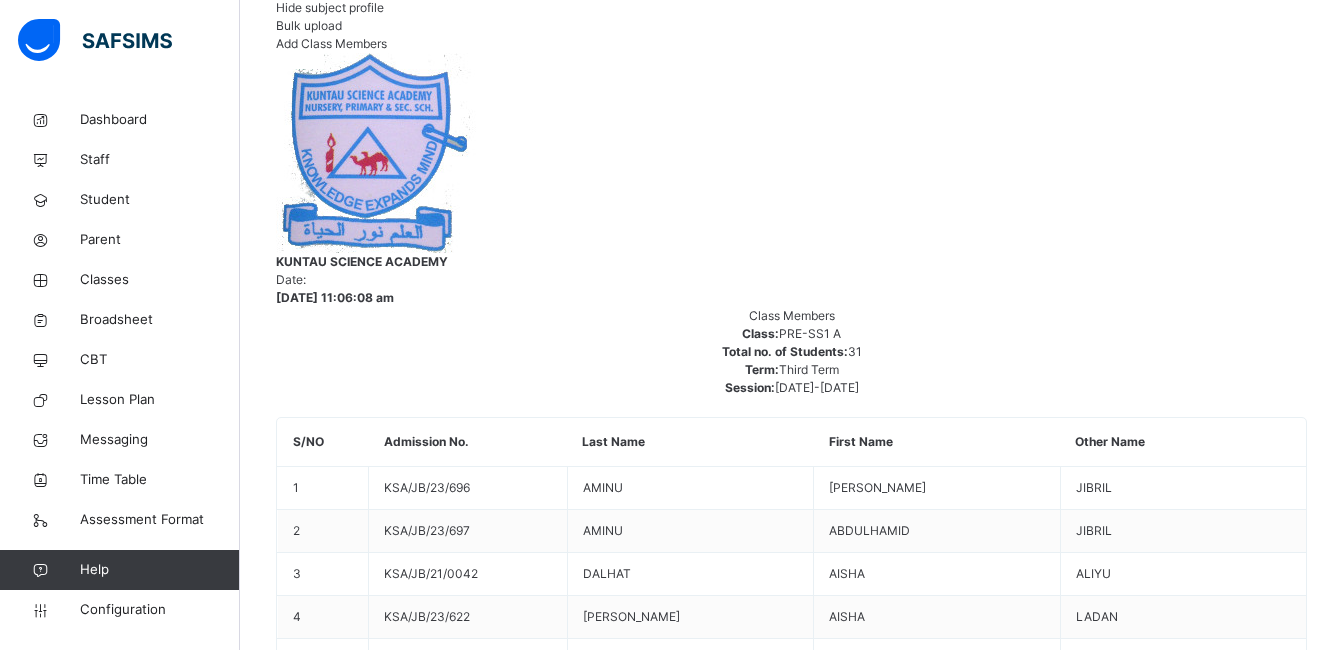 scroll, scrollTop: 134, scrollLeft: 0, axis: vertical 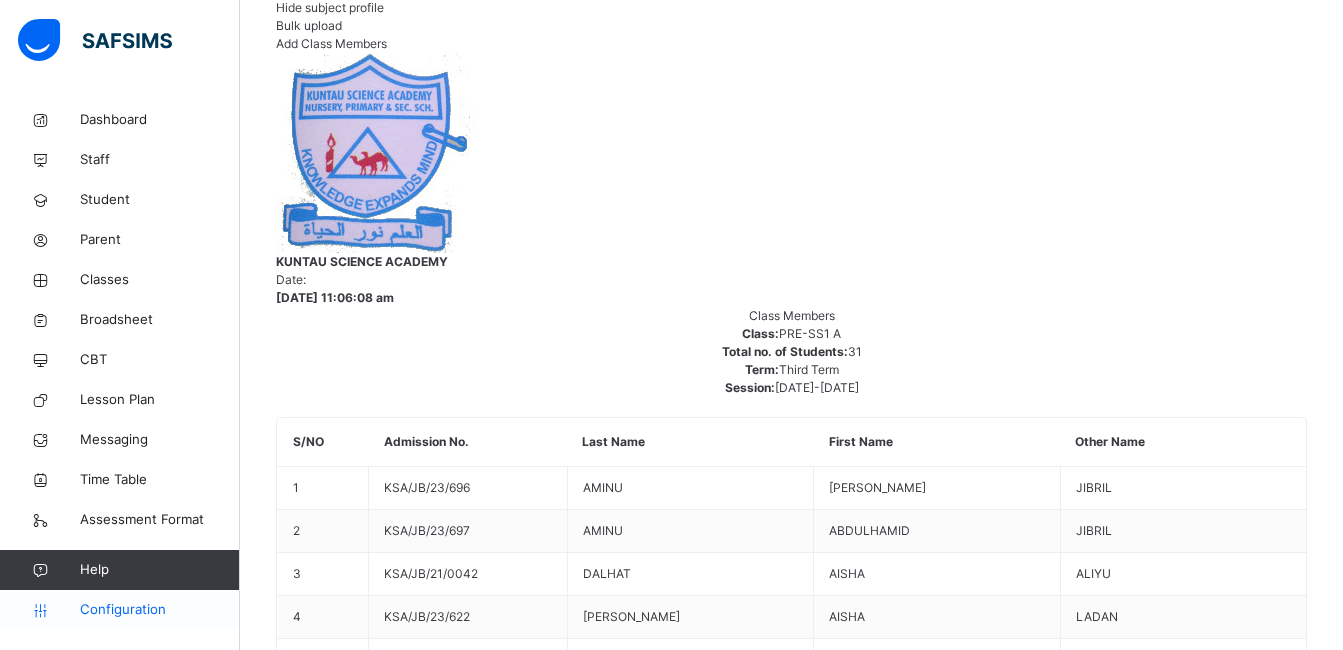 click on "Configuration" at bounding box center (159, 610) 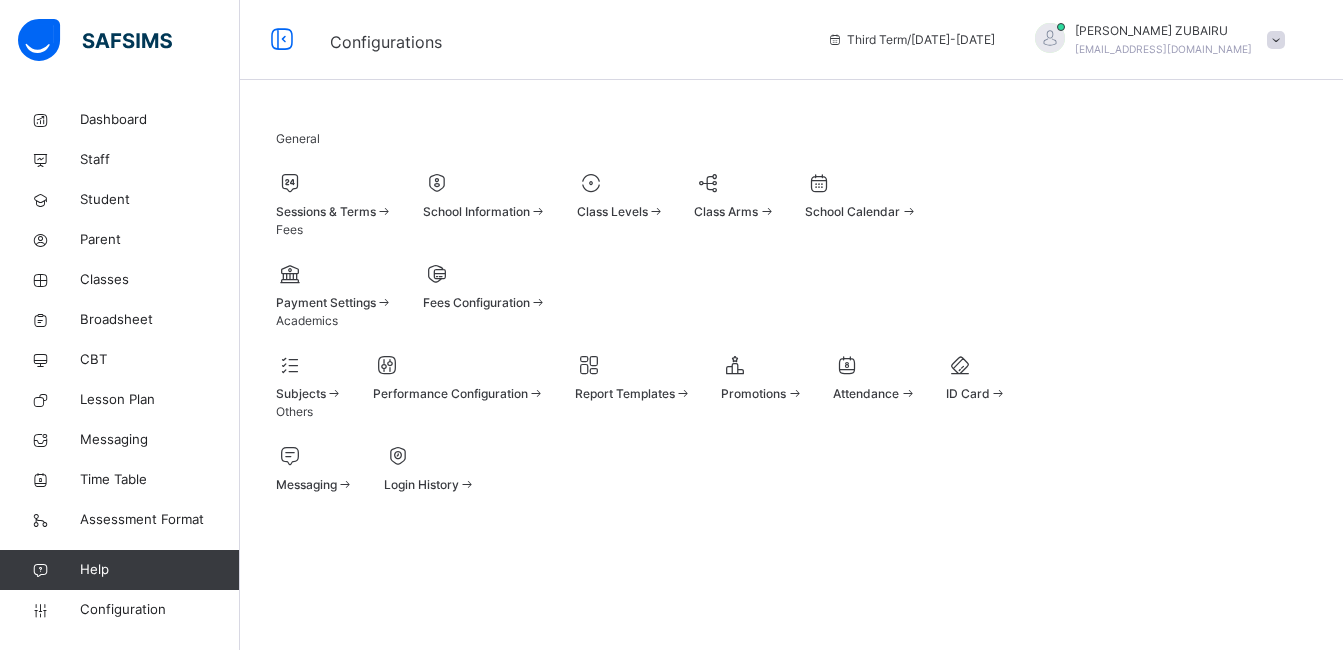 click on "Subjects" at bounding box center (309, 394) 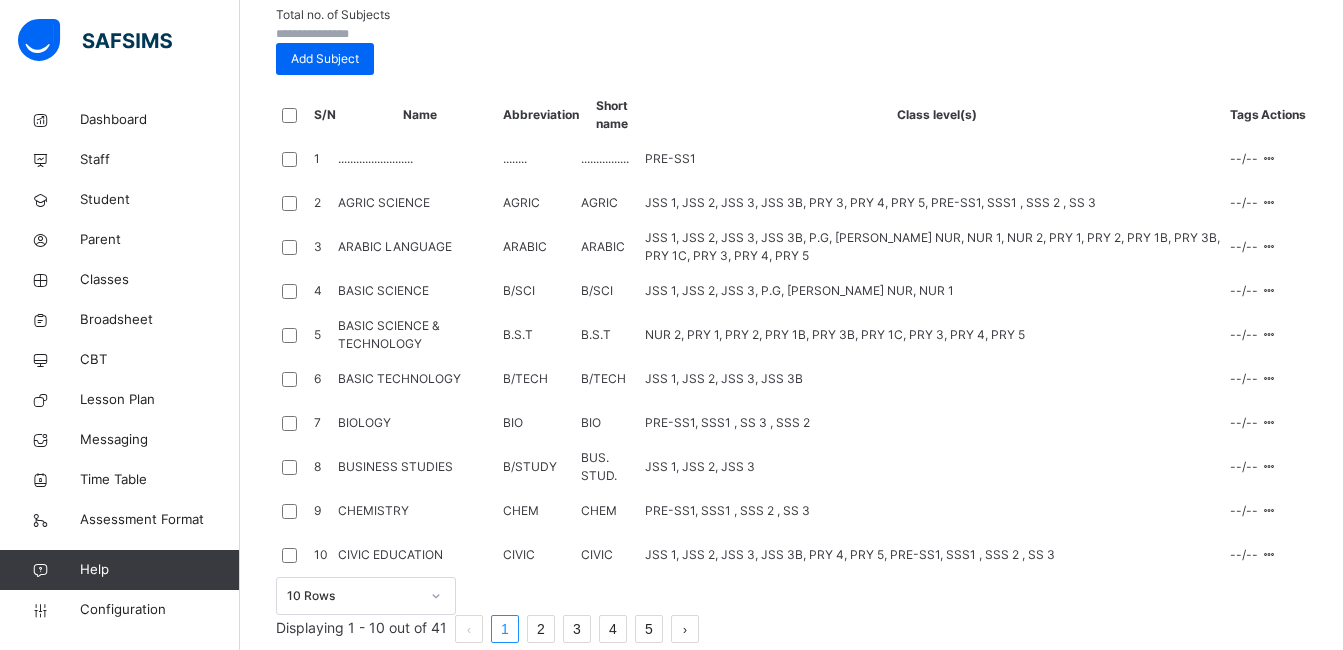 scroll, scrollTop: 454, scrollLeft: 0, axis: vertical 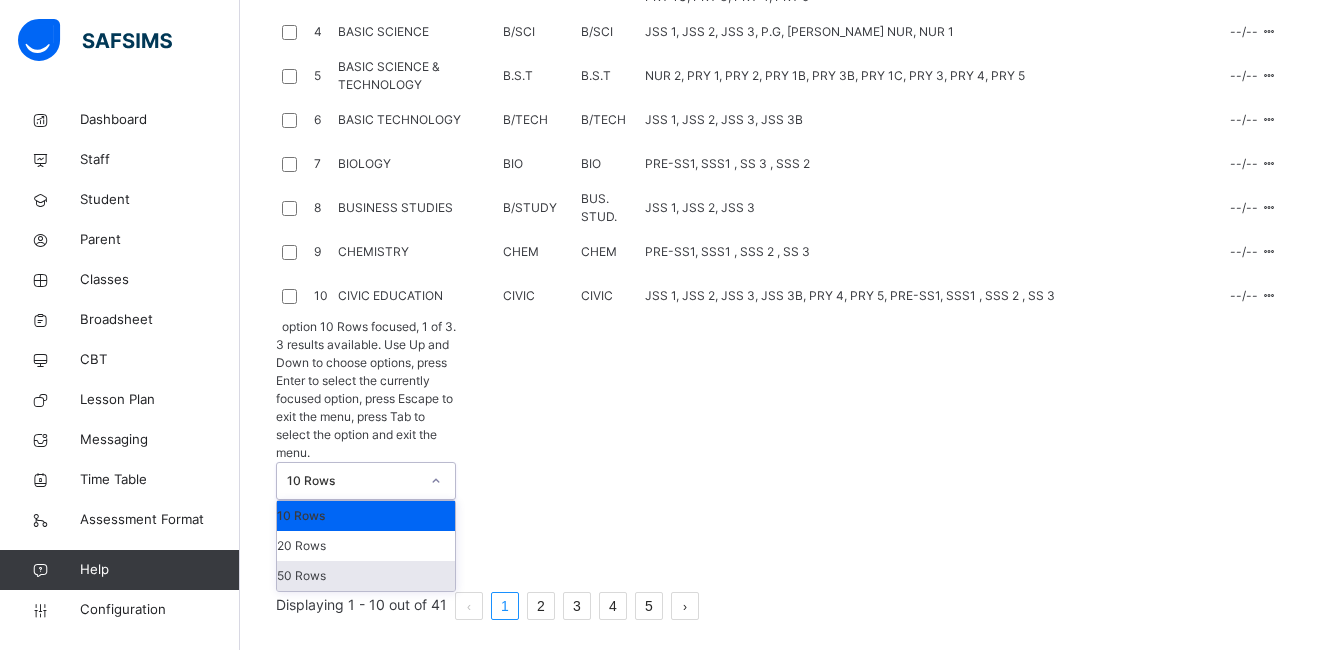 click on "50 Rows" at bounding box center (366, 576) 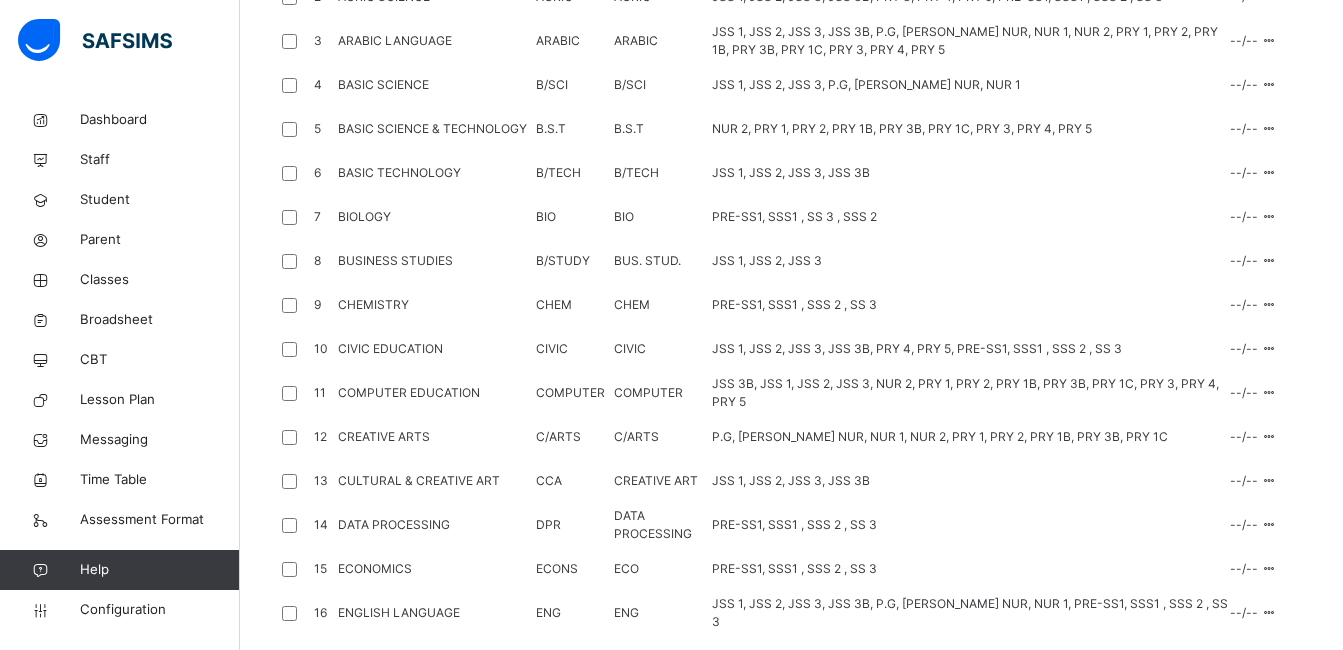 scroll, scrollTop: 532, scrollLeft: 0, axis: vertical 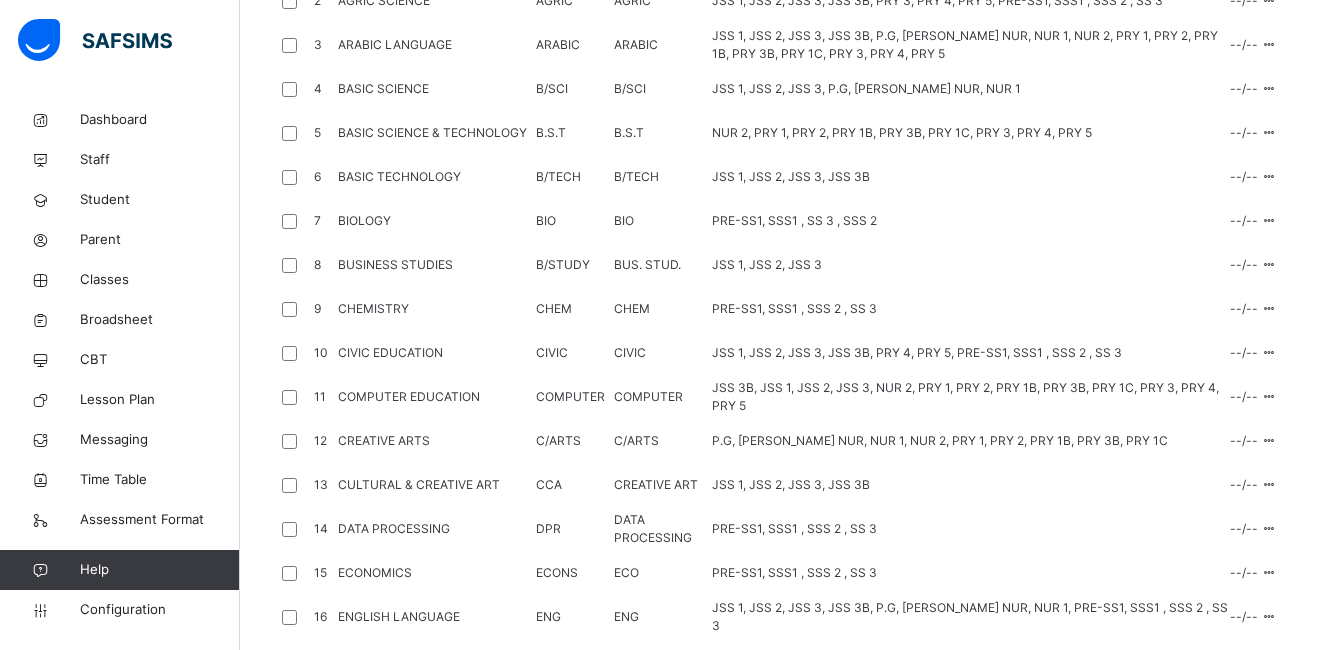 click on "JSS 1, JSS 2, JSS 3, JSS 3B, PRY 3, PRY 4, PRY 5, PRE-SS1, SSS1 , SSS 2 , SS 3" at bounding box center (970, 1) 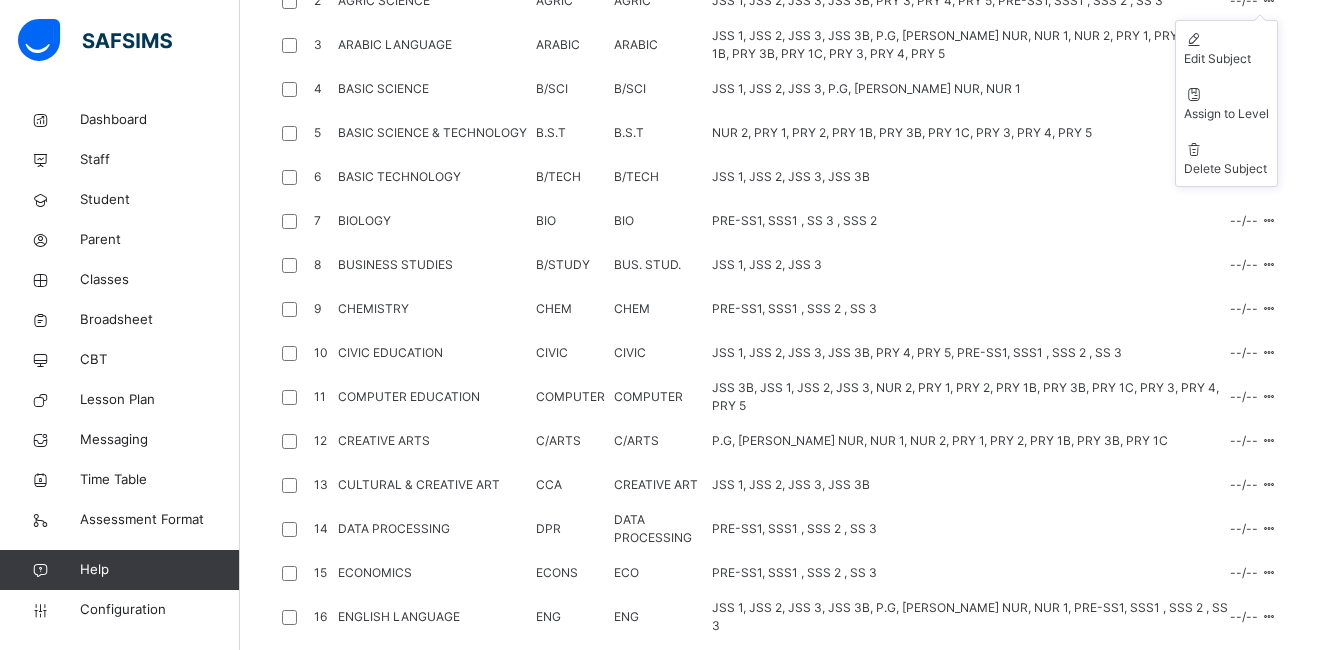 click at bounding box center [1269, 0] 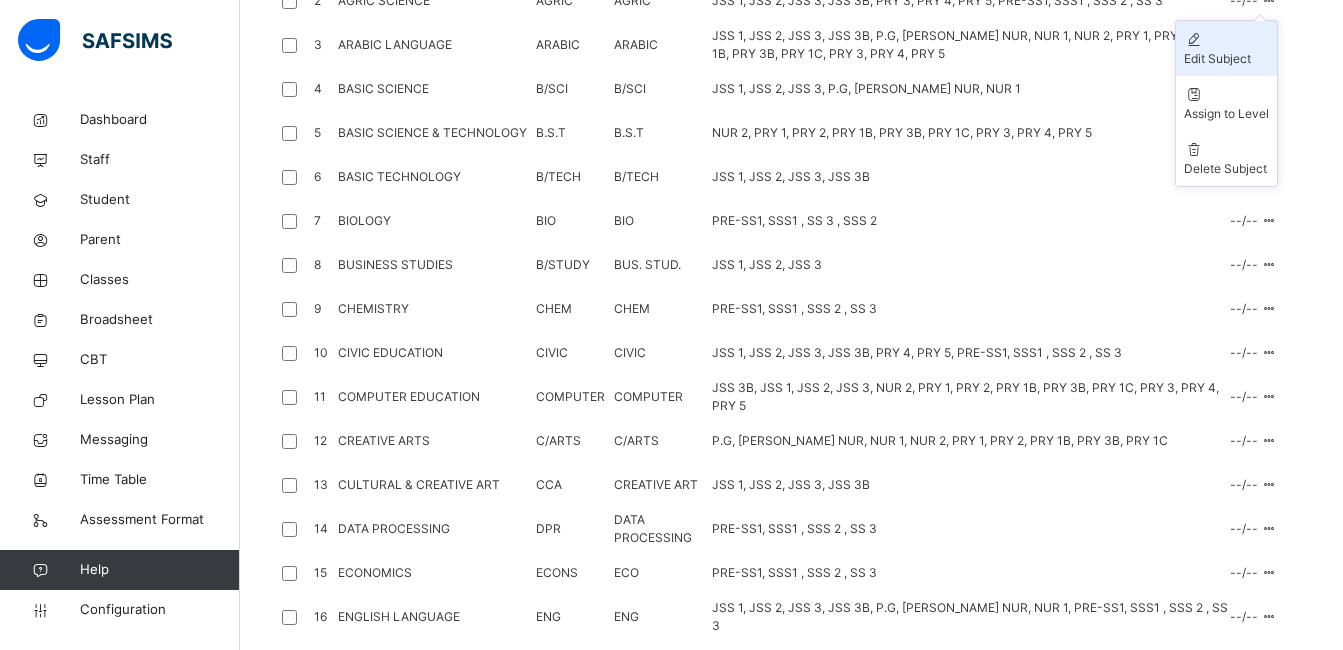 click on "Edit Subject" at bounding box center [1226, 59] 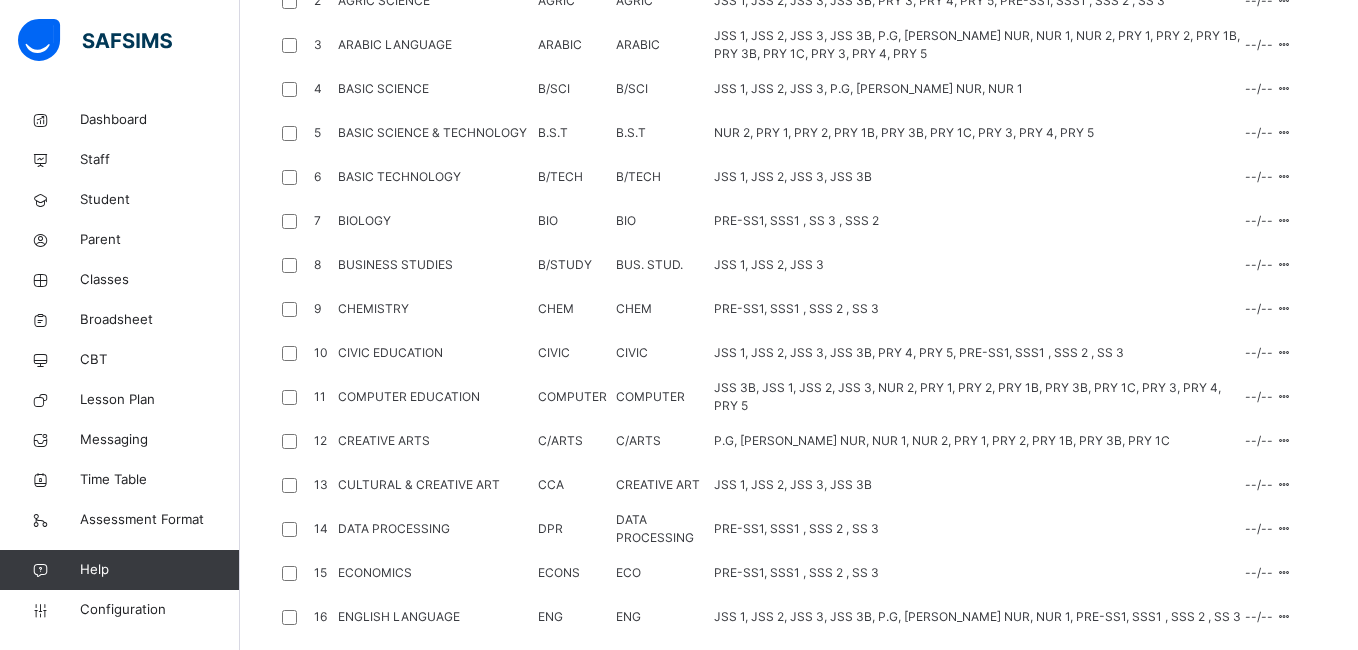 click on "Save" at bounding box center (290, 2311) 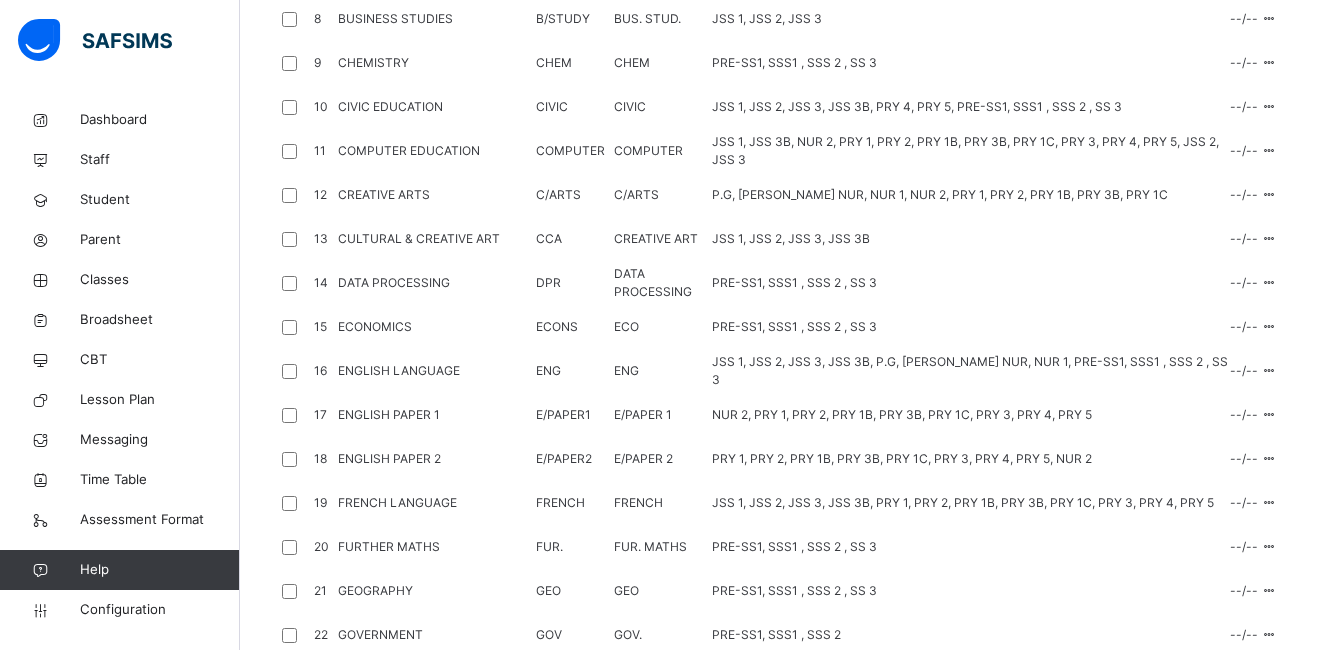 scroll, scrollTop: 781, scrollLeft: 0, axis: vertical 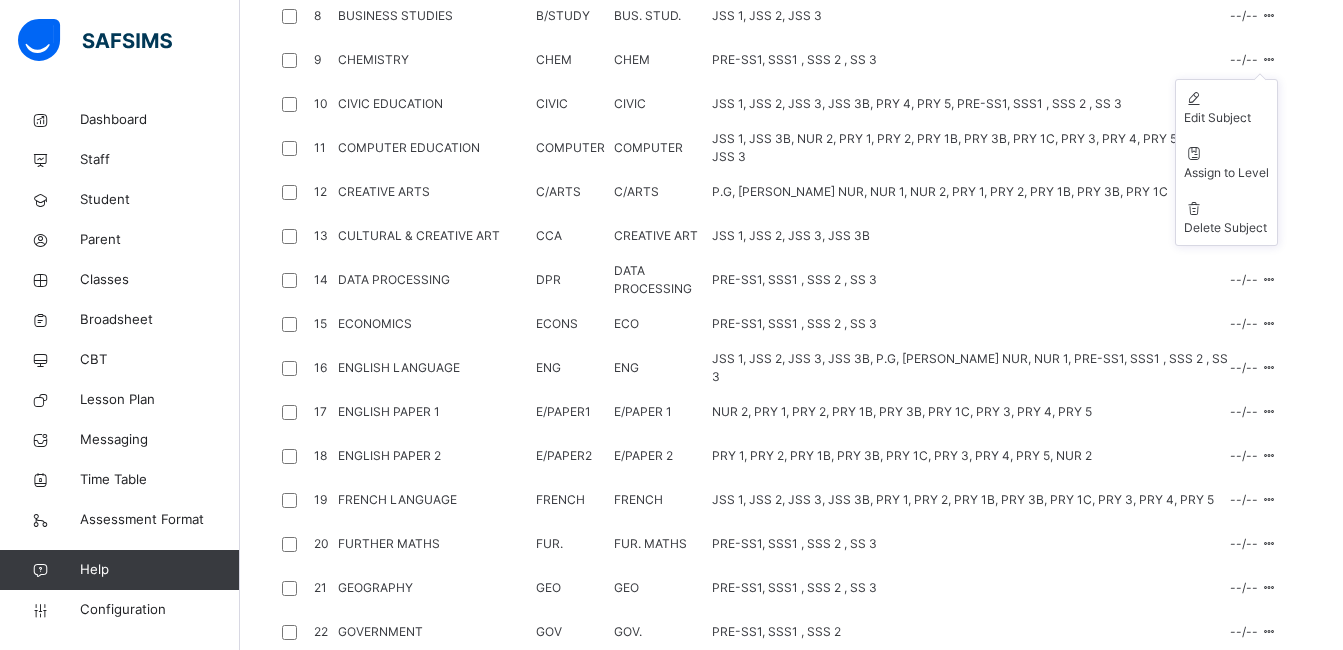 click at bounding box center (1269, 59) 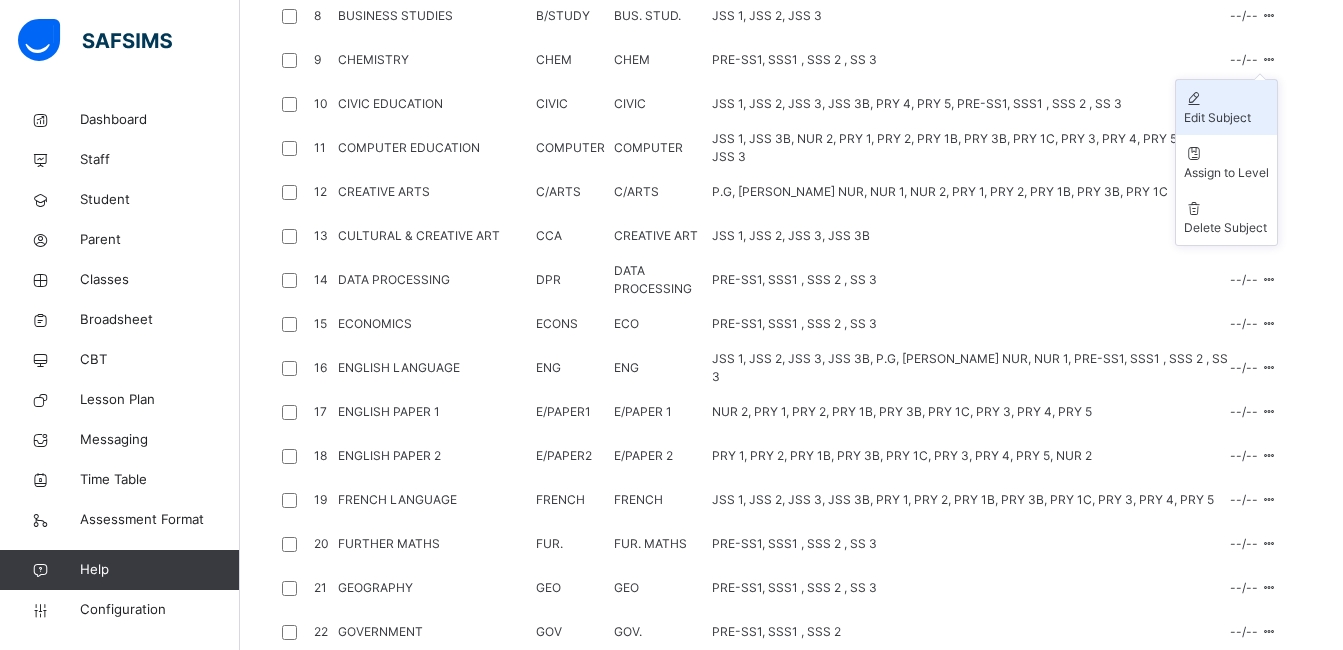 click on "Edit Subject" at bounding box center (1226, 118) 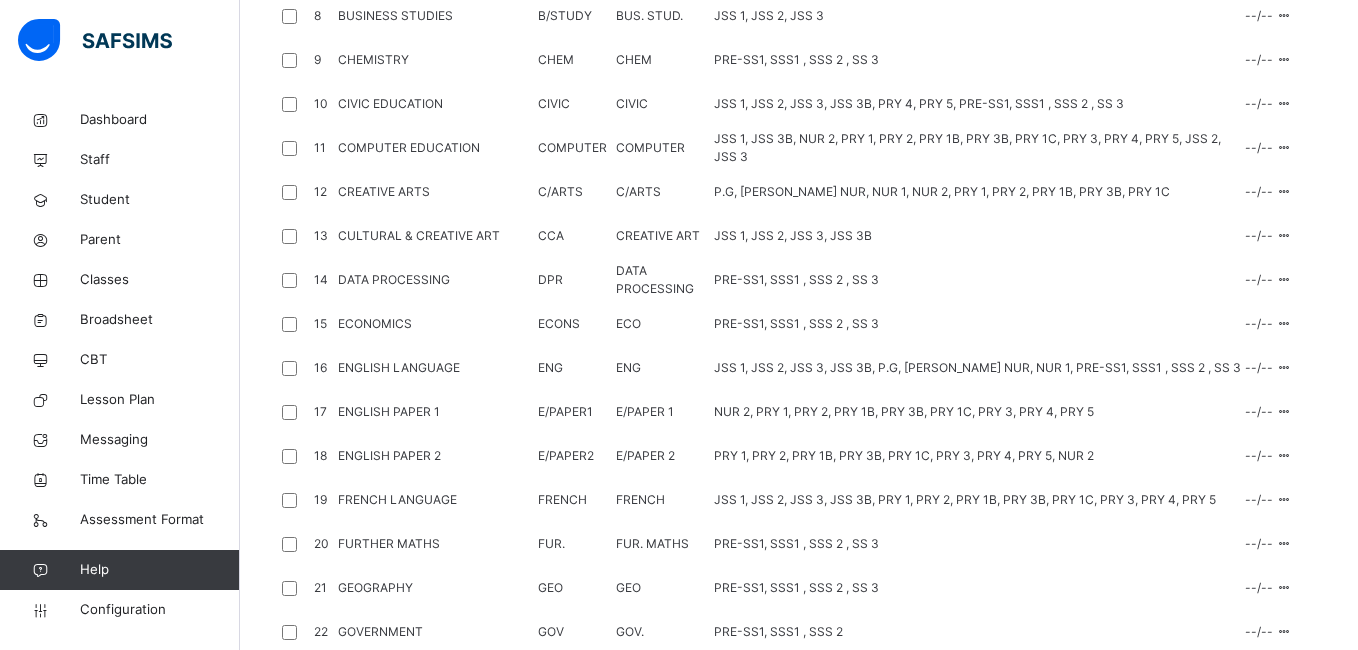 click on "Save" at bounding box center [290, 2062] 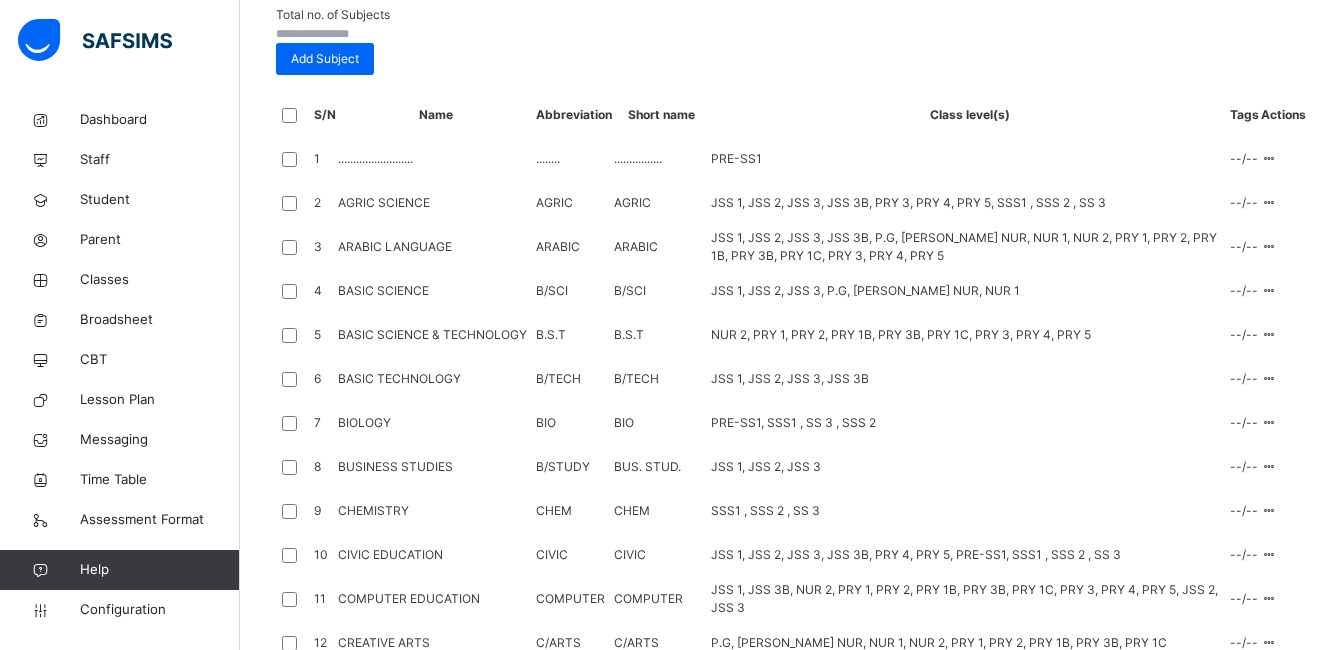 scroll, scrollTop: 781, scrollLeft: 0, axis: vertical 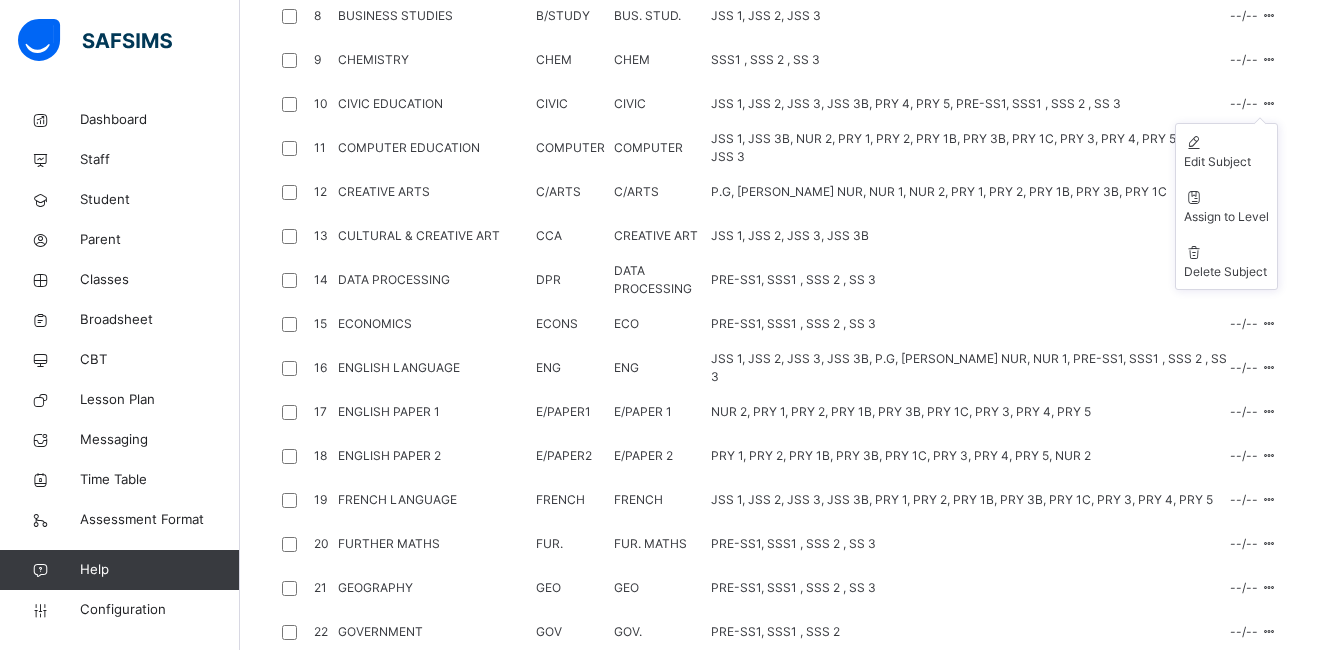 click at bounding box center [1269, 103] 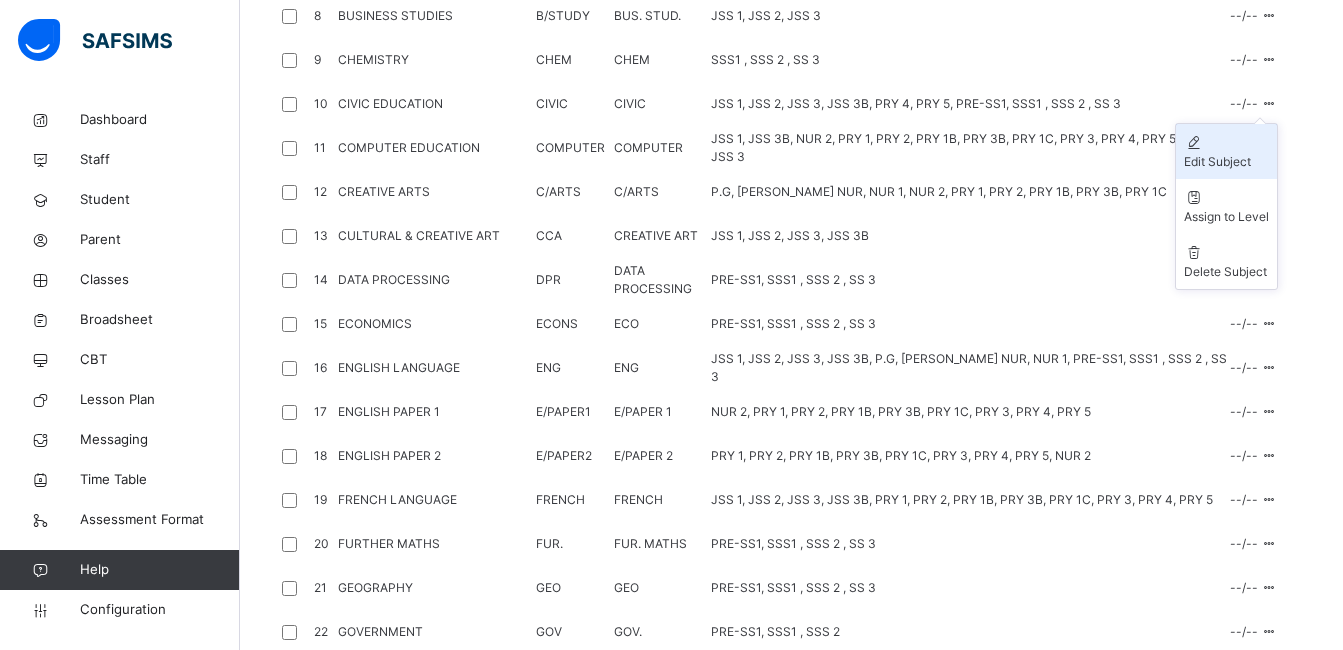 click on "Edit Subject" at bounding box center (1226, 162) 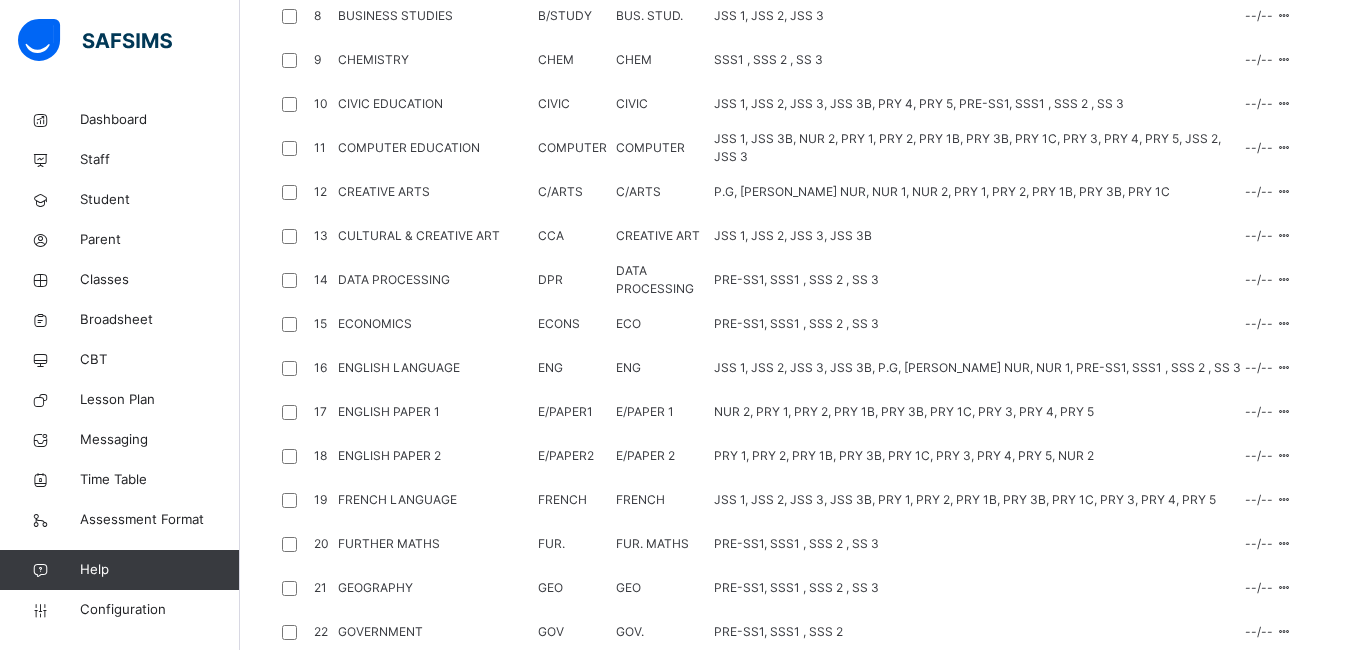 click on "Save" at bounding box center [290, 2062] 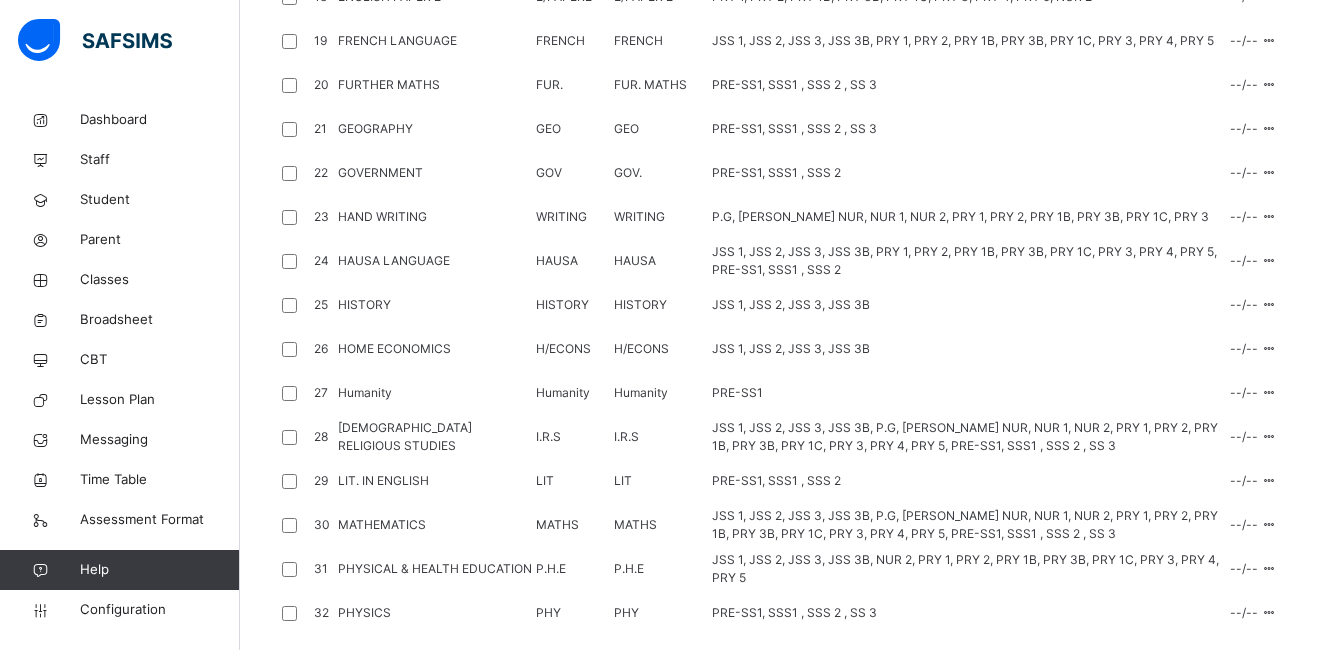 scroll, scrollTop: 1241, scrollLeft: 0, axis: vertical 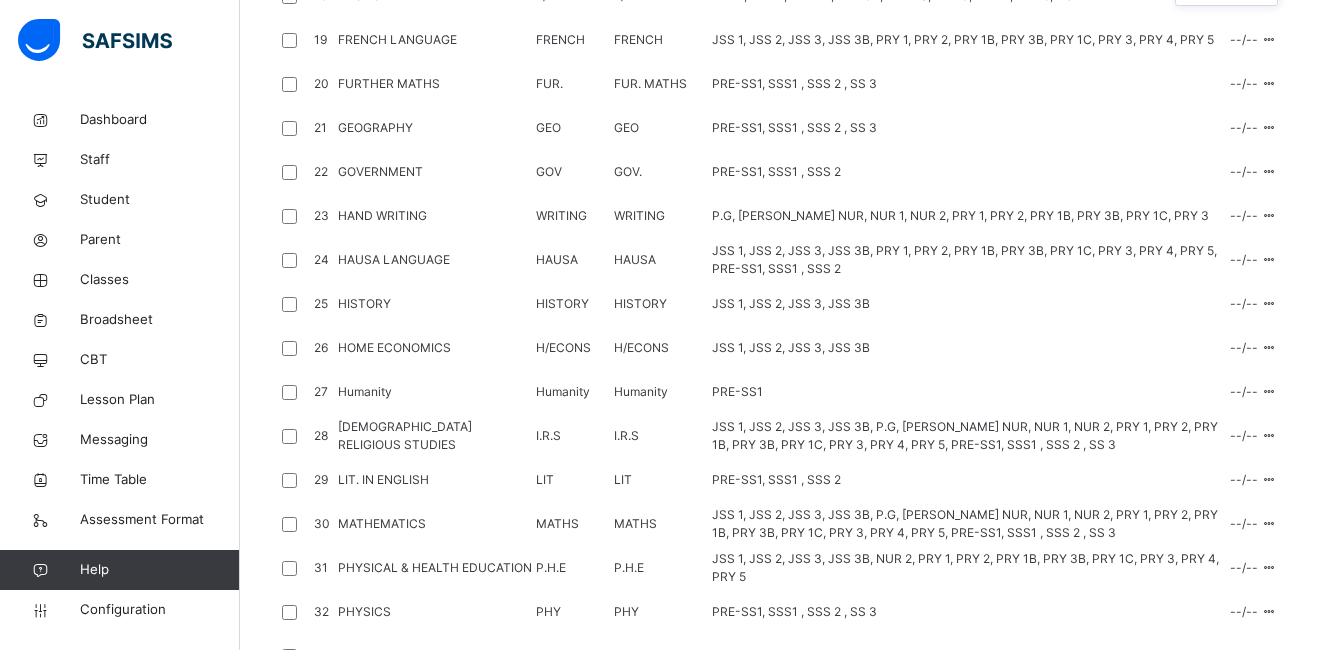 click at bounding box center (1269, -181) 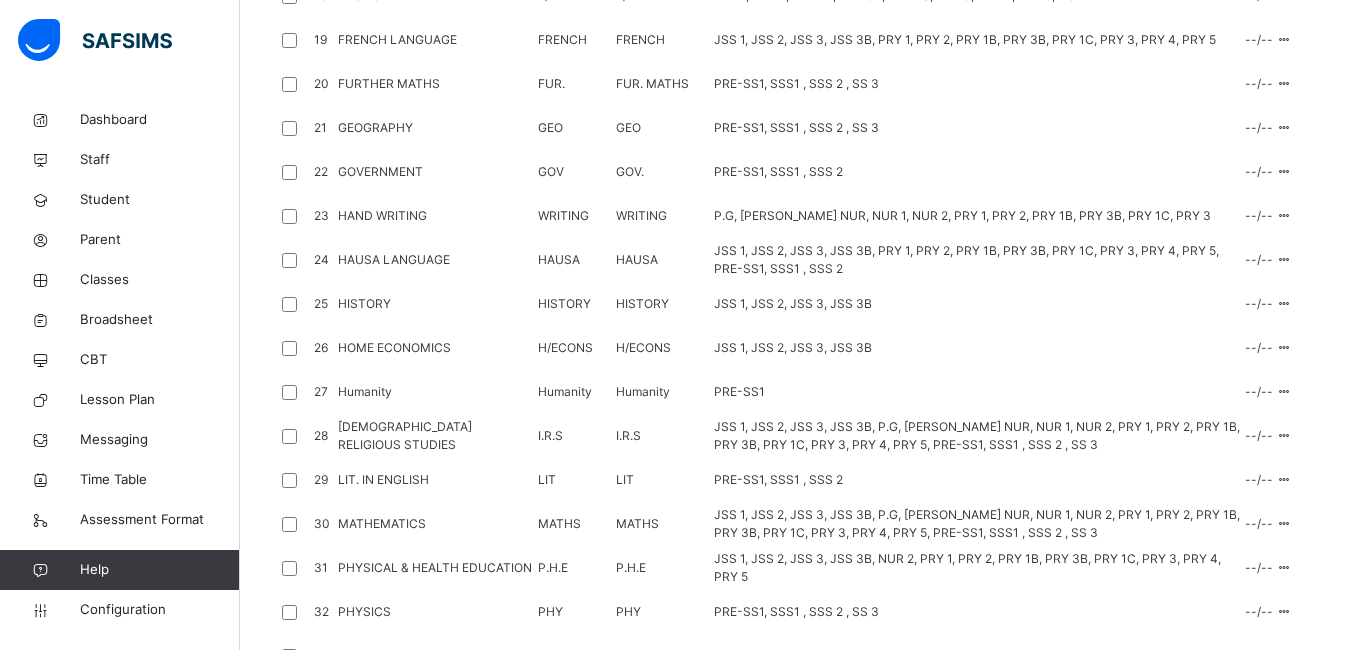 click on "Save" at bounding box center (290, 1602) 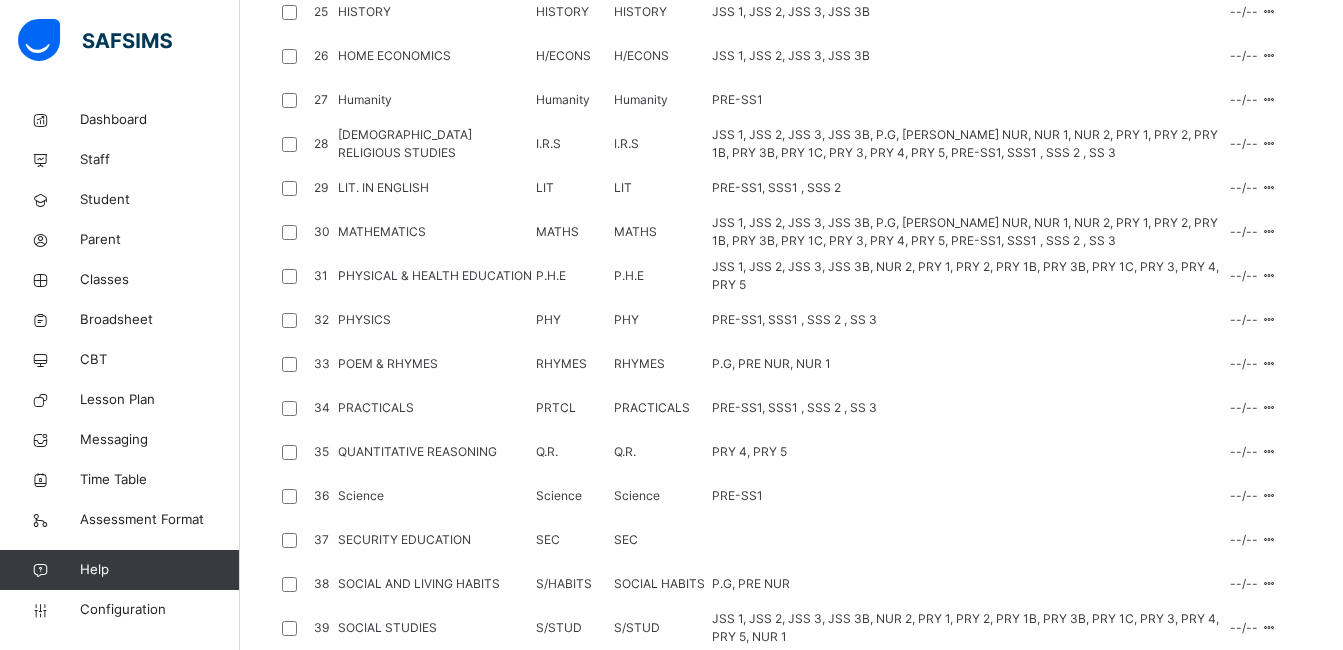 scroll, scrollTop: 1534, scrollLeft: 0, axis: vertical 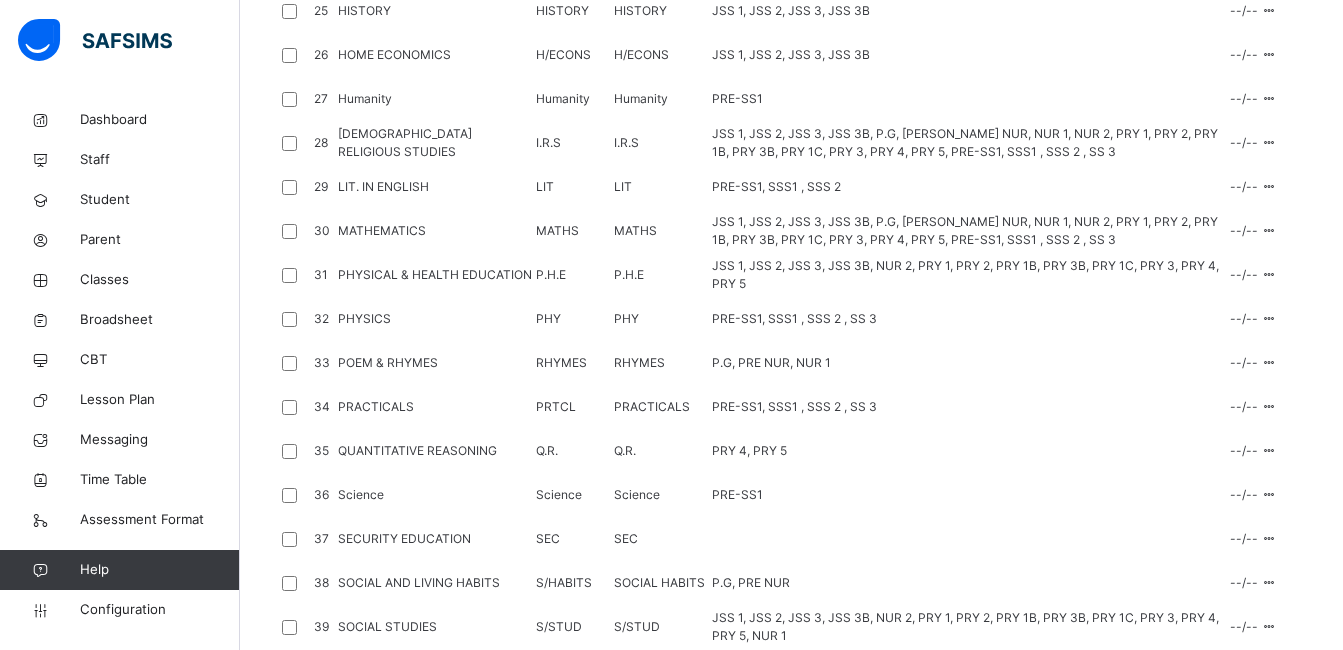 click at bounding box center [1269, -210] 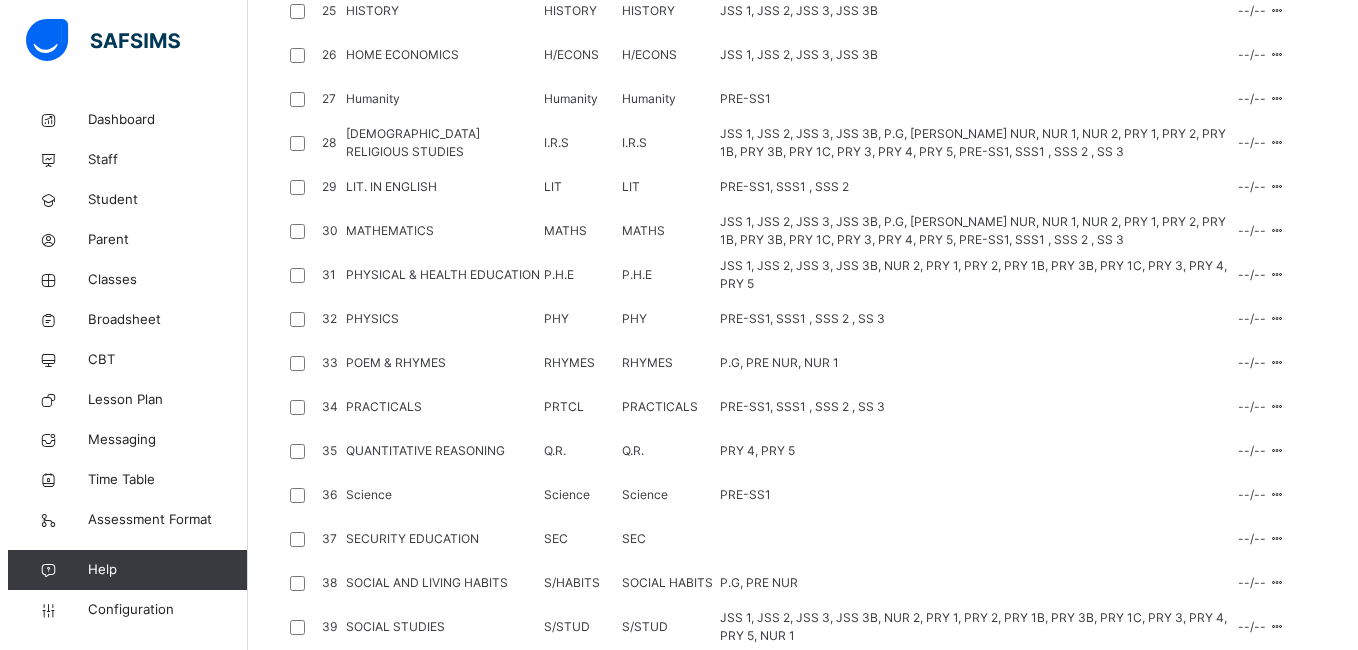 scroll, scrollTop: 132, scrollLeft: 0, axis: vertical 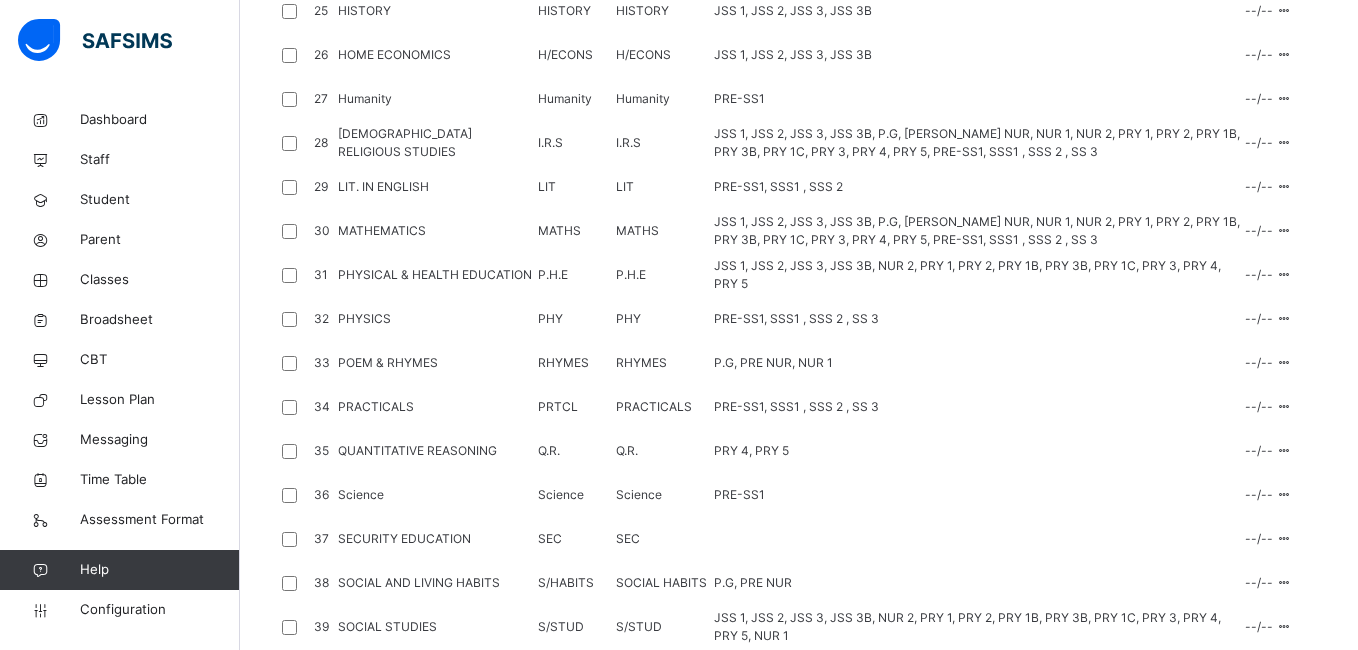 click on "Save" at bounding box center (290, 1309) 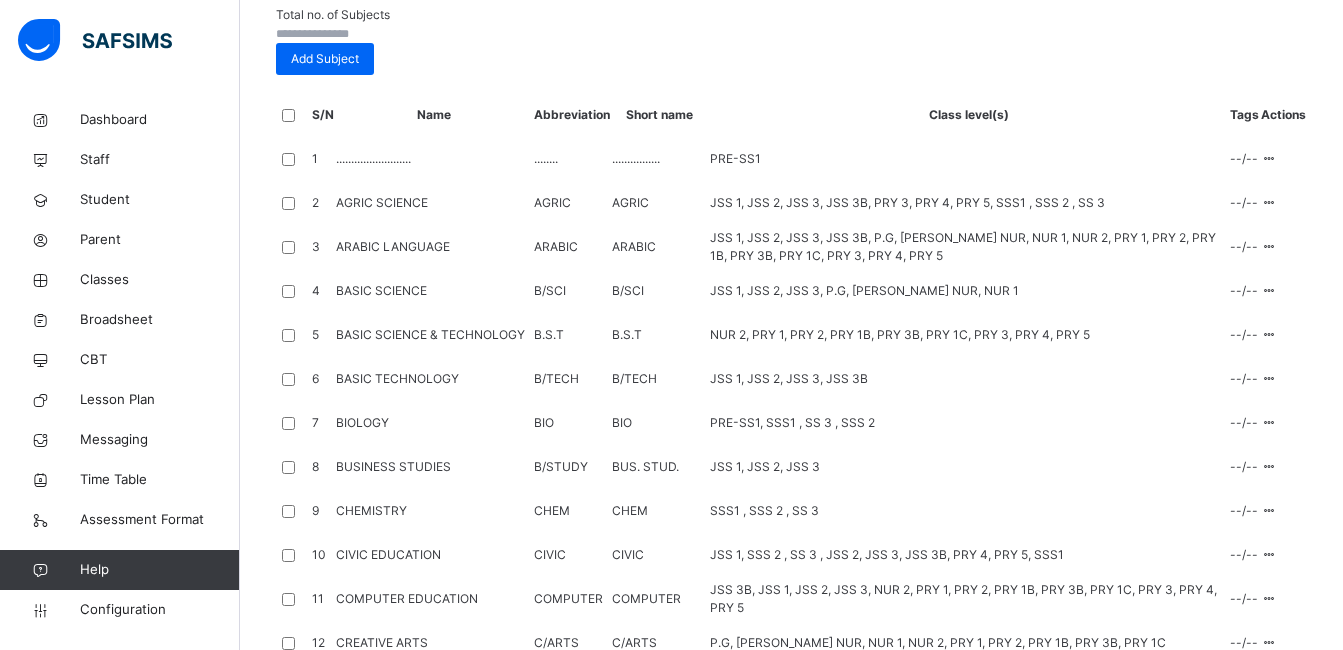 scroll, scrollTop: 1534, scrollLeft: 0, axis: vertical 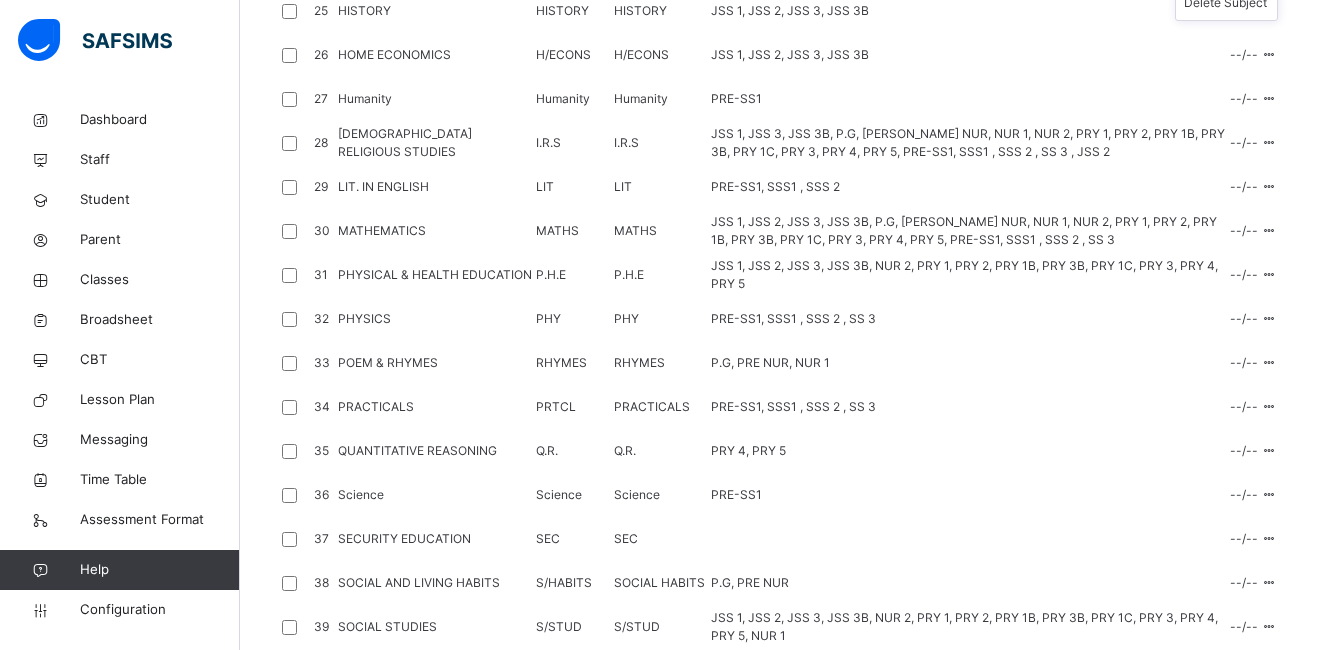 click on "Edit Subject Assign to Level Delete Subject" at bounding box center [1226, -63] 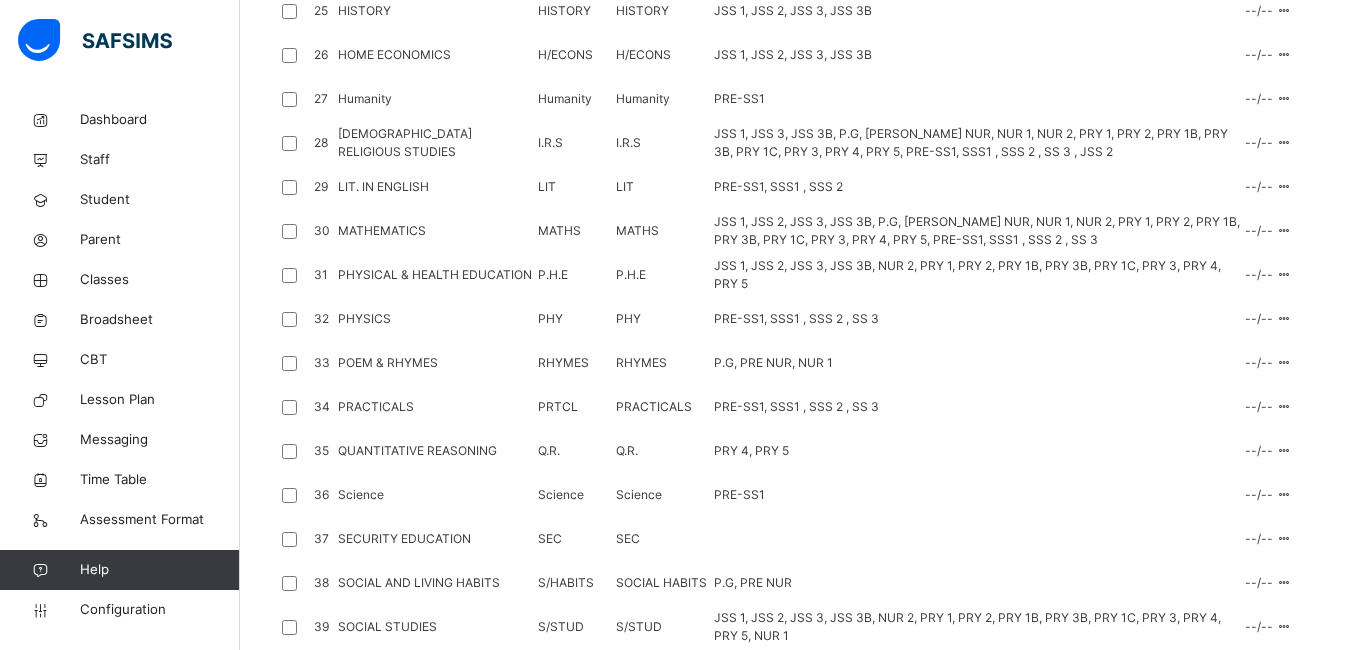 click on "Save" at bounding box center [290, 1309] 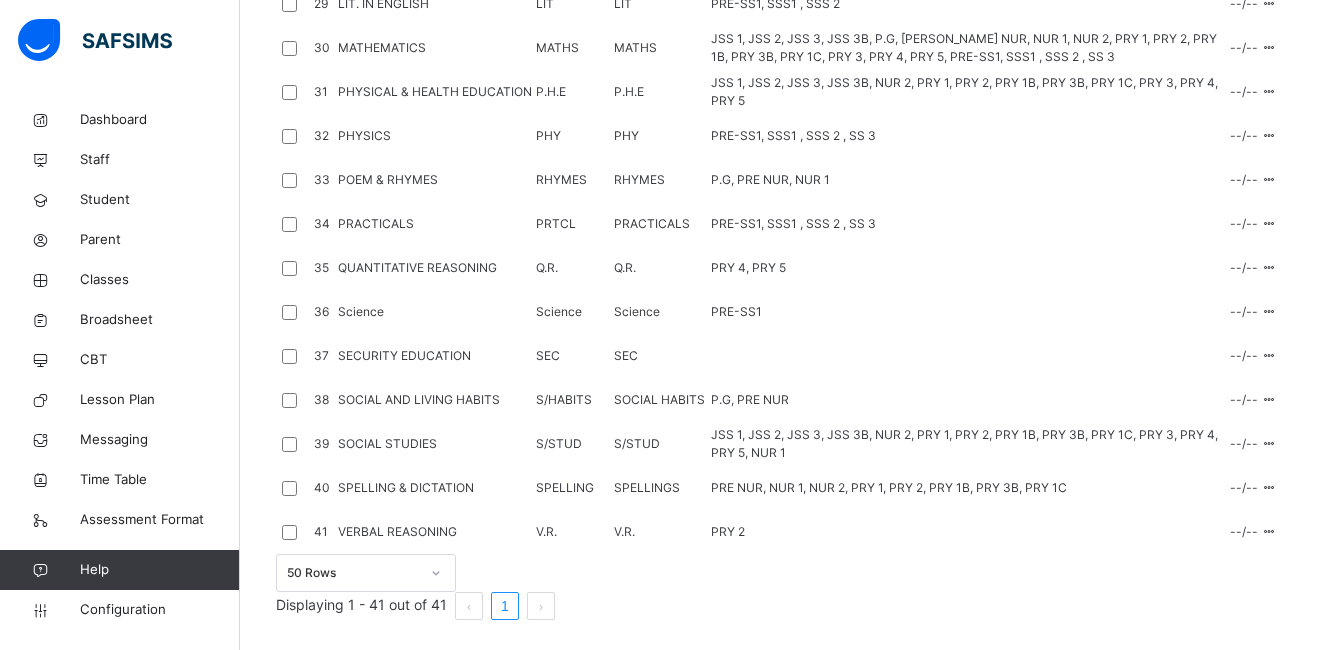 scroll, scrollTop: 1796, scrollLeft: 0, axis: vertical 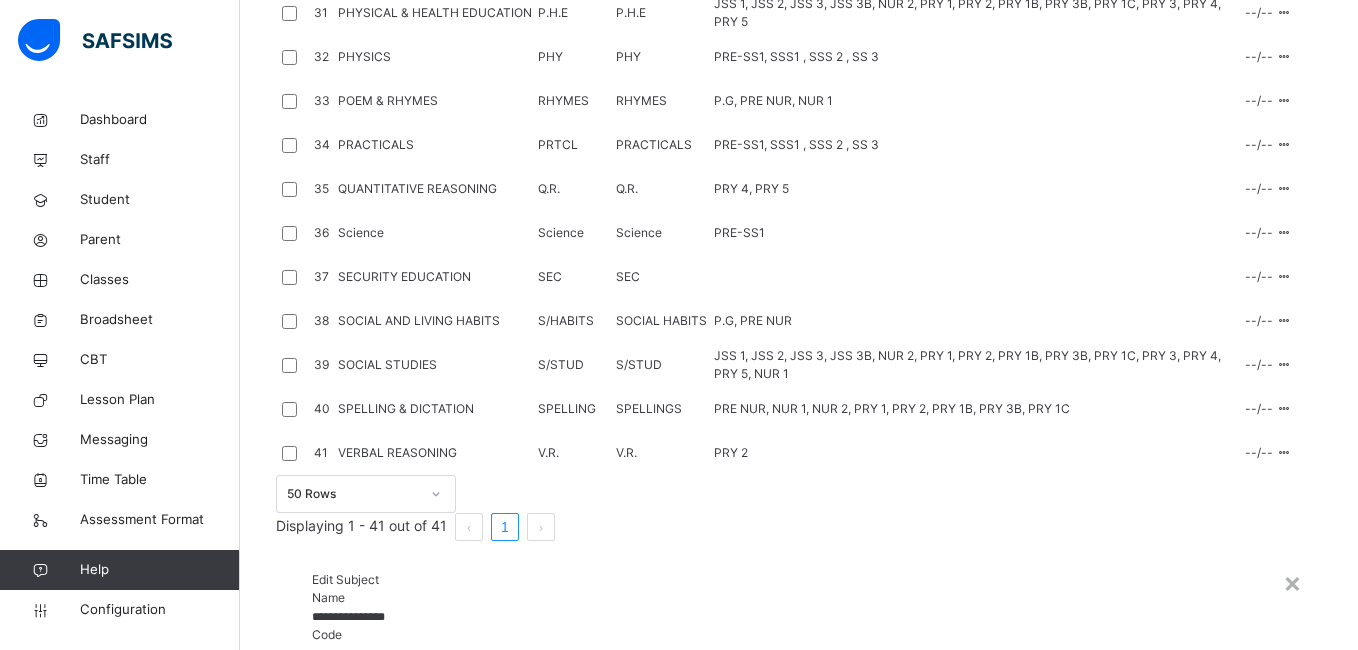 click on "Save" at bounding box center (290, 1047) 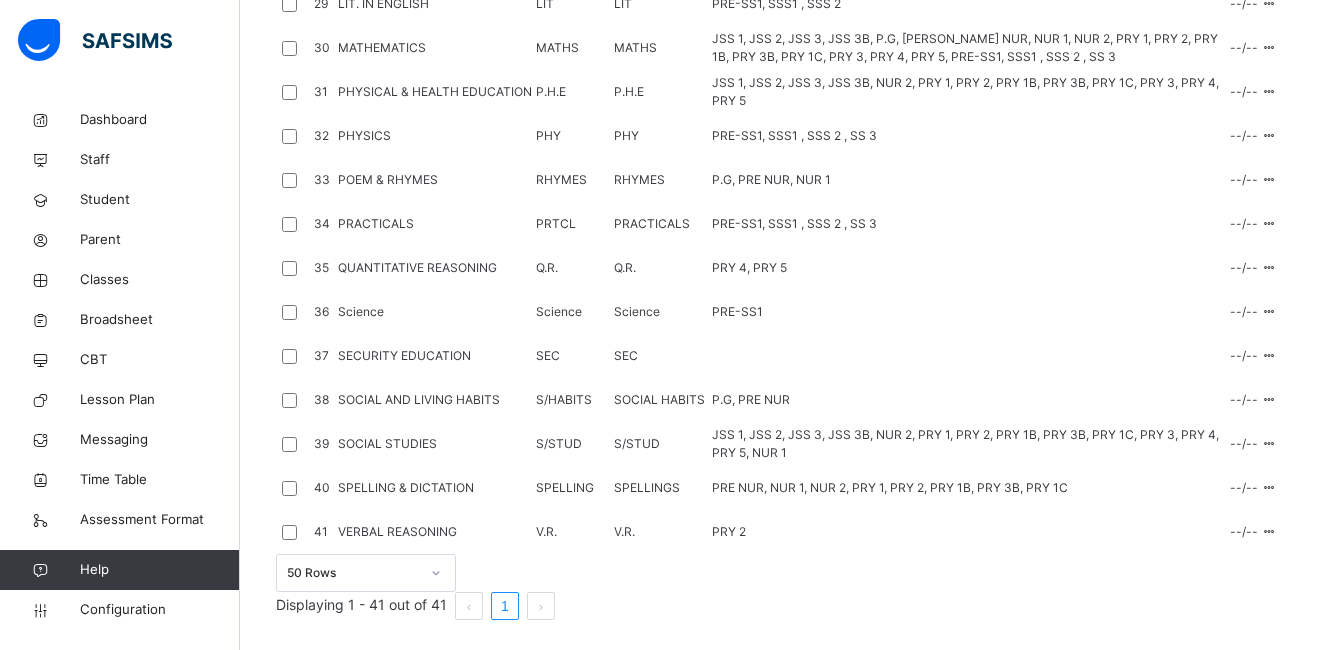 scroll, scrollTop: 2070, scrollLeft: 0, axis: vertical 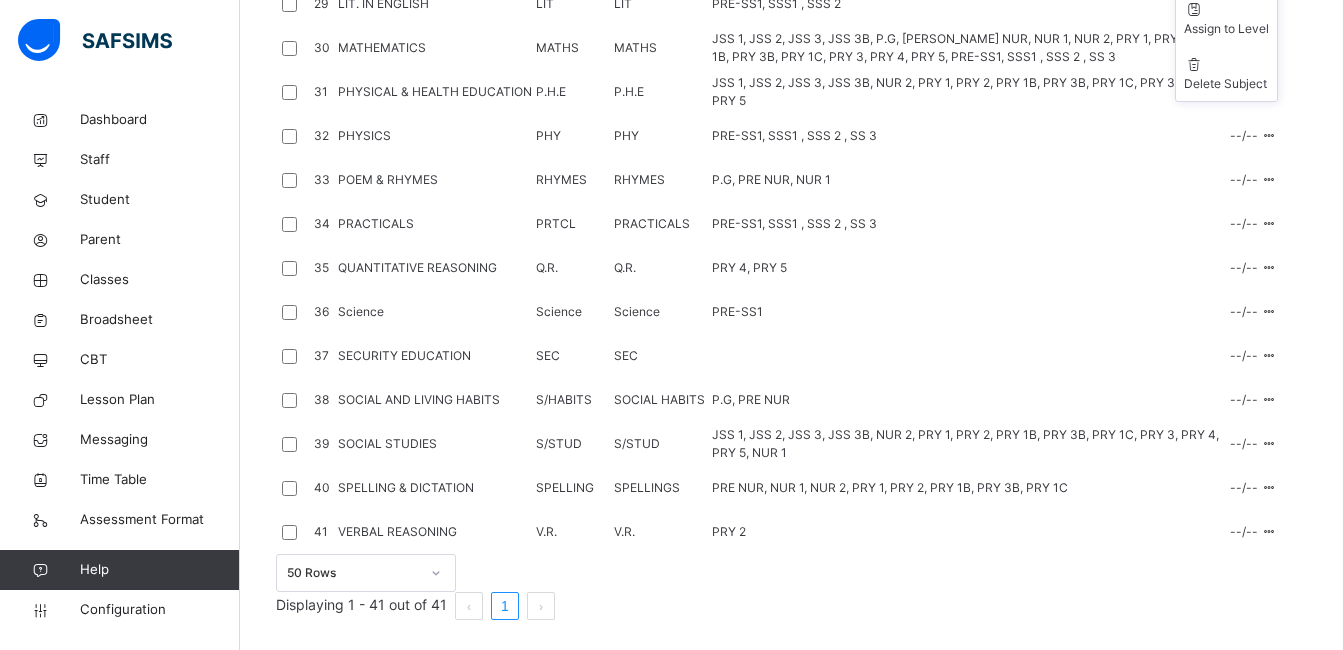 click at bounding box center [1269, -85] 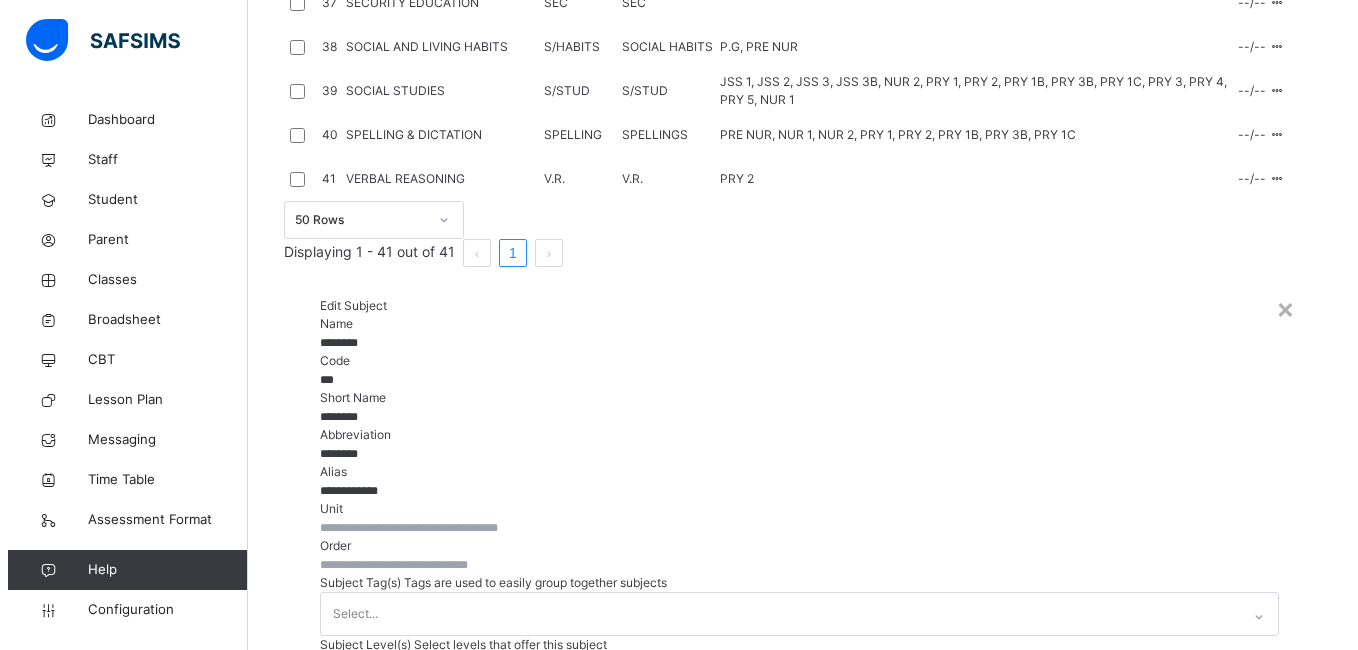 scroll, scrollTop: 310, scrollLeft: 0, axis: vertical 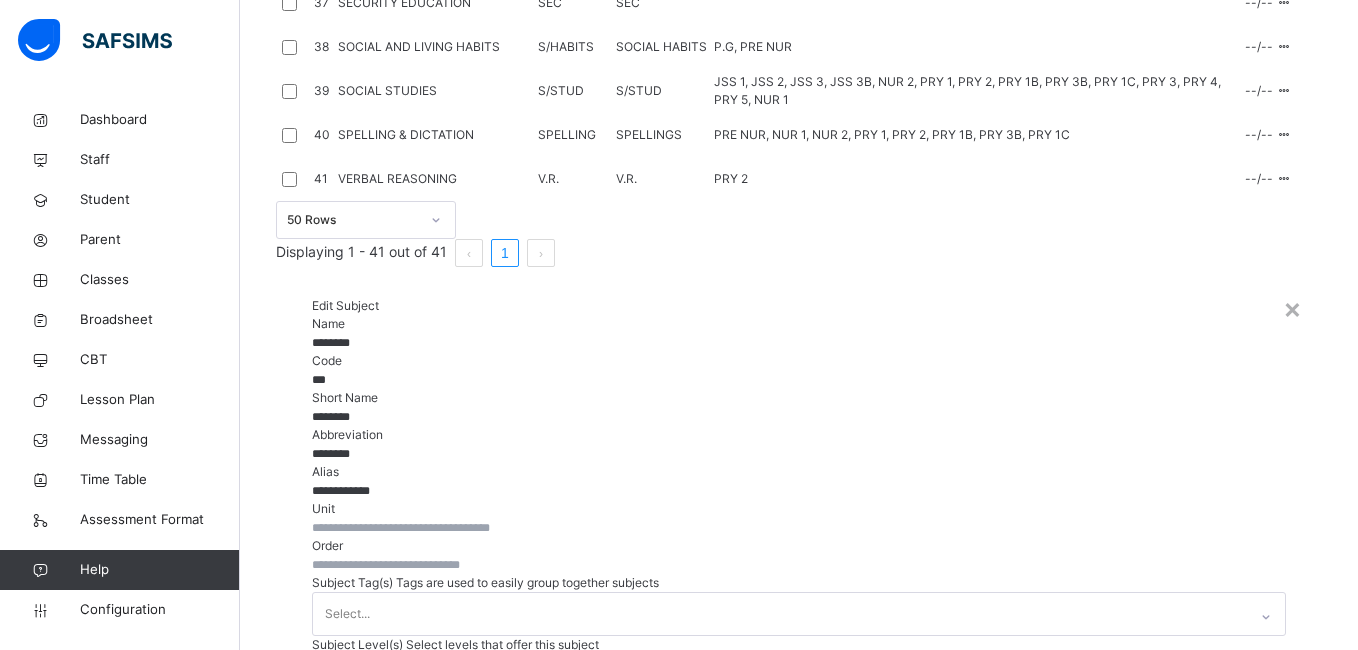 click on "Save" at bounding box center [290, 773] 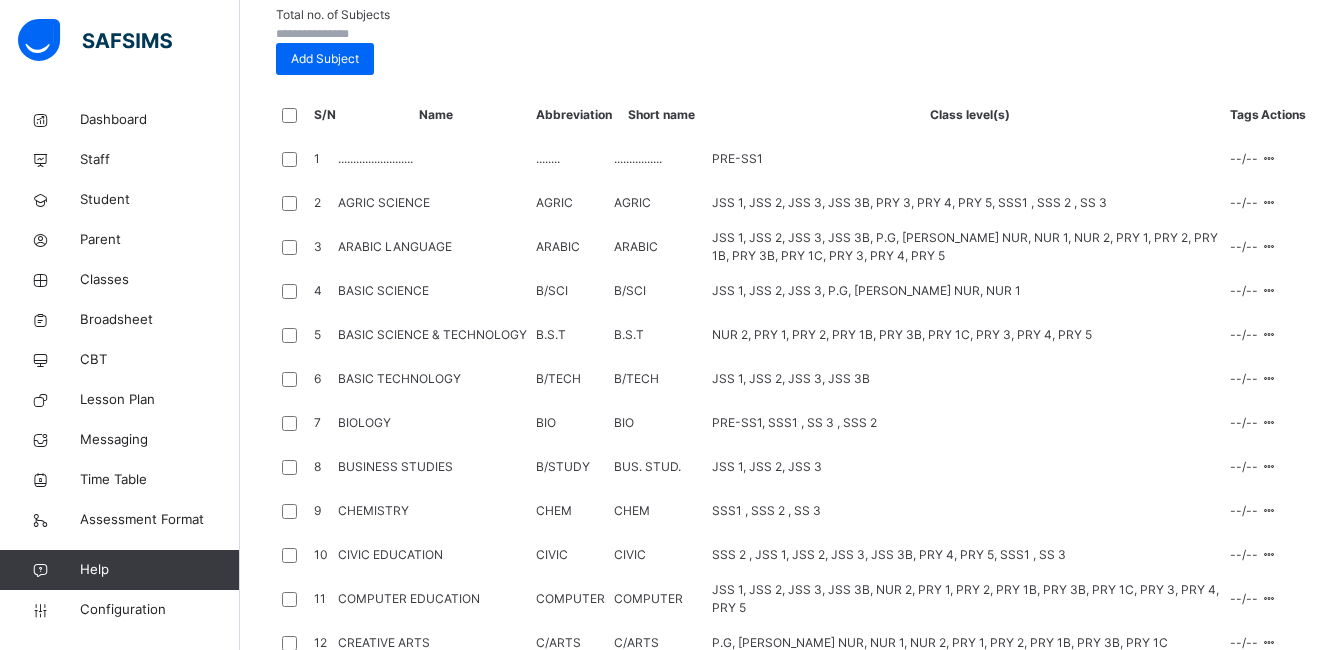 scroll, scrollTop: 2070, scrollLeft: 0, axis: vertical 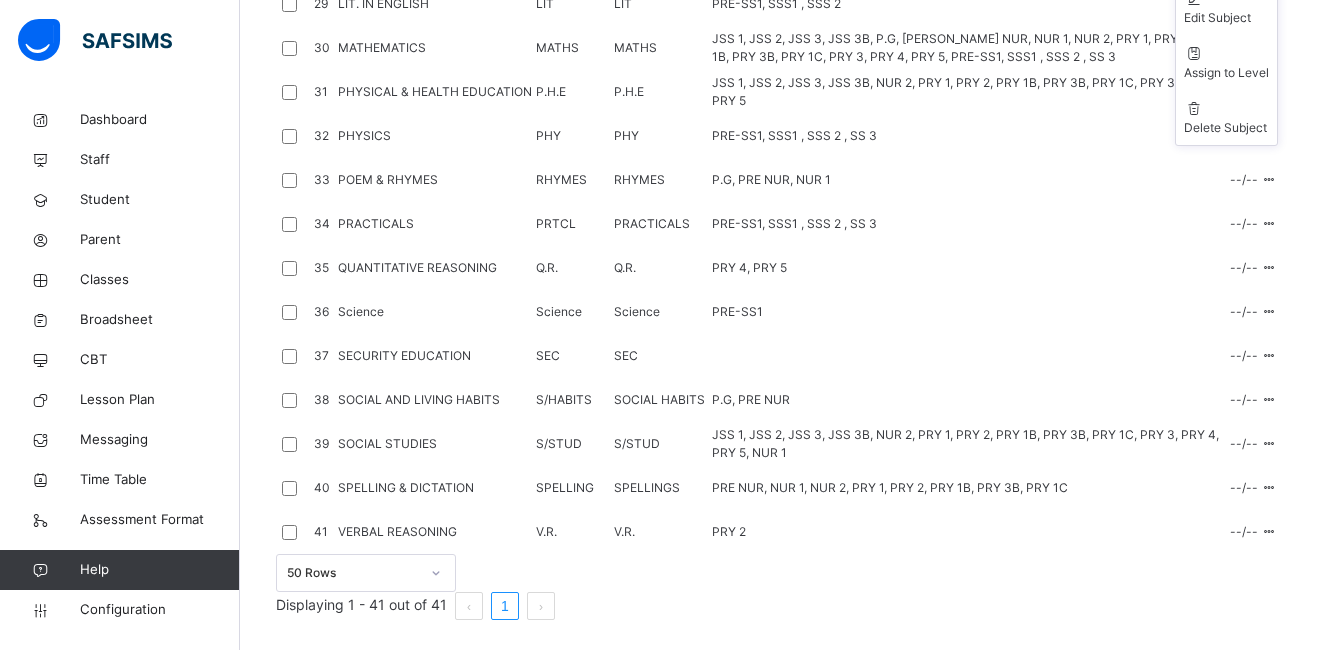 click at bounding box center [1269, -41] 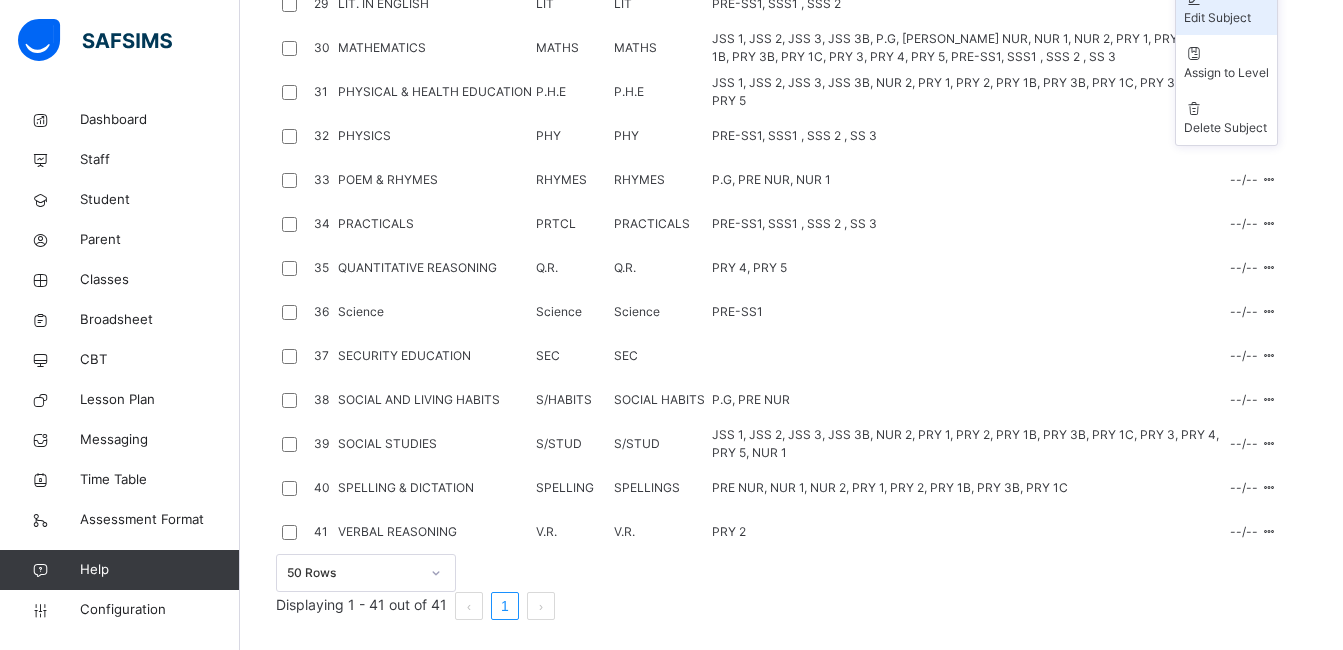 click on "Edit Subject" at bounding box center (1226, 18) 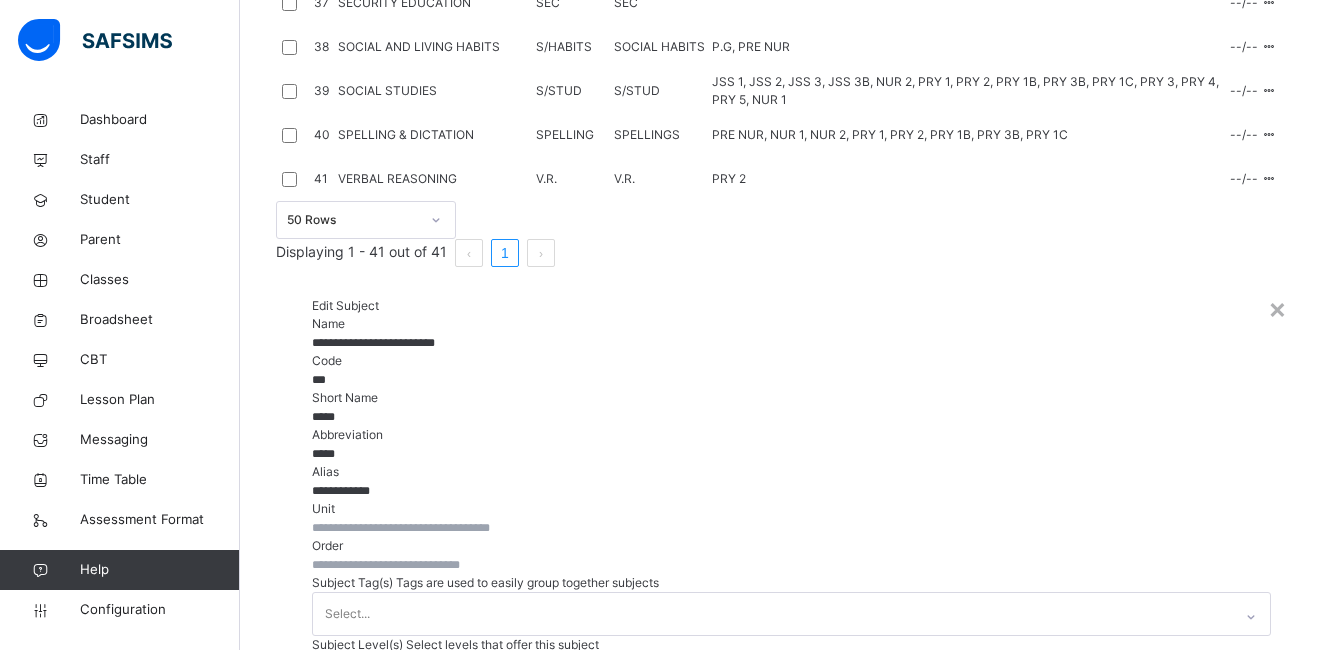 scroll, scrollTop: 346, scrollLeft: 0, axis: vertical 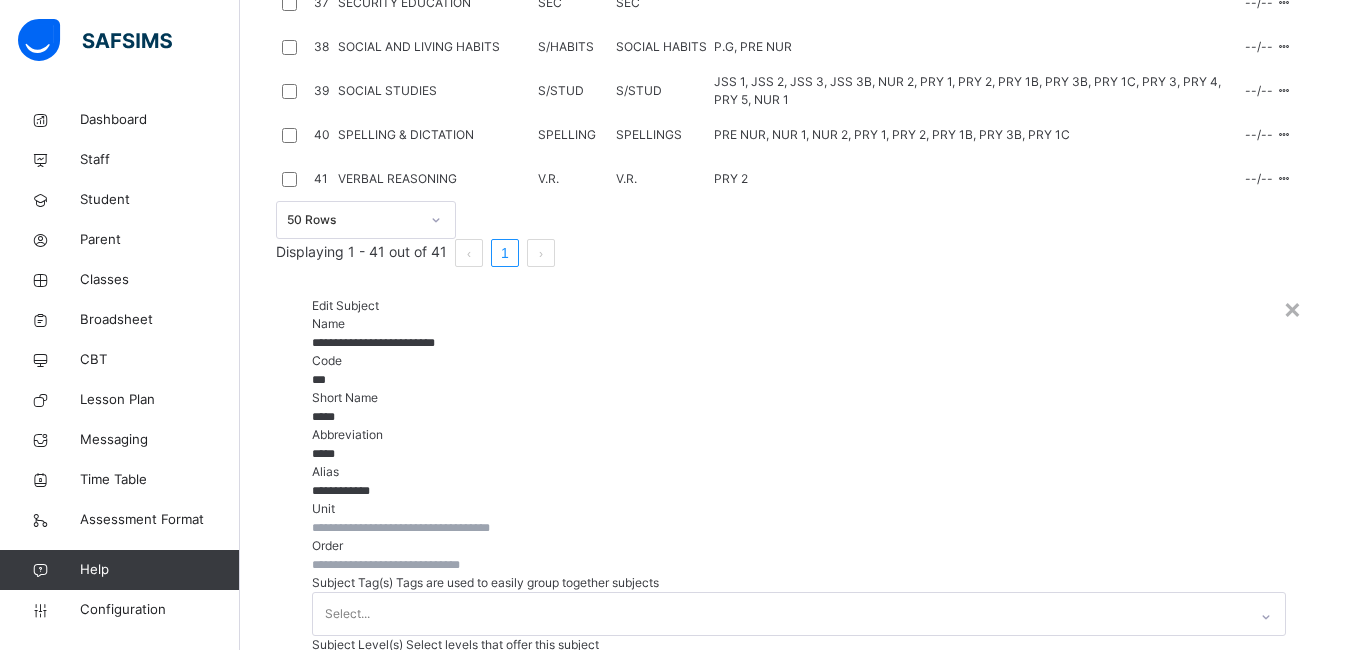 click on "Save" at bounding box center [290, 795] 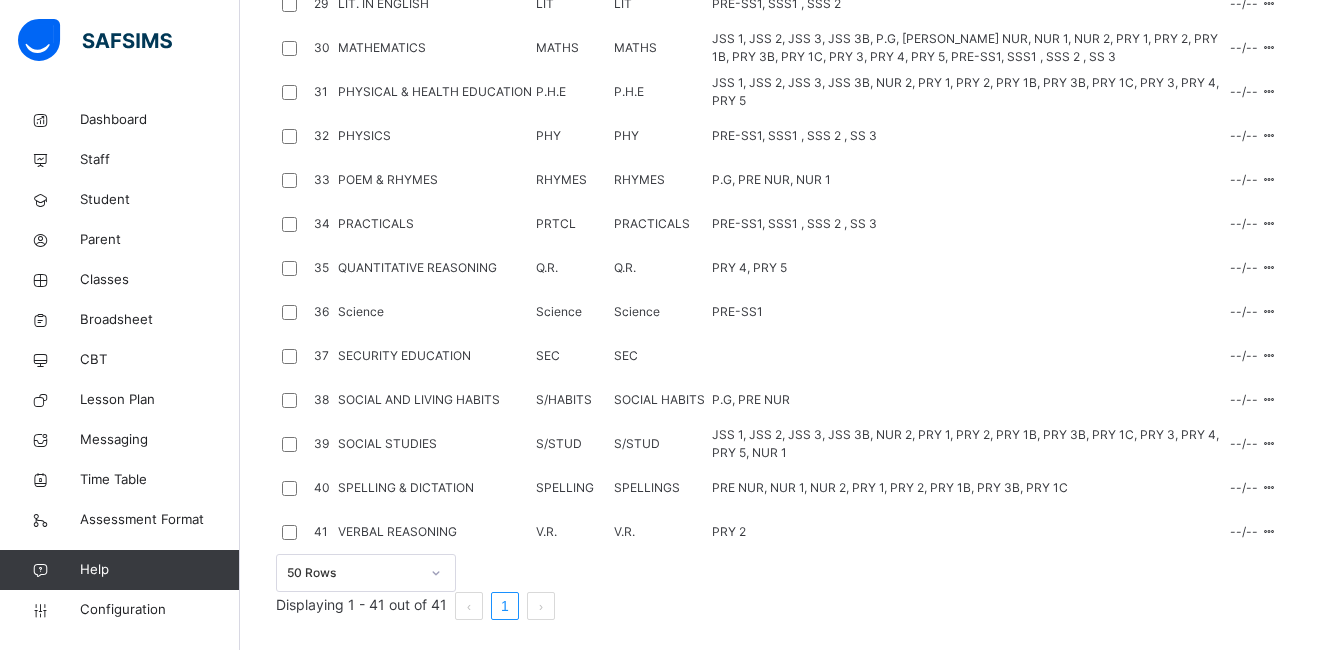 scroll, scrollTop: 2406, scrollLeft: 0, axis: vertical 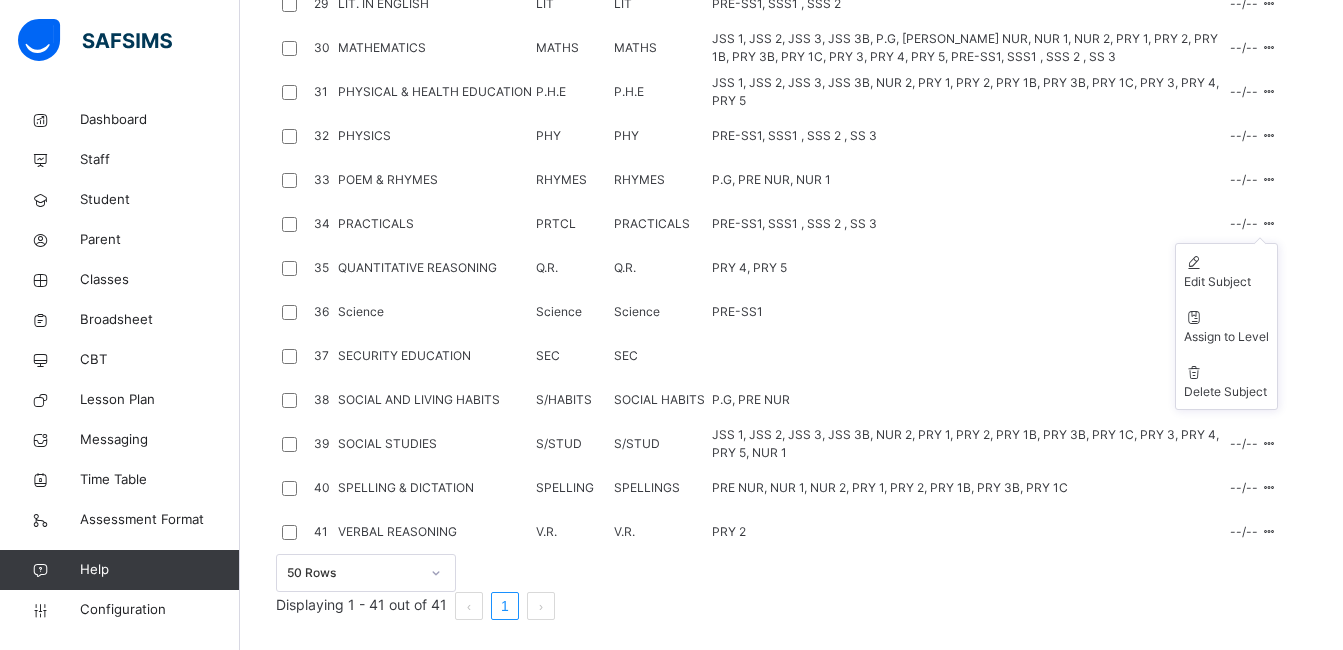 click on "Edit Subject Assign to Level Delete Subject" at bounding box center (1226, 326) 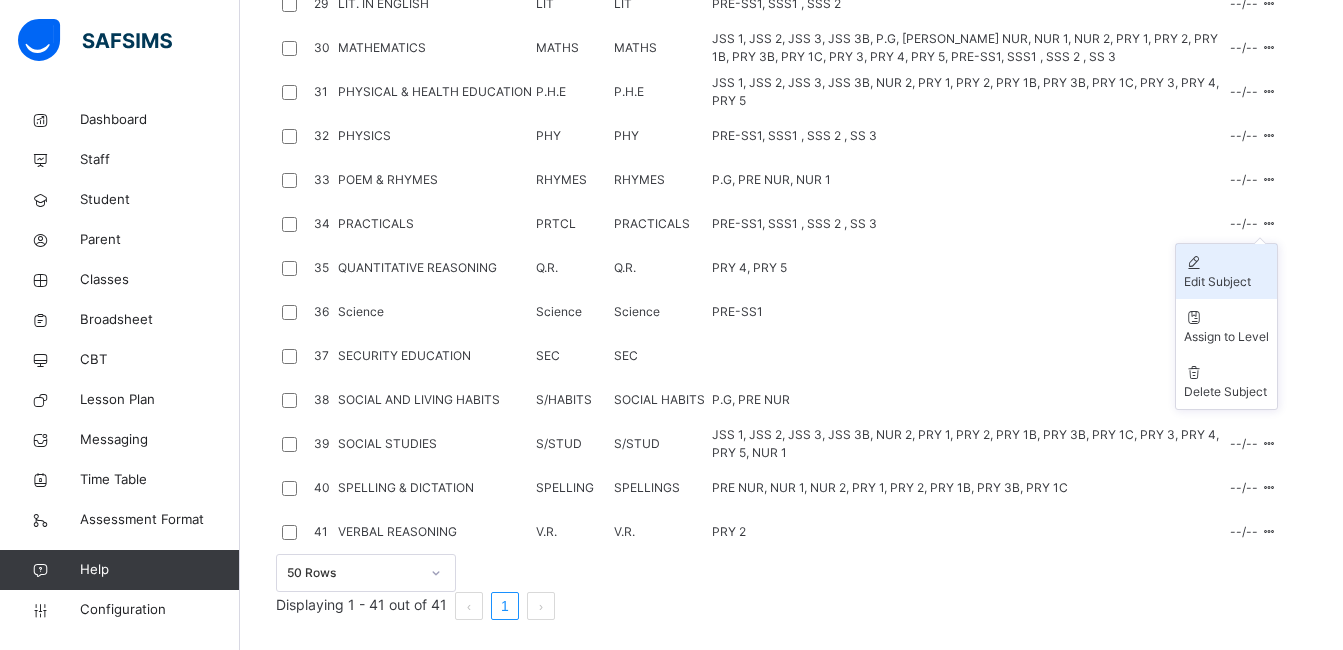 click on "Edit Subject" at bounding box center [1226, 282] 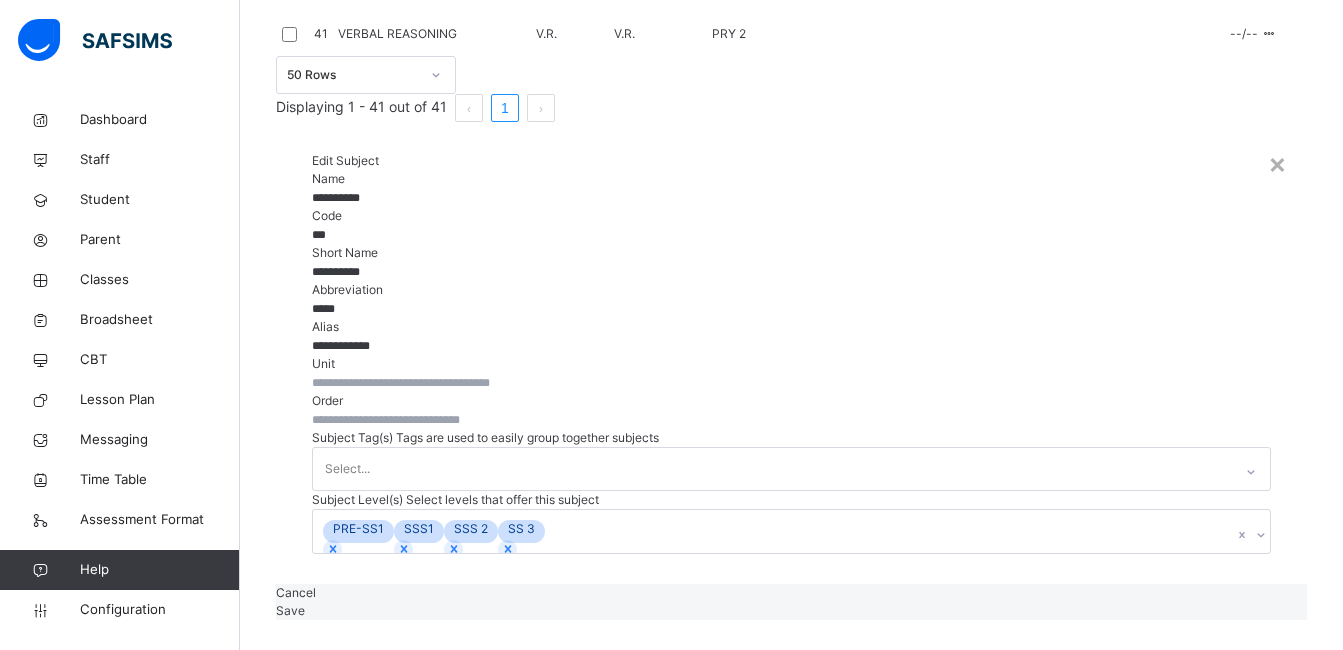 scroll, scrollTop: 261, scrollLeft: 0, axis: vertical 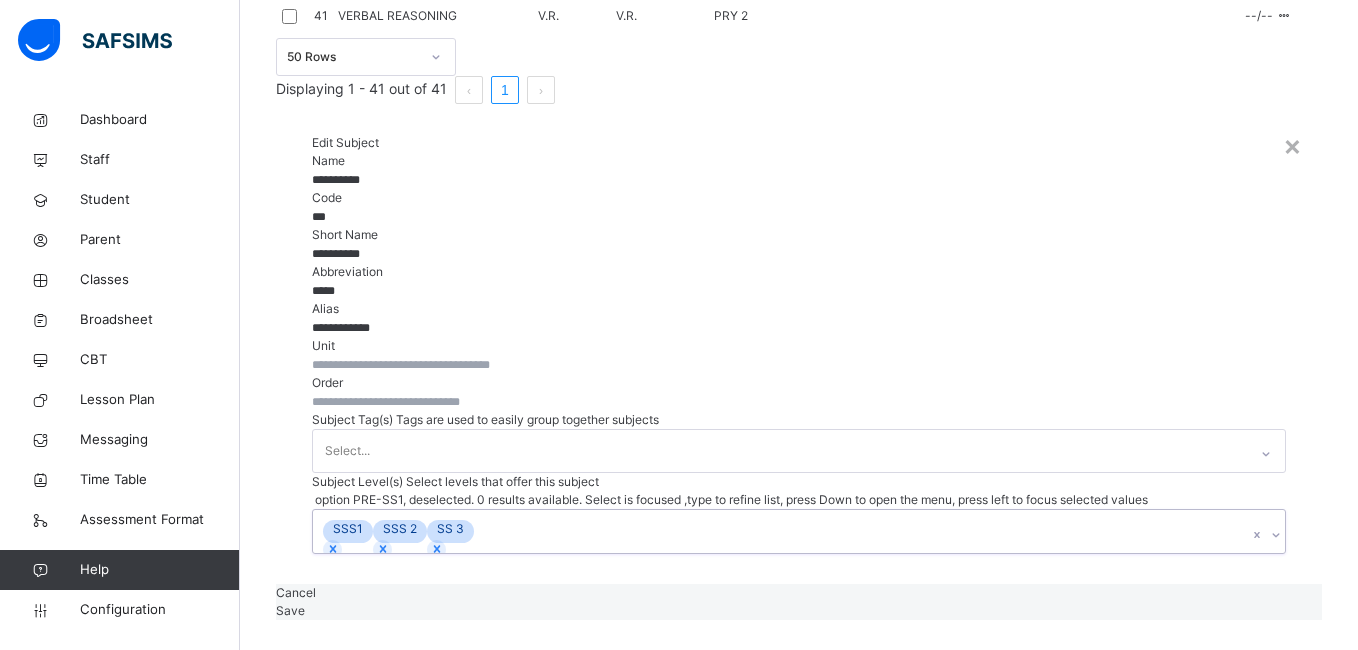 click on "Save" at bounding box center [290, 610] 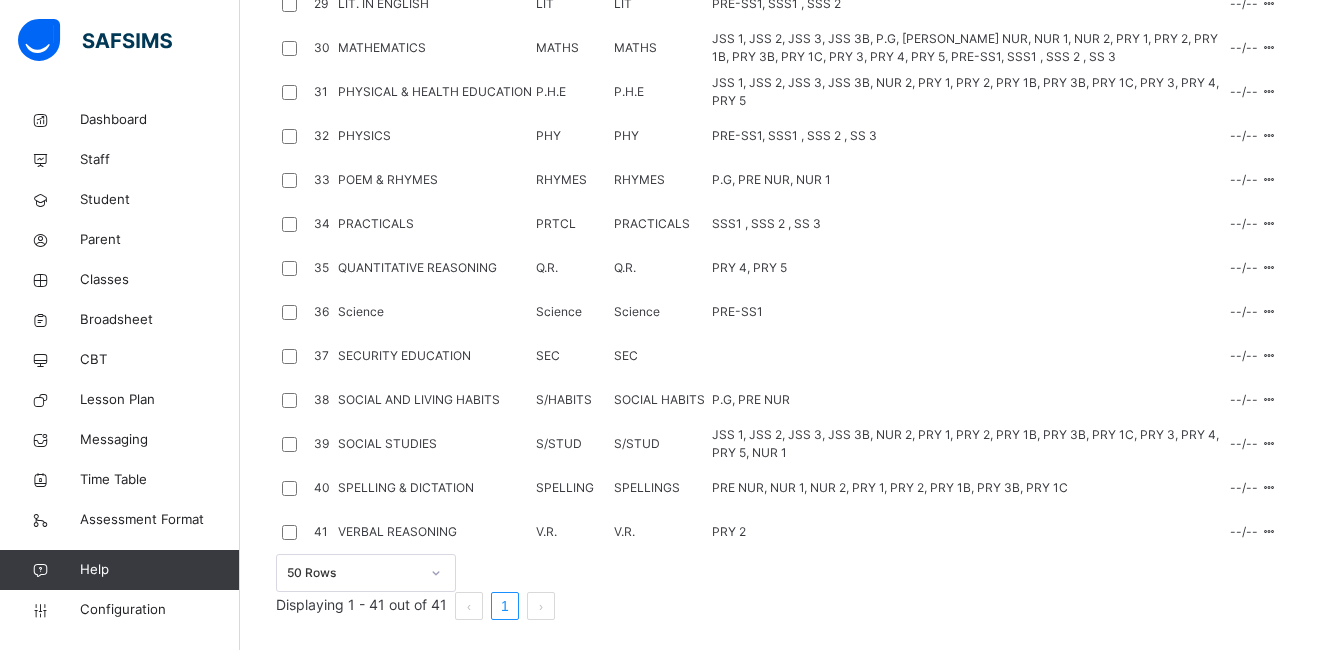 scroll, scrollTop: 2608, scrollLeft: 0, axis: vertical 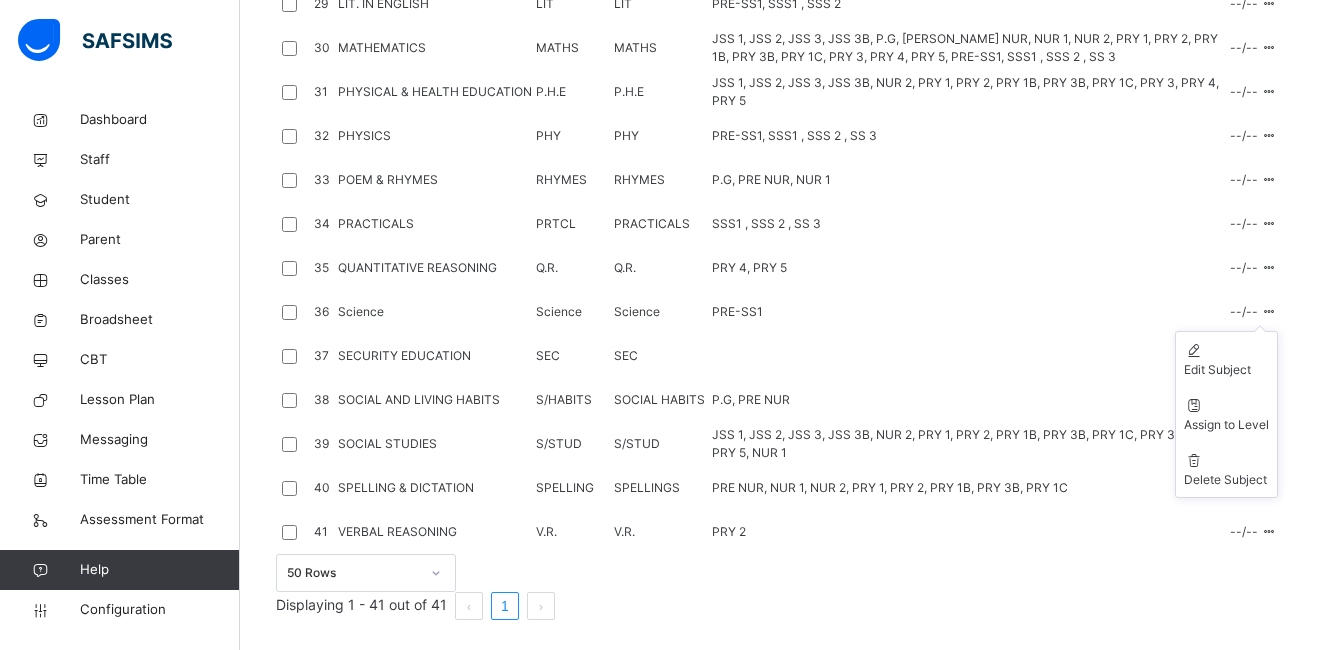 click at bounding box center (1269, 311) 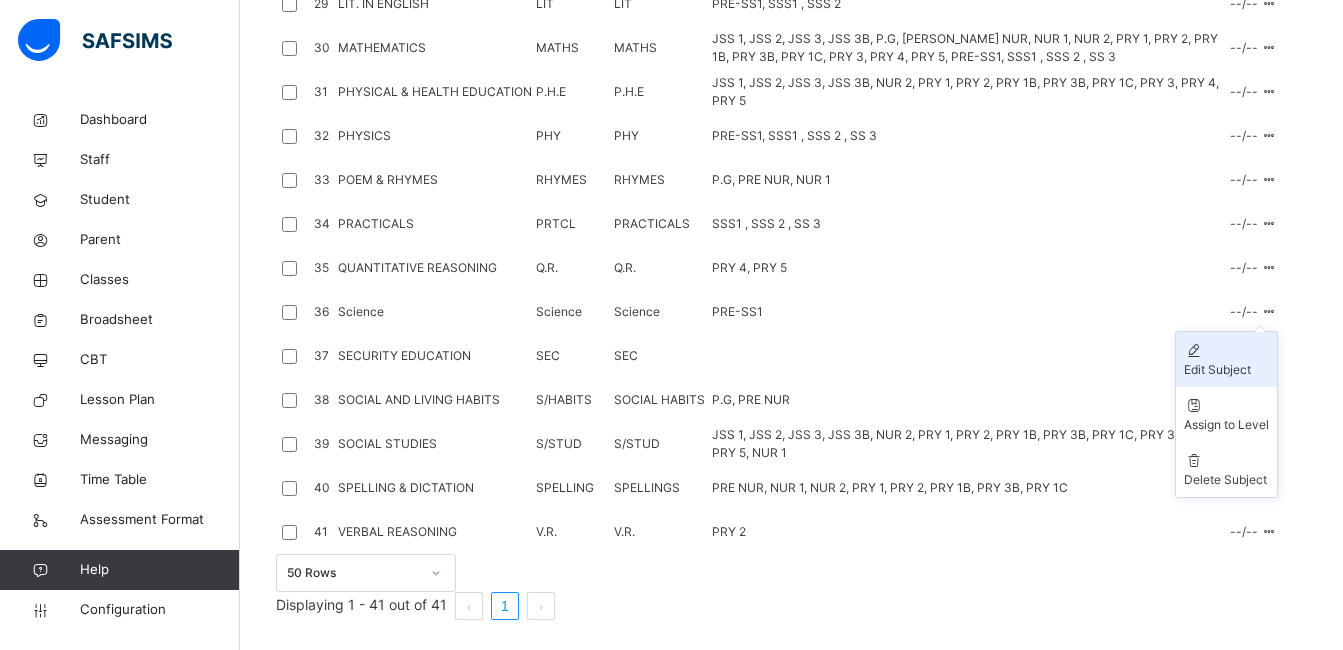click on "Edit Subject" at bounding box center [1226, 370] 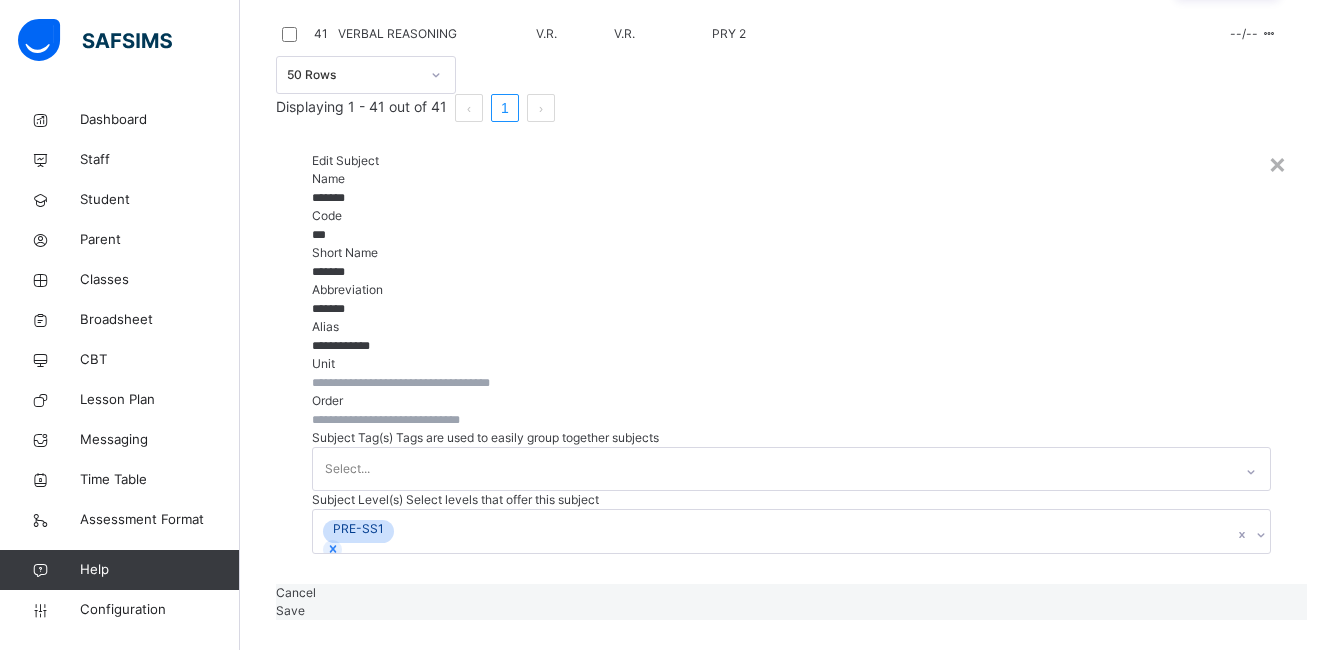 scroll, scrollTop: 276, scrollLeft: 0, axis: vertical 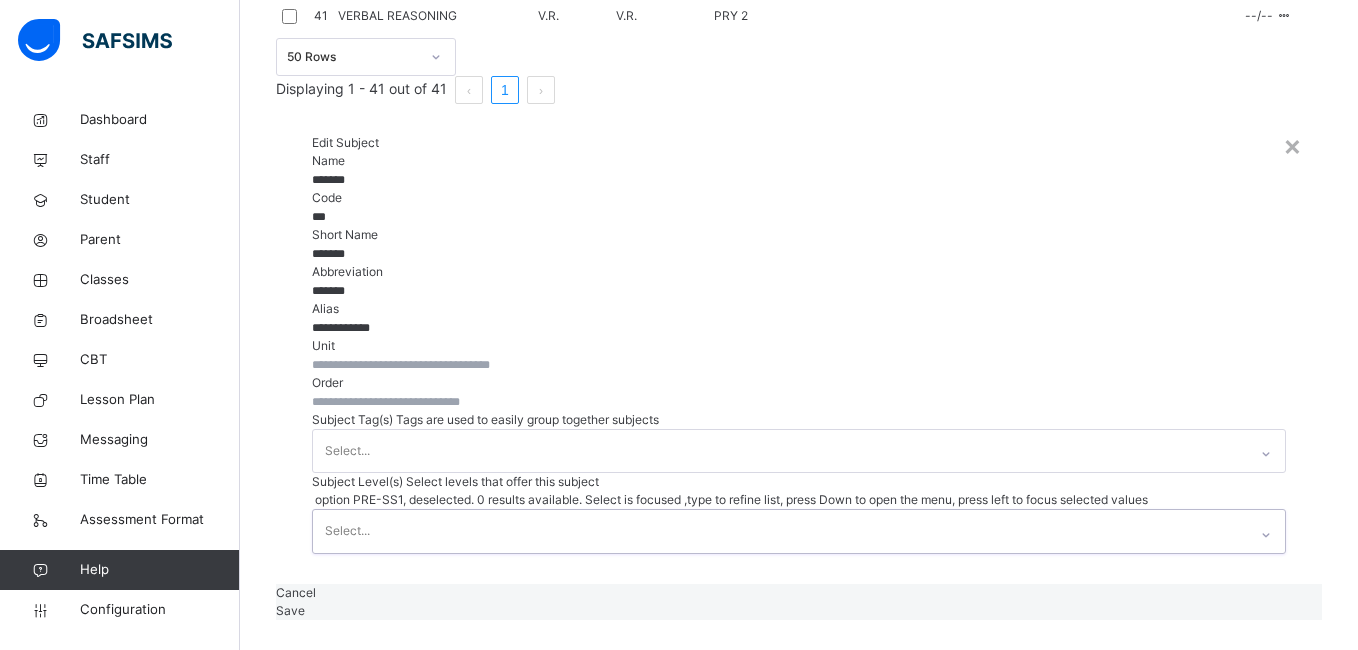 click on "Save" at bounding box center [290, 610] 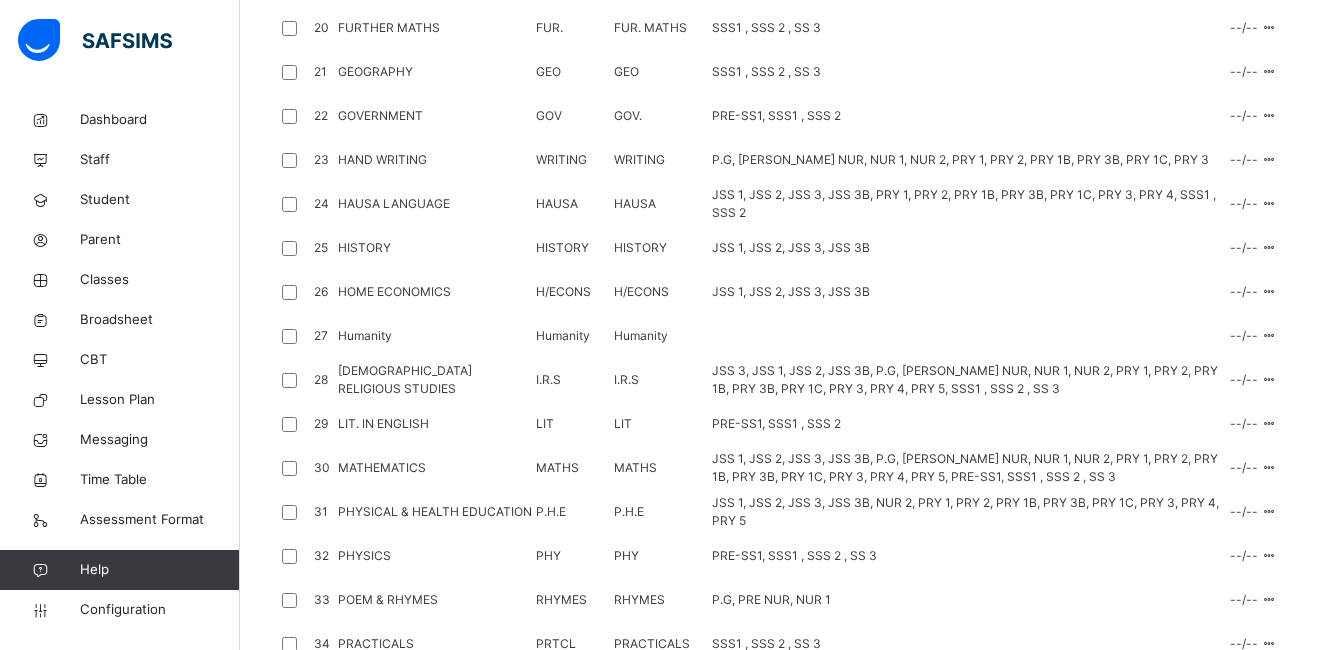 scroll, scrollTop: 1295, scrollLeft: 0, axis: vertical 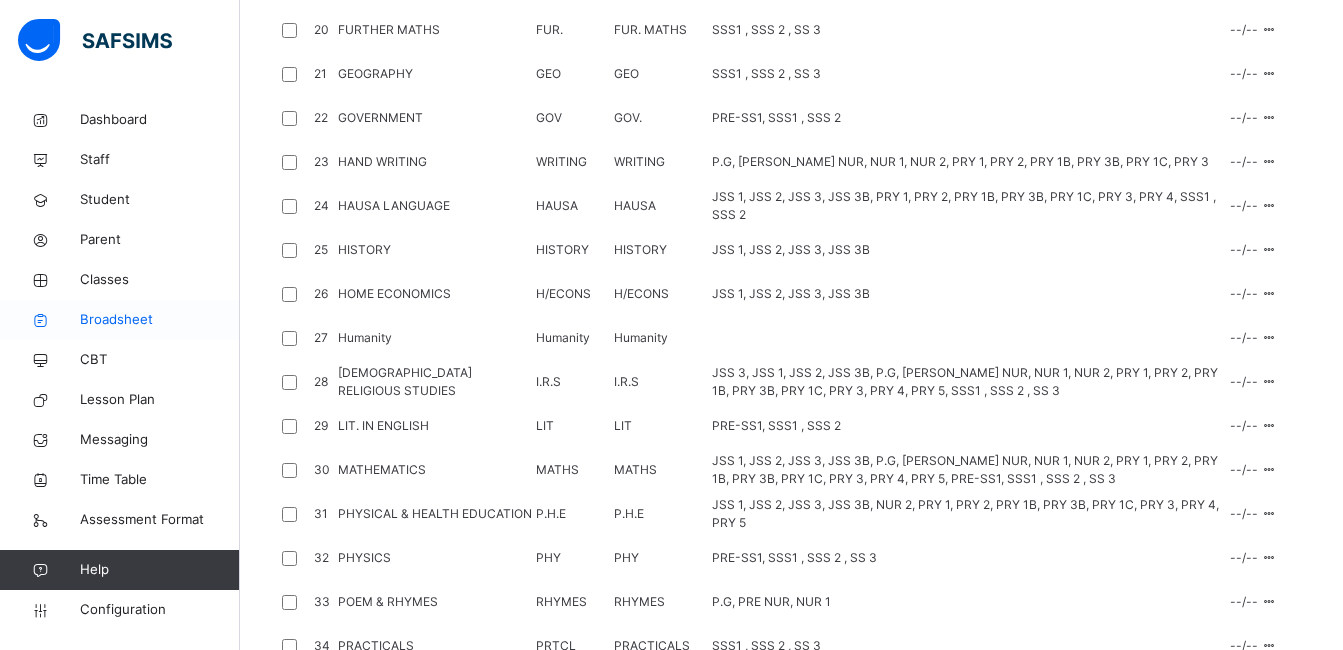 click on "Broadsheet" at bounding box center [160, 320] 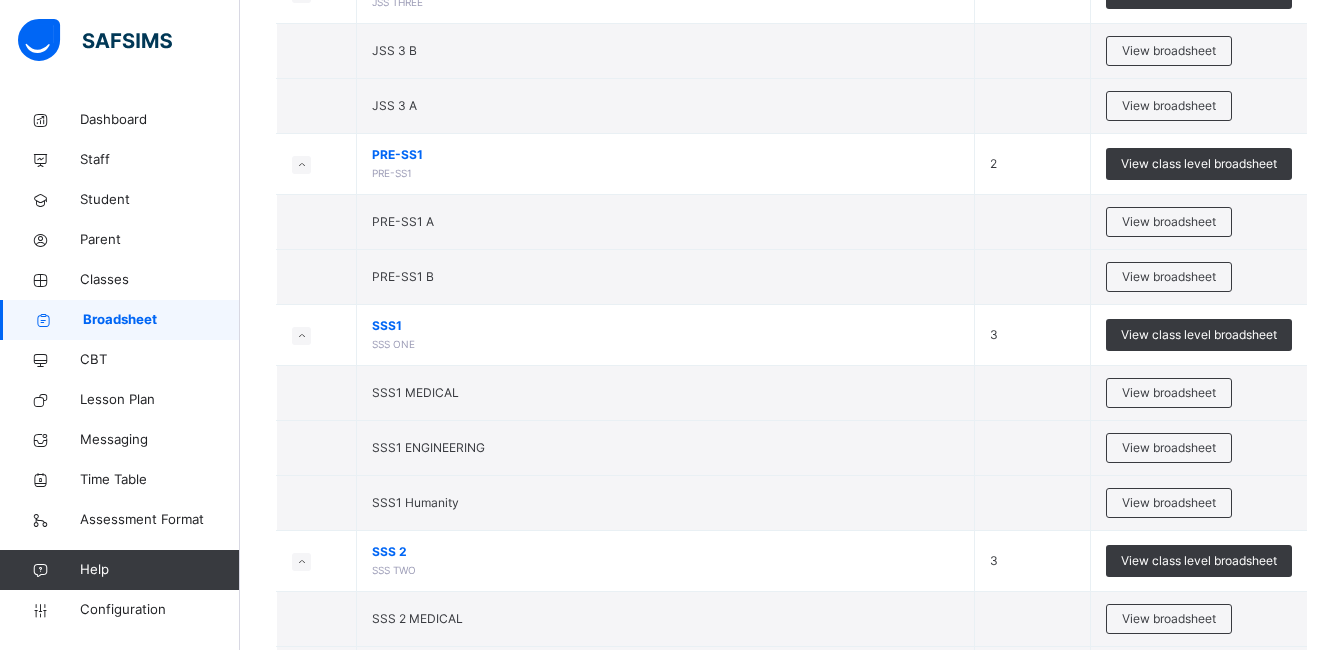scroll, scrollTop: 2119, scrollLeft: 0, axis: vertical 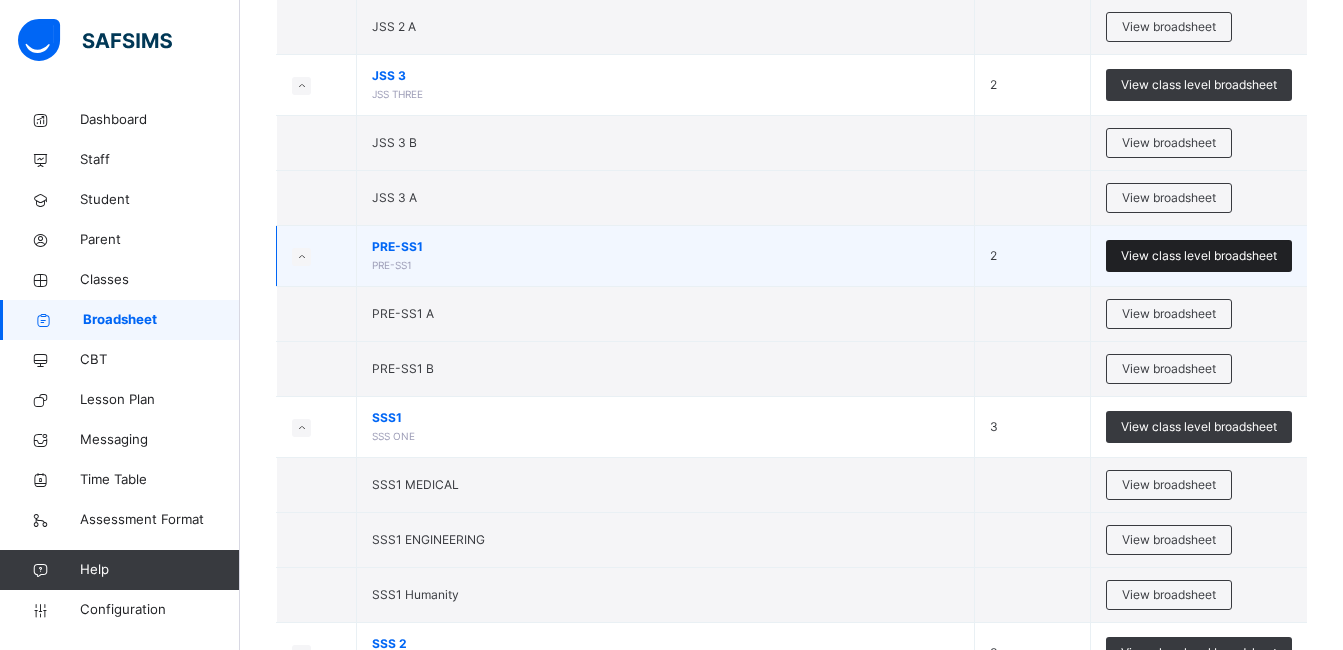click on "View class level broadsheet" at bounding box center (1199, 256) 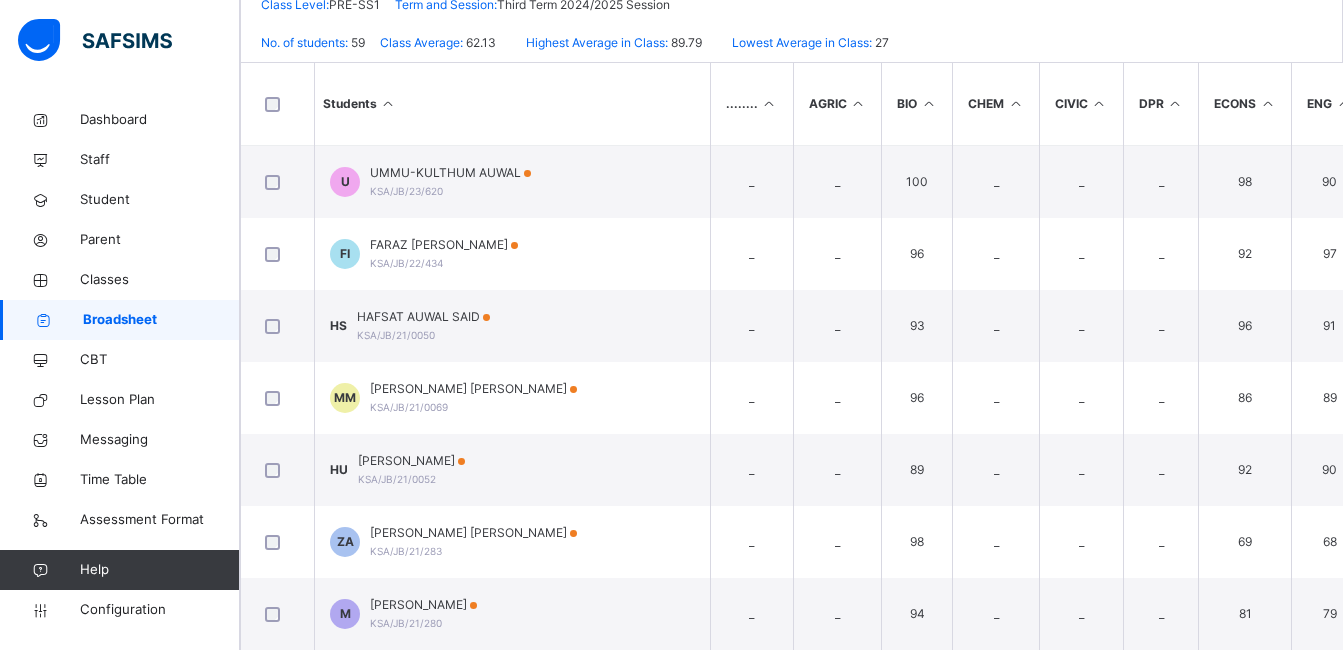 scroll, scrollTop: 392, scrollLeft: 0, axis: vertical 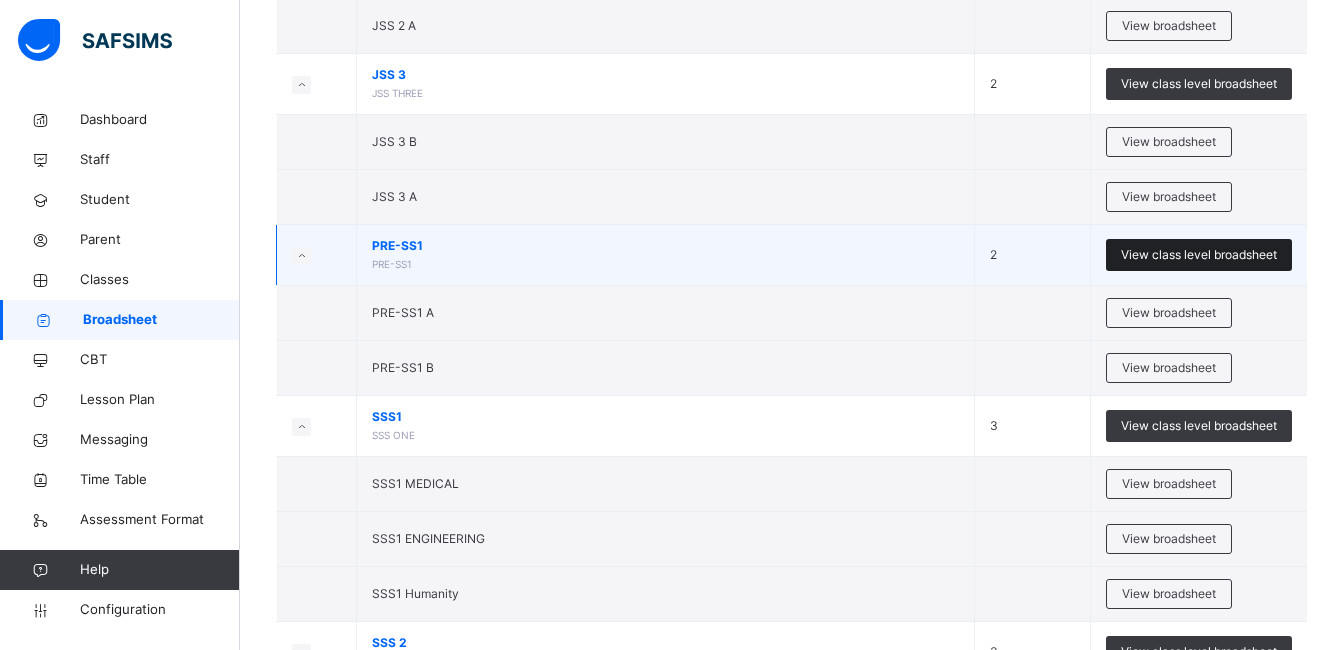 click on "View class level broadsheet" at bounding box center (1199, 255) 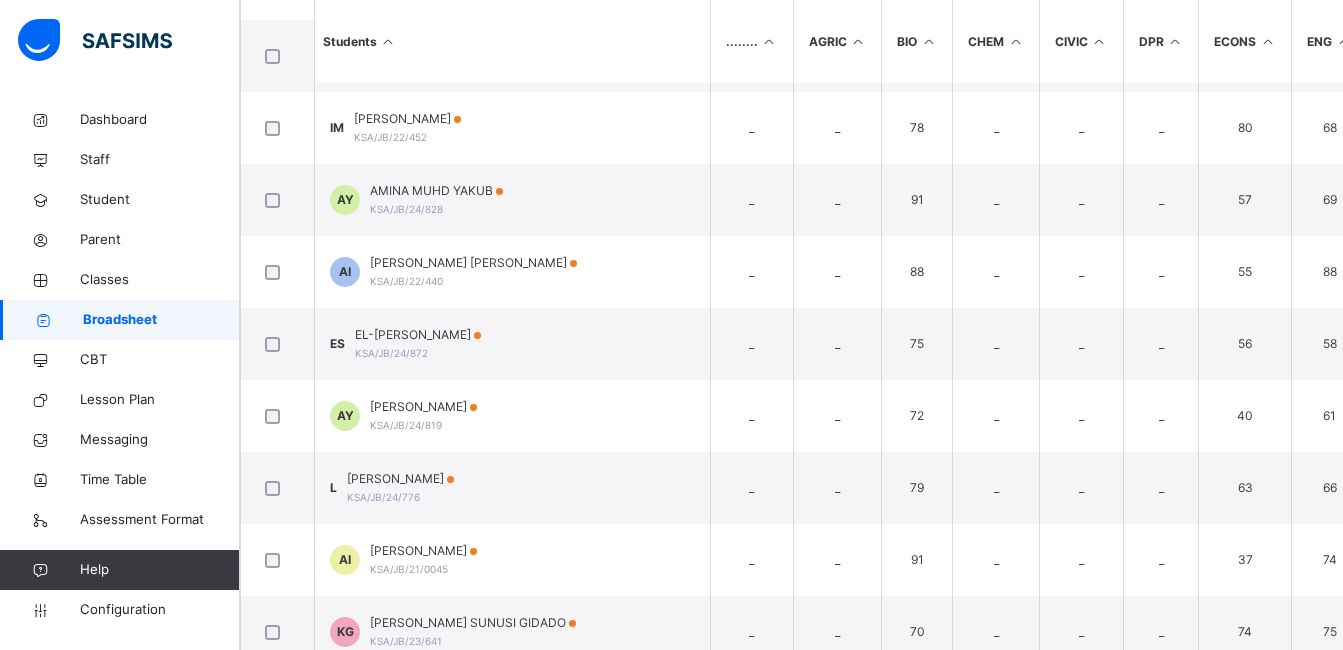 scroll, scrollTop: 1962, scrollLeft: 0, axis: vertical 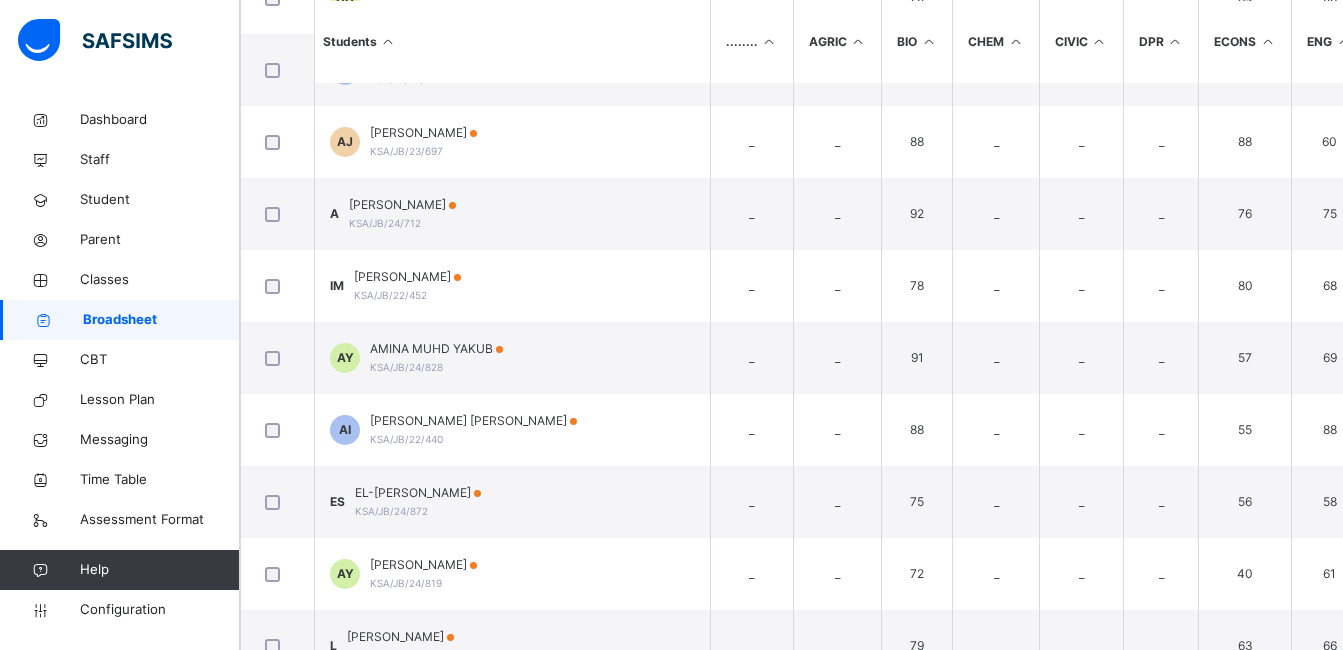 click on "Download Broadsheet" at bounding box center [317, -1627] 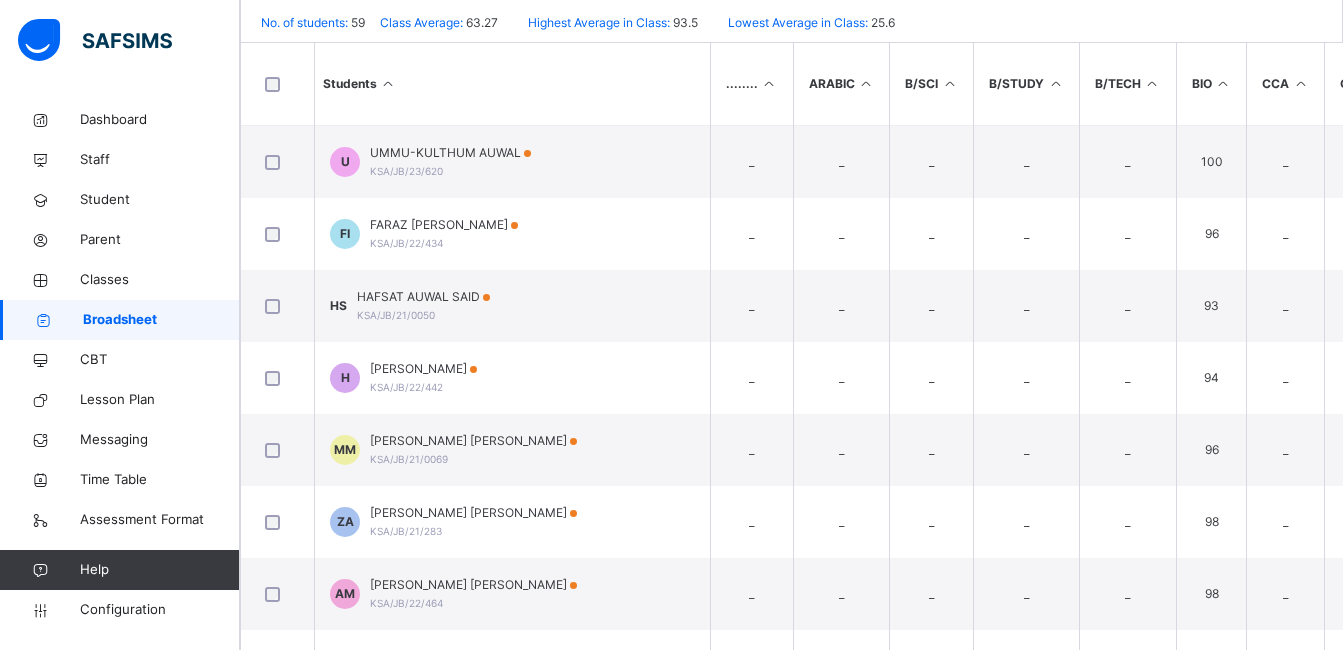scroll, scrollTop: 423, scrollLeft: 0, axis: vertical 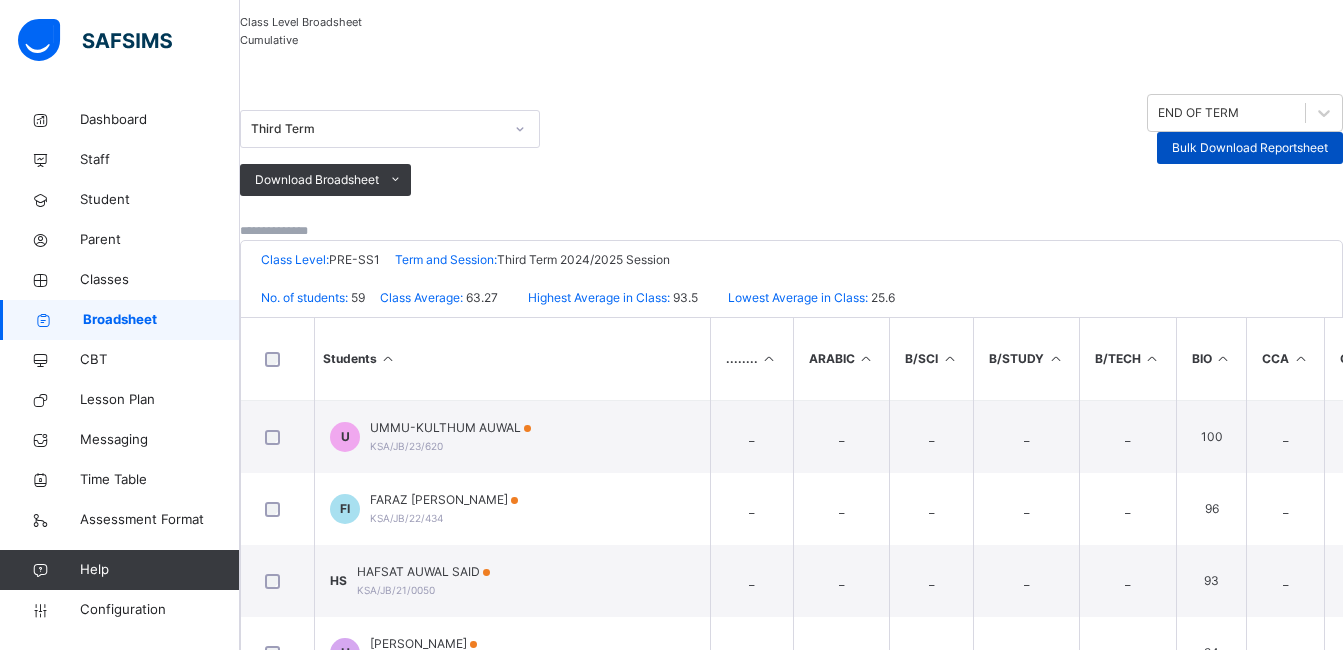 click on "Bulk Download Reportsheet" at bounding box center (1250, 148) 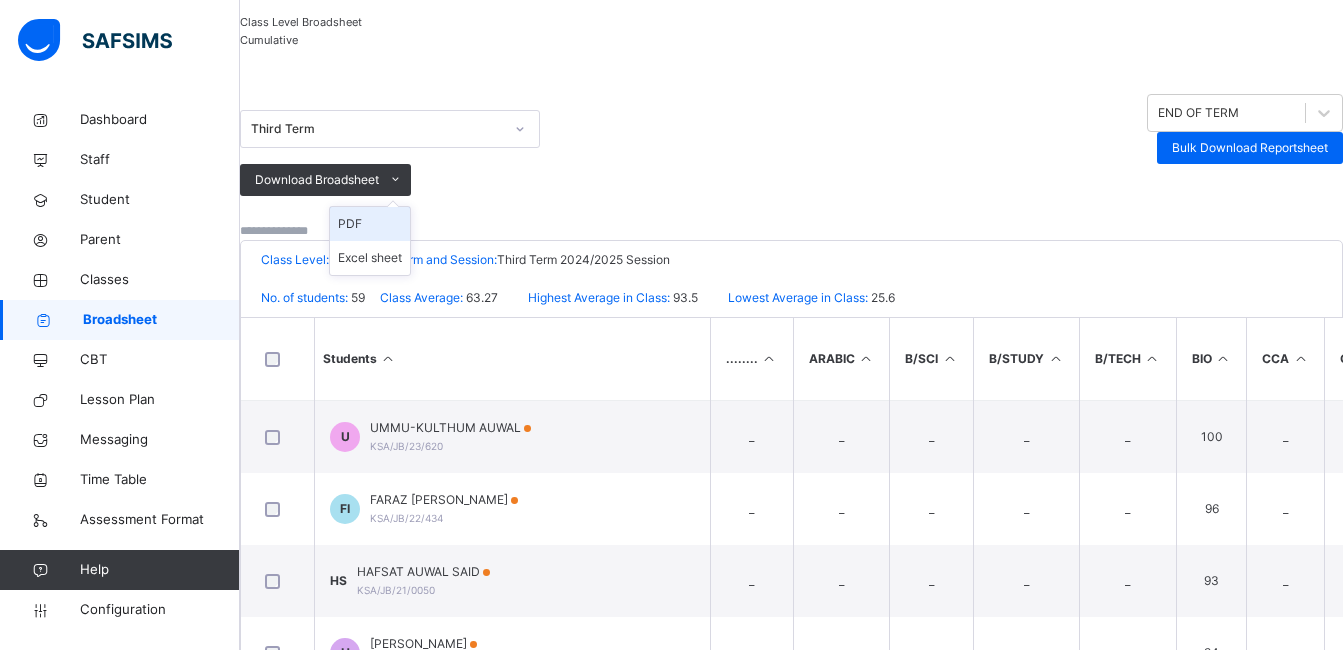 click on "PDF" at bounding box center (370, 224) 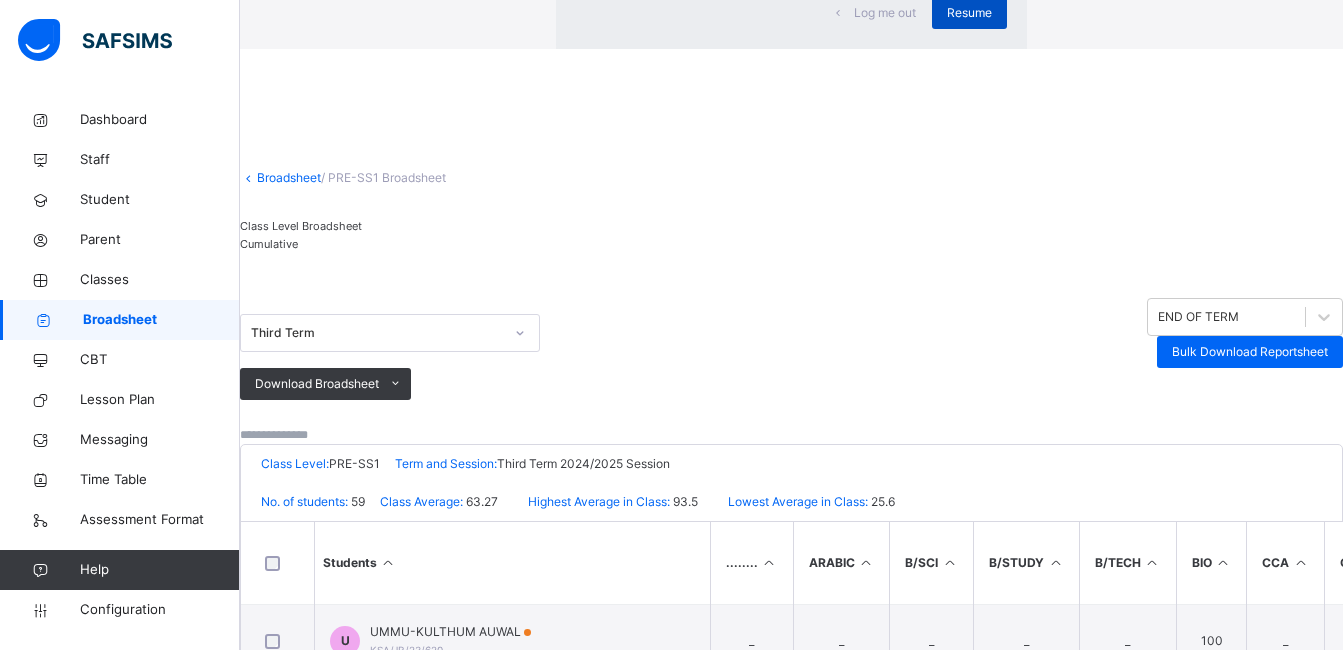 click on "Resume" at bounding box center [969, 13] 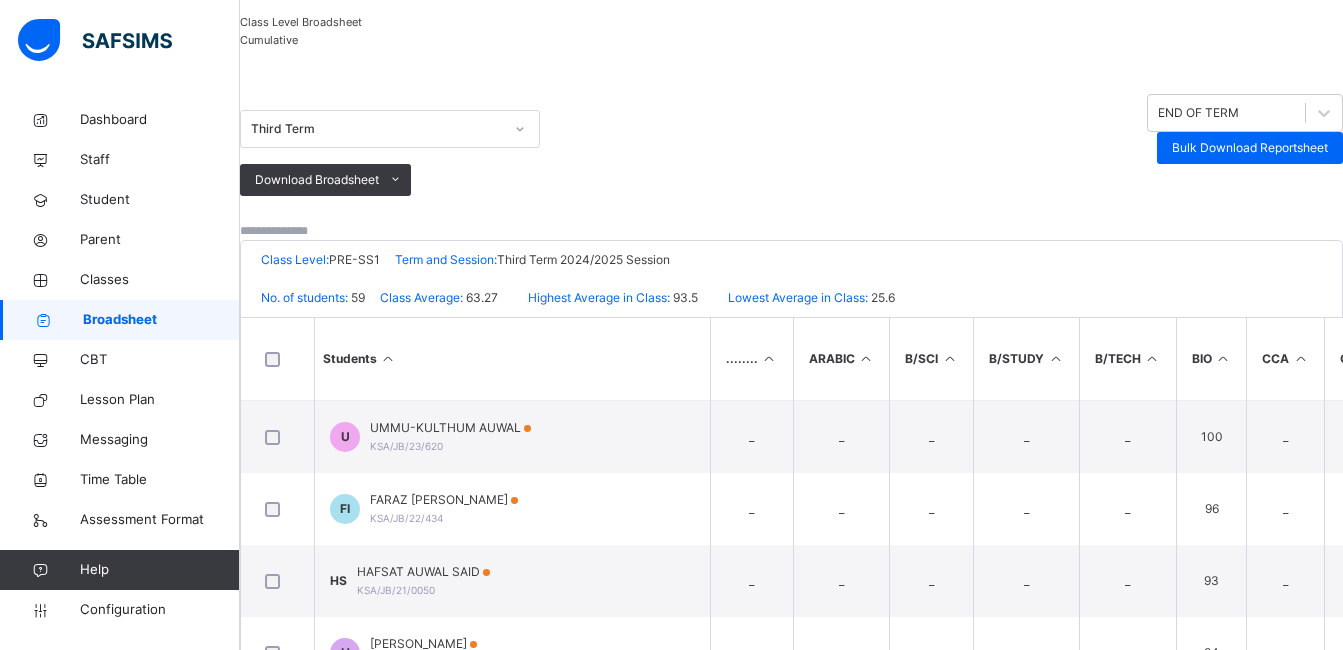 click on "7" at bounding box center [2483, 1373] 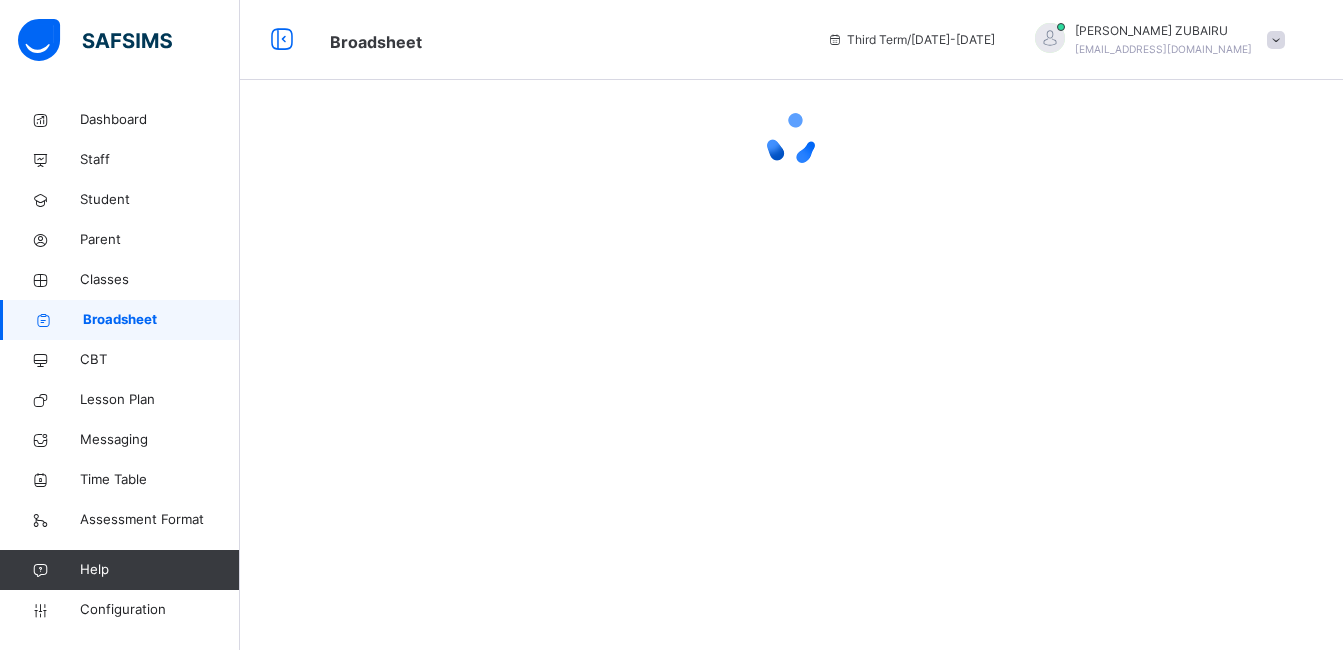 scroll, scrollTop: 0, scrollLeft: 0, axis: both 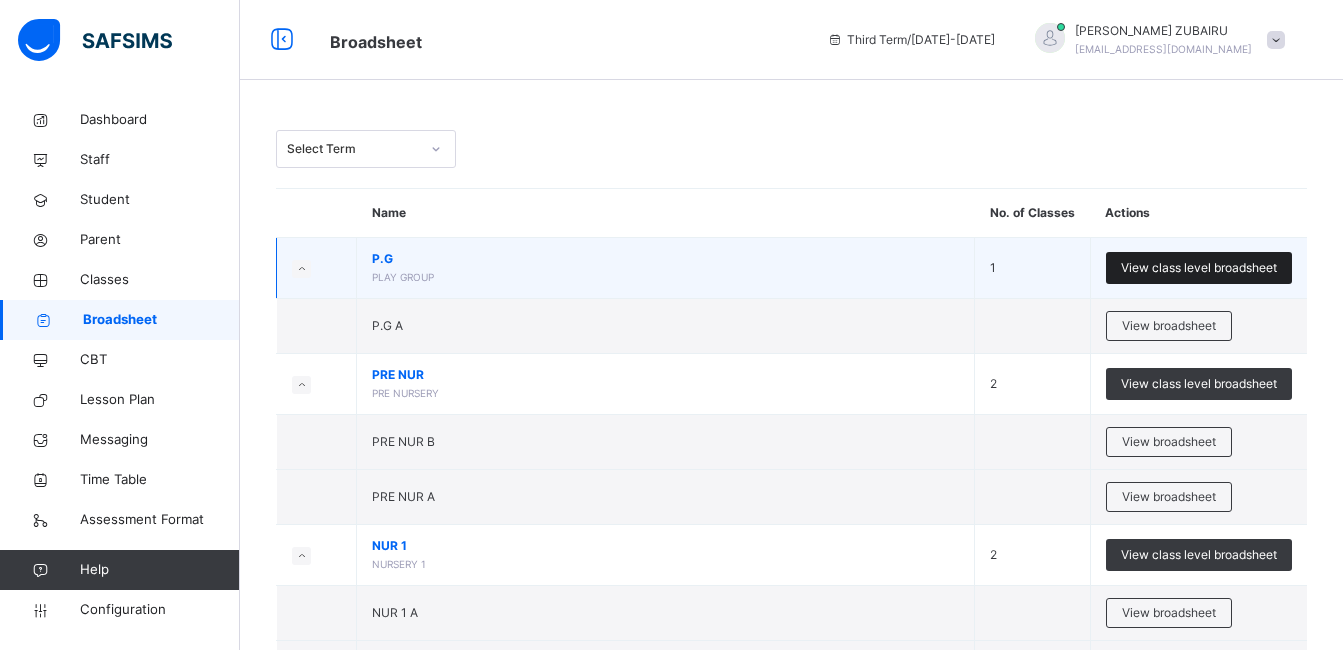 click on "View class level broadsheet" at bounding box center (1199, 268) 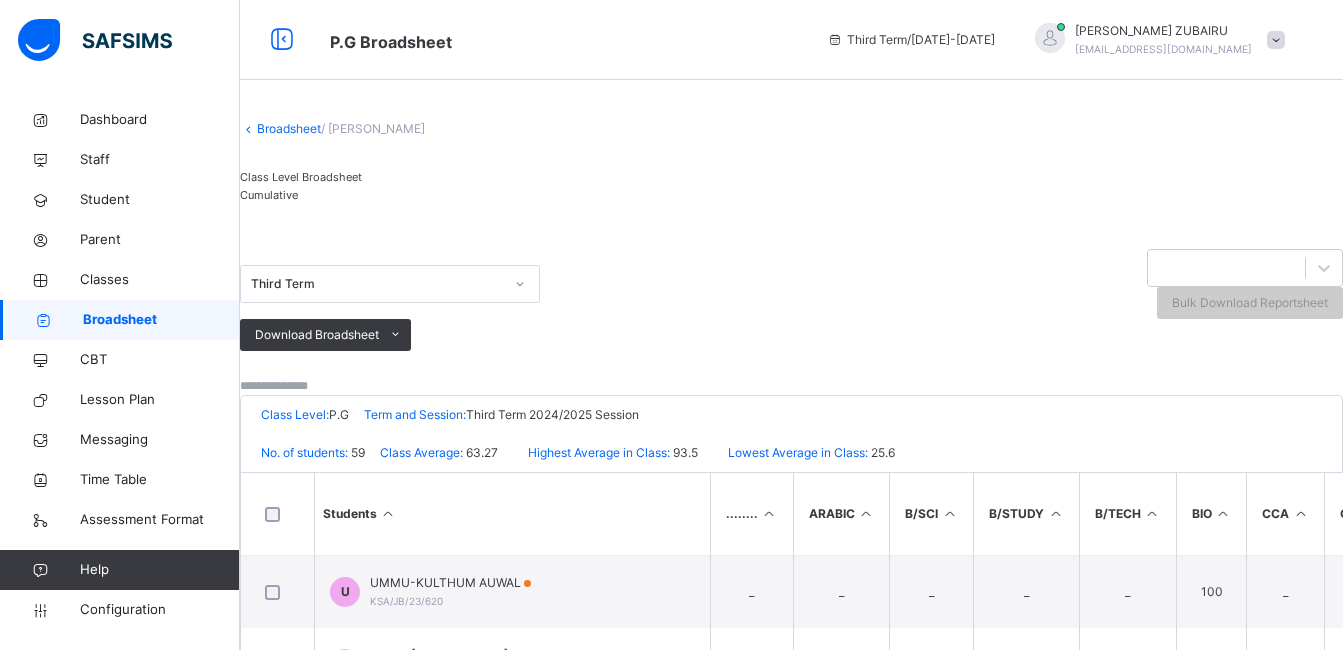 click on "Cumulative" at bounding box center [269, 195] 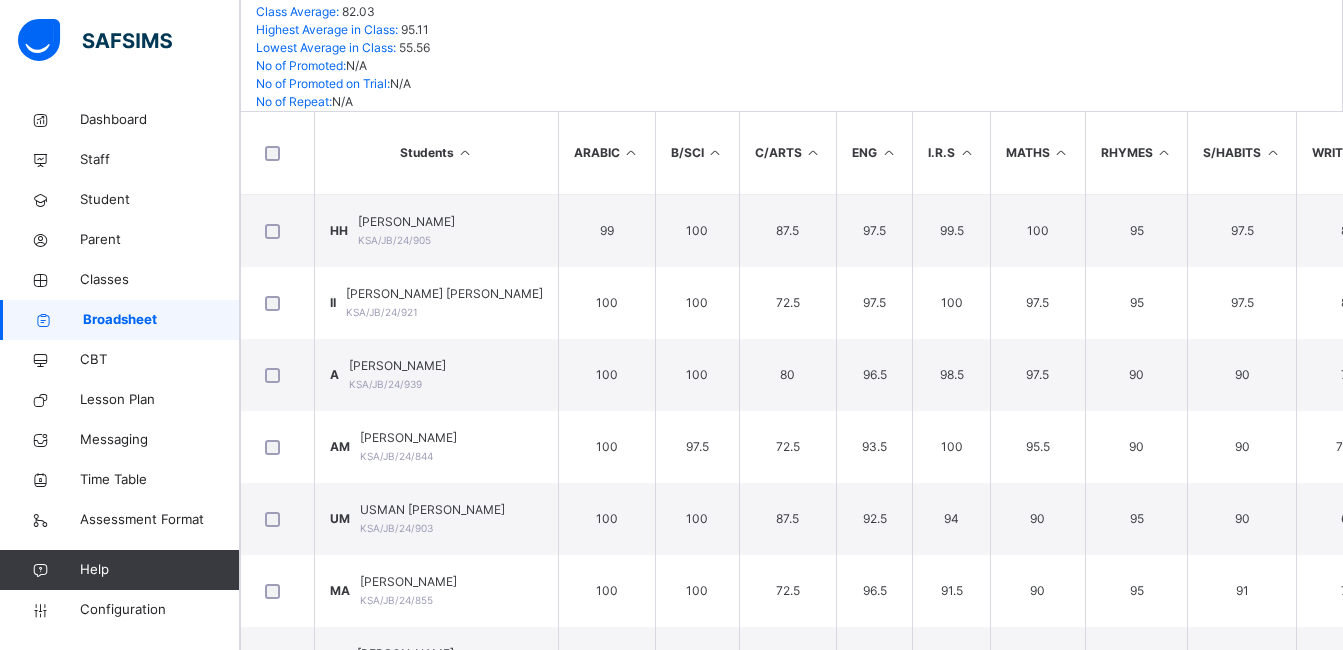 scroll, scrollTop: 419, scrollLeft: 0, axis: vertical 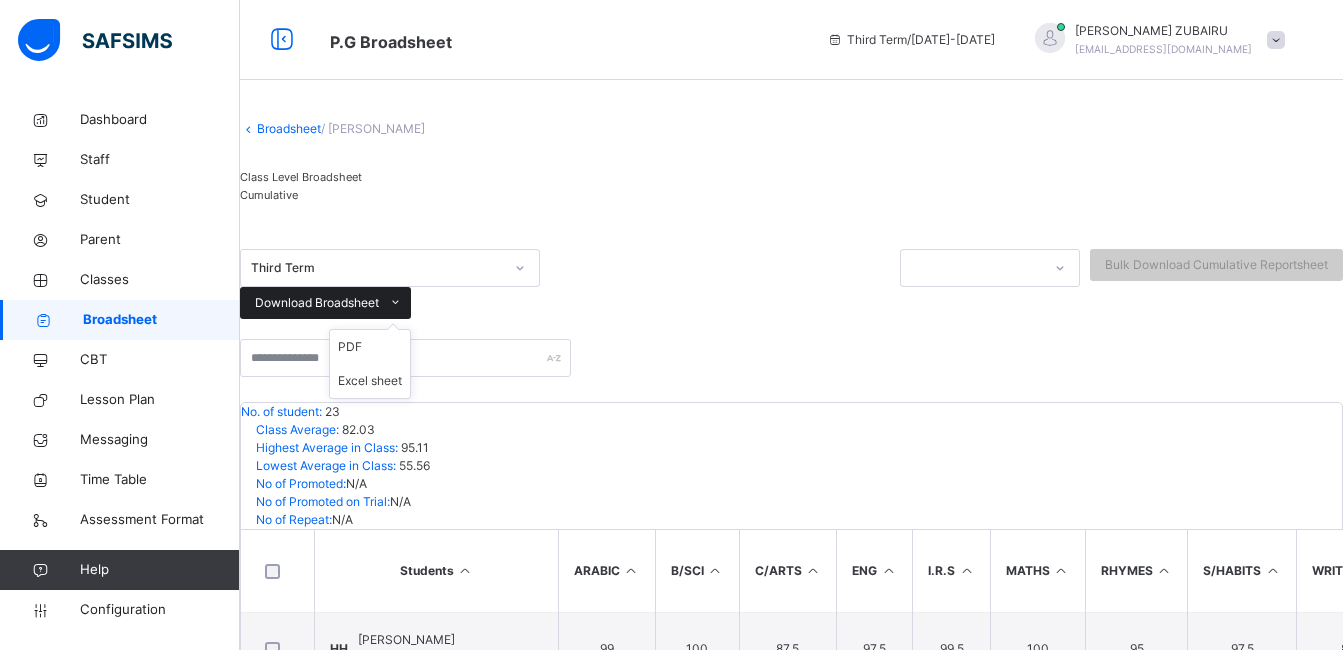 click on "Download Broadsheet" at bounding box center [317, 303] 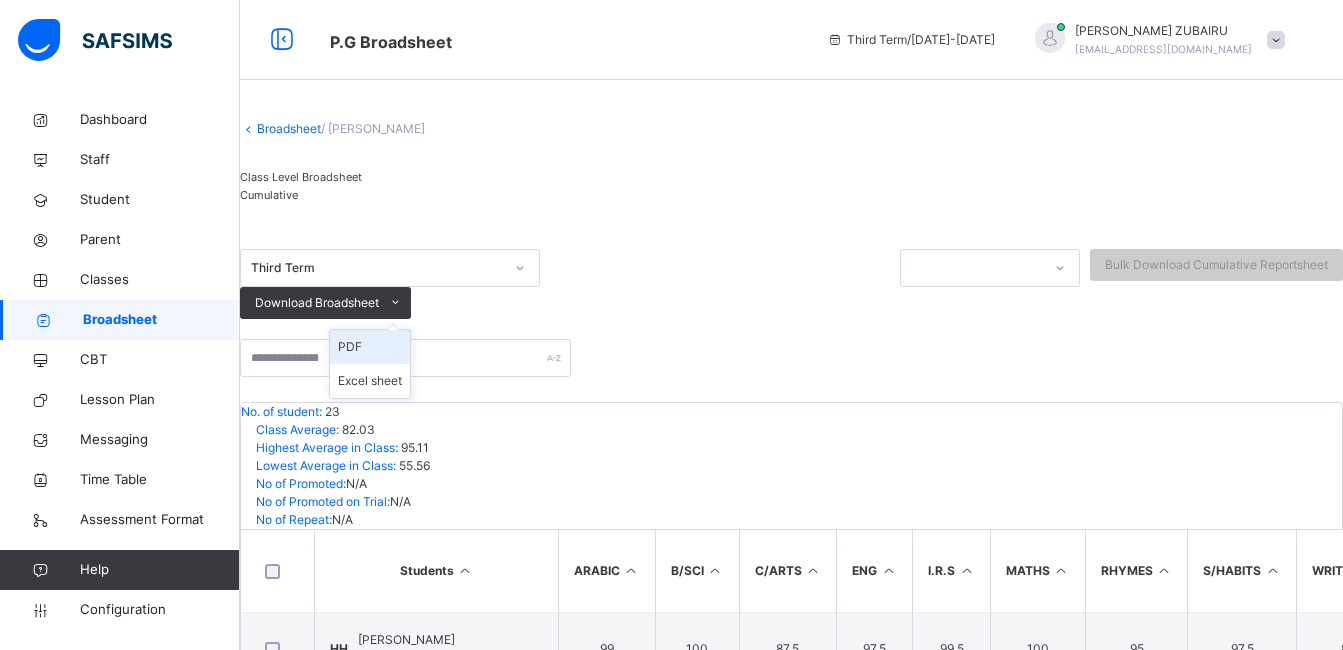 click on "PDF" at bounding box center (370, 347) 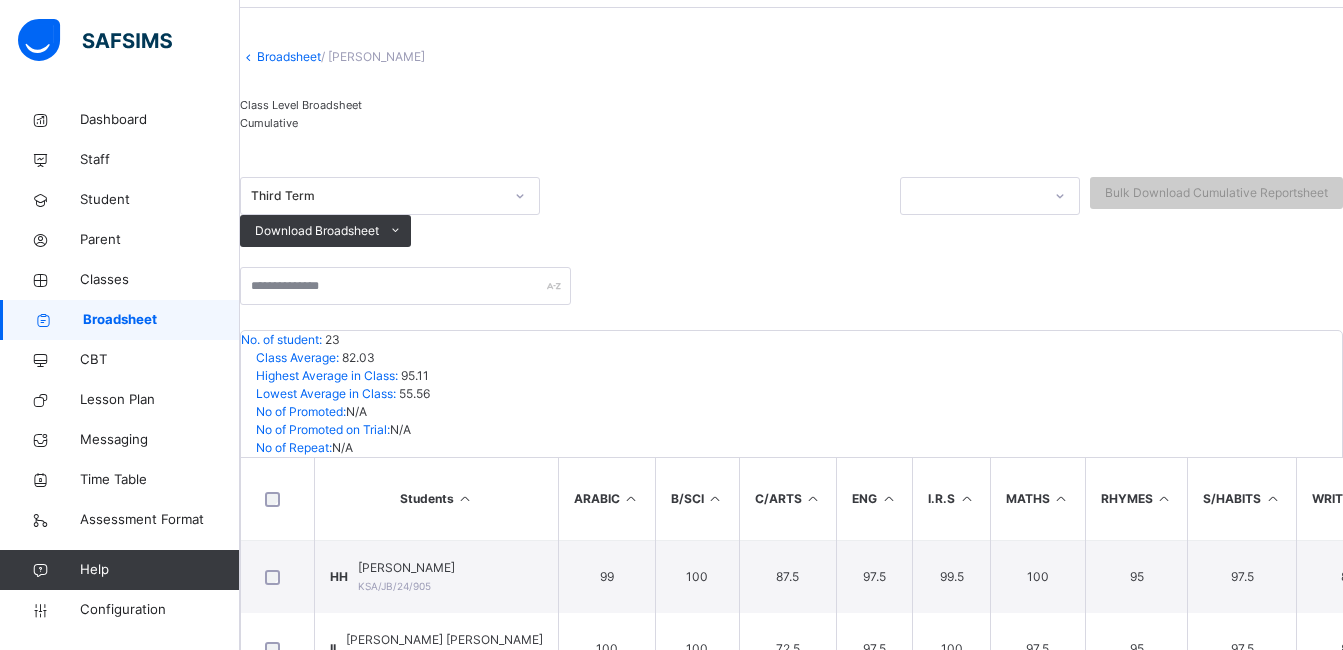click on "Third Term Bulk Download Cumulative Reportsheet Download Broadsheet PDF Excel sheet" at bounding box center (791, 241) 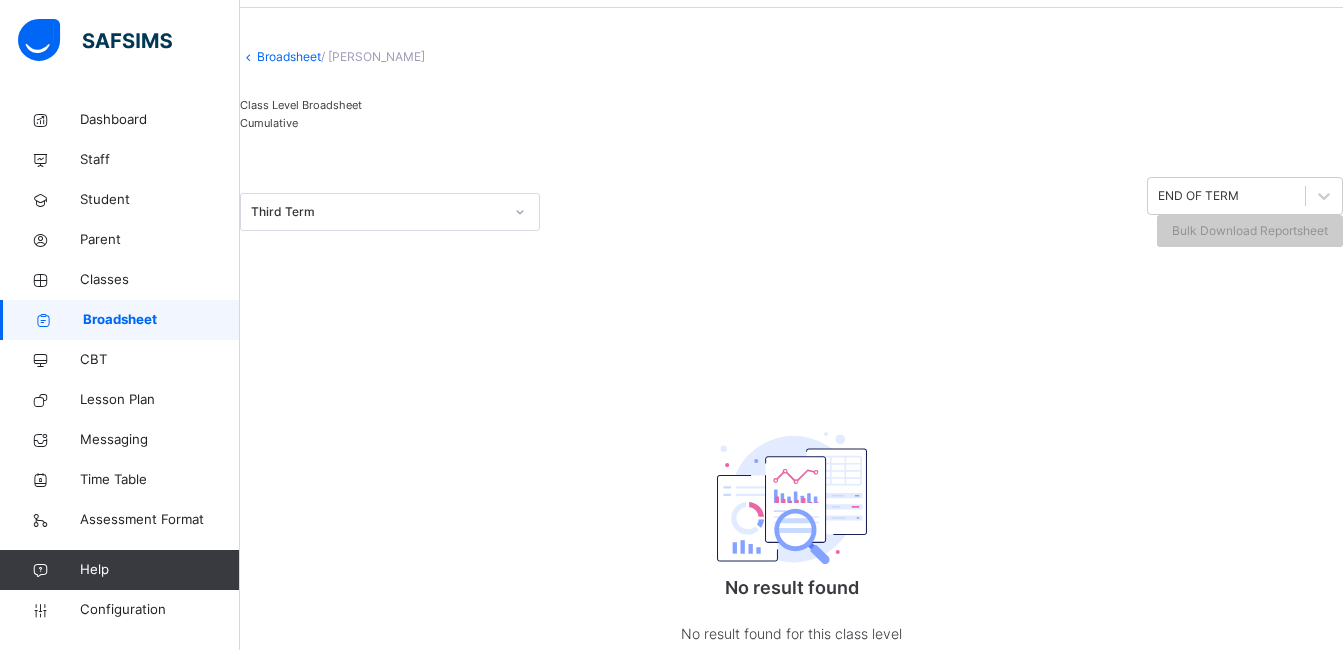 click on "Cumulative" at bounding box center (269, 123) 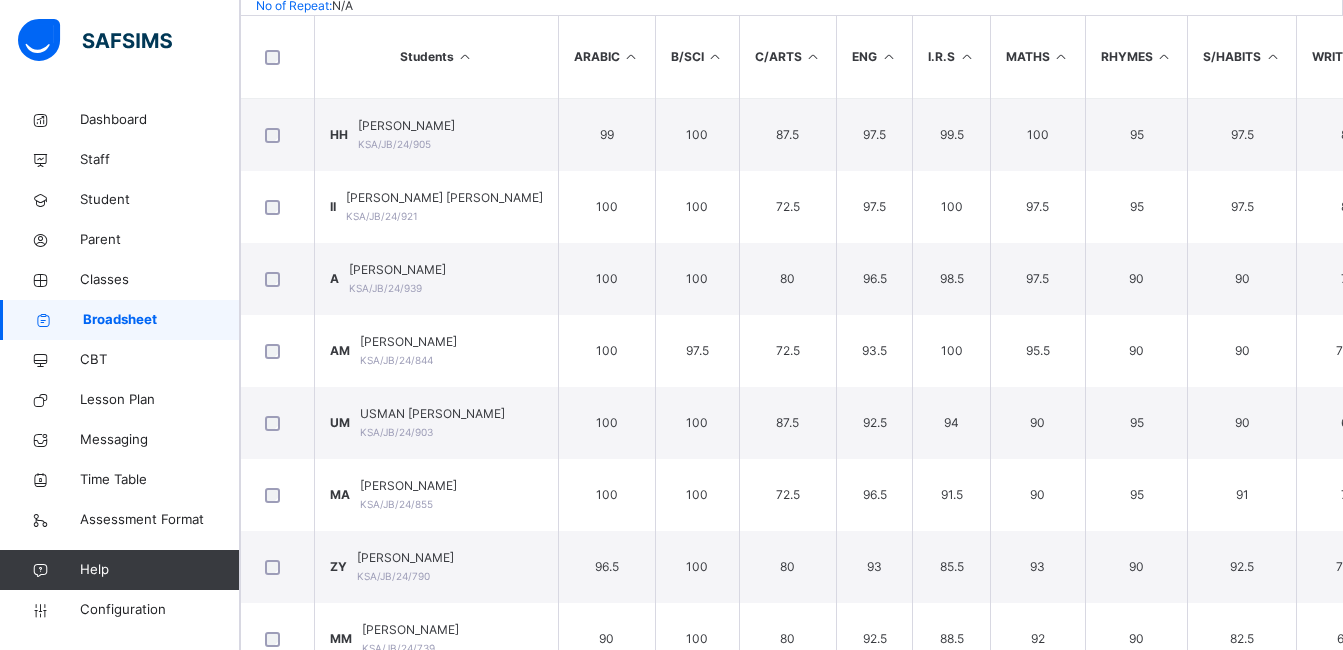 scroll, scrollTop: 521, scrollLeft: 0, axis: vertical 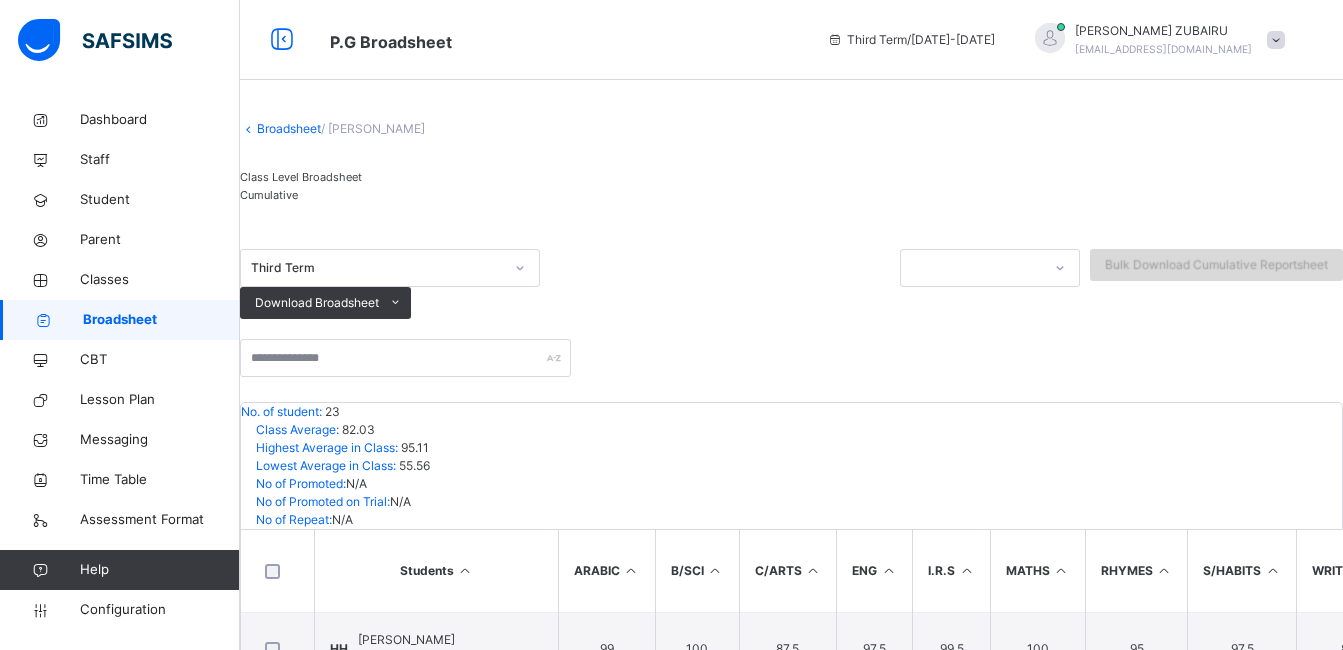 click on "Bulk Download Cumulative Reportsheet" at bounding box center (1216, 265) 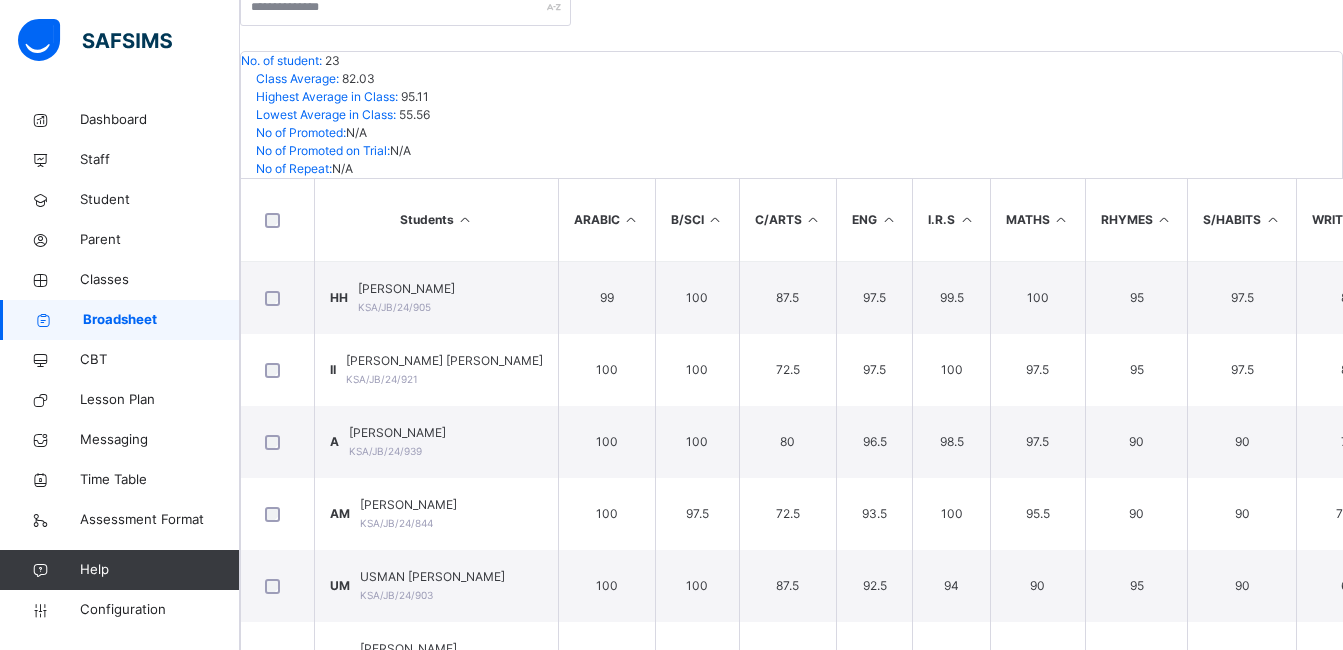 scroll, scrollTop: 0, scrollLeft: 0, axis: both 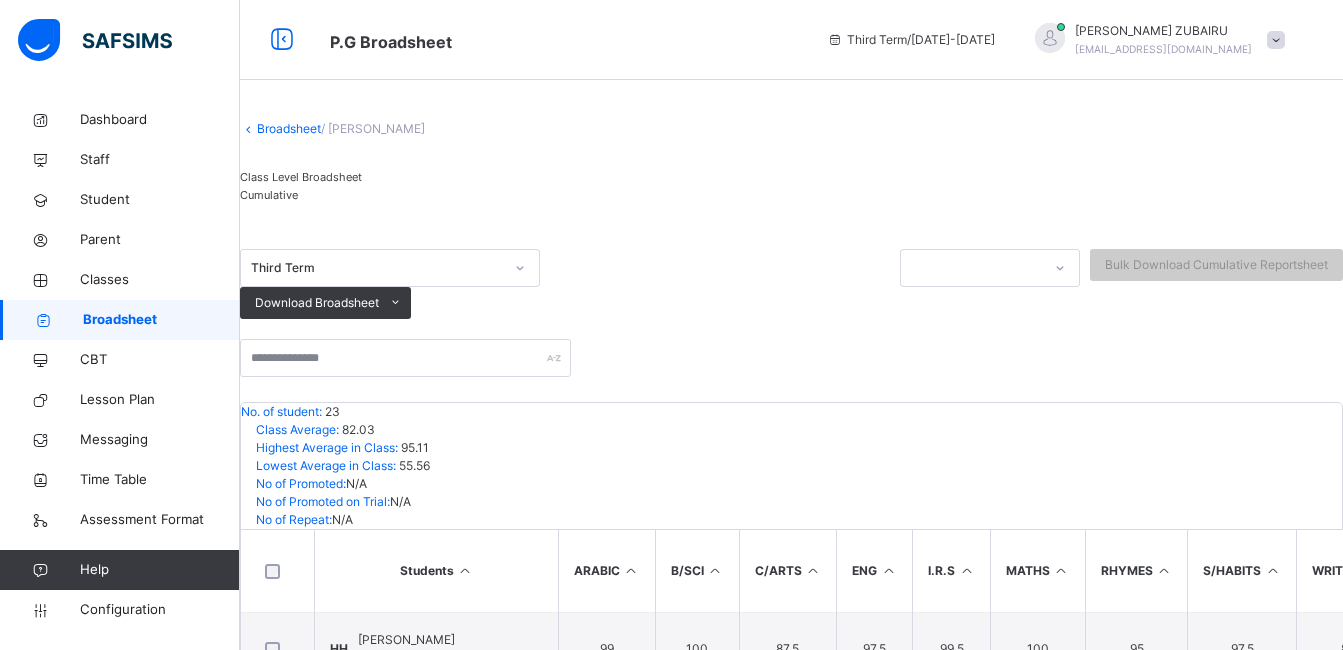 click on "Broadsheet" at bounding box center [289, 128] 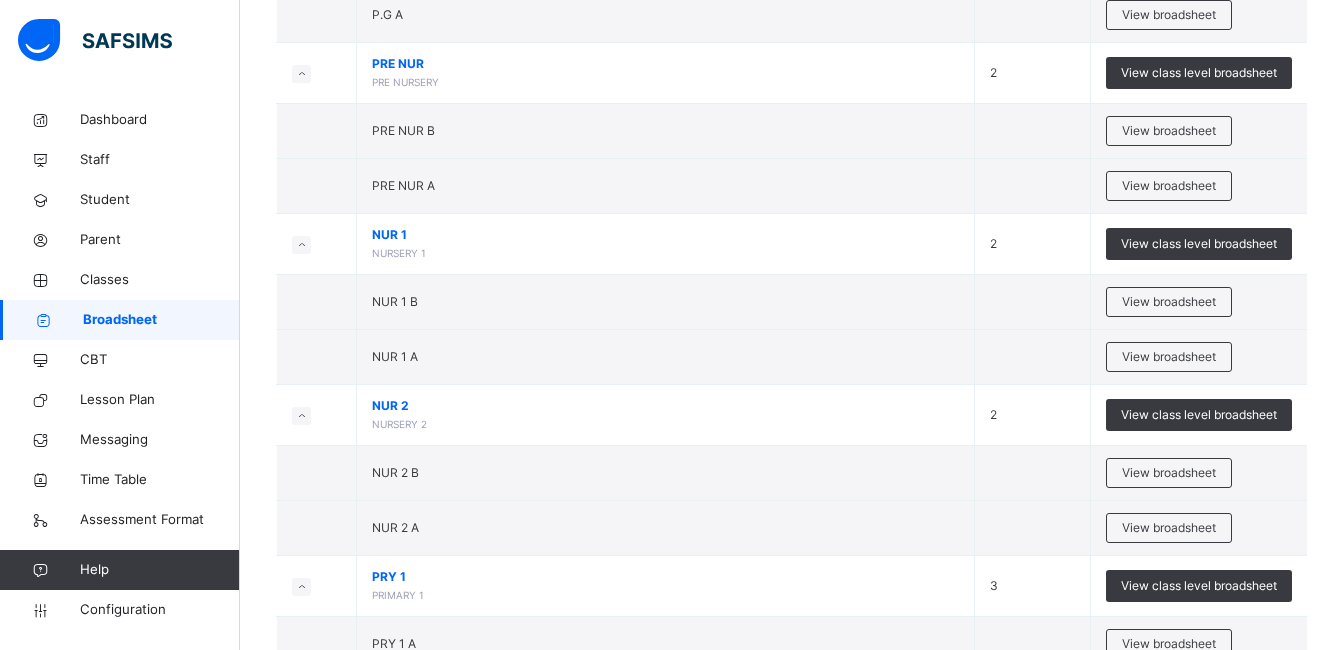 scroll, scrollTop: 309, scrollLeft: 0, axis: vertical 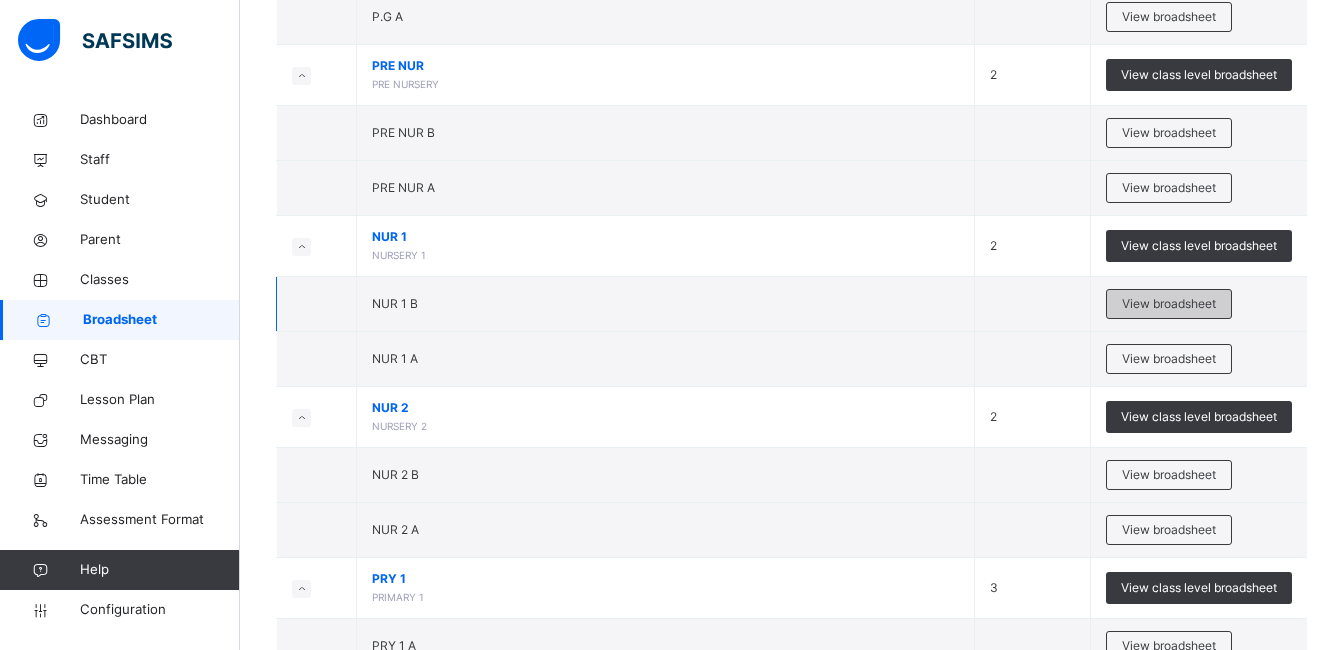 click on "View broadsheet" at bounding box center (1169, 304) 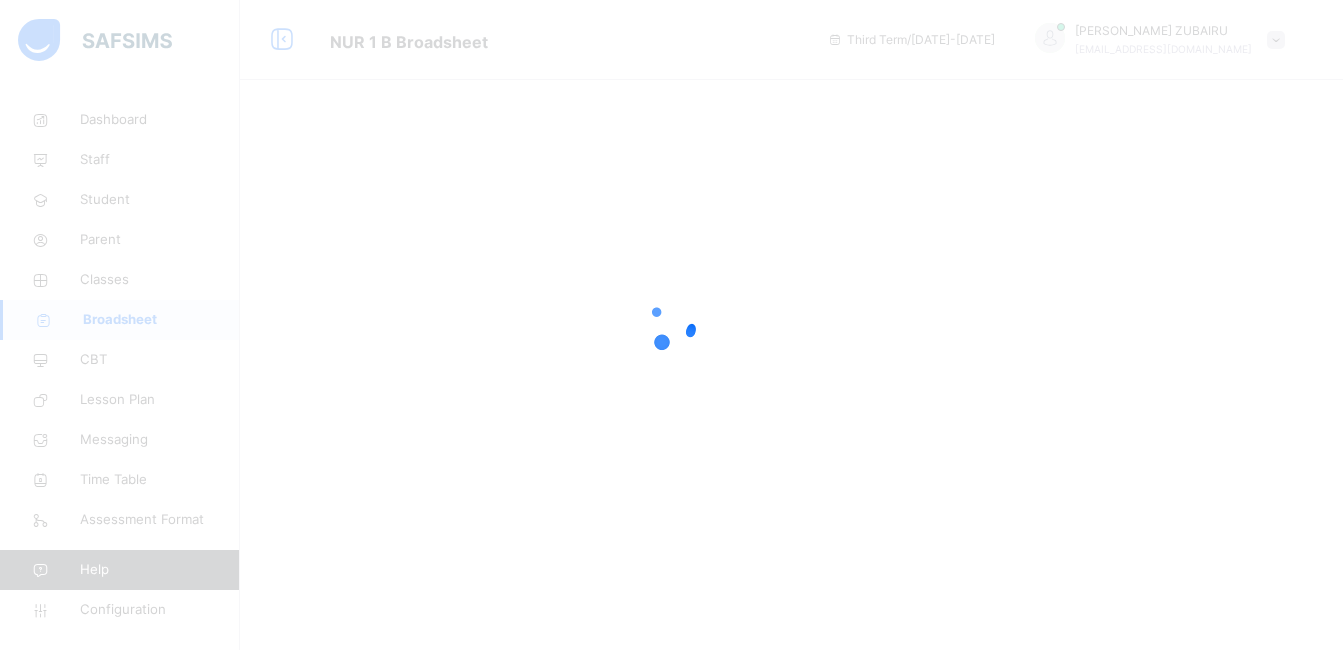 scroll, scrollTop: 0, scrollLeft: 0, axis: both 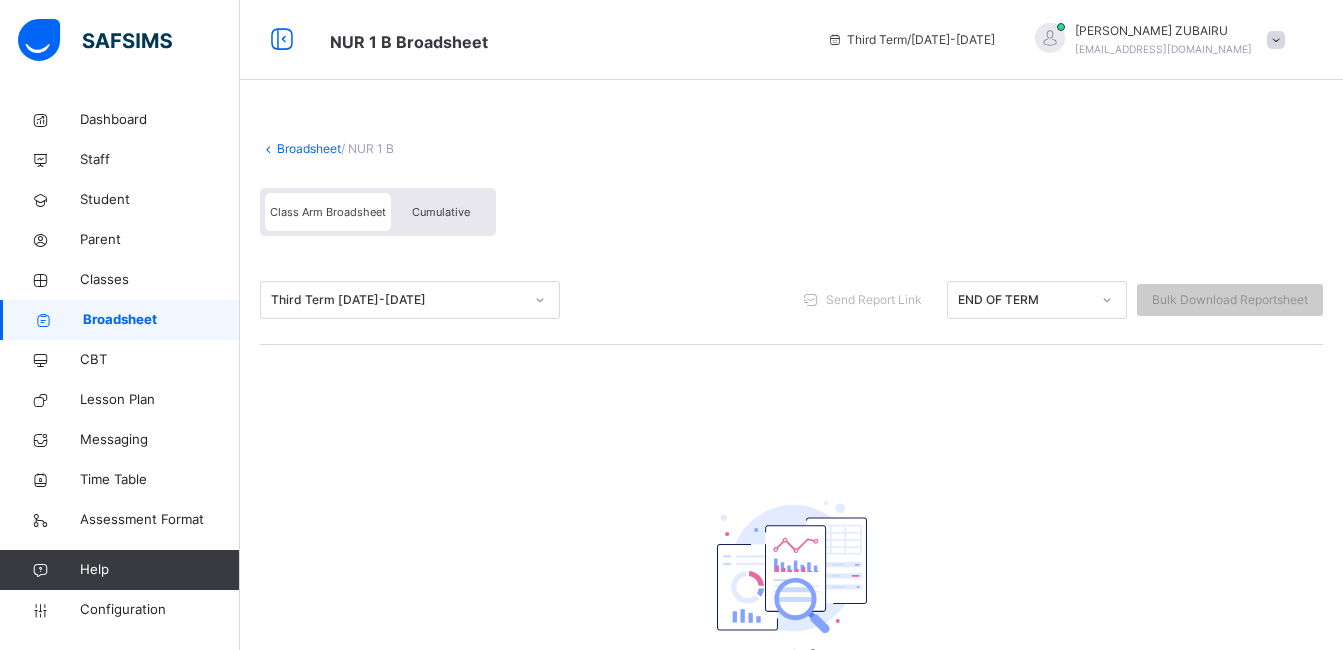 click on "Cumulative" at bounding box center (441, 212) 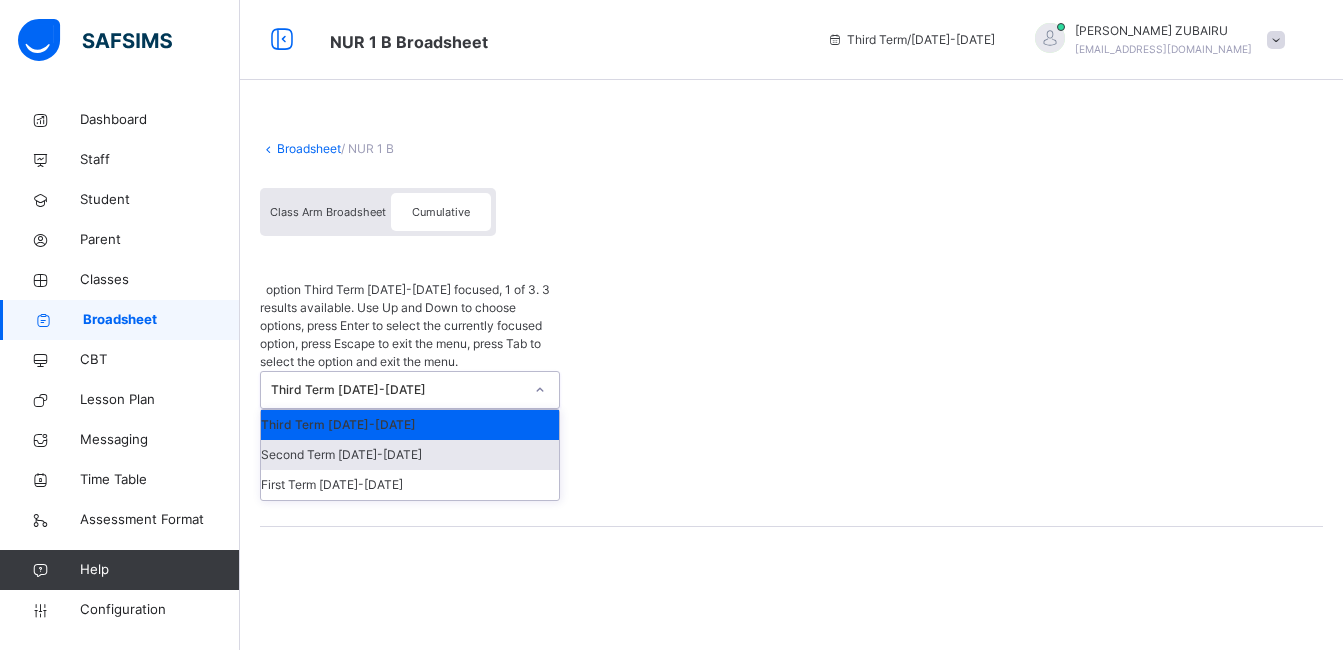 click on "Second Term 2024-2025" at bounding box center [410, 455] 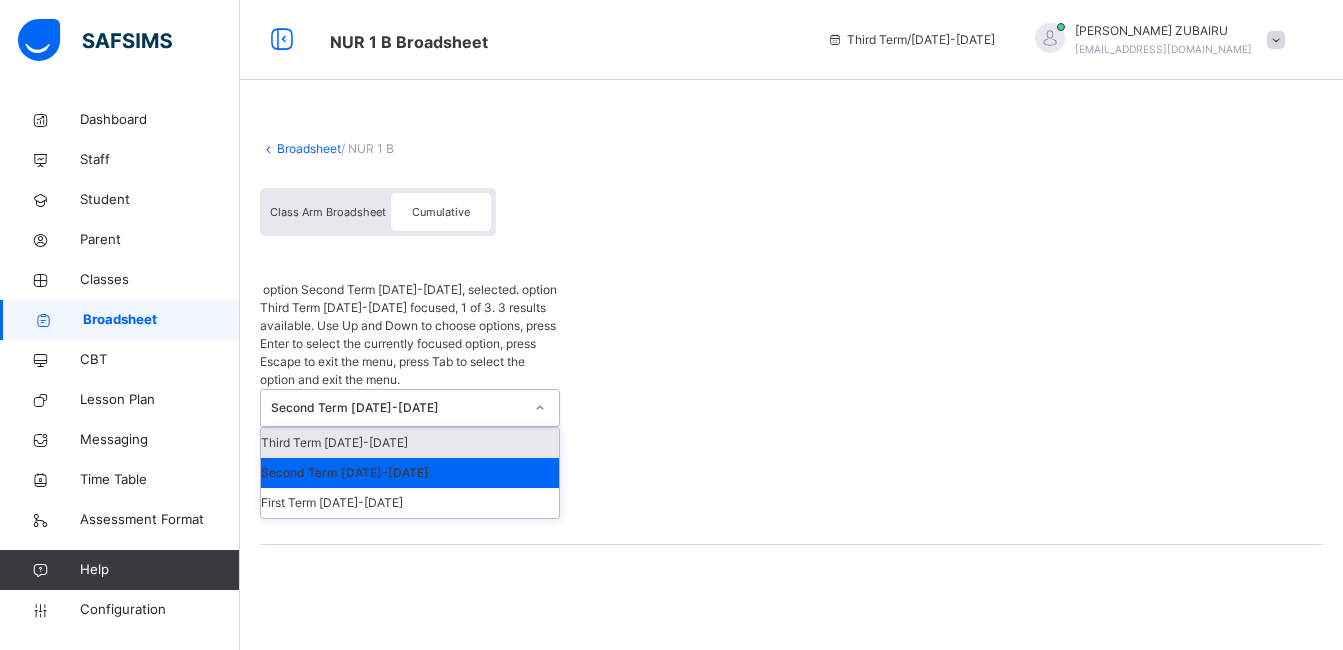 click on "Third Term 2024-2025" at bounding box center (410, 443) 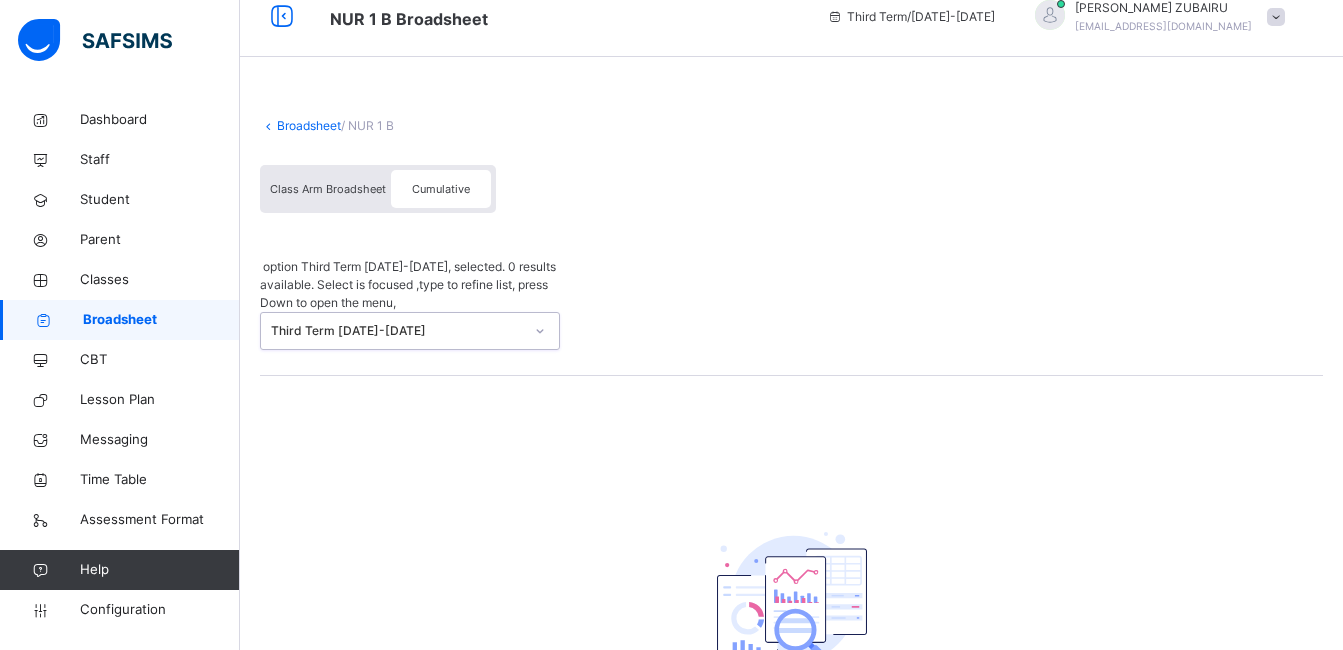 scroll, scrollTop: 0, scrollLeft: 0, axis: both 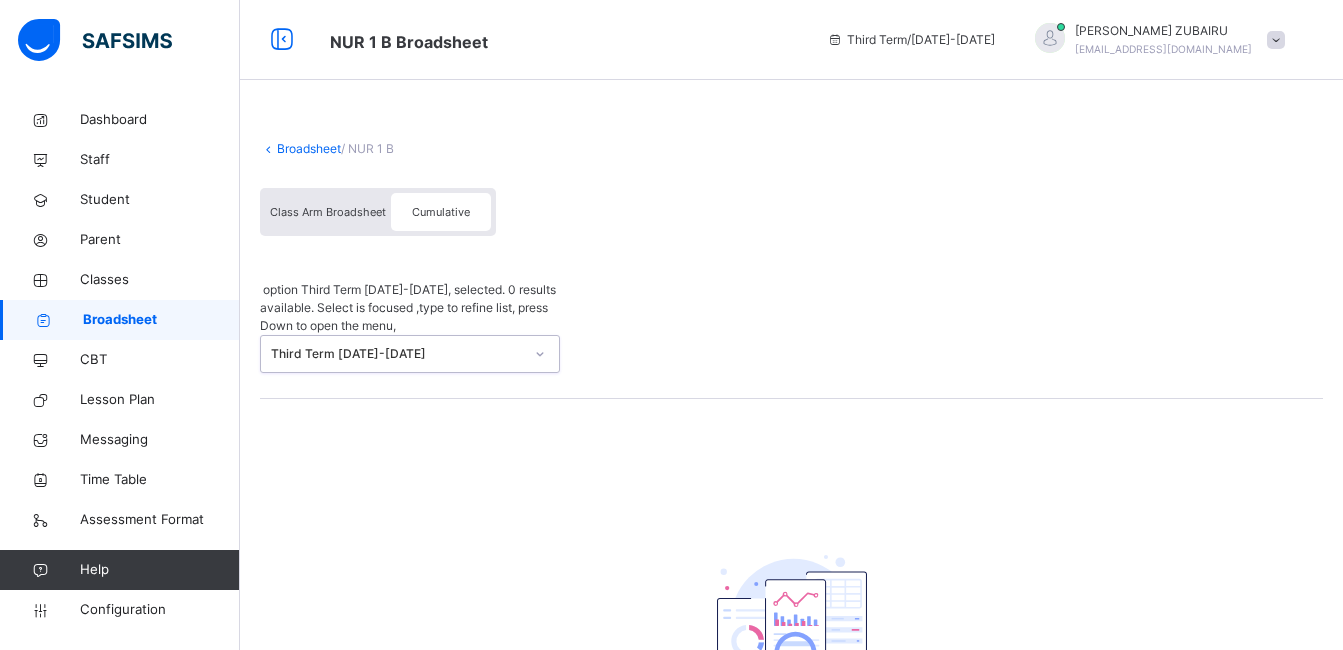 click on "Broadsheet" at bounding box center (309, 148) 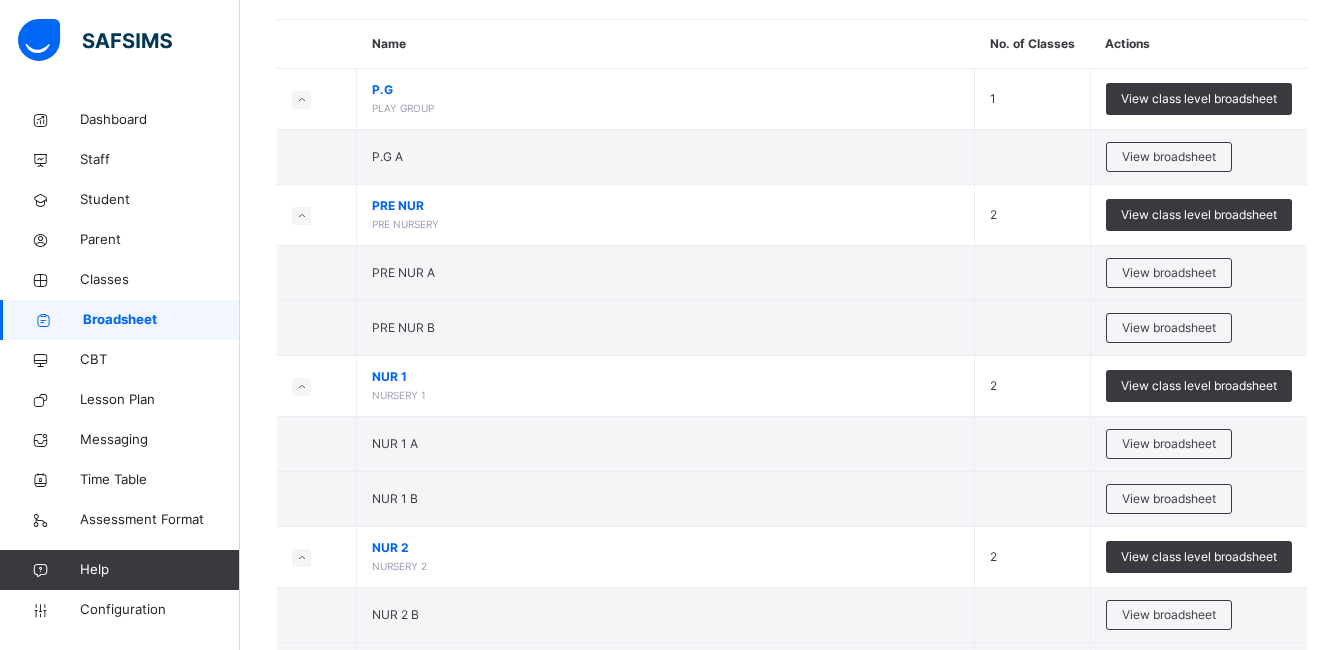scroll, scrollTop: 171, scrollLeft: 0, axis: vertical 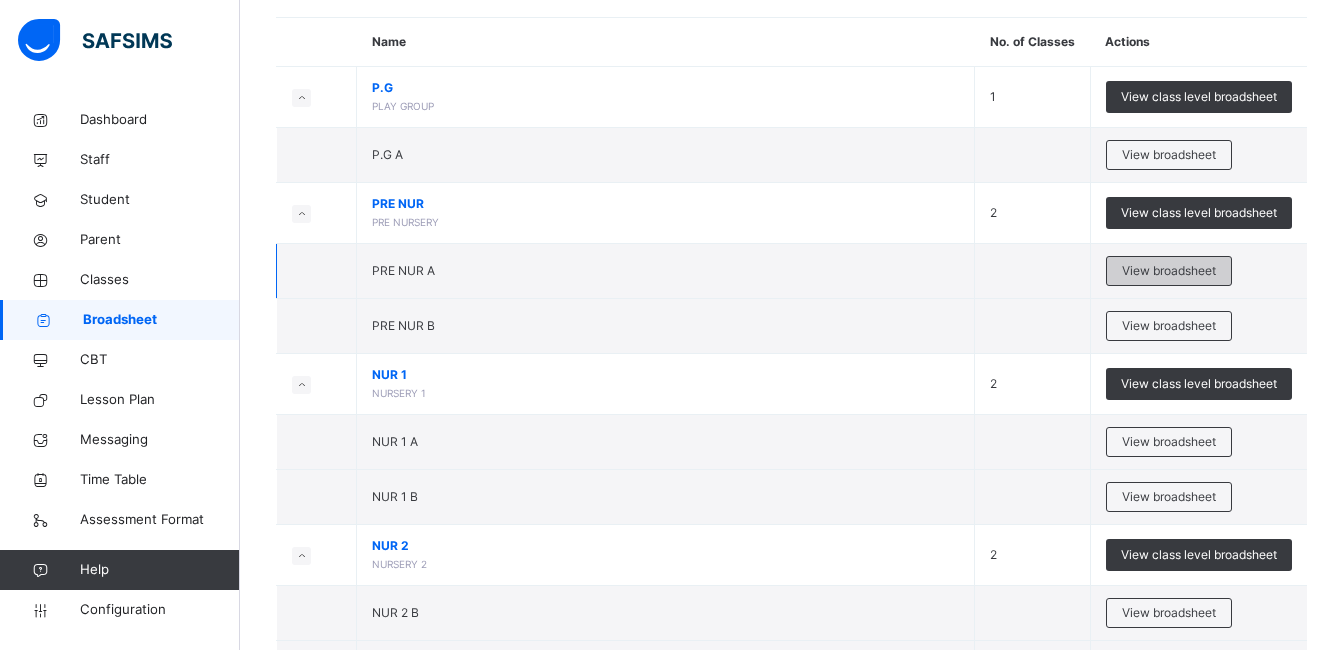 click on "View broadsheet" at bounding box center (1169, 271) 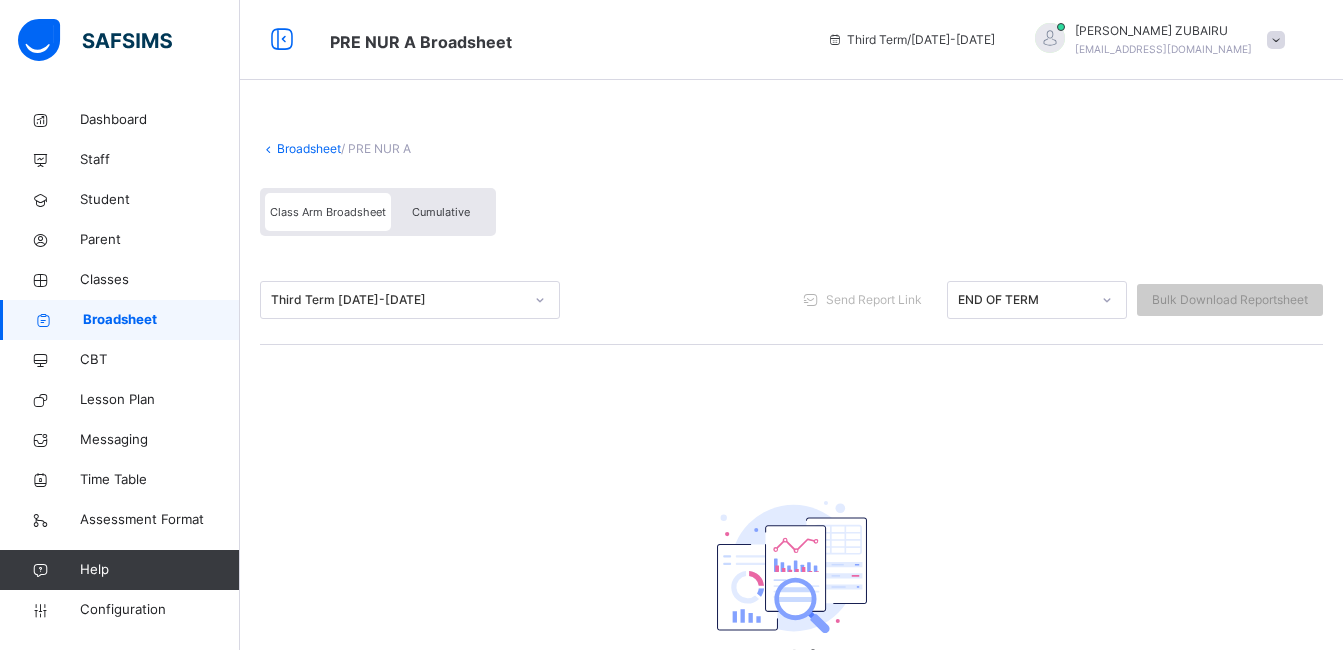 click on "Cumulative" at bounding box center (441, 212) 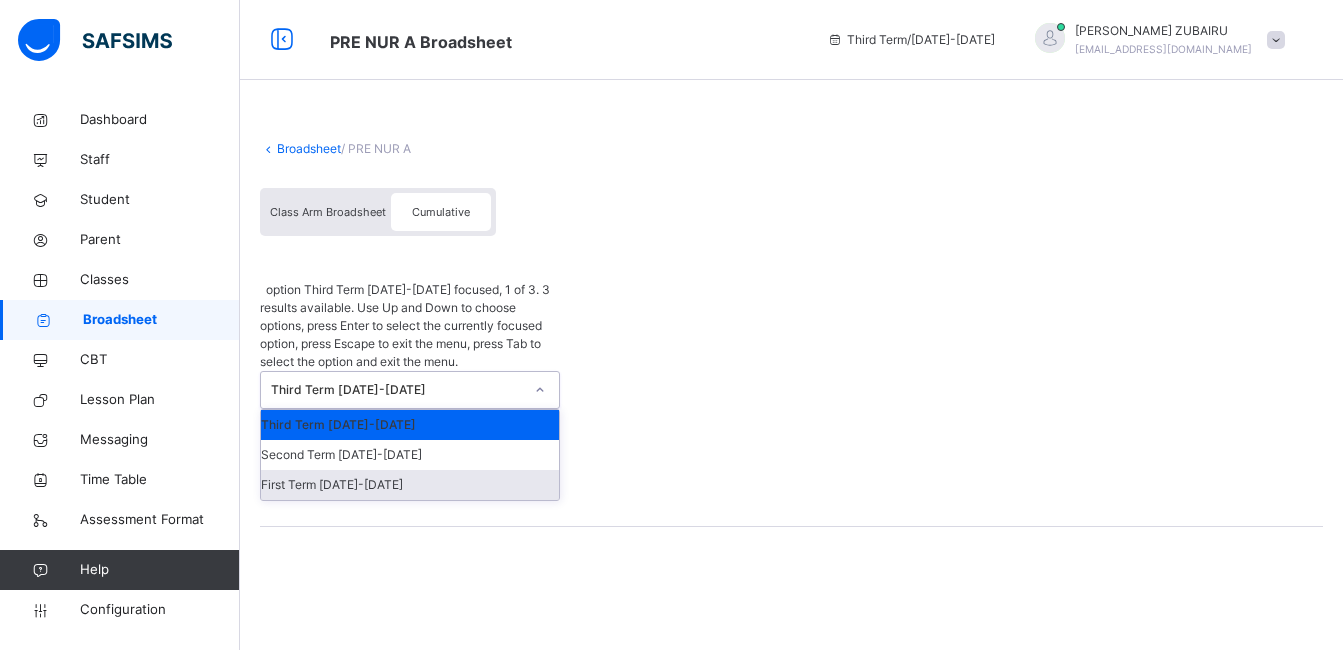 click on "First Term 2024-2025" at bounding box center (410, 485) 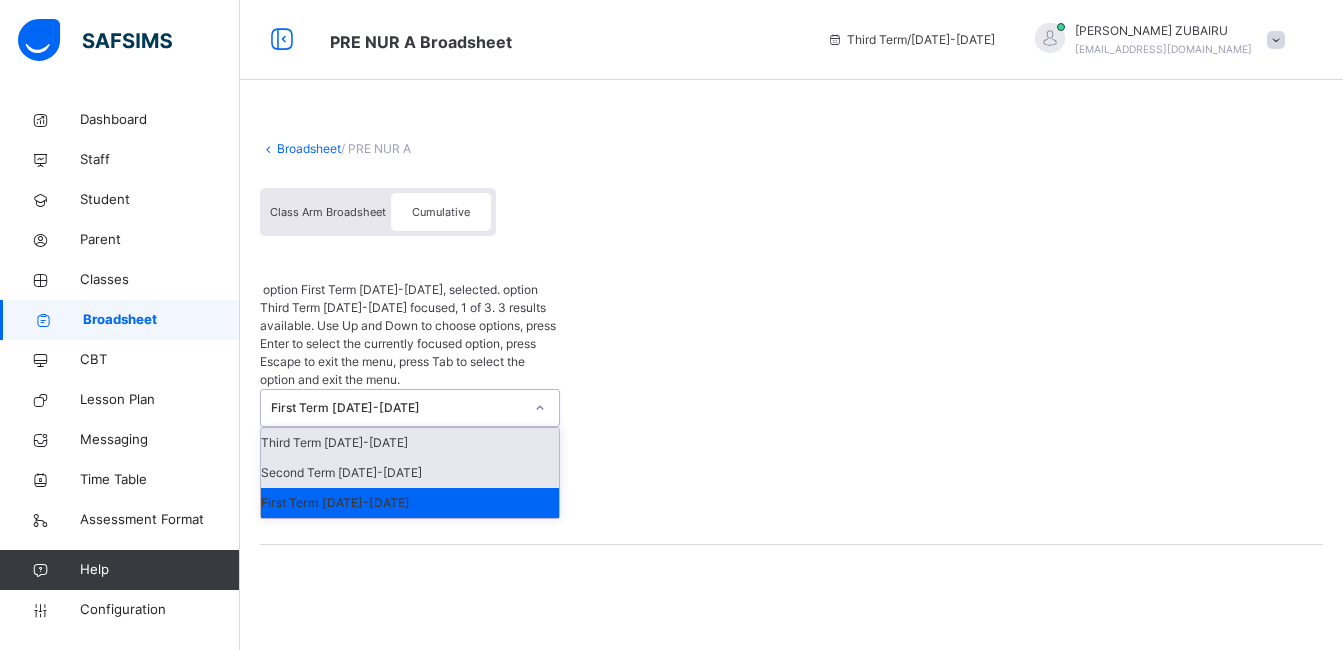 click on "Second Term 2024-2025" at bounding box center [410, 473] 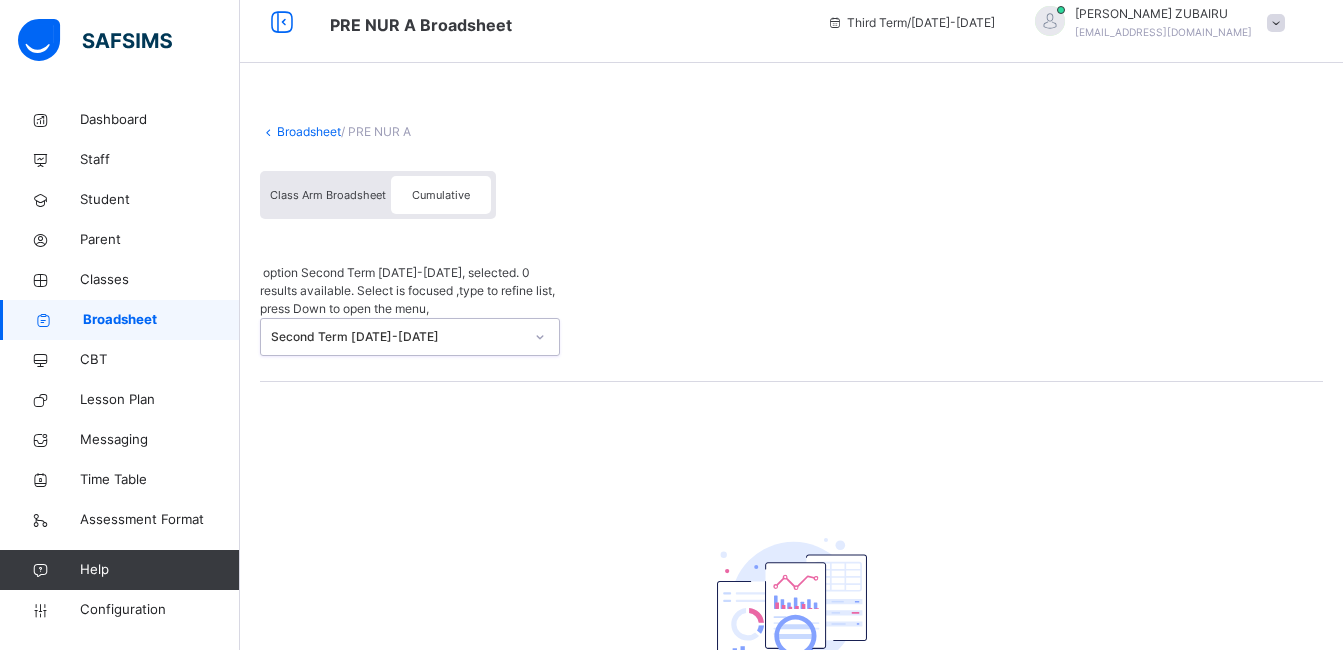 scroll, scrollTop: 0, scrollLeft: 0, axis: both 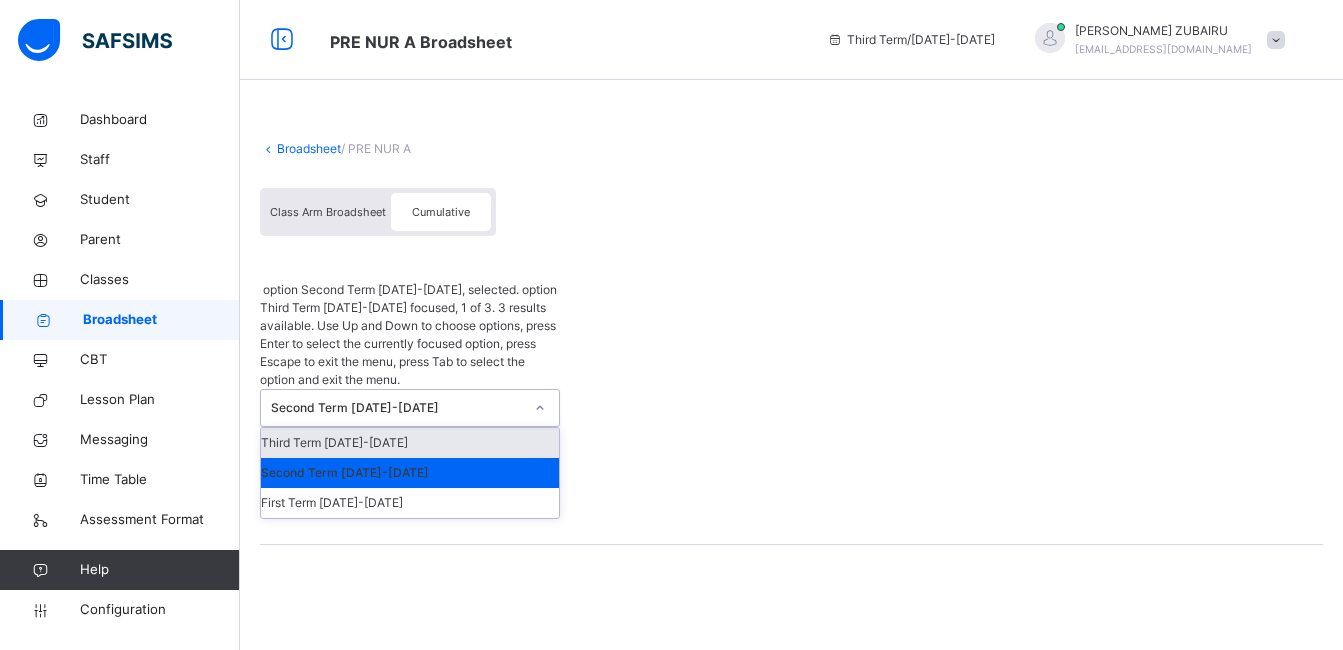 click on "Third Term 2024-2025" at bounding box center (410, 443) 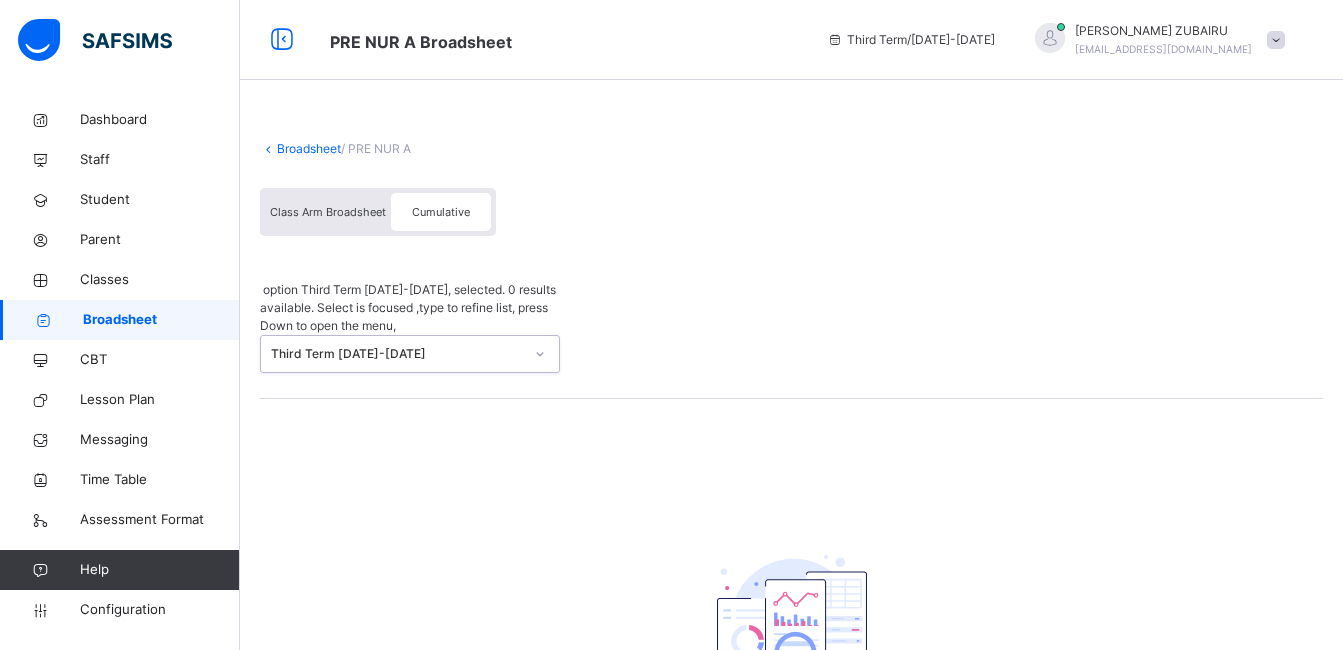 click on "Broadsheet" at bounding box center (309, 148) 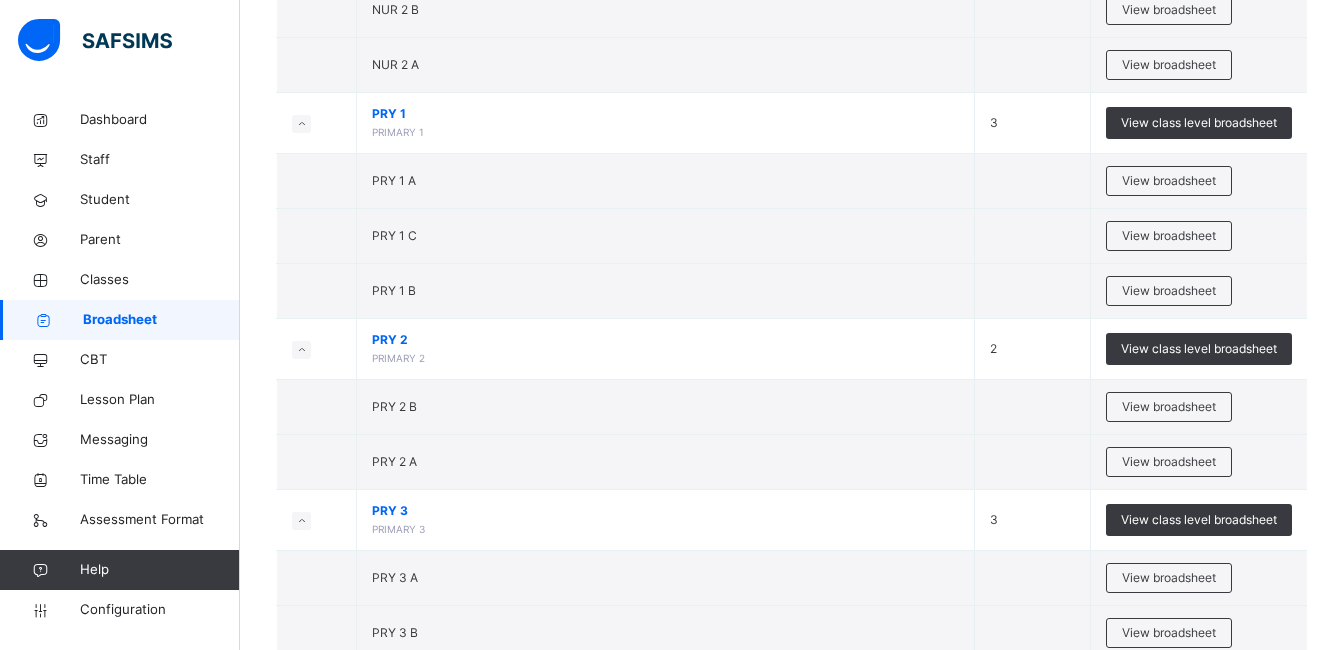 scroll, scrollTop: 790, scrollLeft: 0, axis: vertical 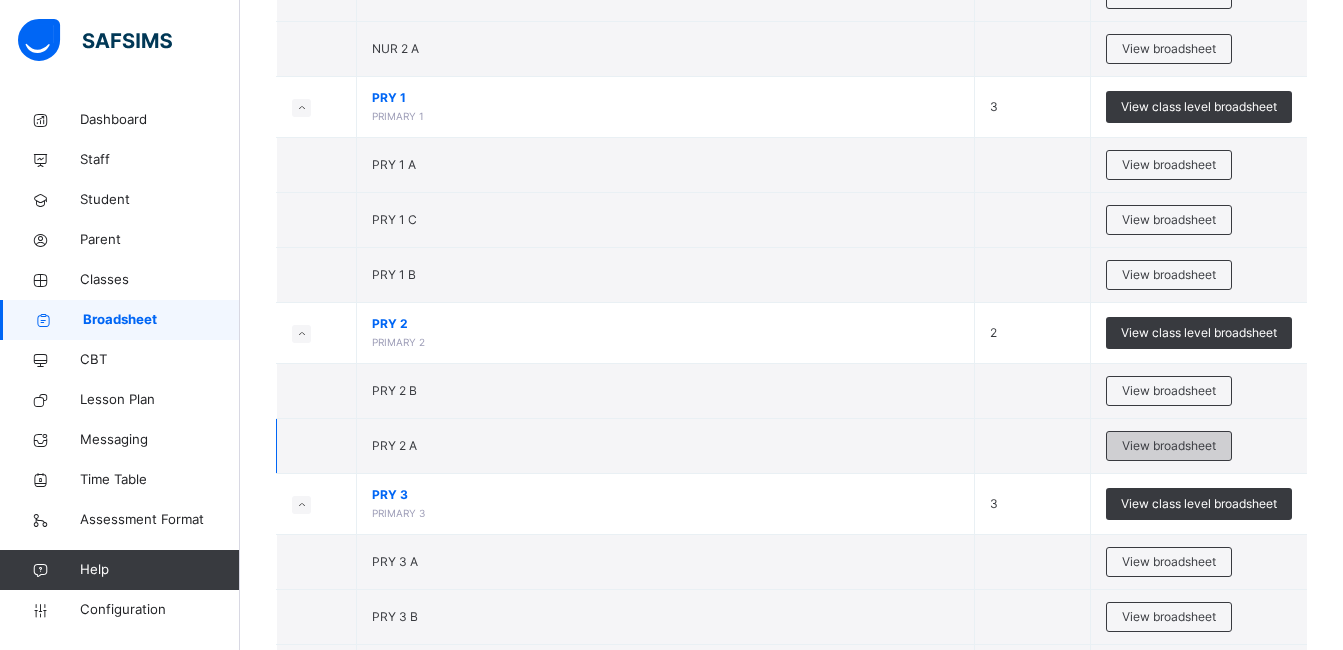click on "View broadsheet" at bounding box center [1169, 446] 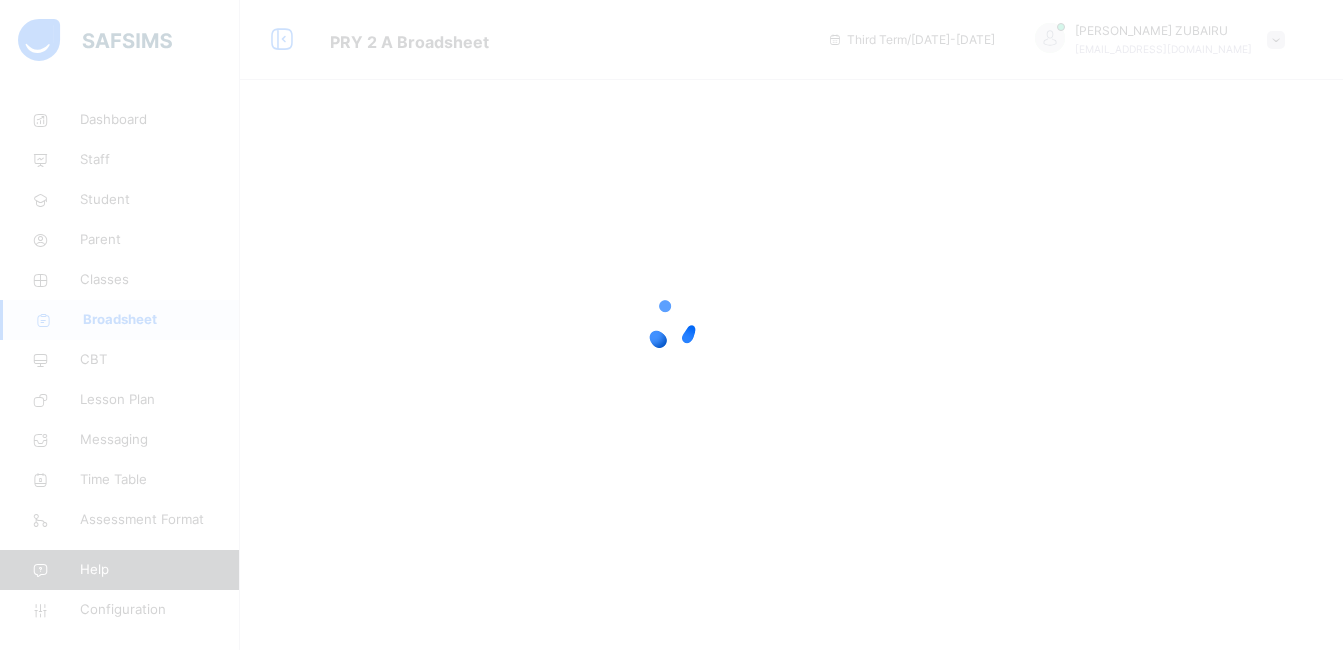 scroll, scrollTop: 0, scrollLeft: 0, axis: both 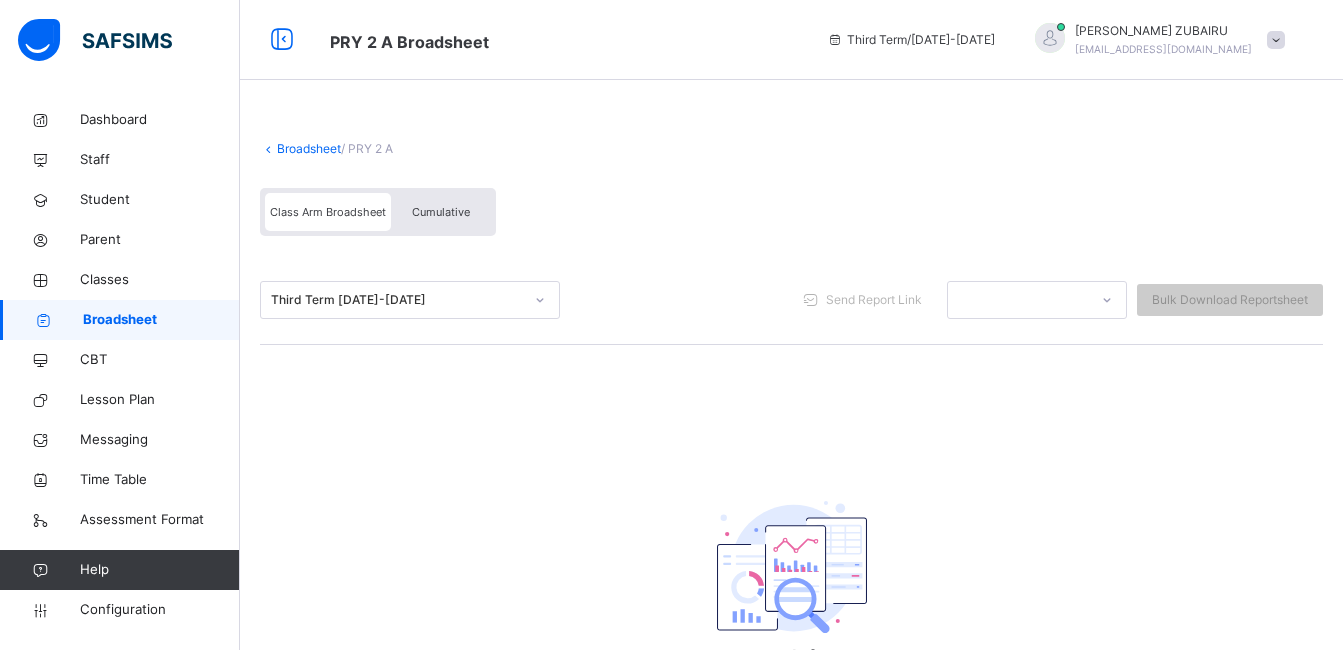 click on "Cumulative" at bounding box center (441, 212) 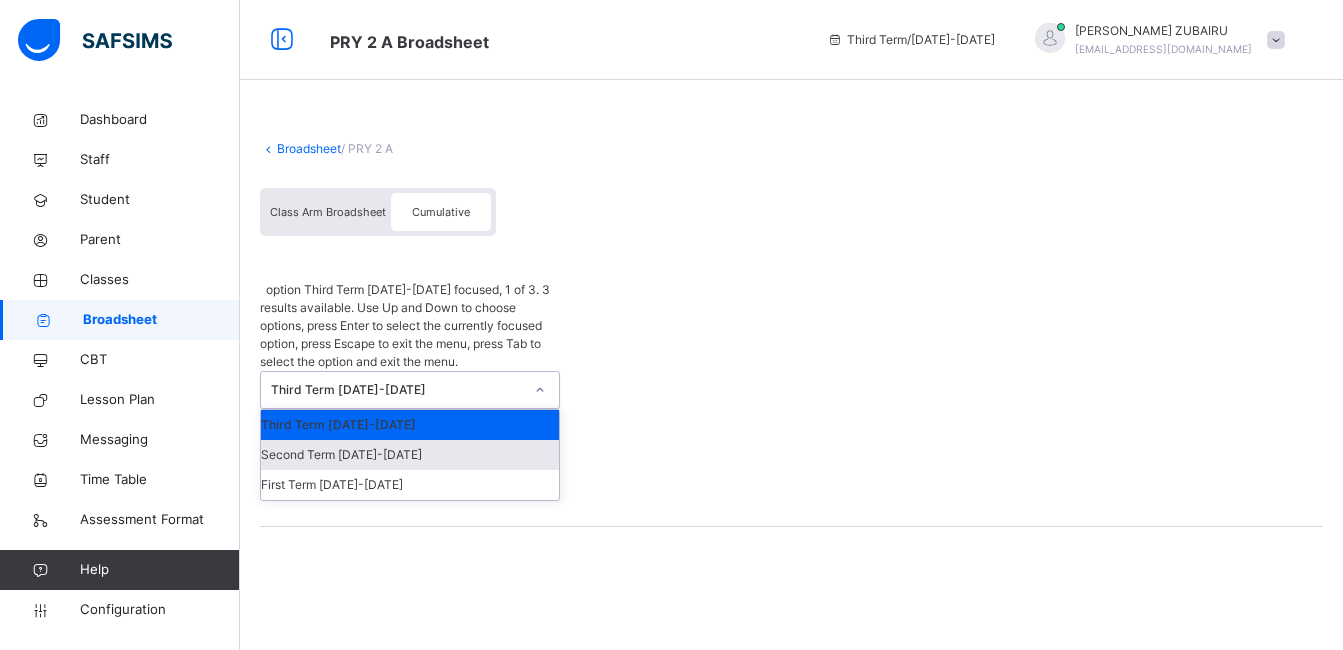 click on "Second Term 2024-2025" at bounding box center [410, 455] 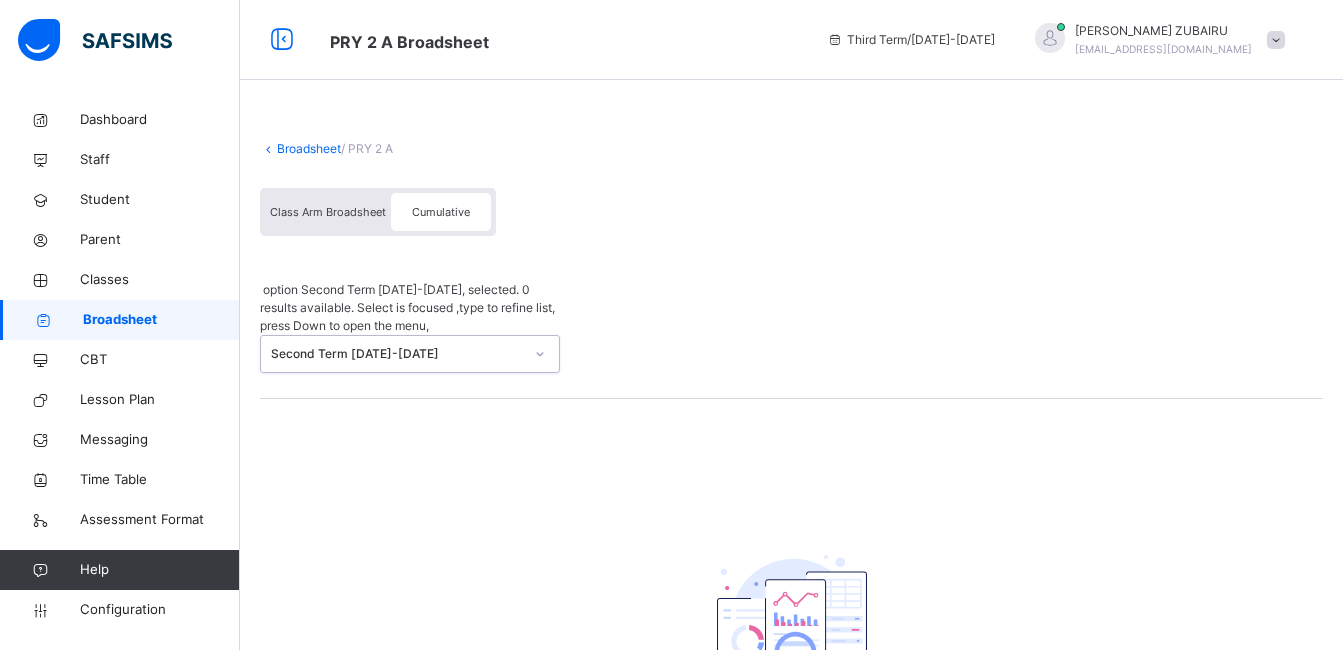 click on "Class Arm Broadsheet" at bounding box center [328, 212] 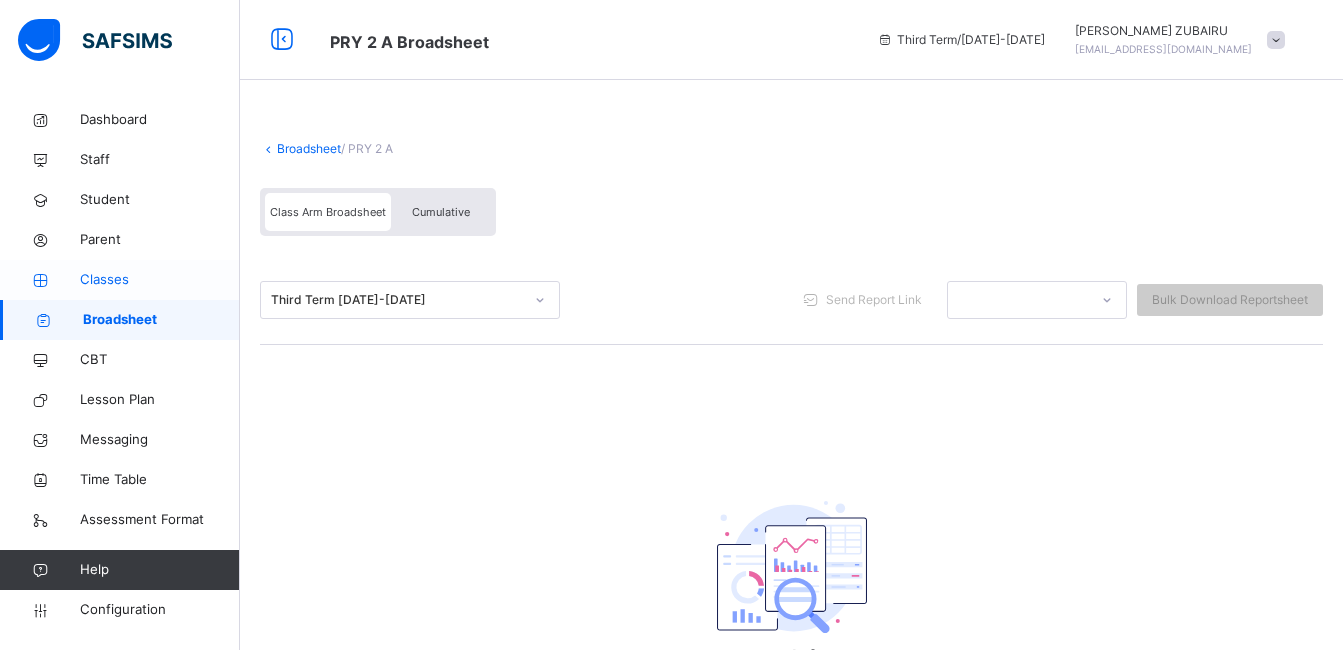 click on "Classes" at bounding box center (160, 280) 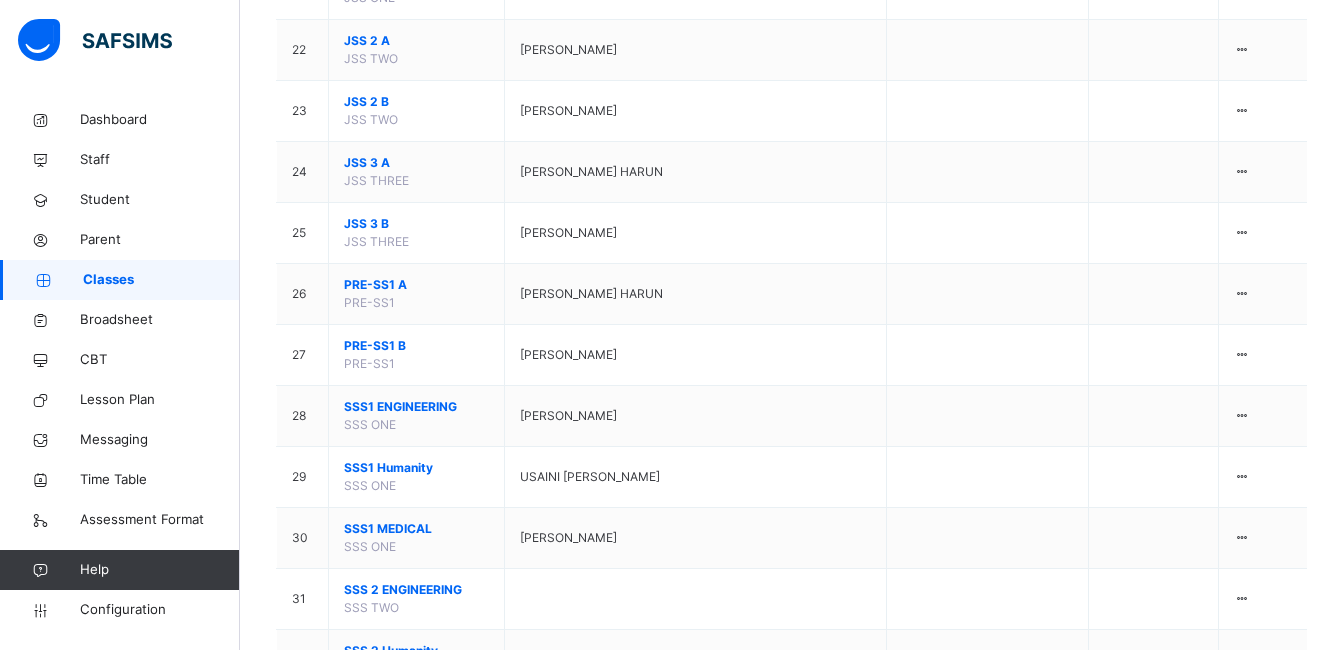 scroll, scrollTop: 1597, scrollLeft: 0, axis: vertical 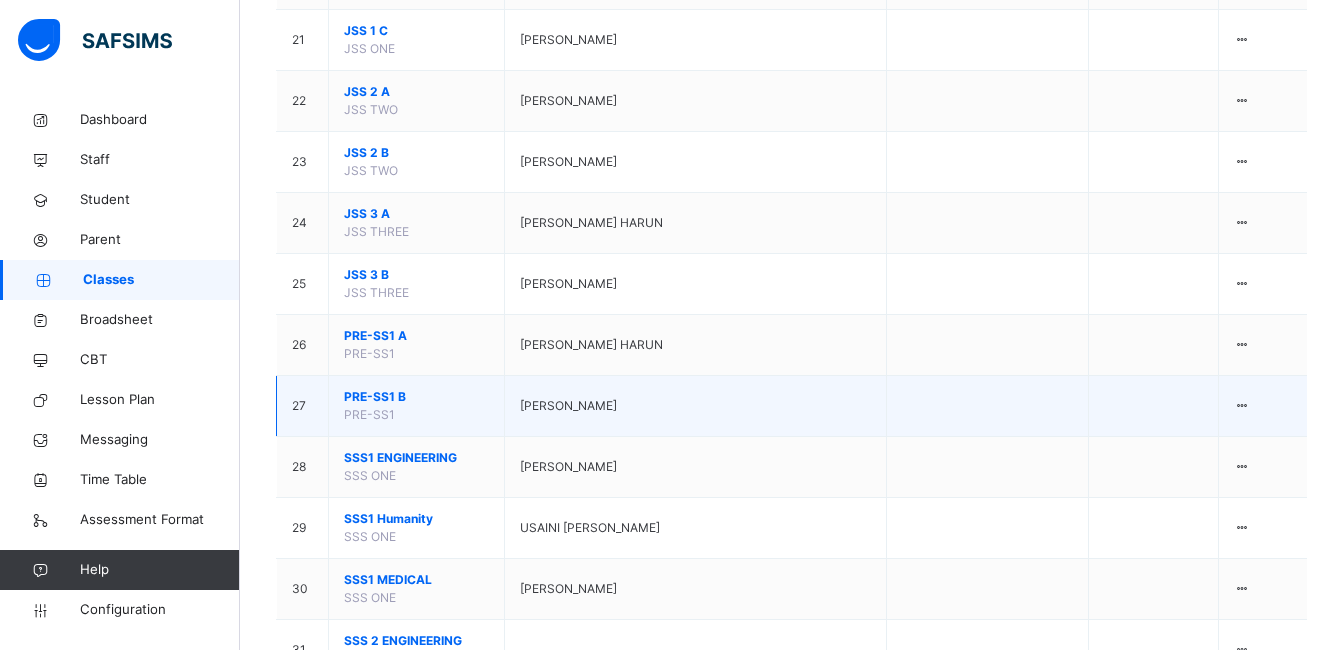 click on "PRE-SS1   B" at bounding box center [416, 397] 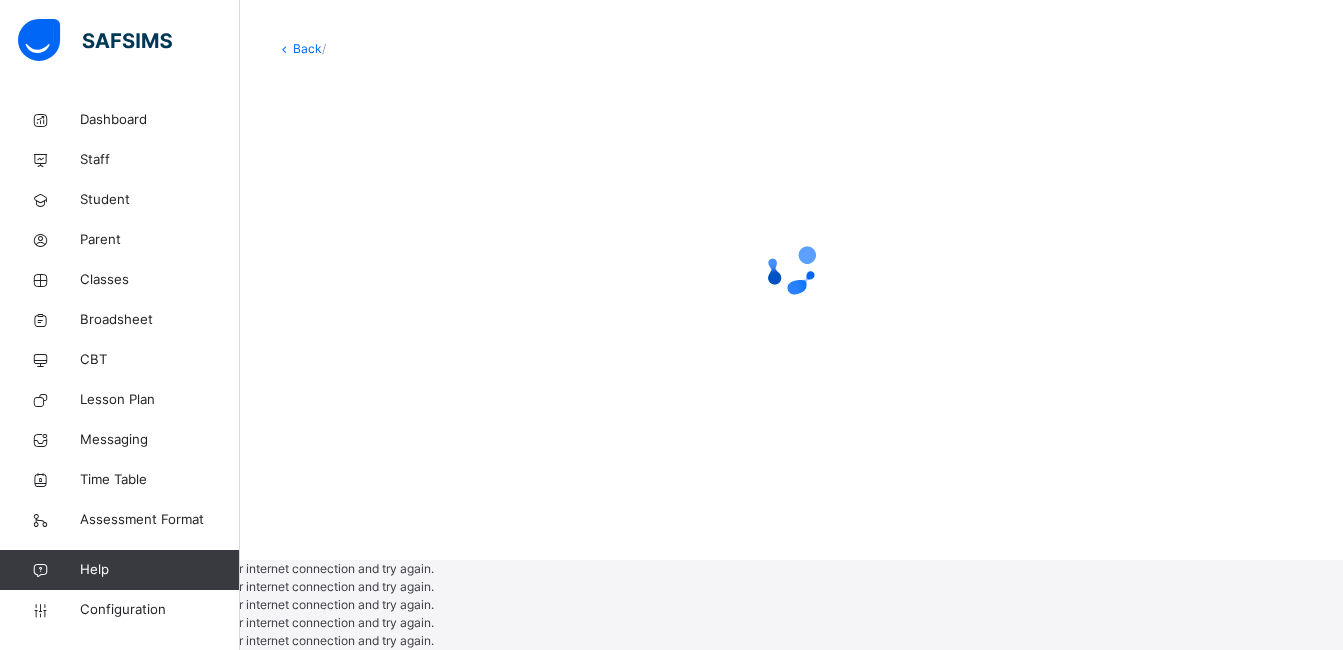 scroll, scrollTop: 0, scrollLeft: 0, axis: both 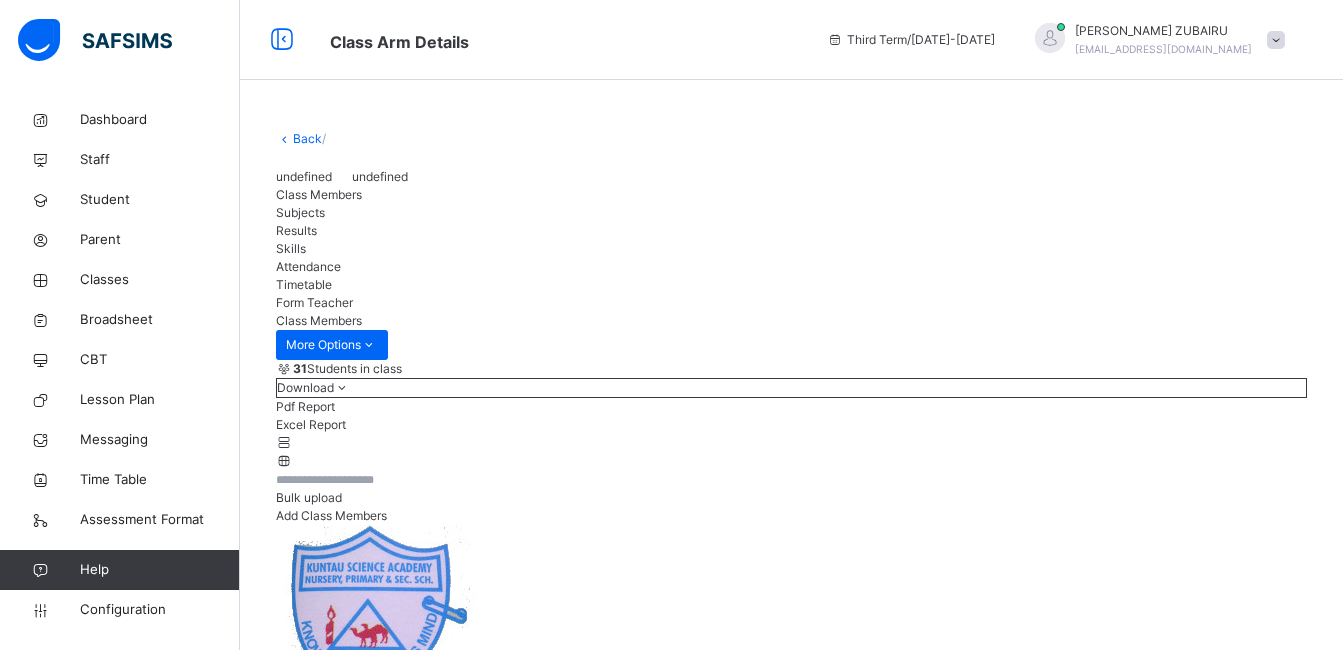 click on "Subjects" at bounding box center [791, 213] 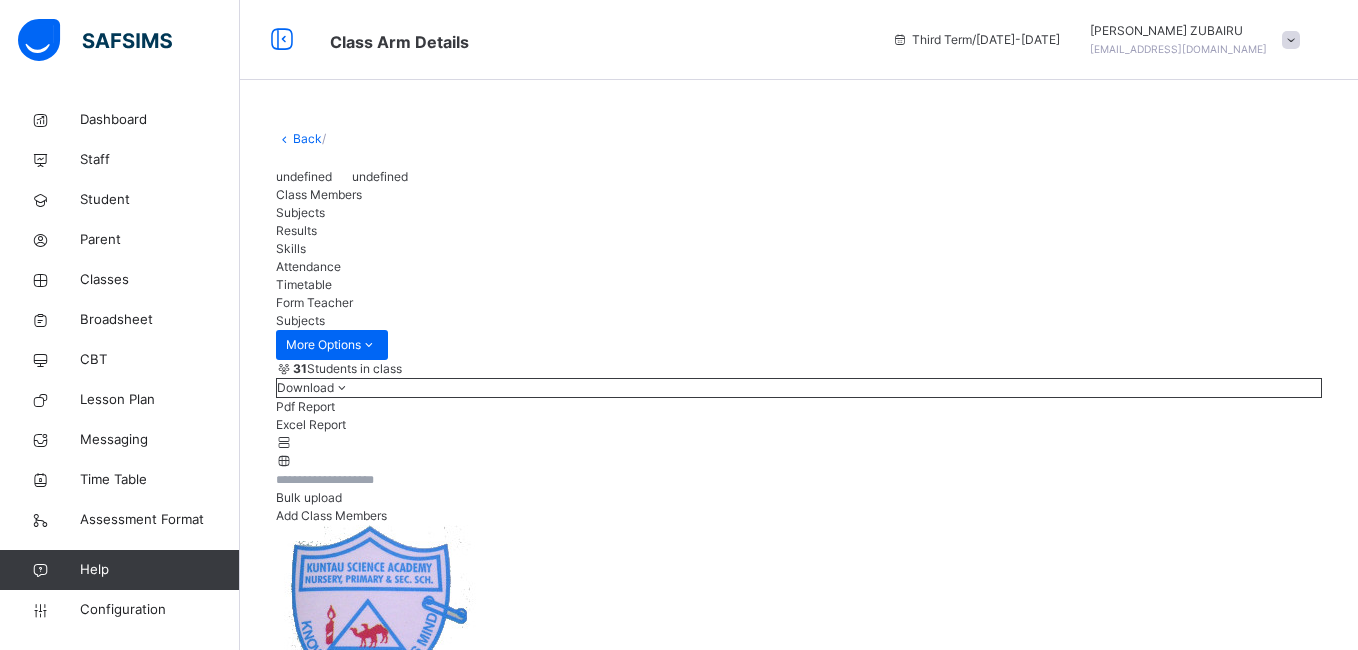 click at bounding box center [284, 138] 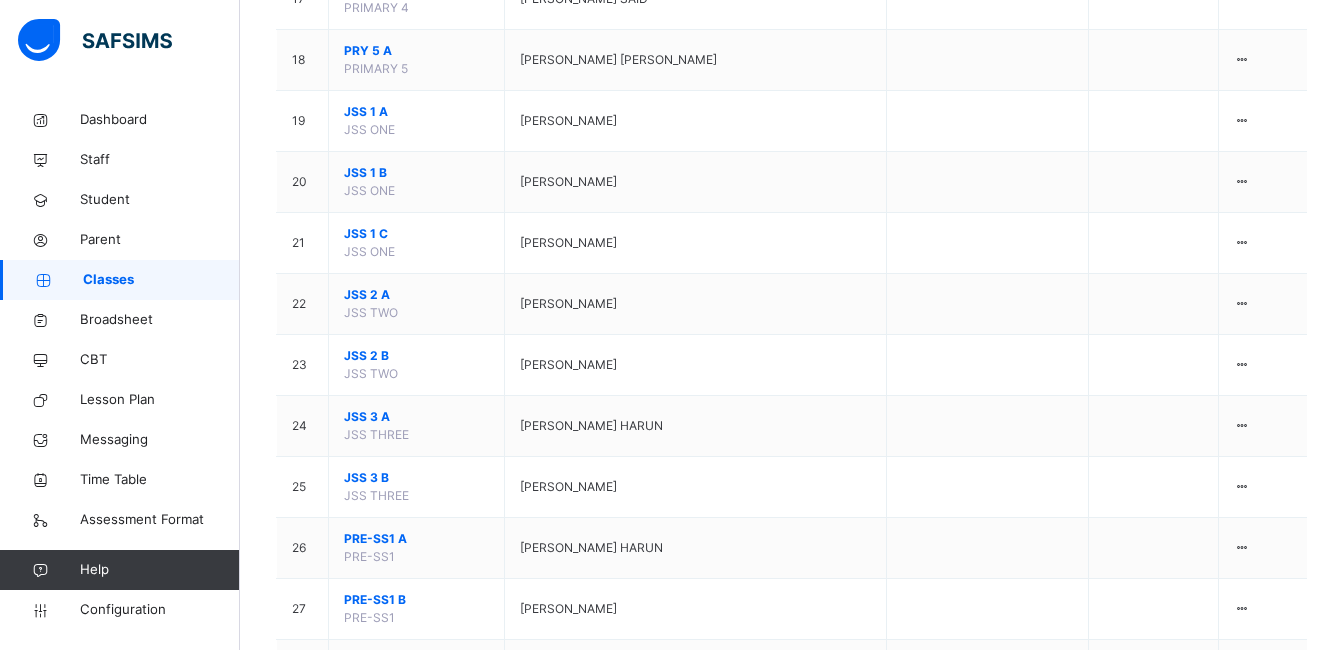 scroll, scrollTop: 1395, scrollLeft: 0, axis: vertical 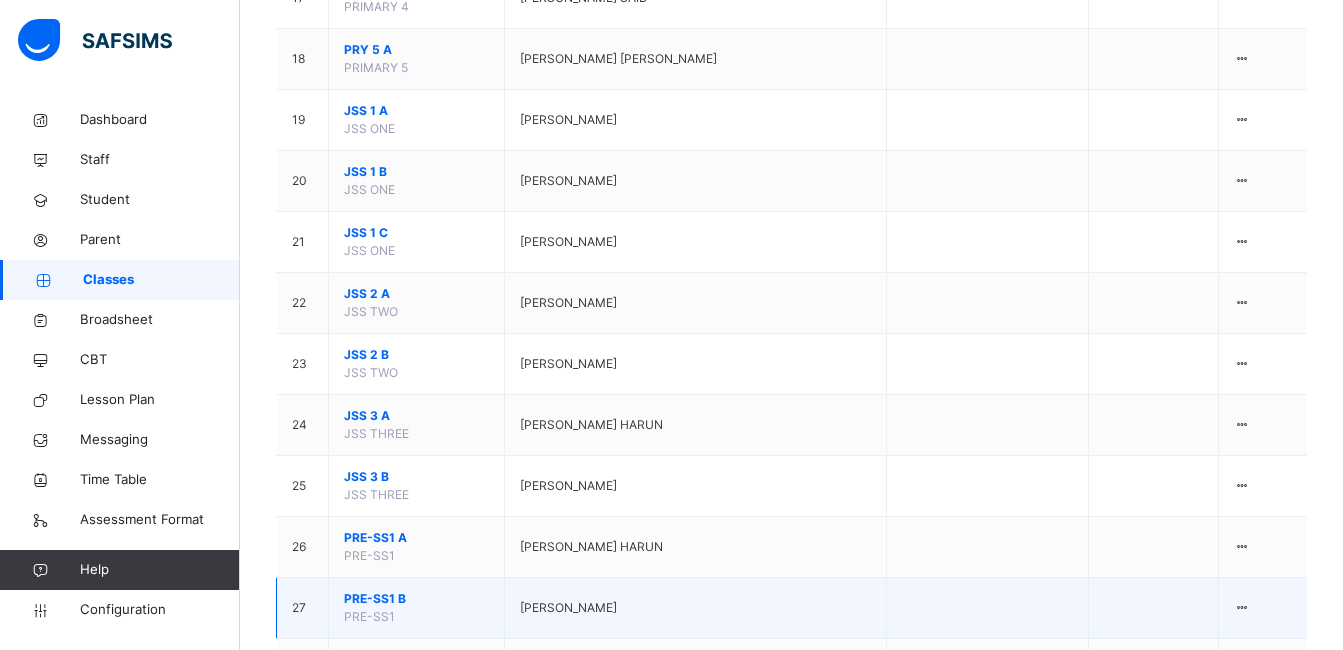 click on "PRE-SS1   B" at bounding box center [416, 599] 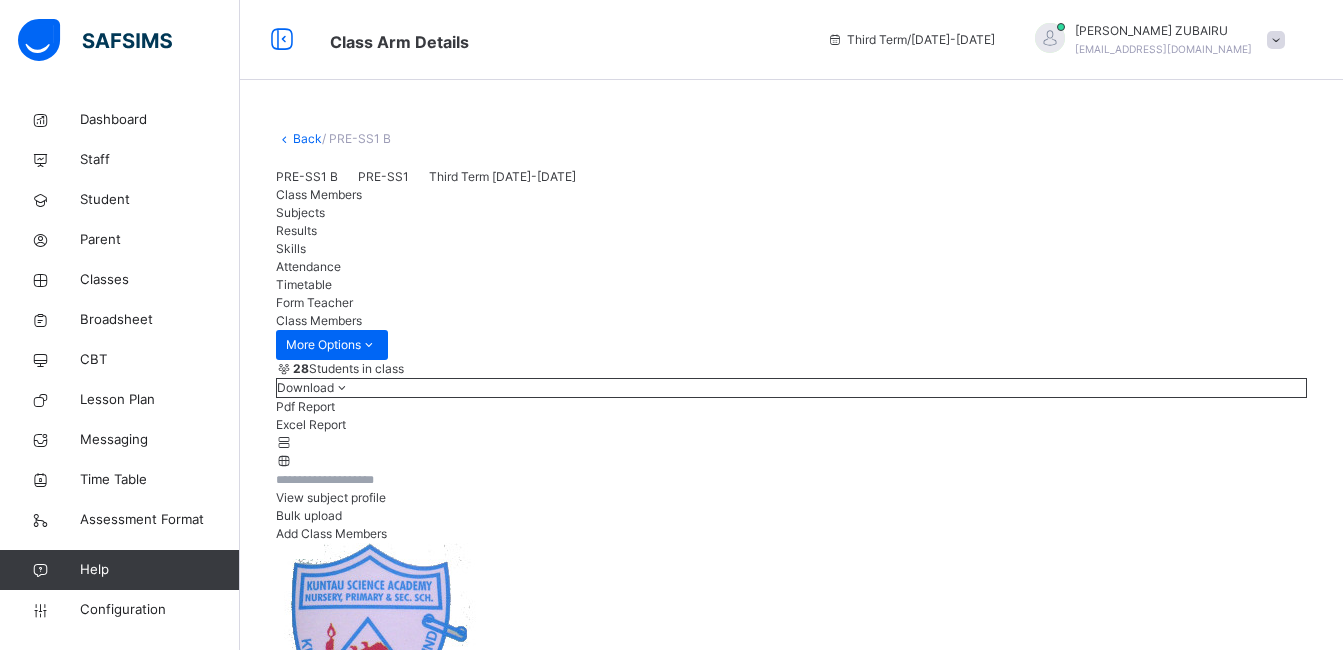 click on "Subjects" at bounding box center (300, 212) 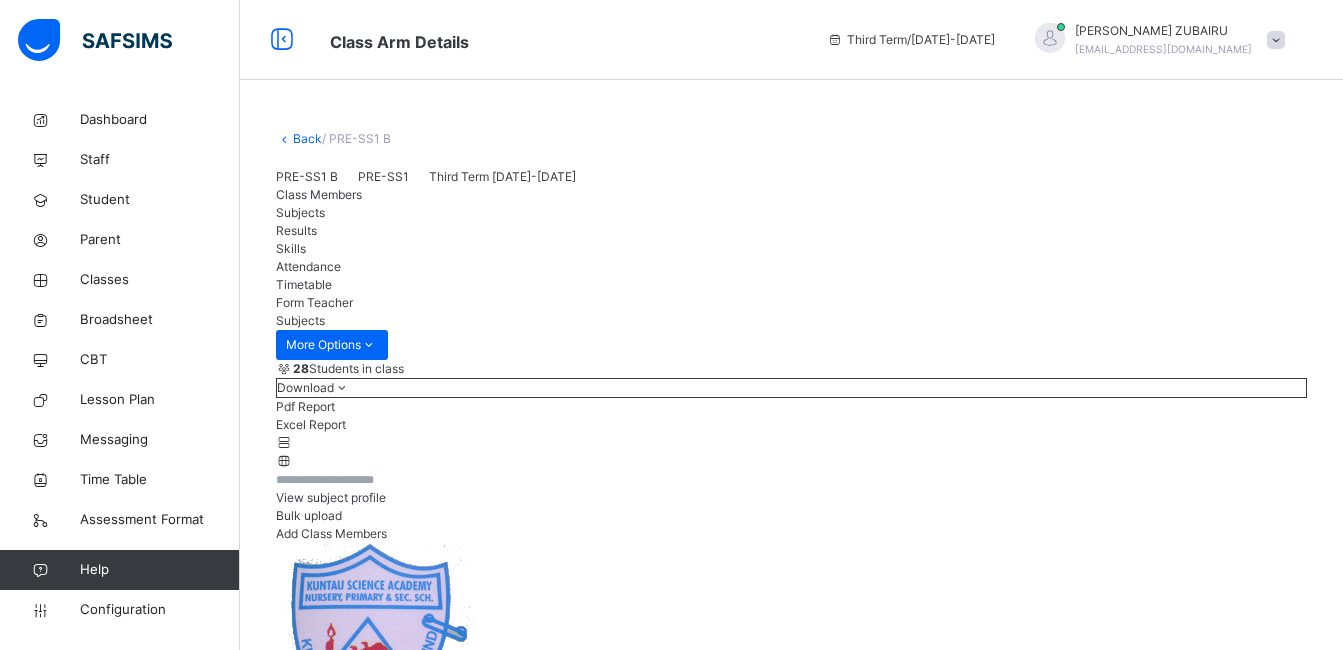 scroll, scrollTop: 509, scrollLeft: 0, axis: vertical 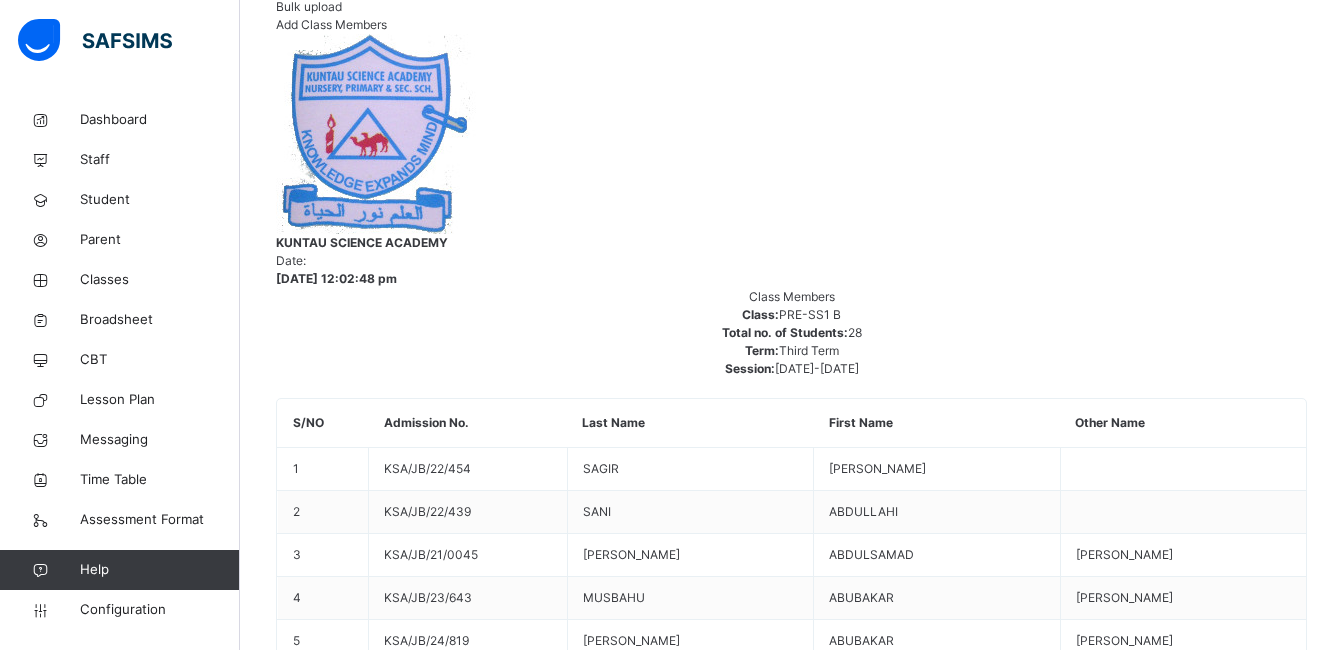 click on "Change Teacher" at bounding box center [1249, 4122] 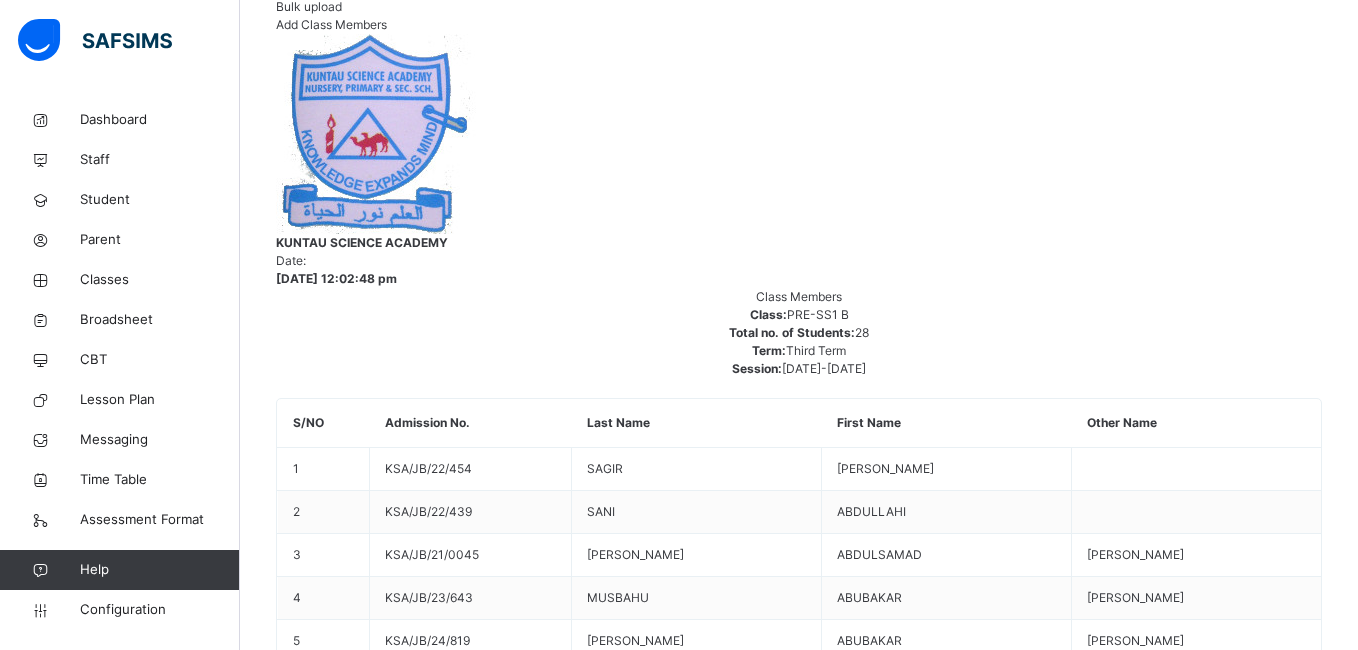 click on "Cancel Save" at bounding box center (798, 6964) 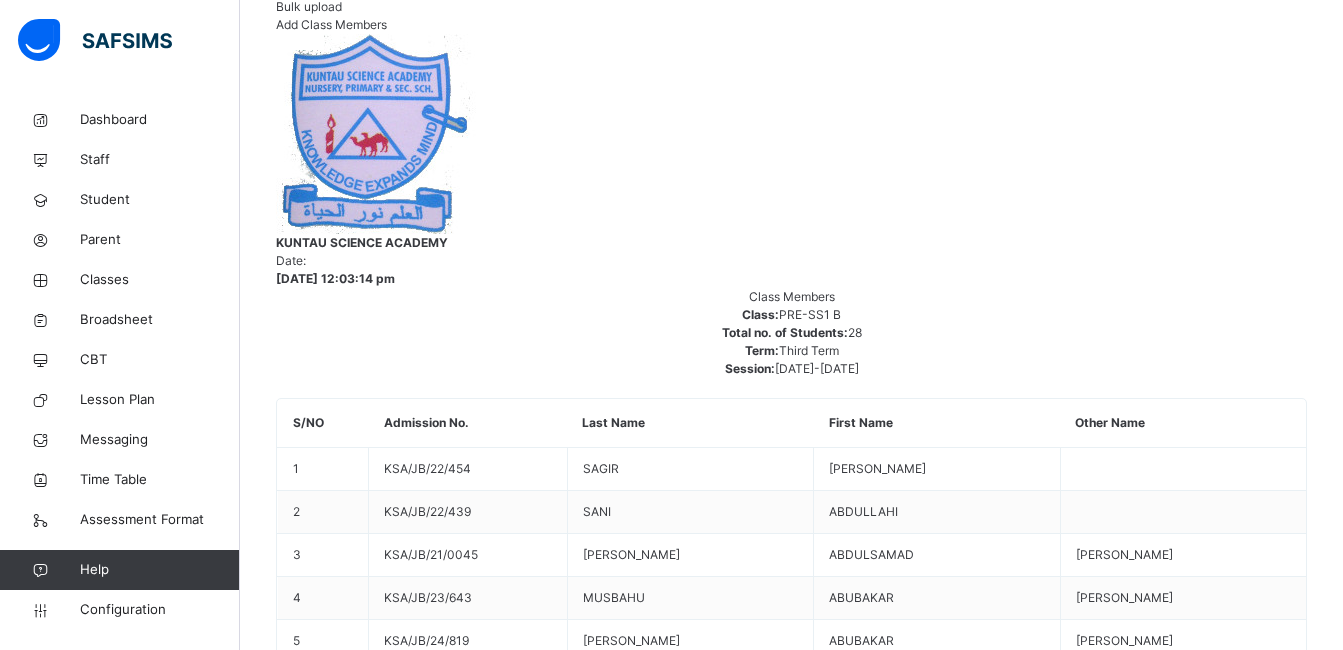 click on "Change Teacher" at bounding box center [1249, 4122] 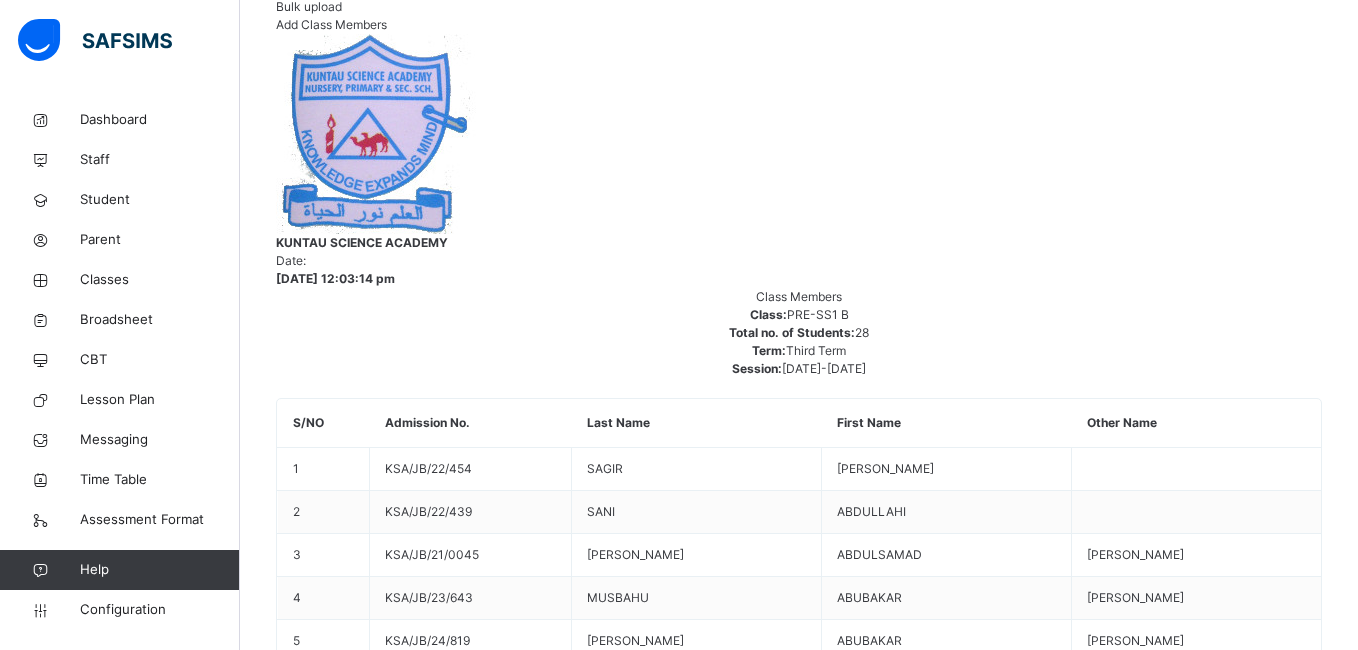 click on "Cancel Save" at bounding box center [798, 6934] 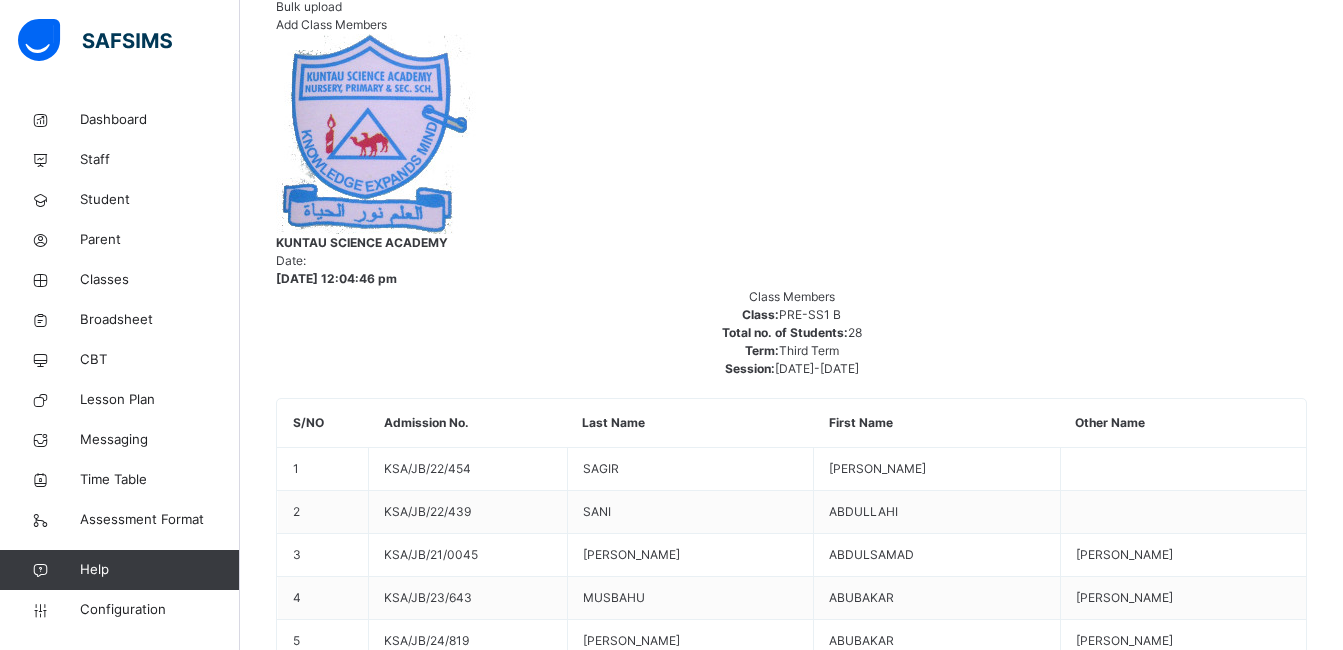 scroll, scrollTop: 508, scrollLeft: 0, axis: vertical 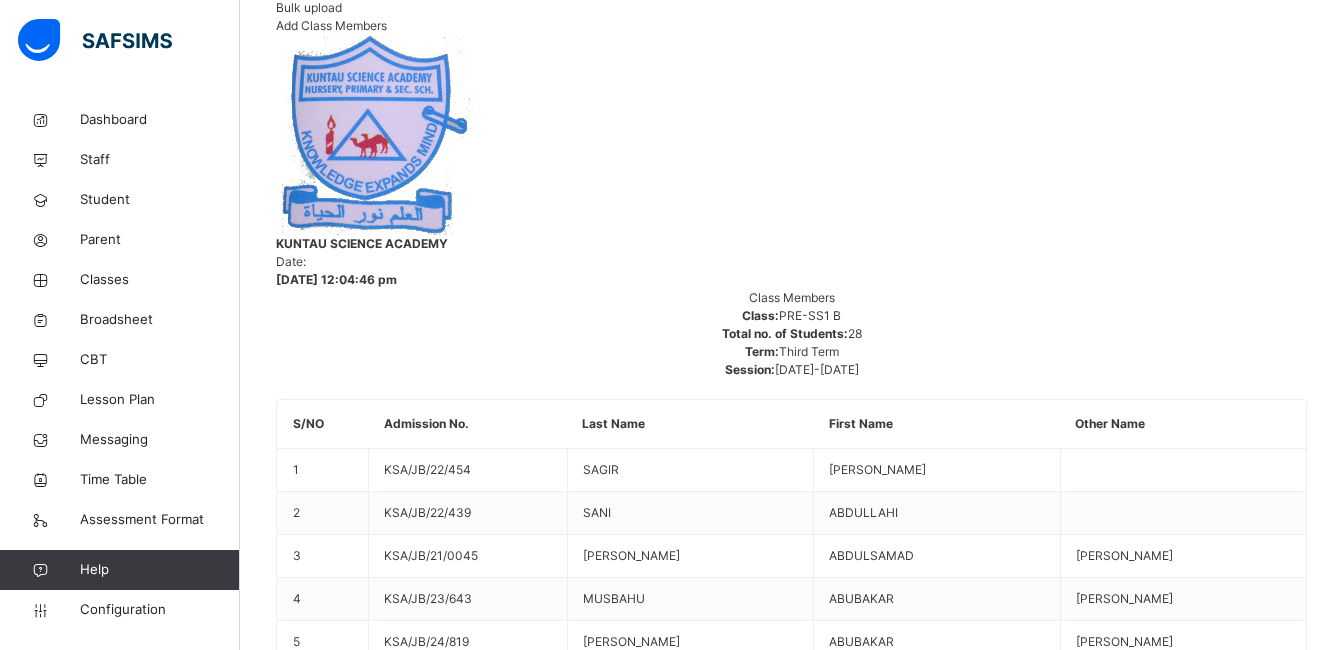 click on "Change Teacher" at bounding box center (1249, 4123) 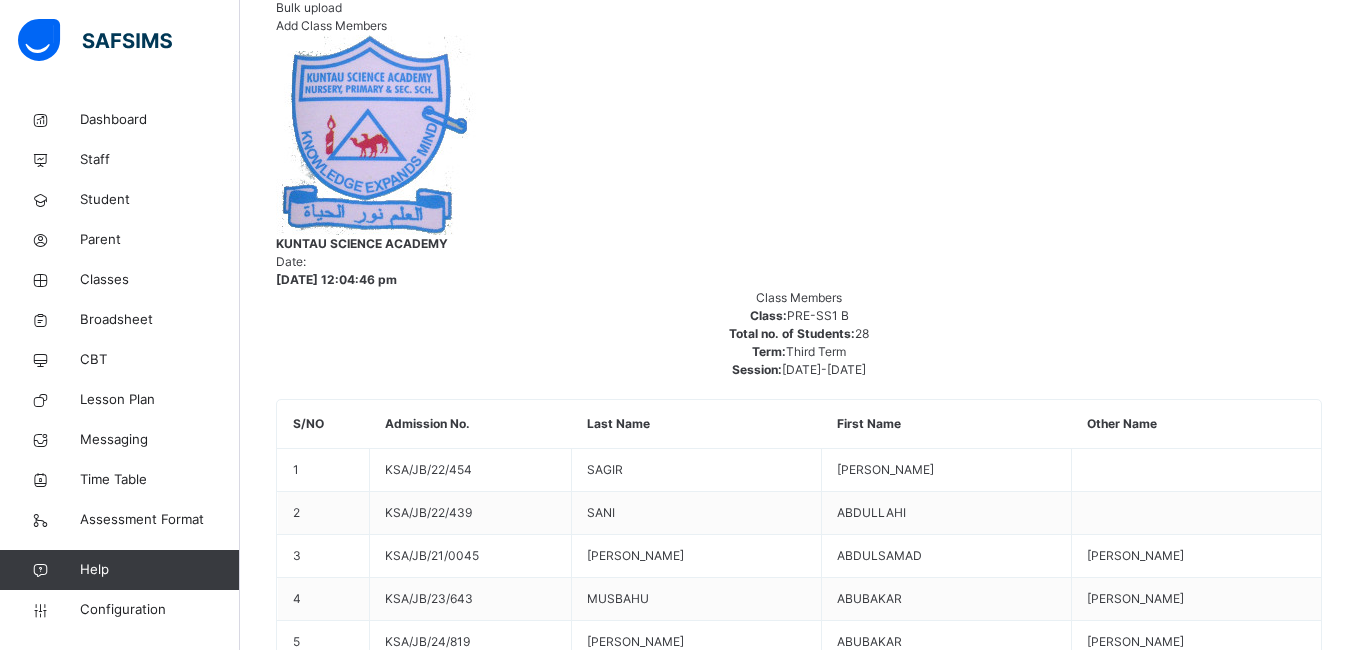 click on "Save" at bounding box center [713, 4497] 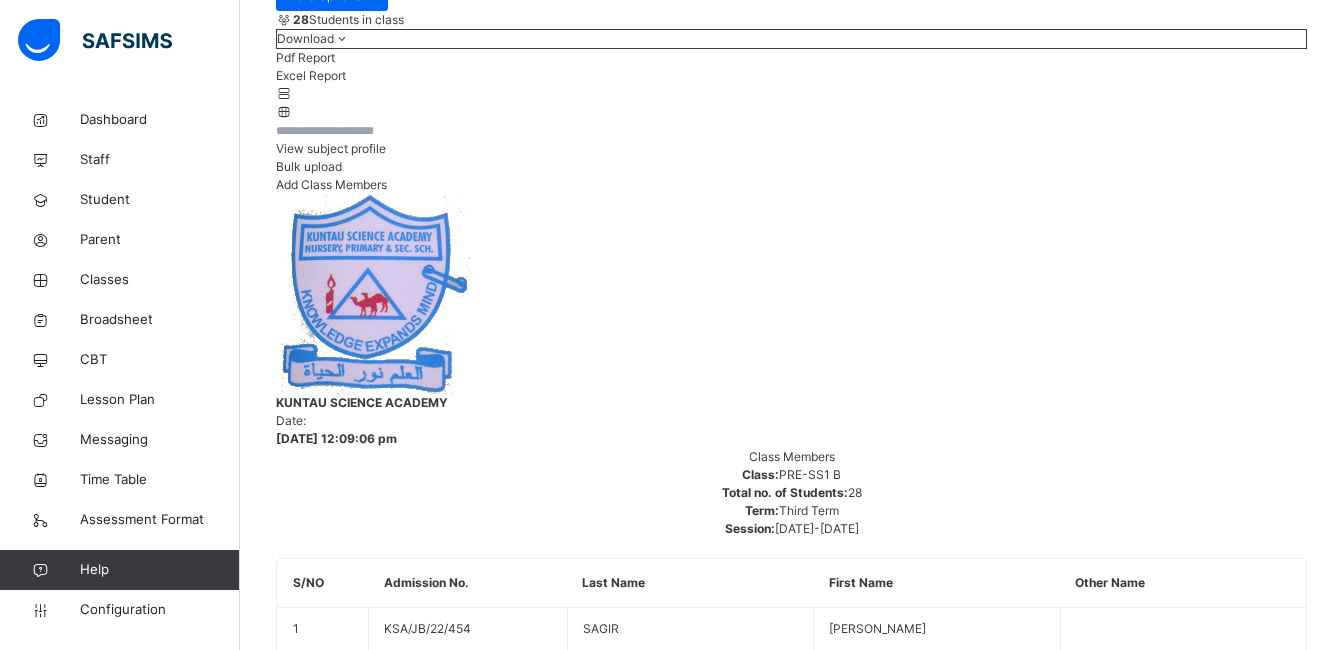 scroll, scrollTop: 509, scrollLeft: 0, axis: vertical 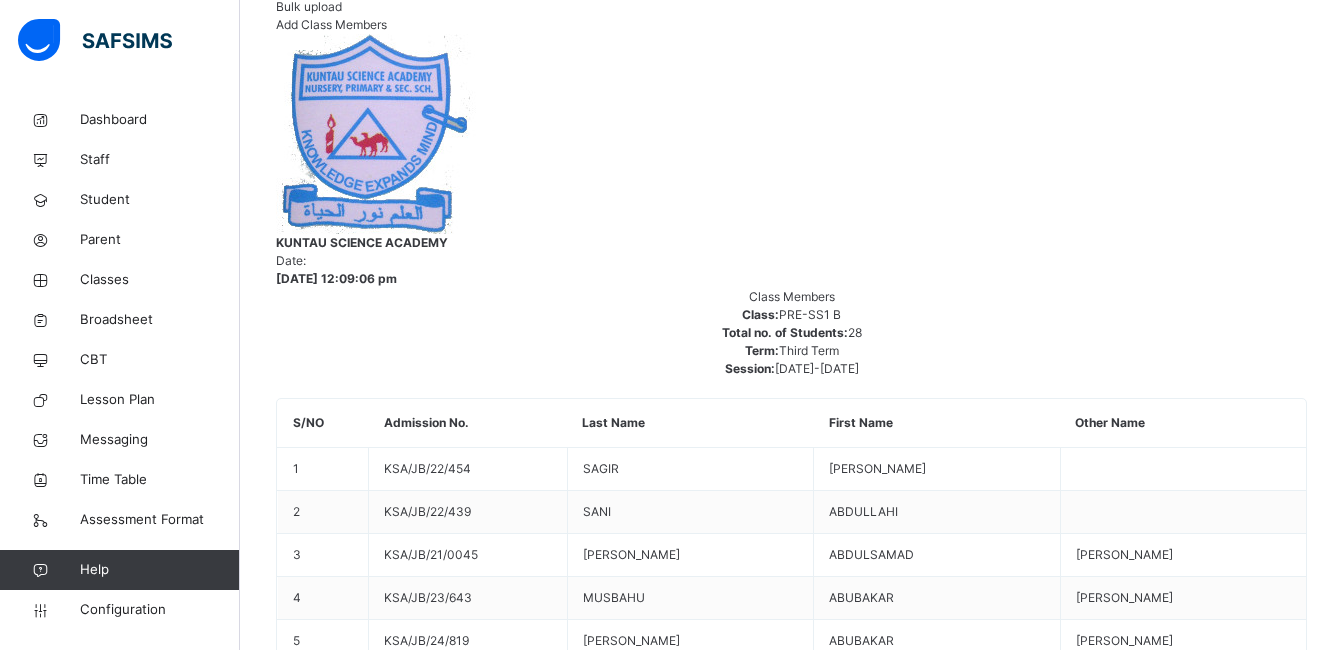 click on "Change Teacher" at bounding box center (1249, 4122) 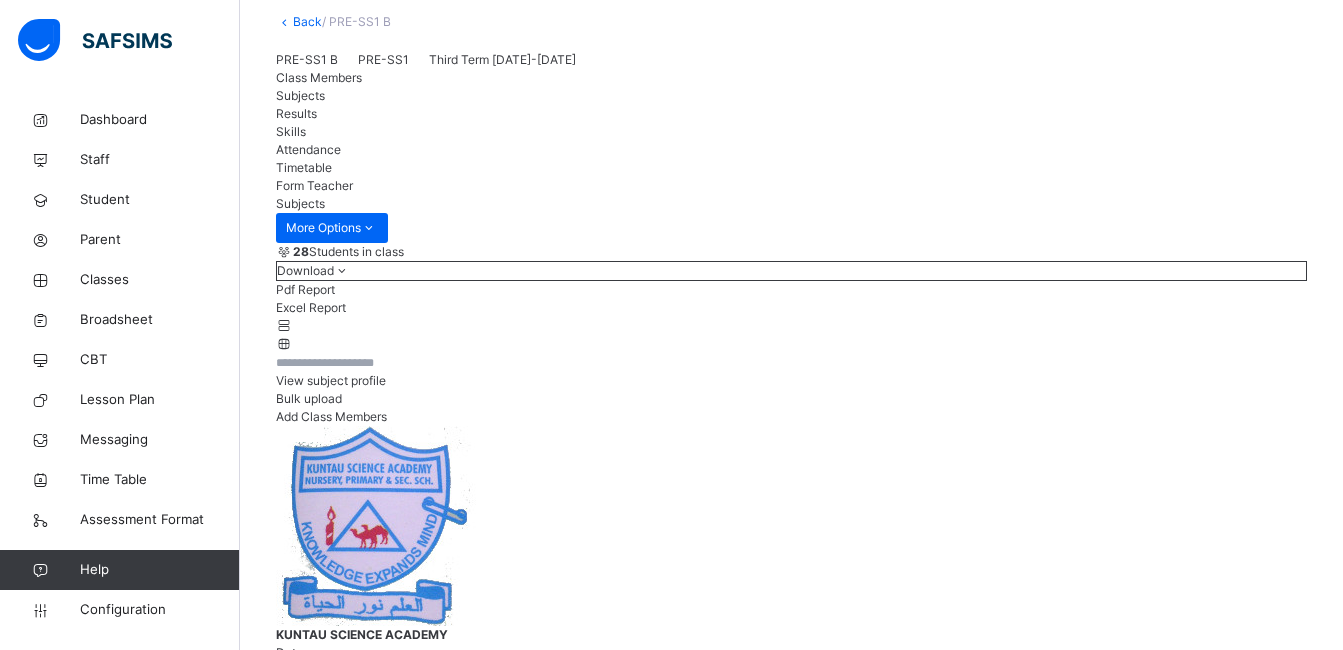 scroll, scrollTop: 76, scrollLeft: 0, axis: vertical 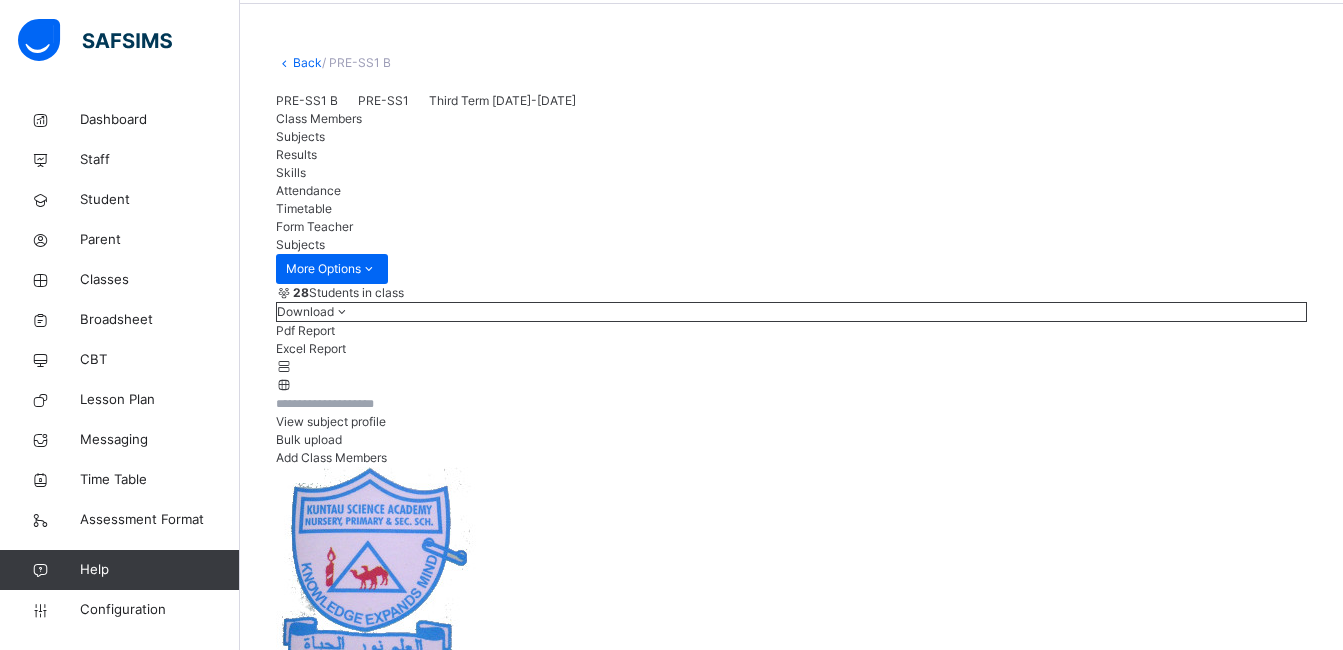 click on "Back" at bounding box center [307, 62] 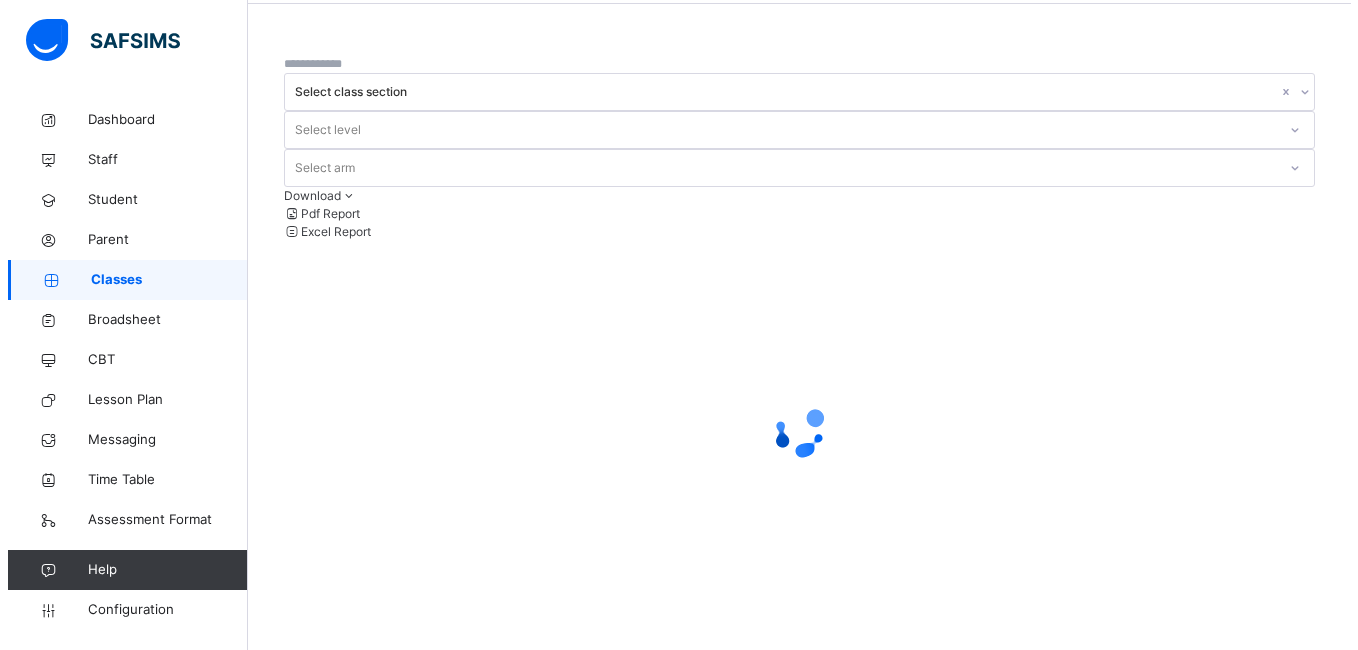 scroll, scrollTop: 0, scrollLeft: 0, axis: both 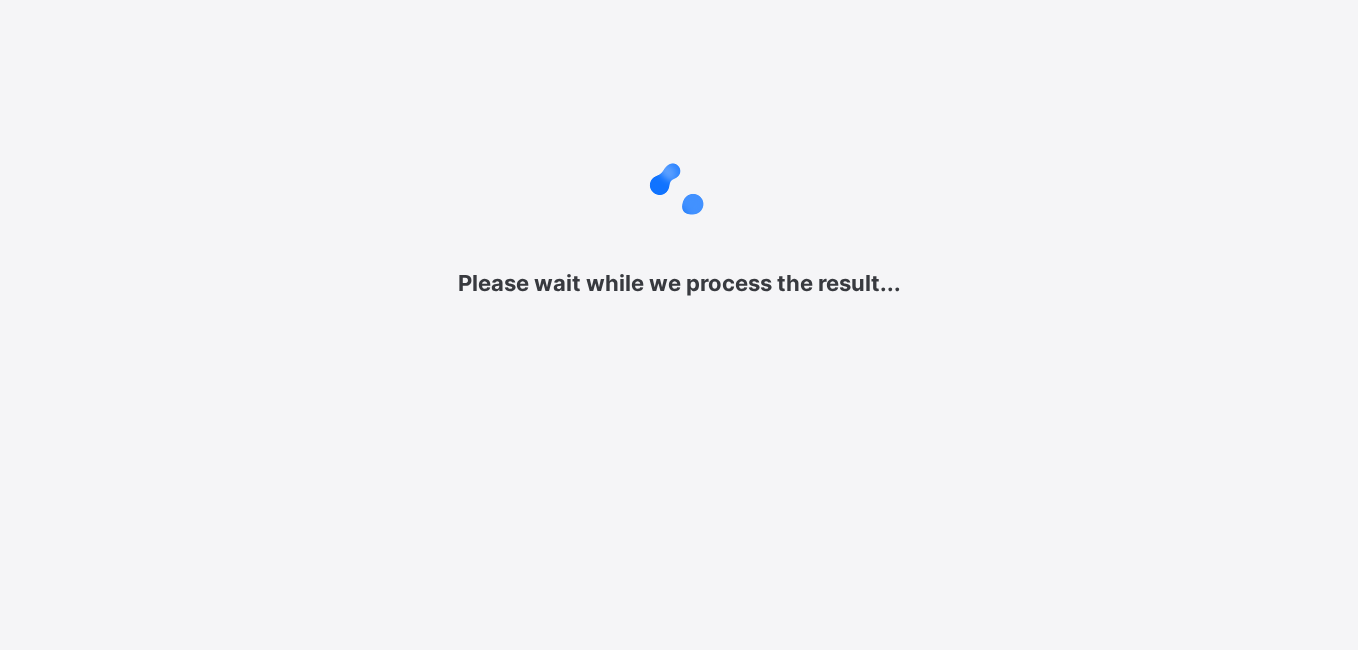 click on "Please wait while we process the result..." at bounding box center [679, 223] 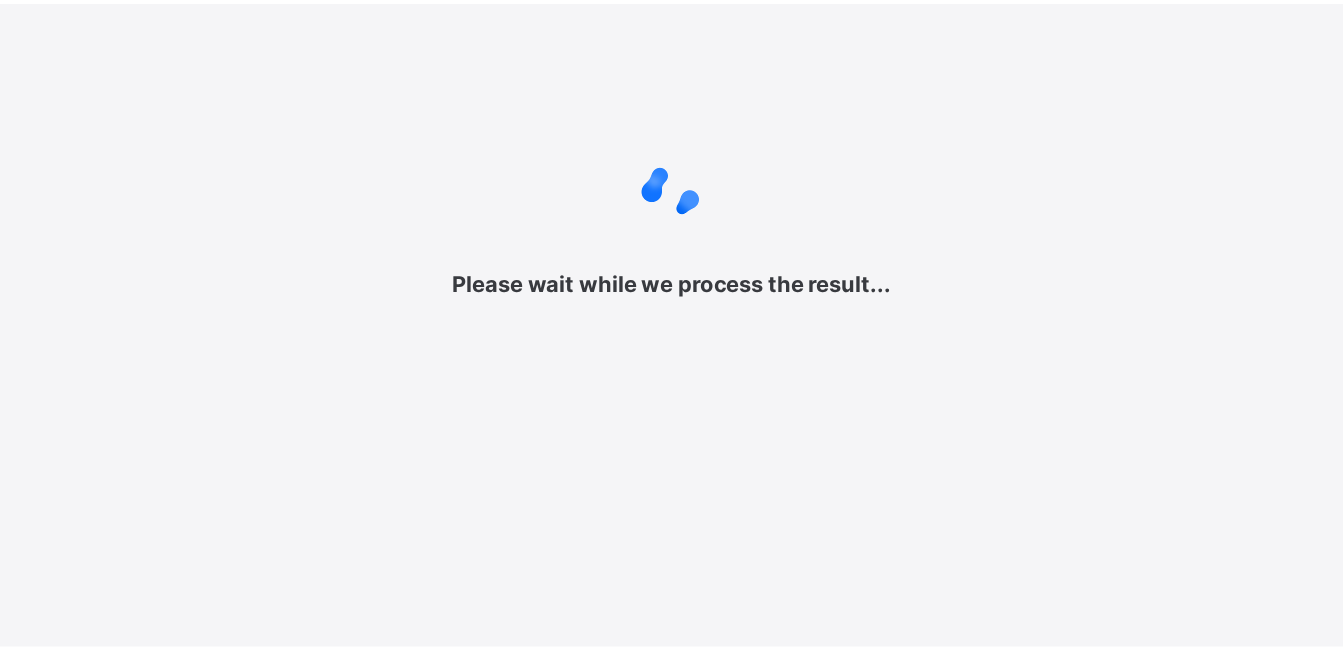 scroll, scrollTop: 0, scrollLeft: 0, axis: both 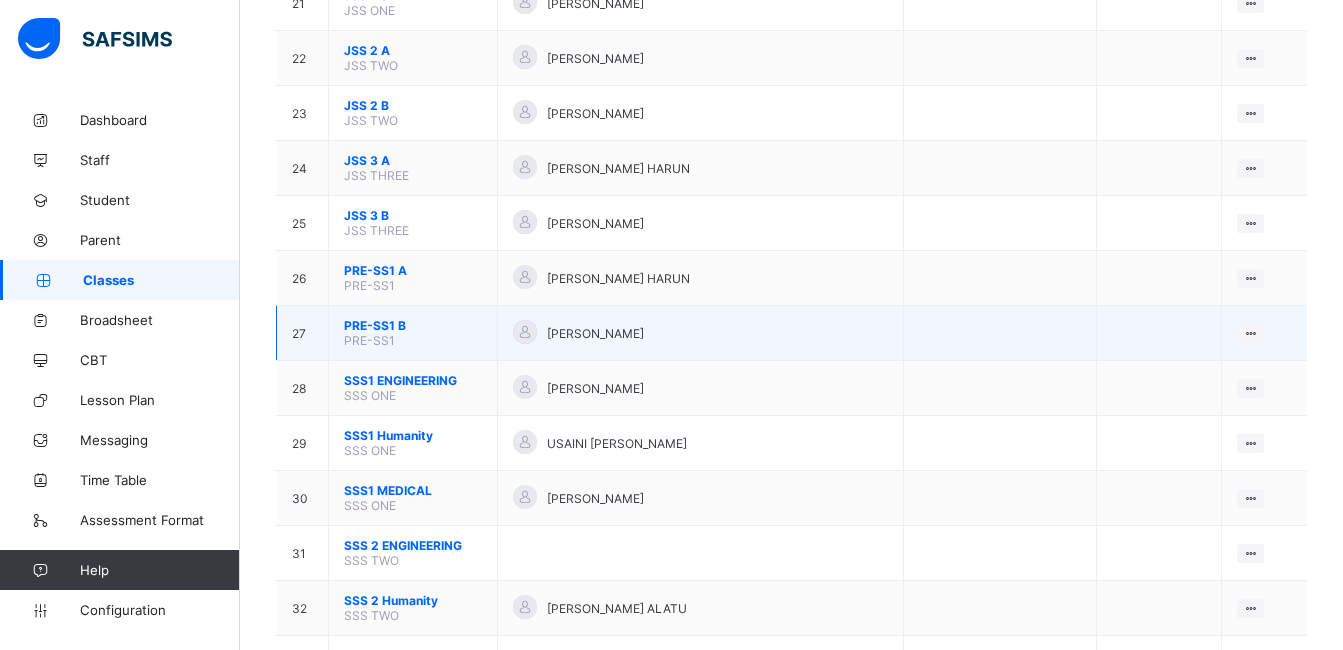 click on "PRE-SS1   B" at bounding box center (413, 325) 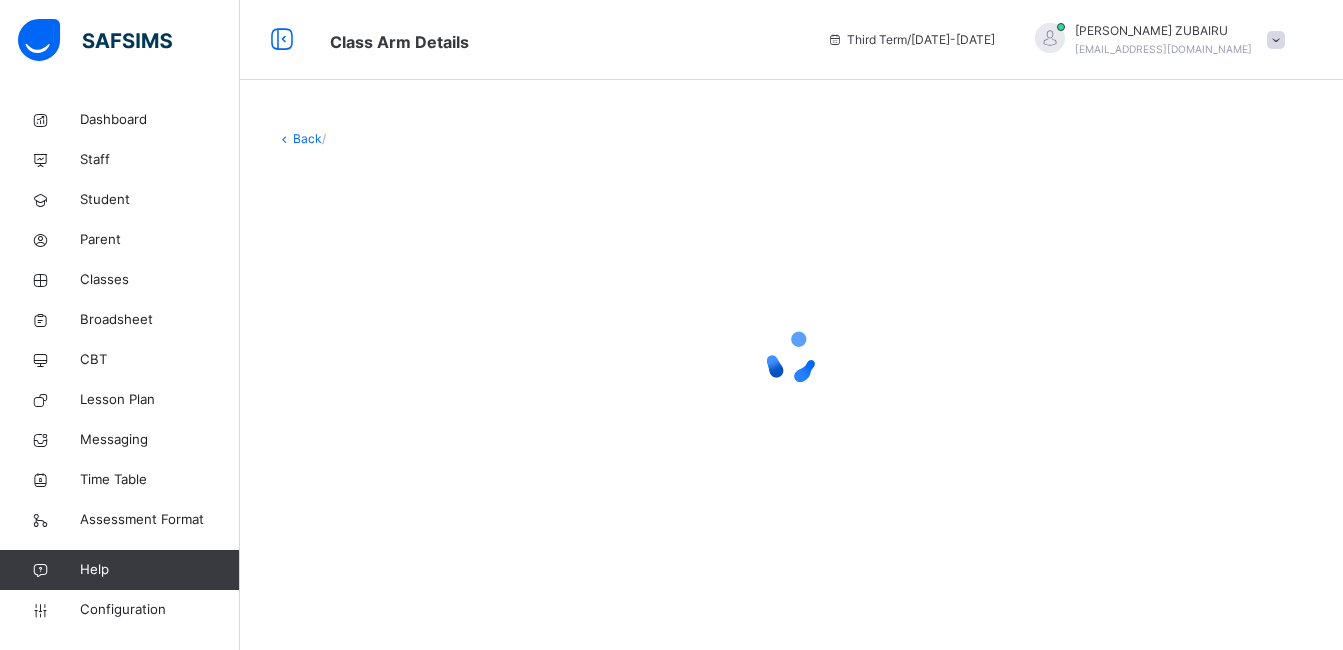 scroll, scrollTop: 0, scrollLeft: 0, axis: both 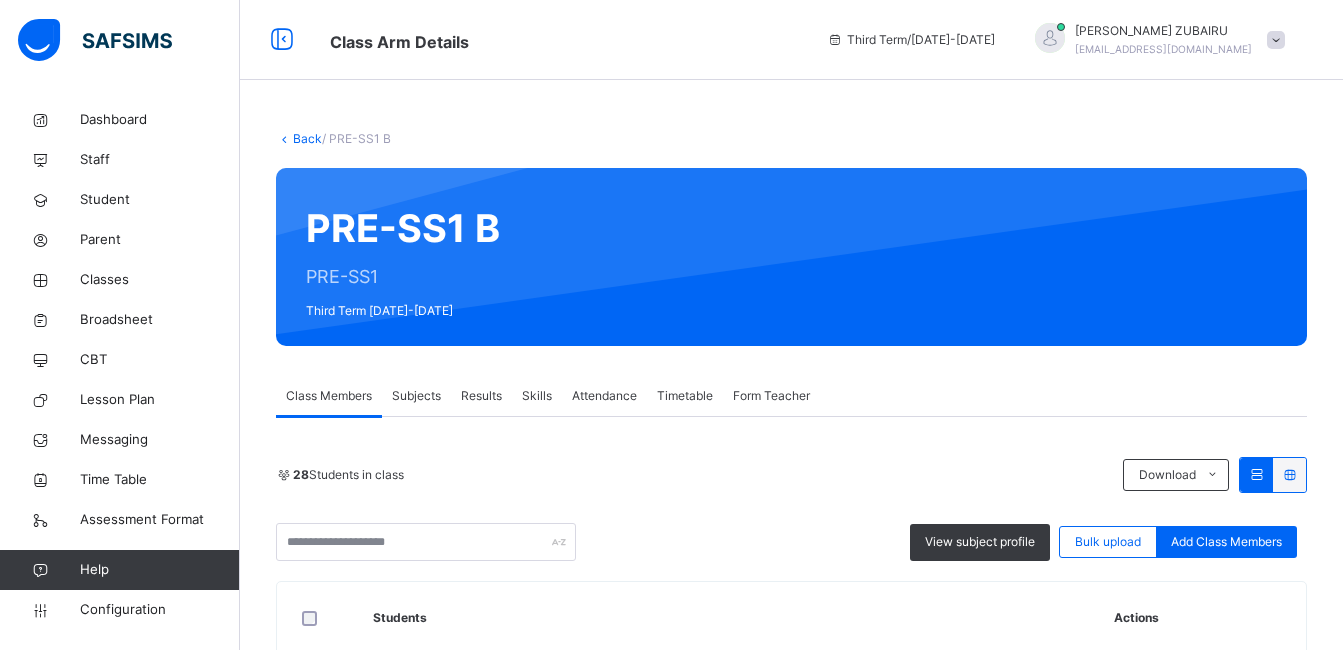 click on "Back" at bounding box center (307, 138) 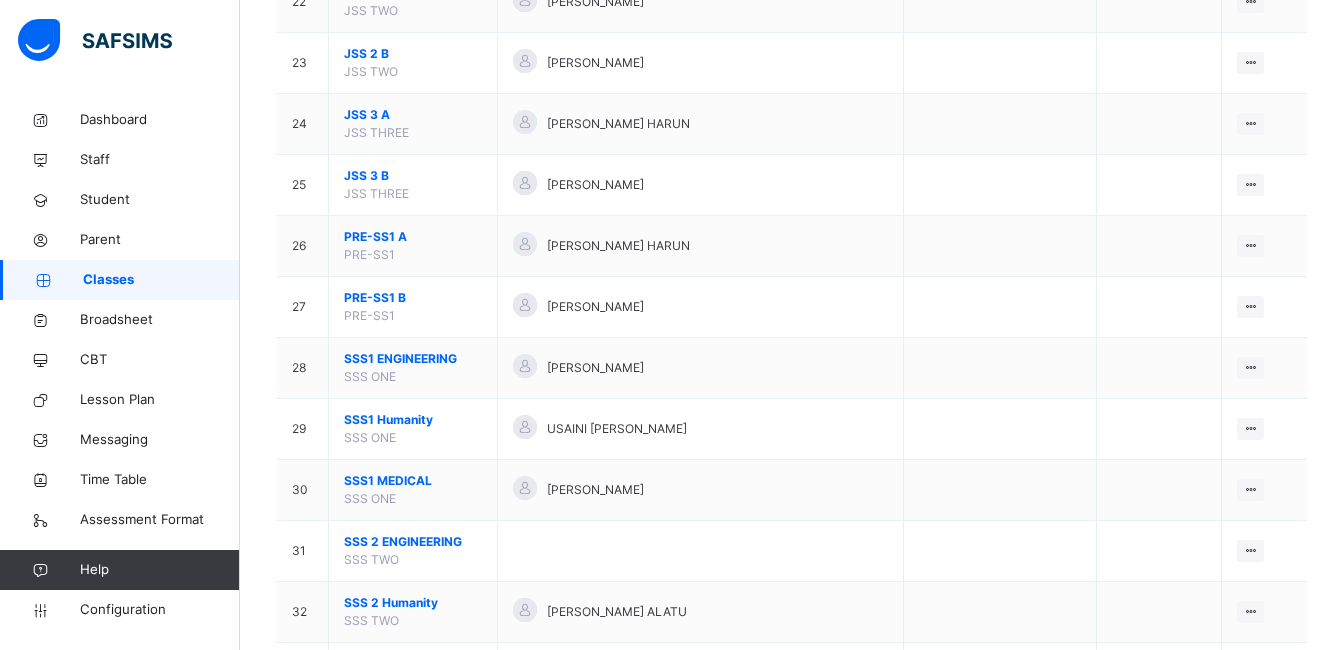 scroll, scrollTop: 1552, scrollLeft: 0, axis: vertical 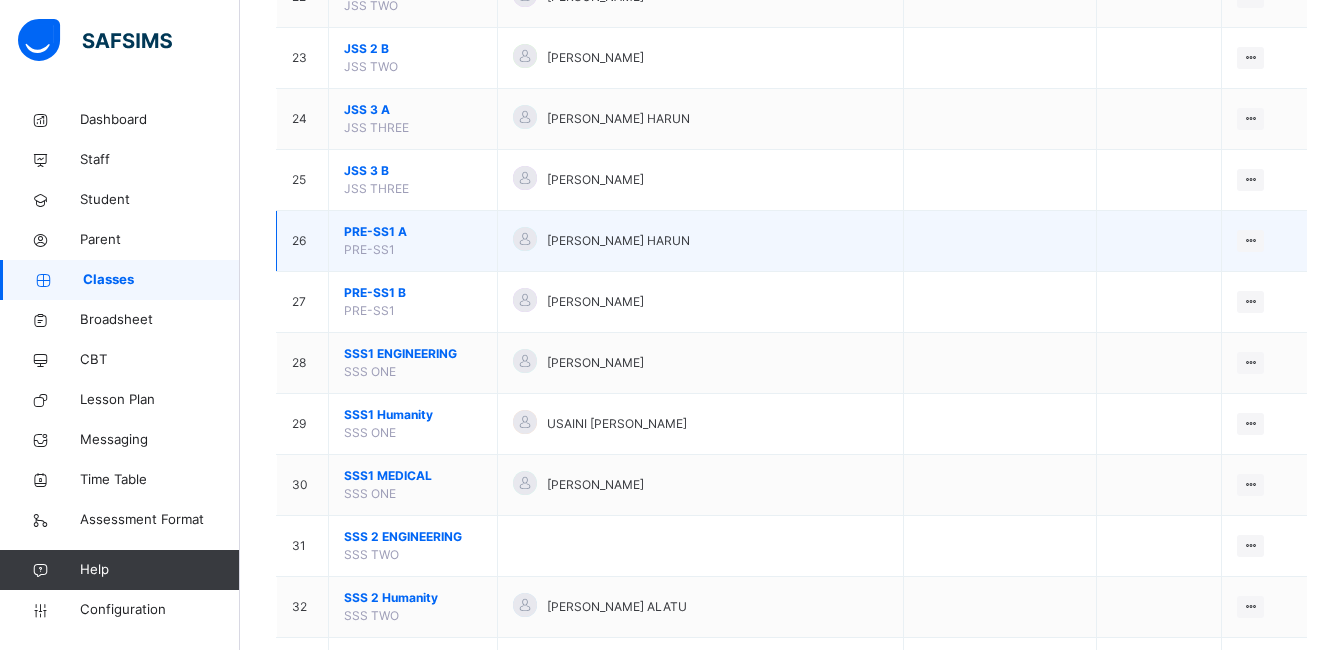 click on "PRE-SS1   A" at bounding box center [413, 232] 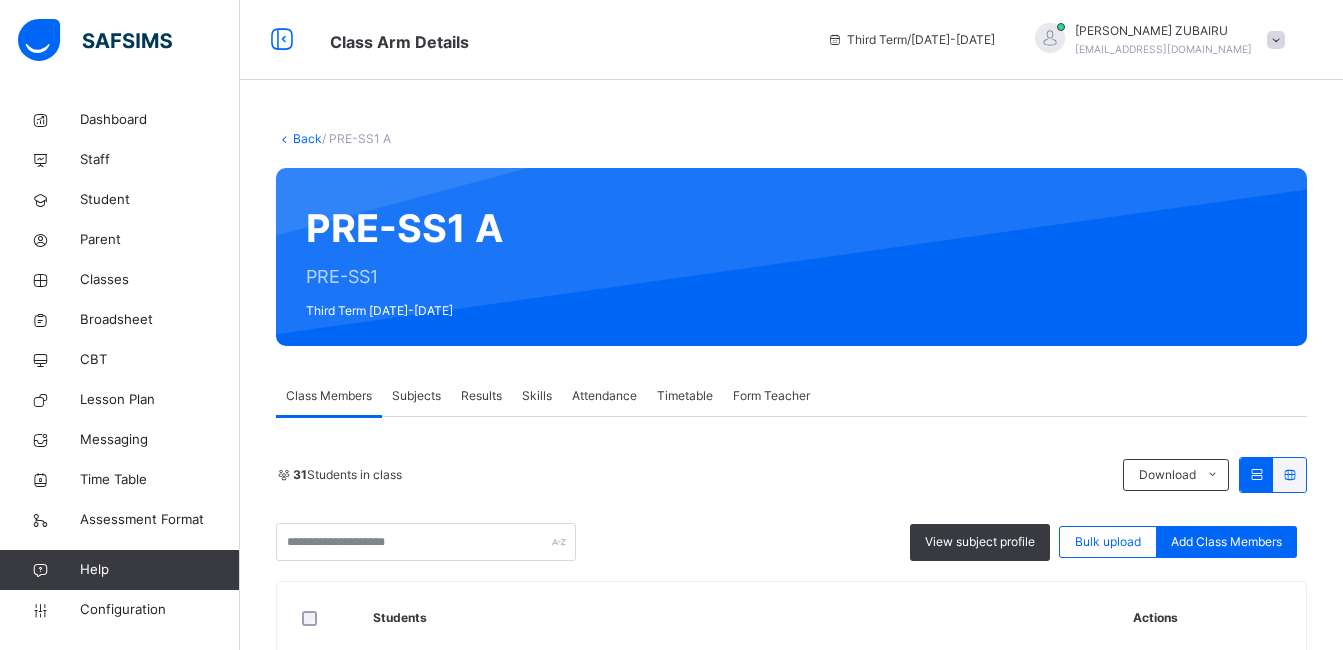 scroll, scrollTop: 218, scrollLeft: 0, axis: vertical 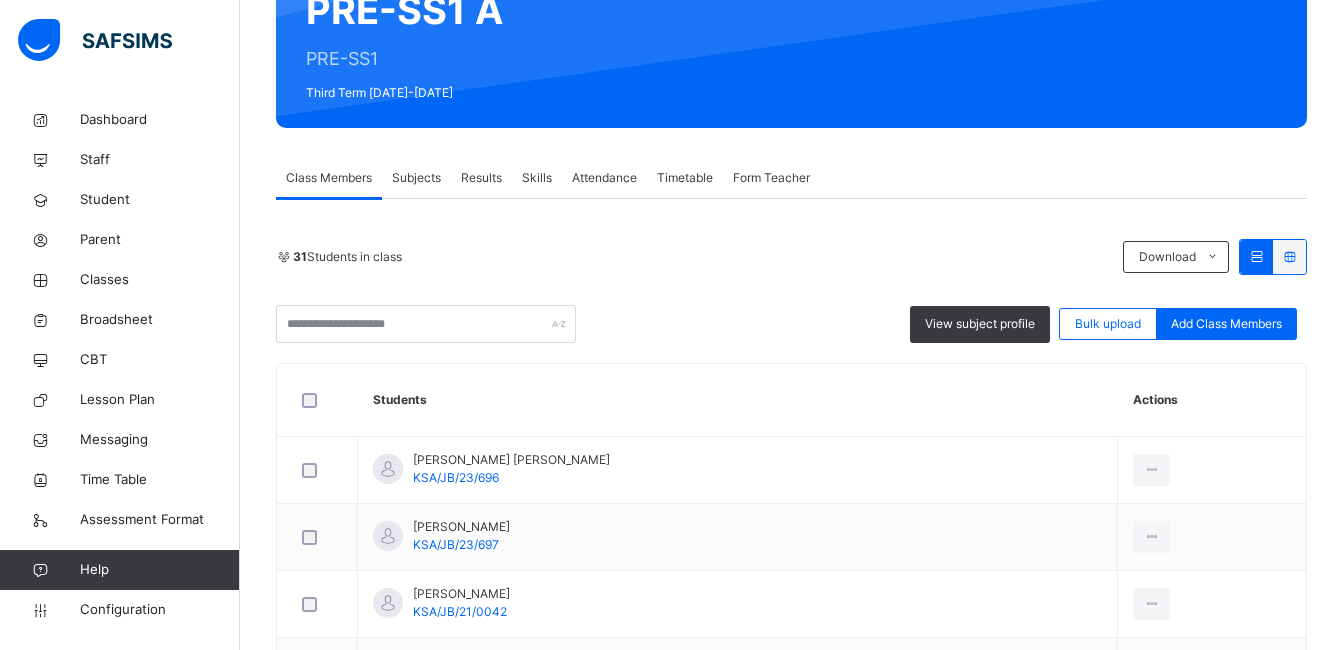 click on "Subjects" at bounding box center (416, 178) 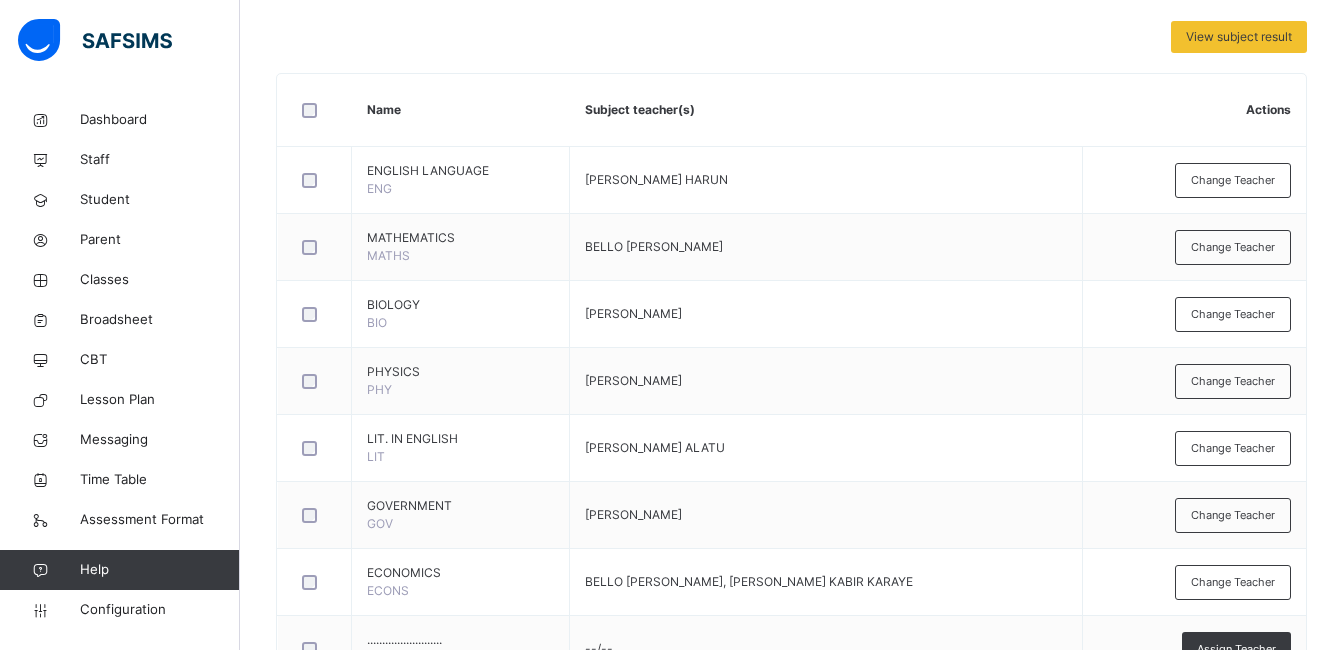 scroll, scrollTop: 509, scrollLeft: 0, axis: vertical 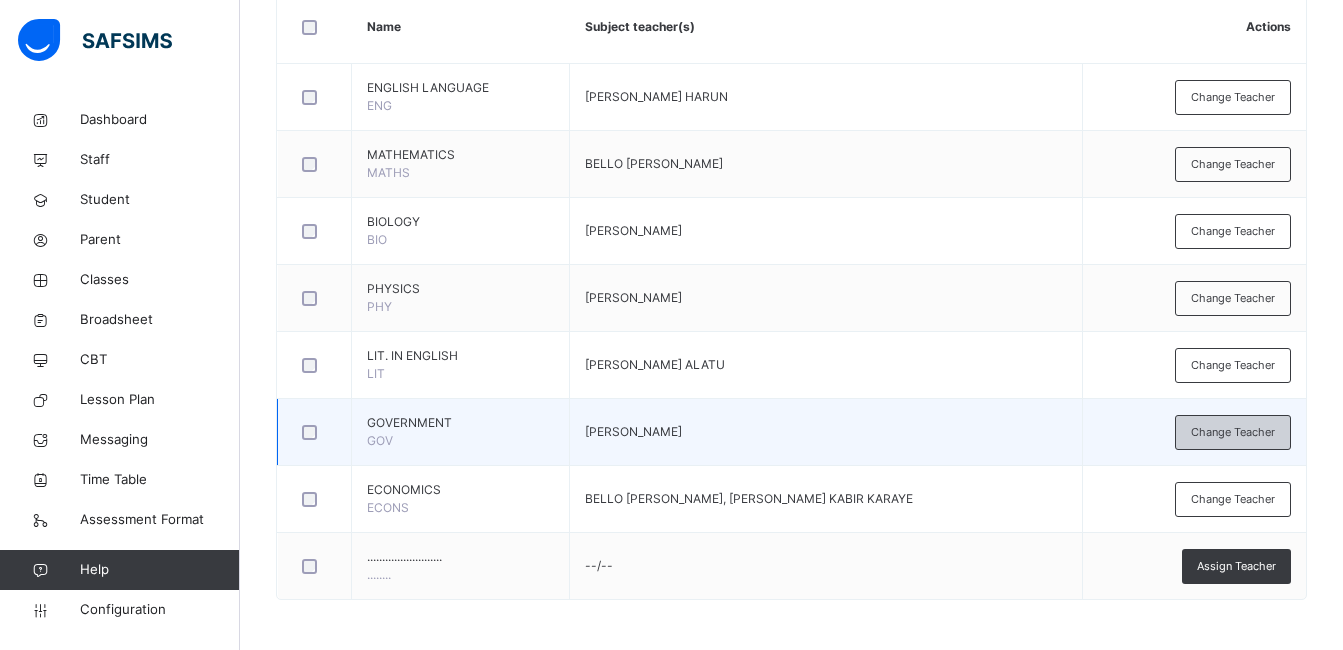 click on "Change Teacher" at bounding box center [1233, 432] 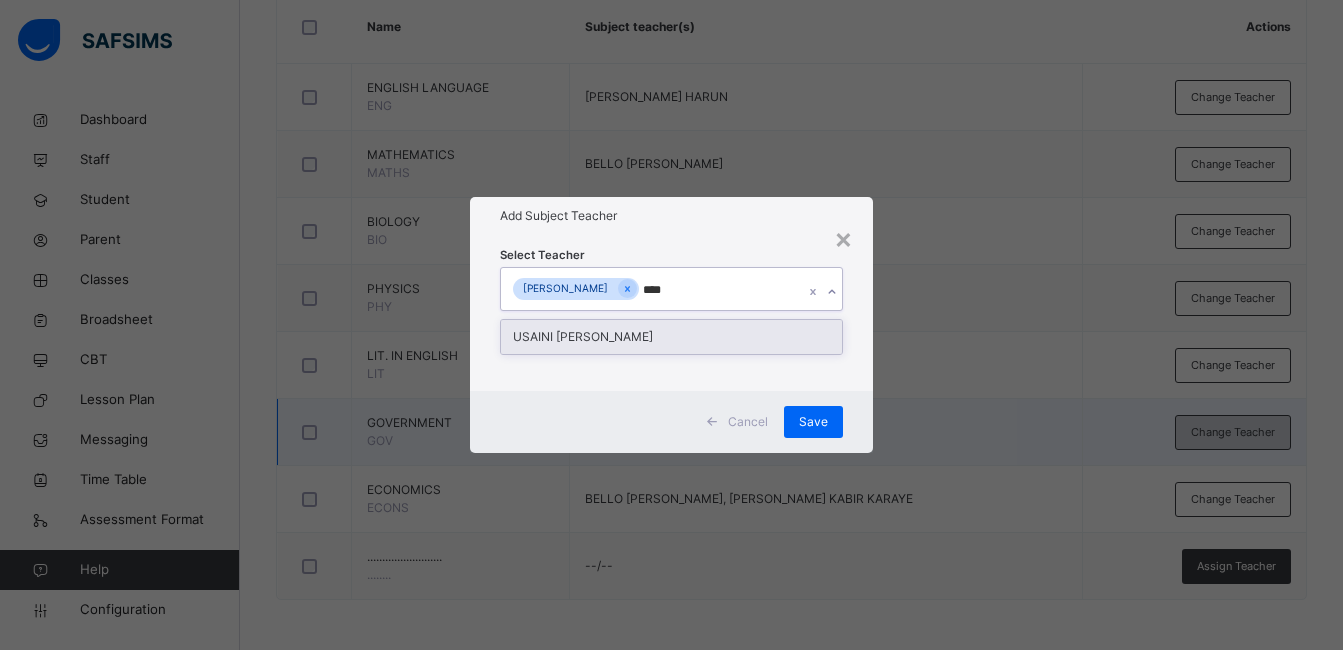 type on "*****" 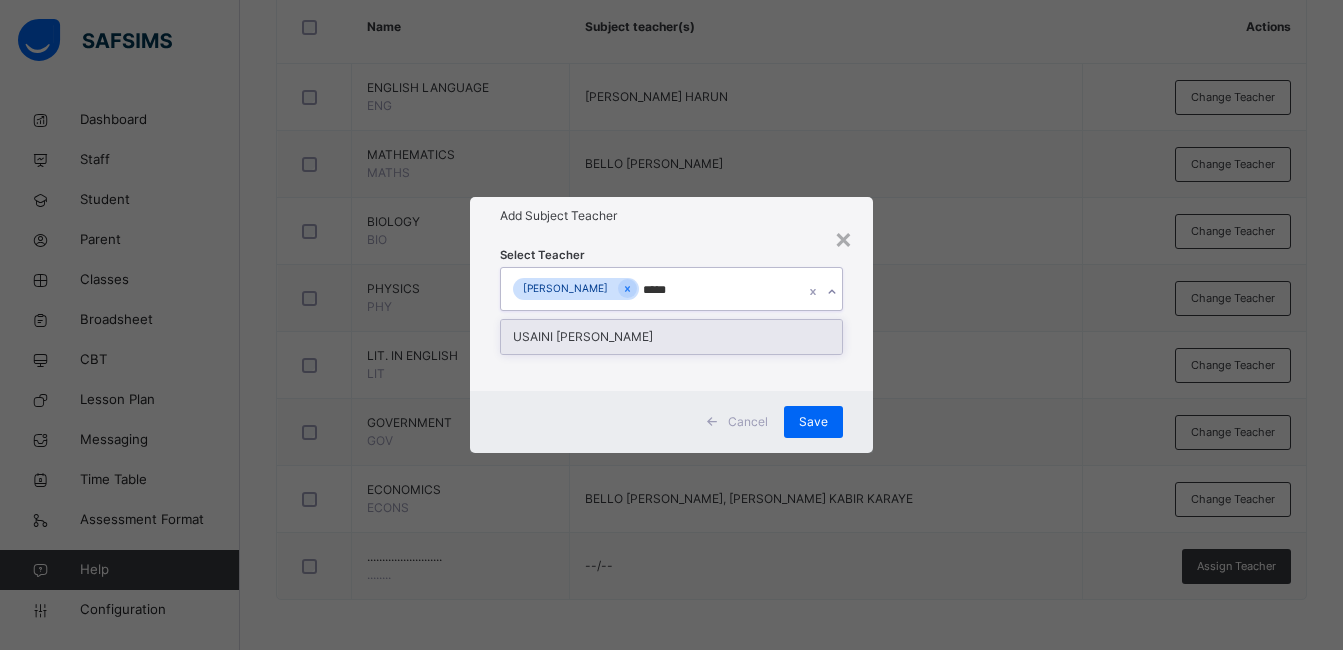 click on "USAINI UMAR ISAH" at bounding box center (671, 337) 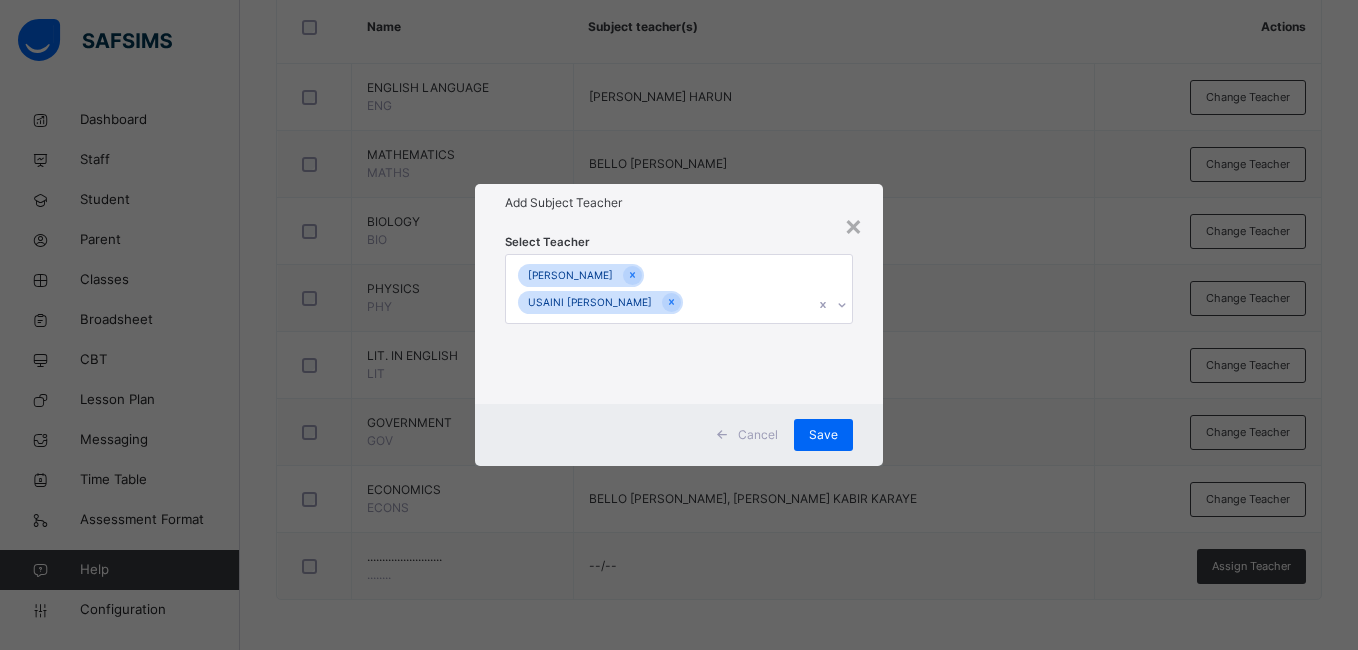 click on "Select Teacher ABUZARRI DALHATU  USAINI UMAR ISAH" at bounding box center (678, 313) 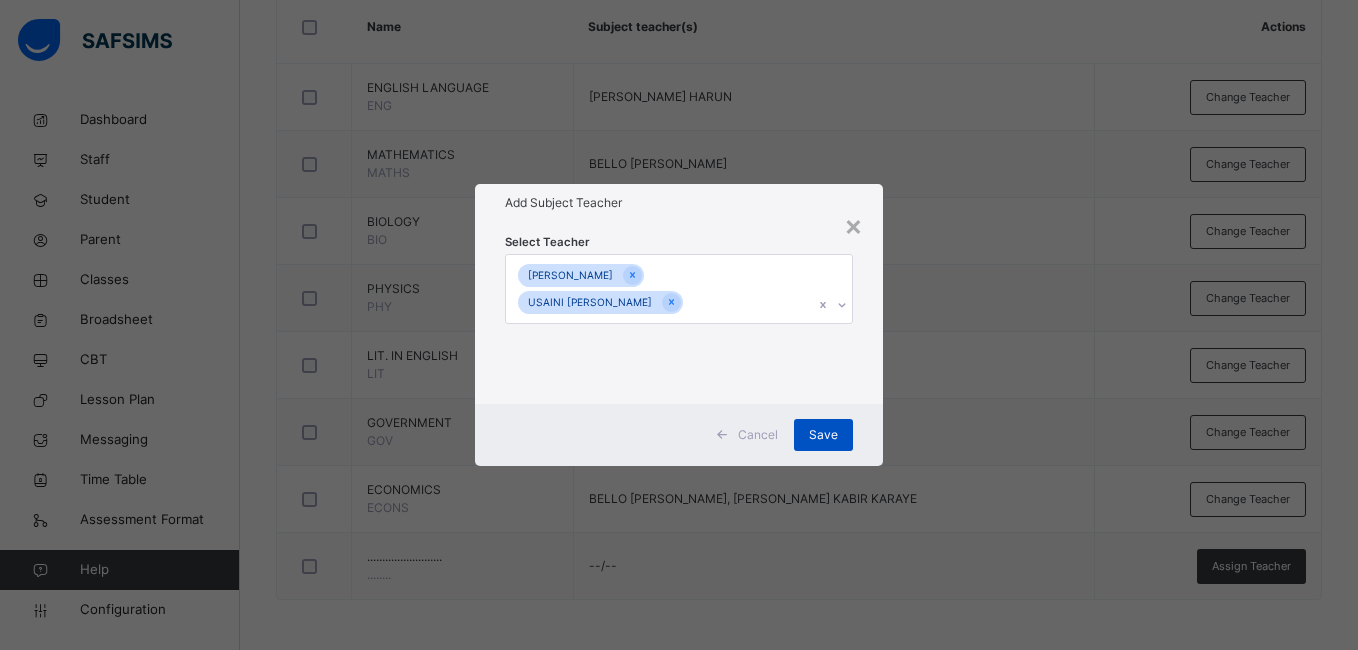 click on "Save" at bounding box center [823, 435] 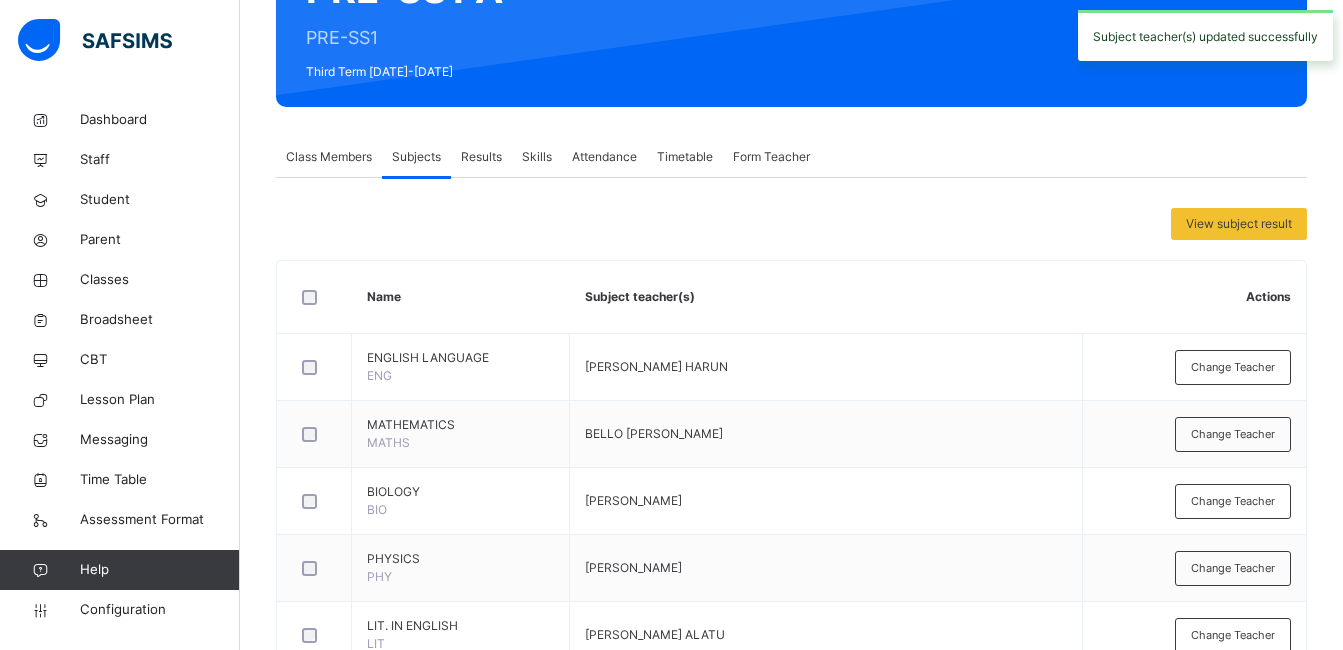 scroll, scrollTop: 218, scrollLeft: 0, axis: vertical 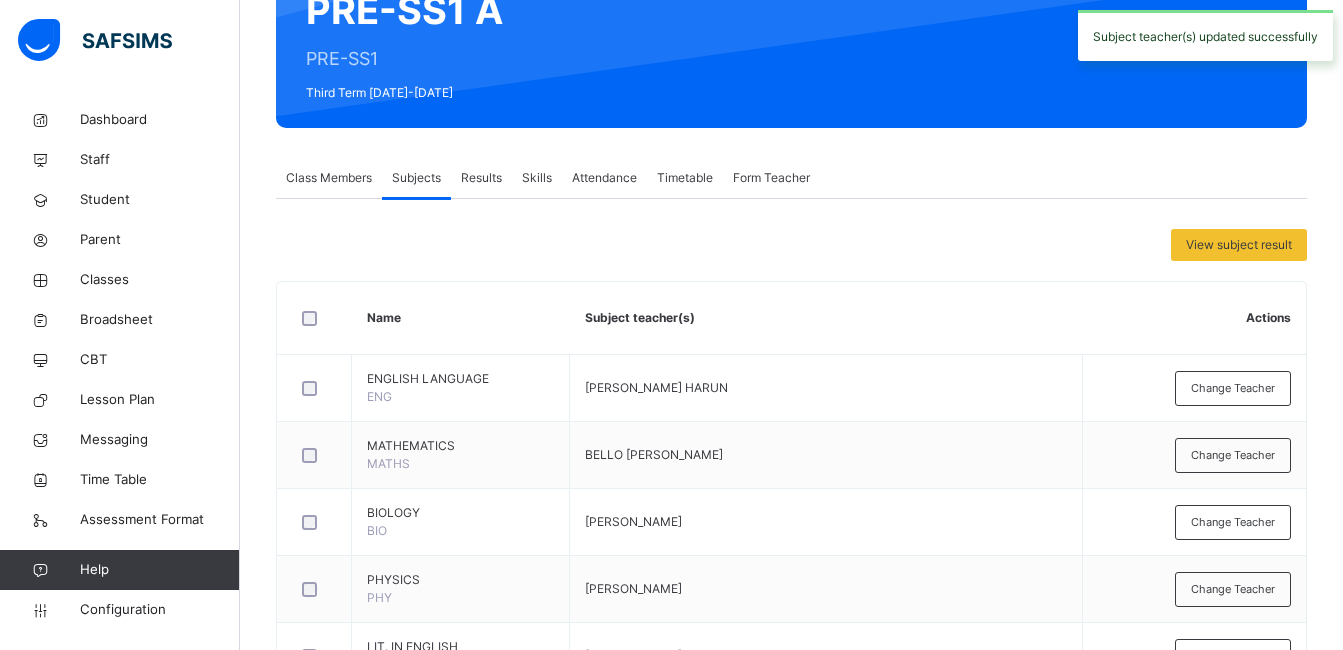 click on "Class Members" at bounding box center [329, 178] 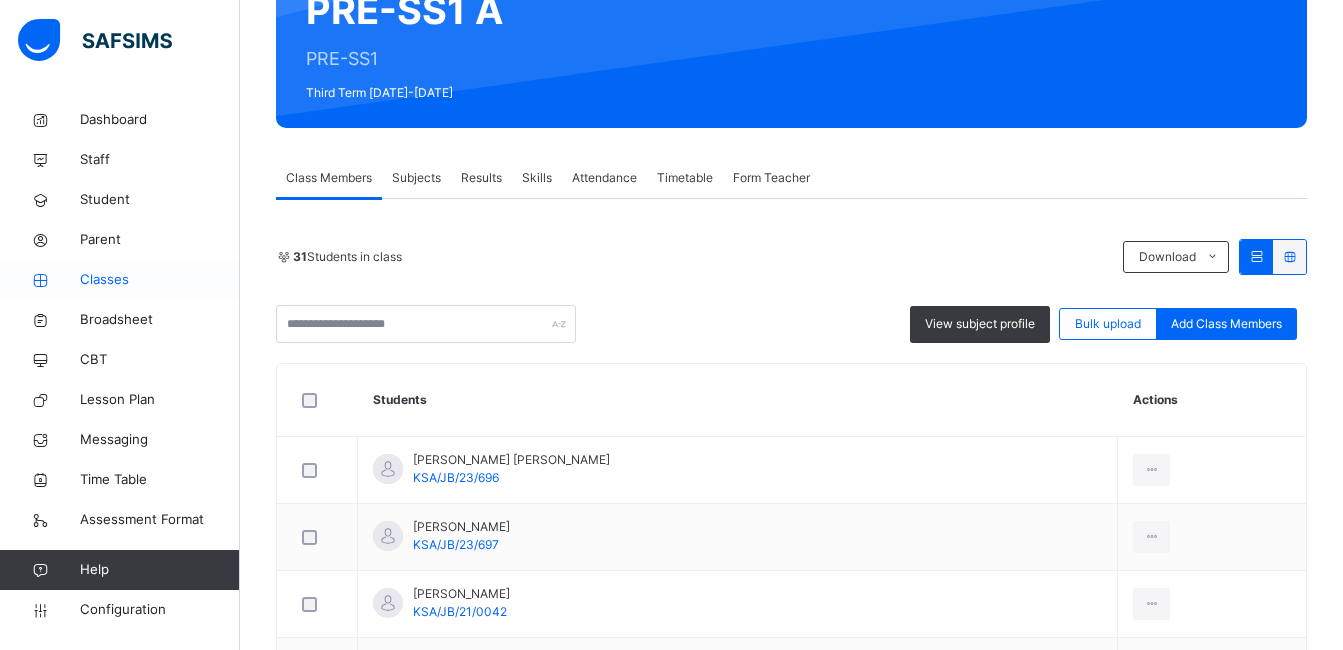 click on "Classes" at bounding box center (120, 280) 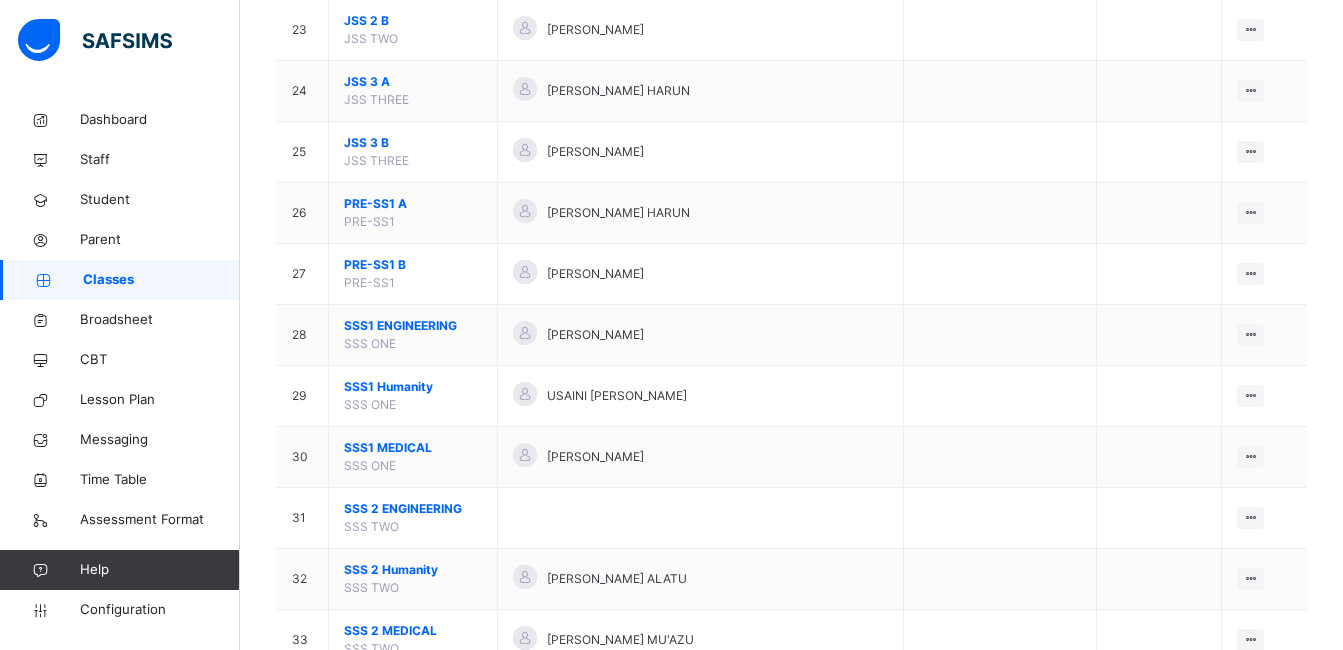 scroll, scrollTop: 1595, scrollLeft: 0, axis: vertical 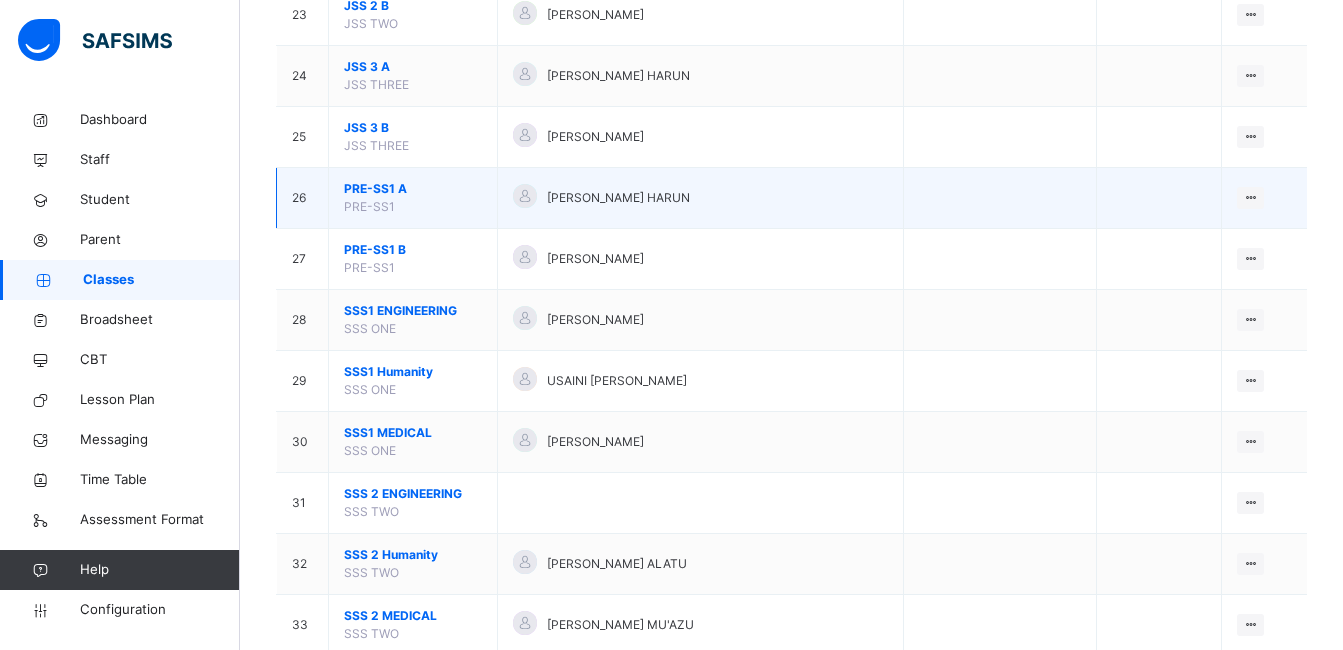 click on "PRE-SS1   A" at bounding box center [413, 189] 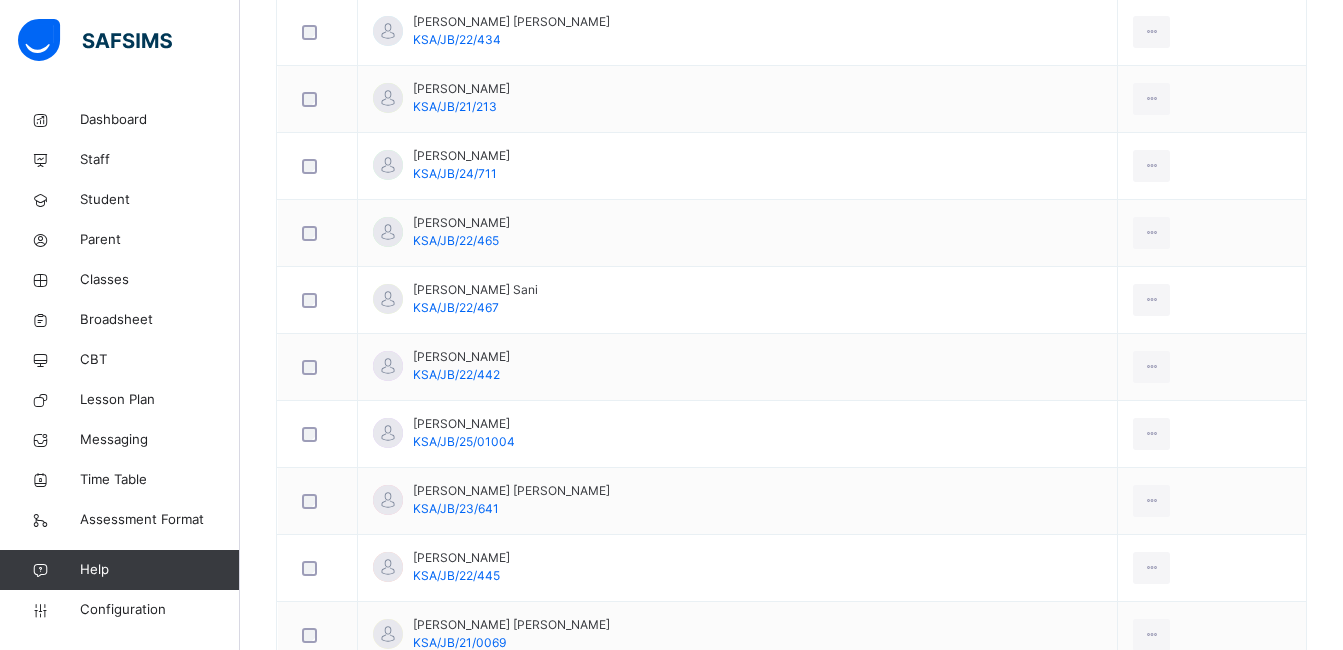scroll, scrollTop: 1330, scrollLeft: 0, axis: vertical 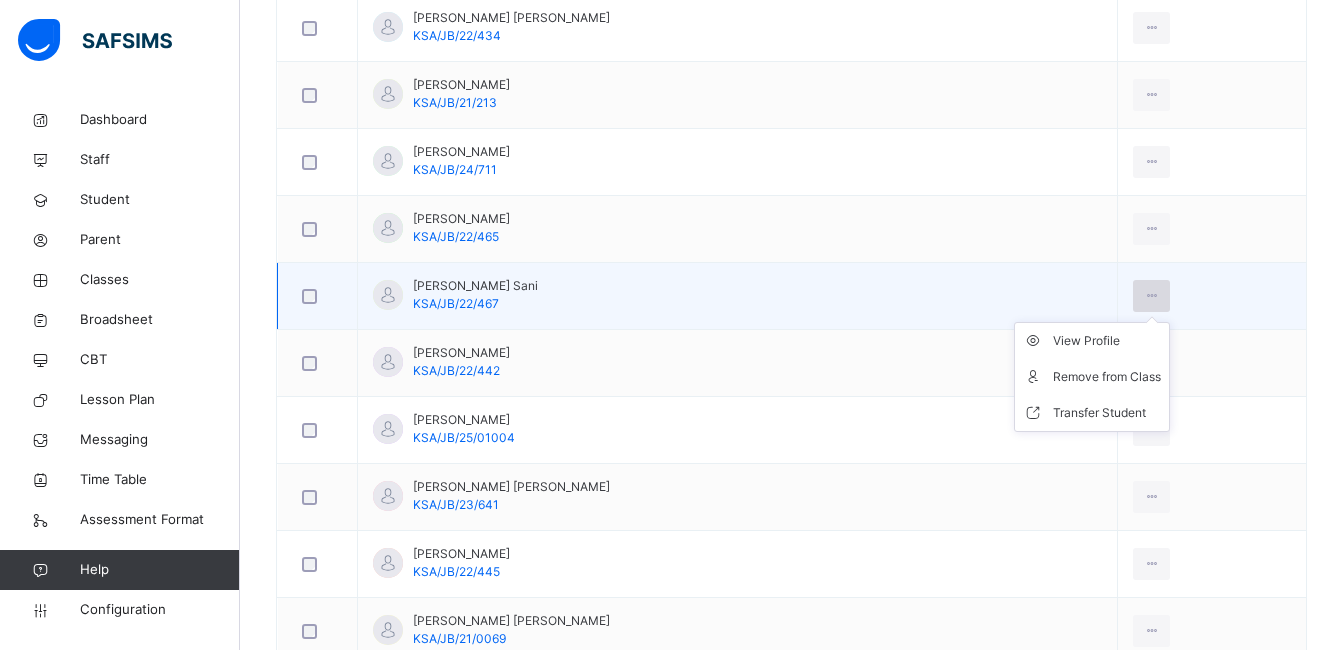click at bounding box center (1151, 296) 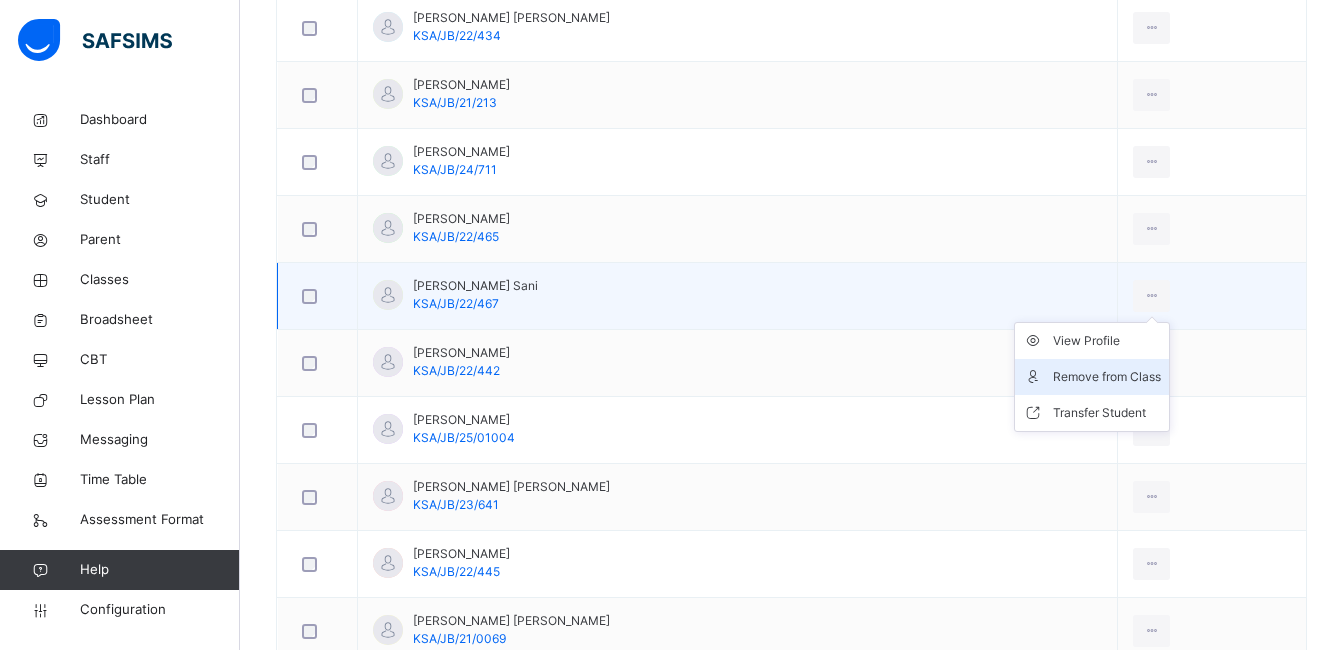 click on "Remove from Class" at bounding box center (1107, 377) 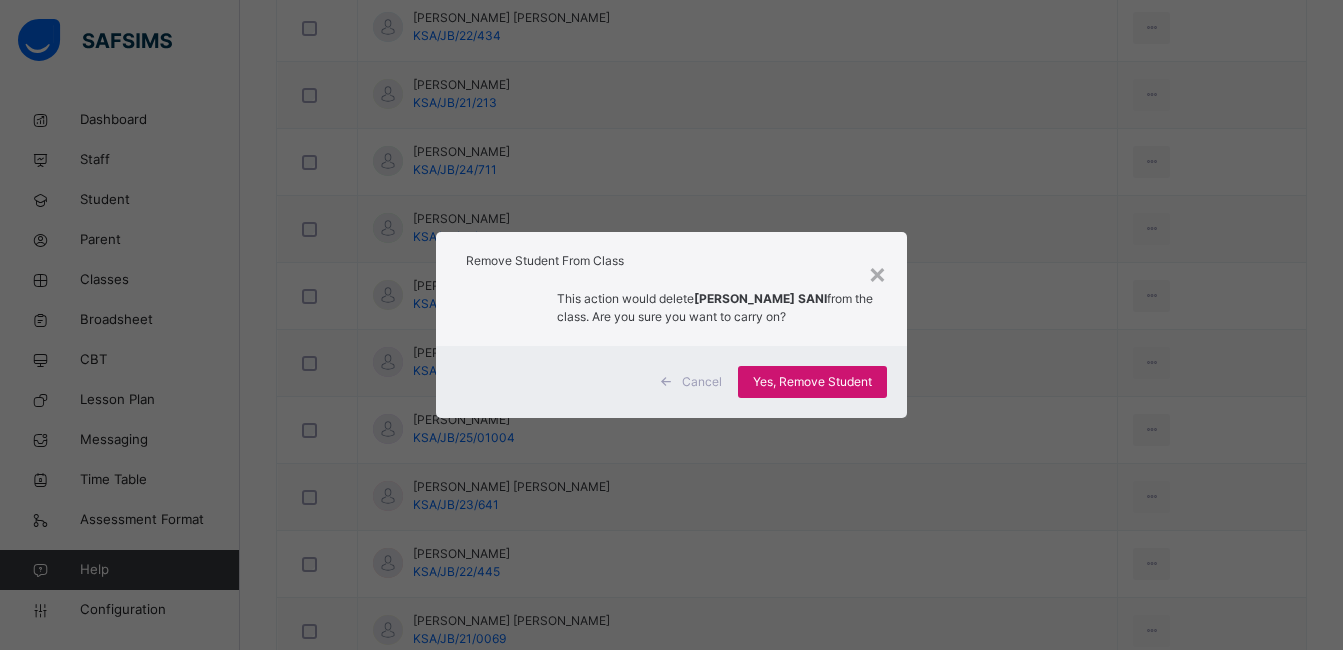 click on "Yes, Remove Student" at bounding box center [812, 382] 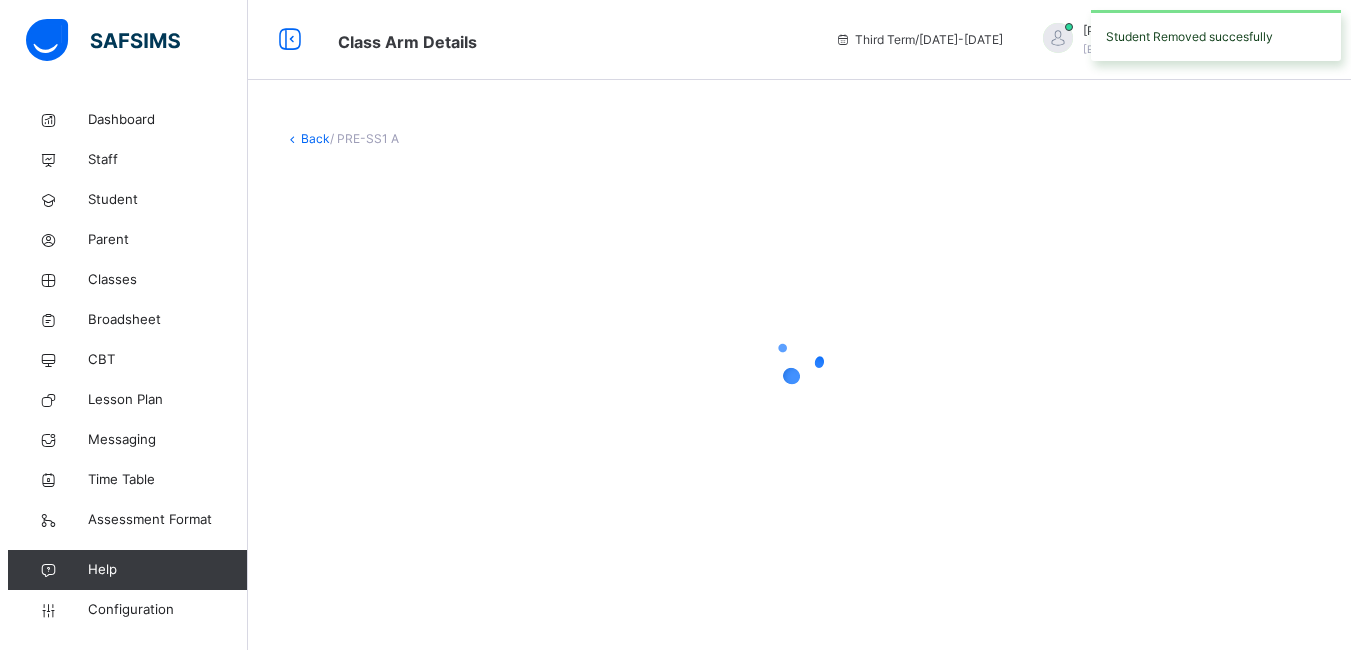 scroll, scrollTop: 0, scrollLeft: 0, axis: both 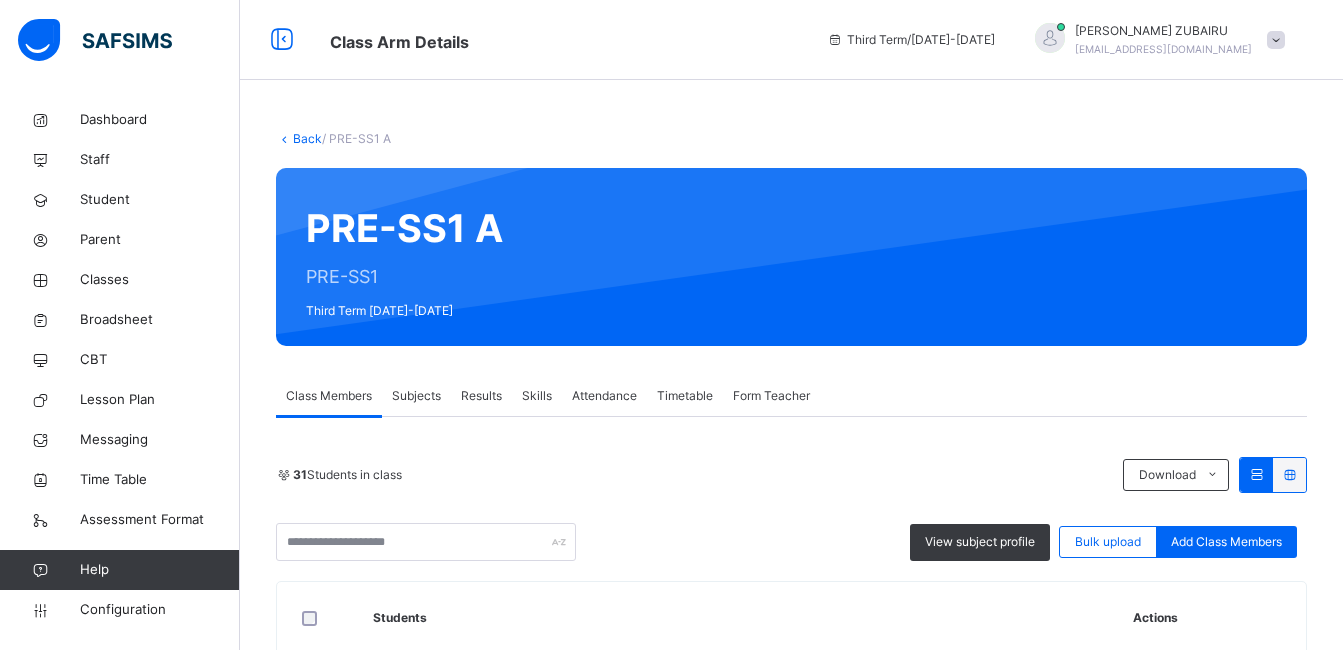 click on "Back" at bounding box center (307, 138) 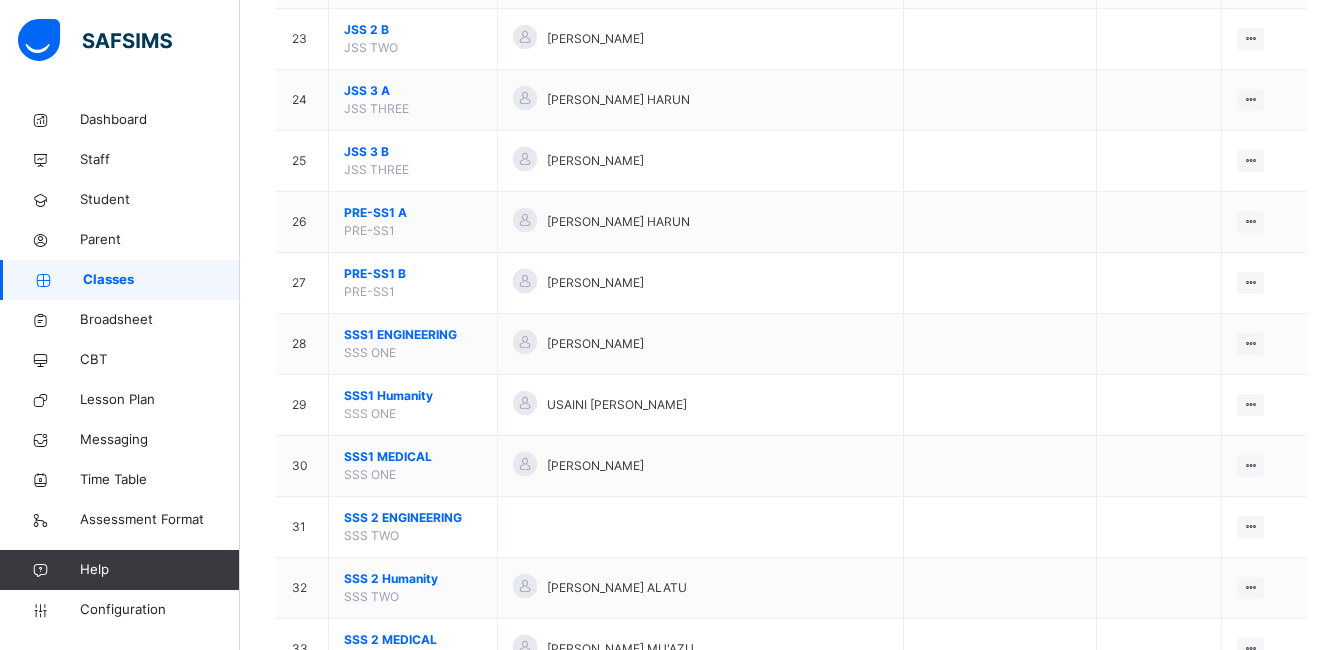 scroll, scrollTop: 1577, scrollLeft: 0, axis: vertical 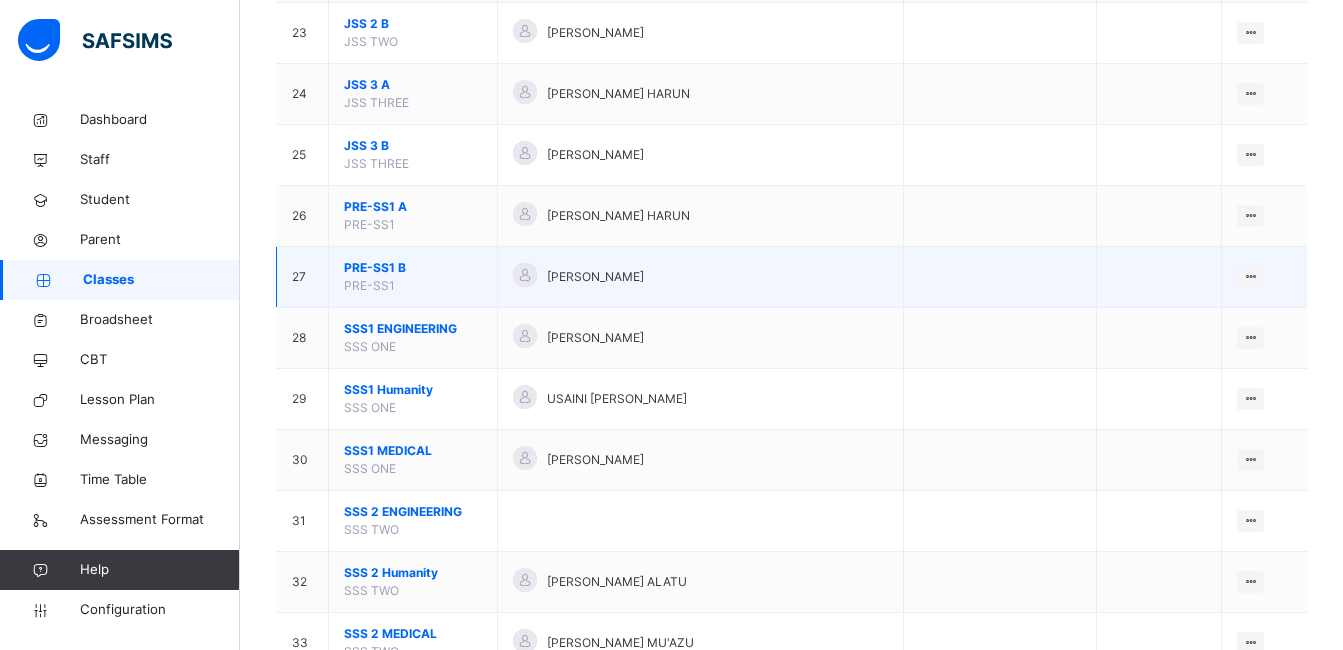 click on "PRE-SS1   B" at bounding box center (413, 268) 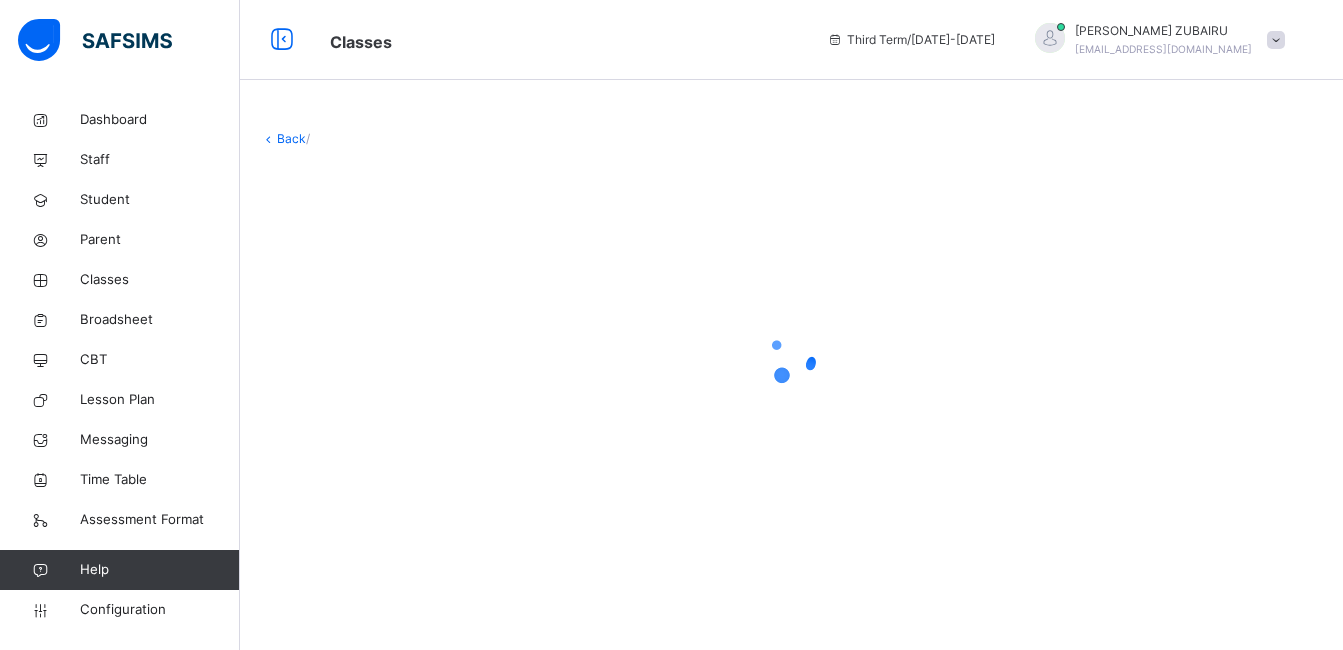 scroll, scrollTop: 0, scrollLeft: 0, axis: both 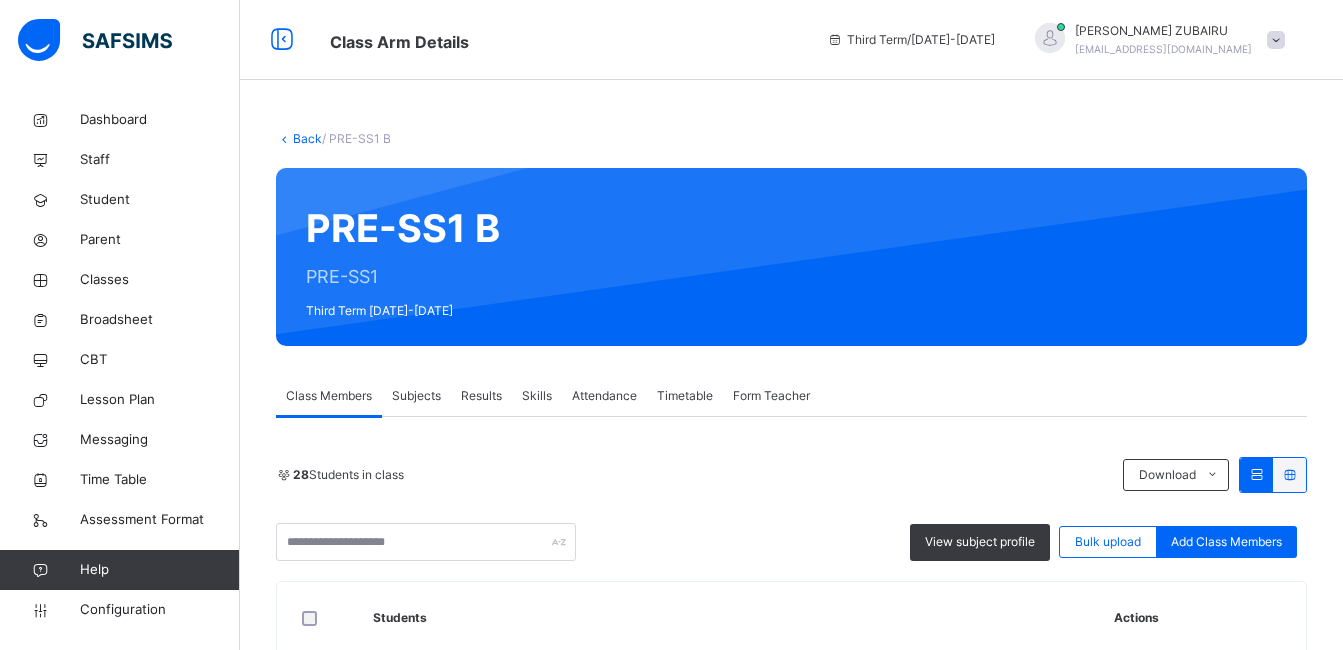 click on "Subjects" at bounding box center (416, 396) 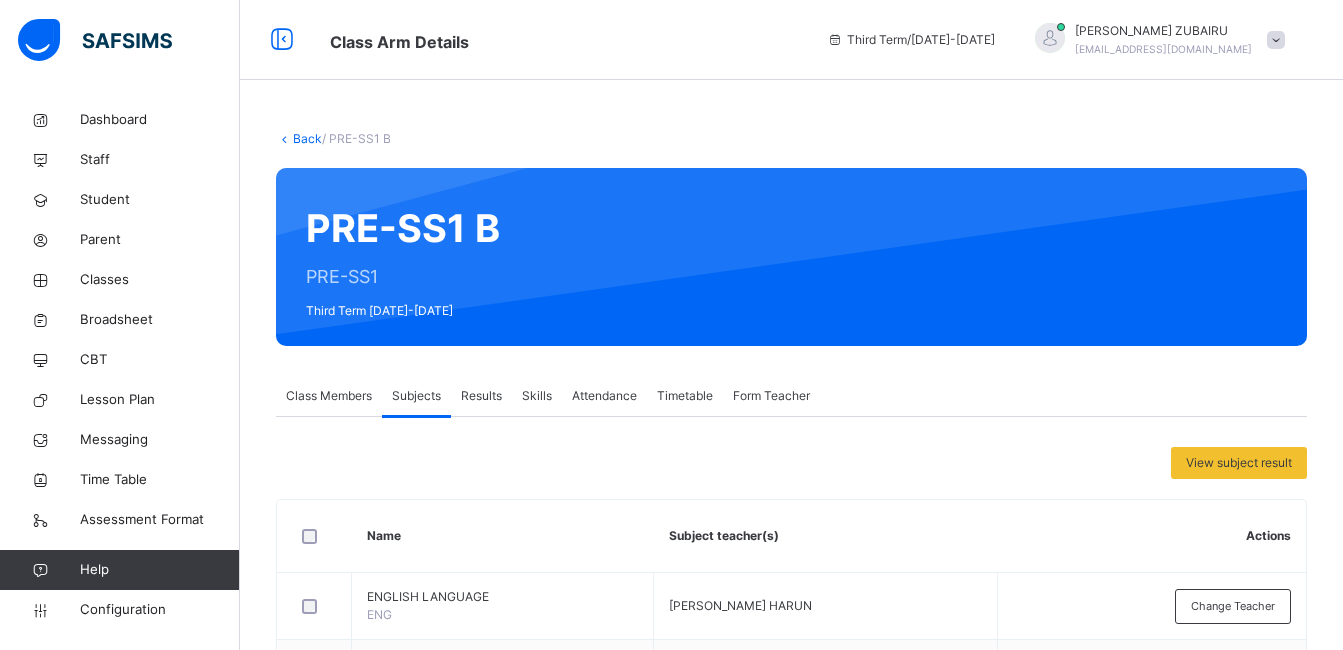 click at bounding box center (315, 740) 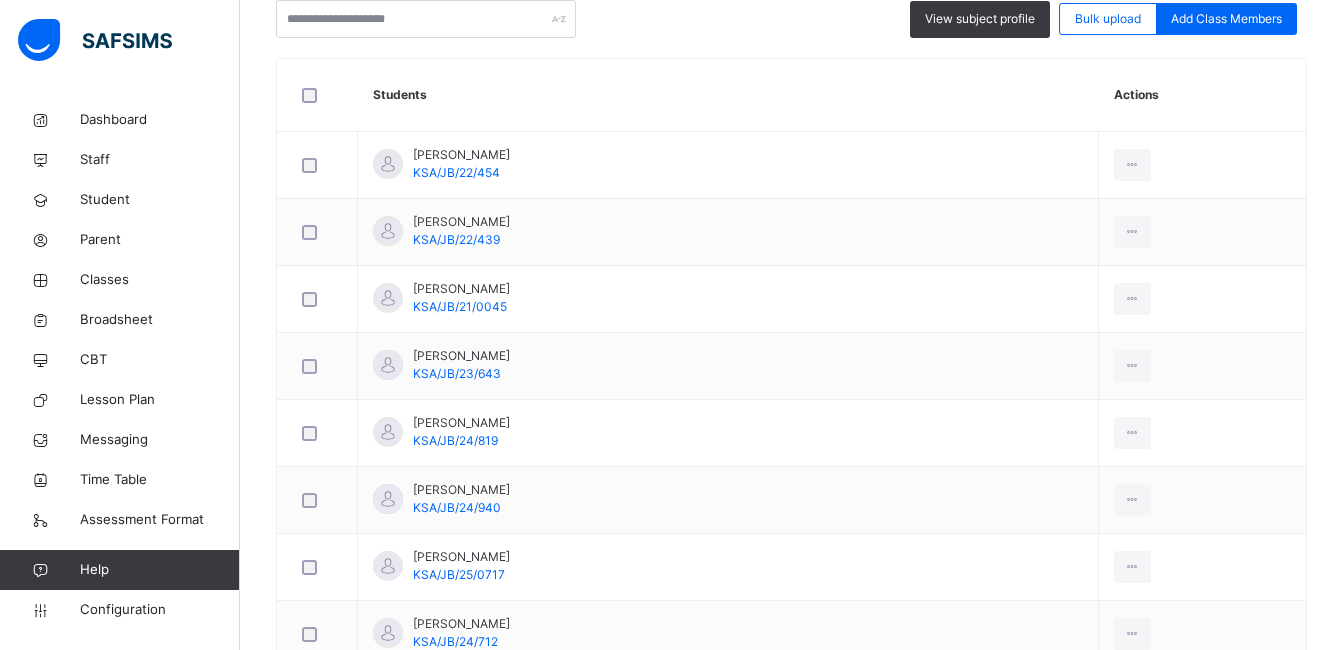 scroll, scrollTop: 524, scrollLeft: 0, axis: vertical 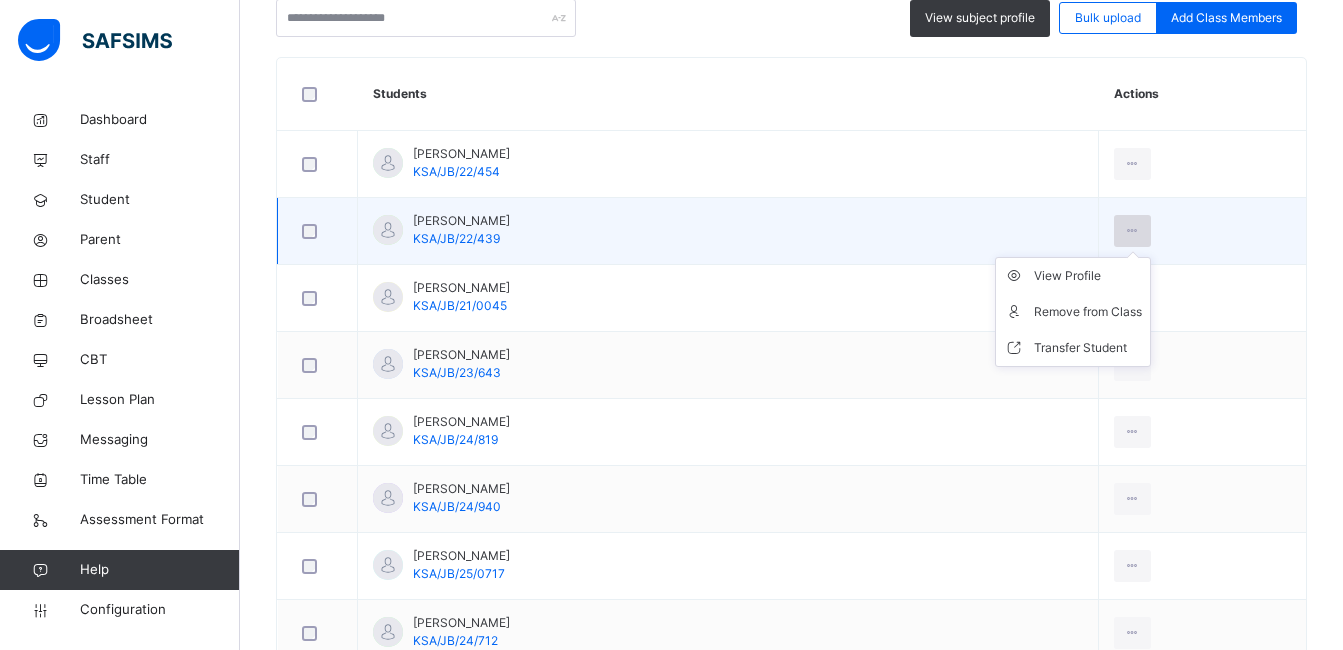 click at bounding box center [1132, 231] 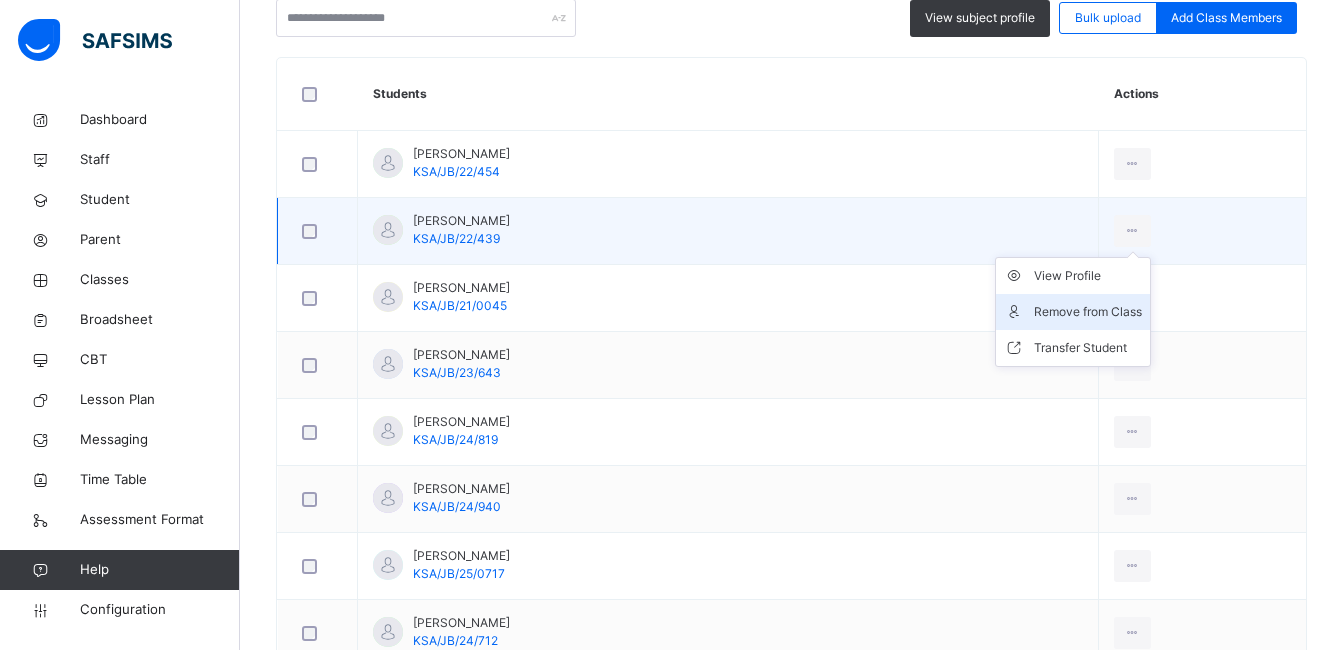 click on "Remove from Class" at bounding box center (1088, 312) 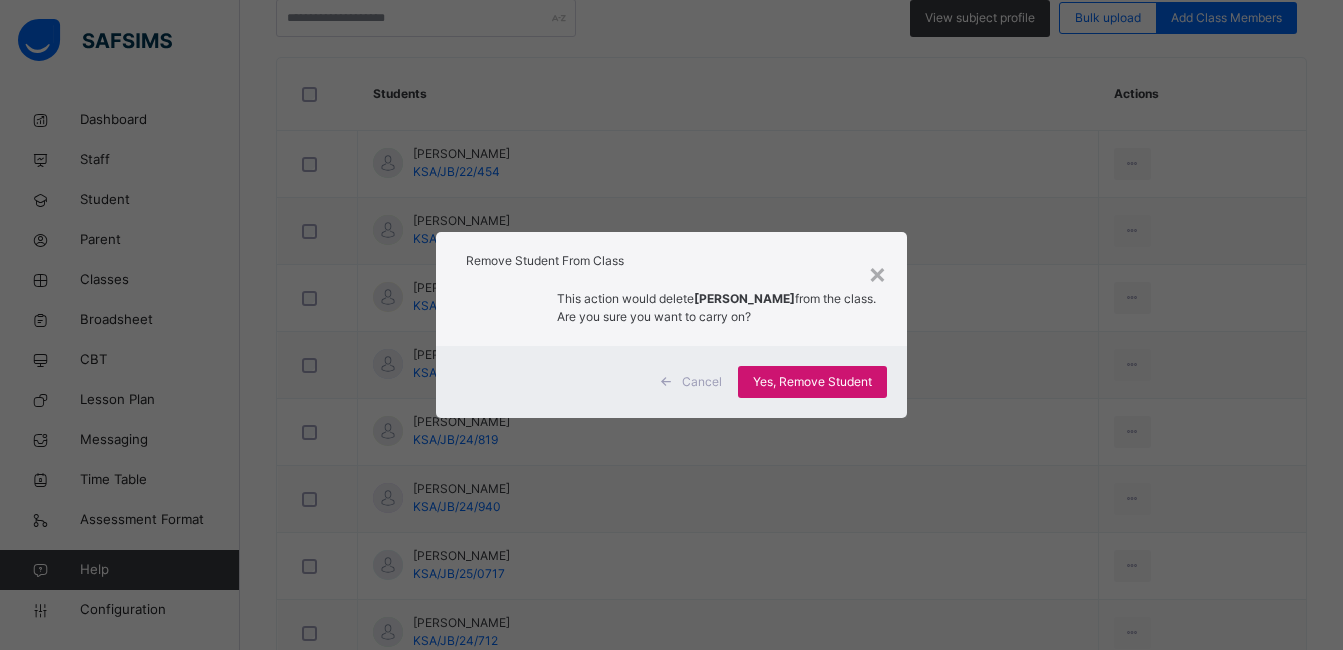 click on "Yes, Remove Student" at bounding box center [812, 382] 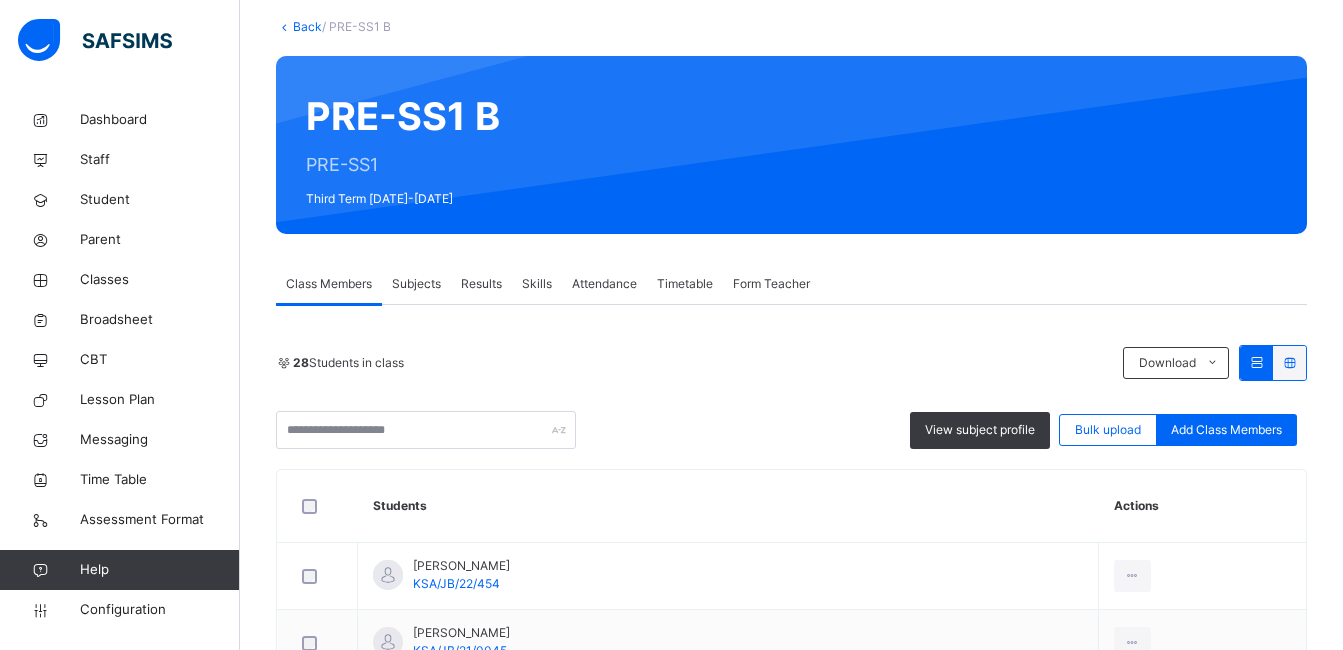 scroll, scrollTop: 0, scrollLeft: 0, axis: both 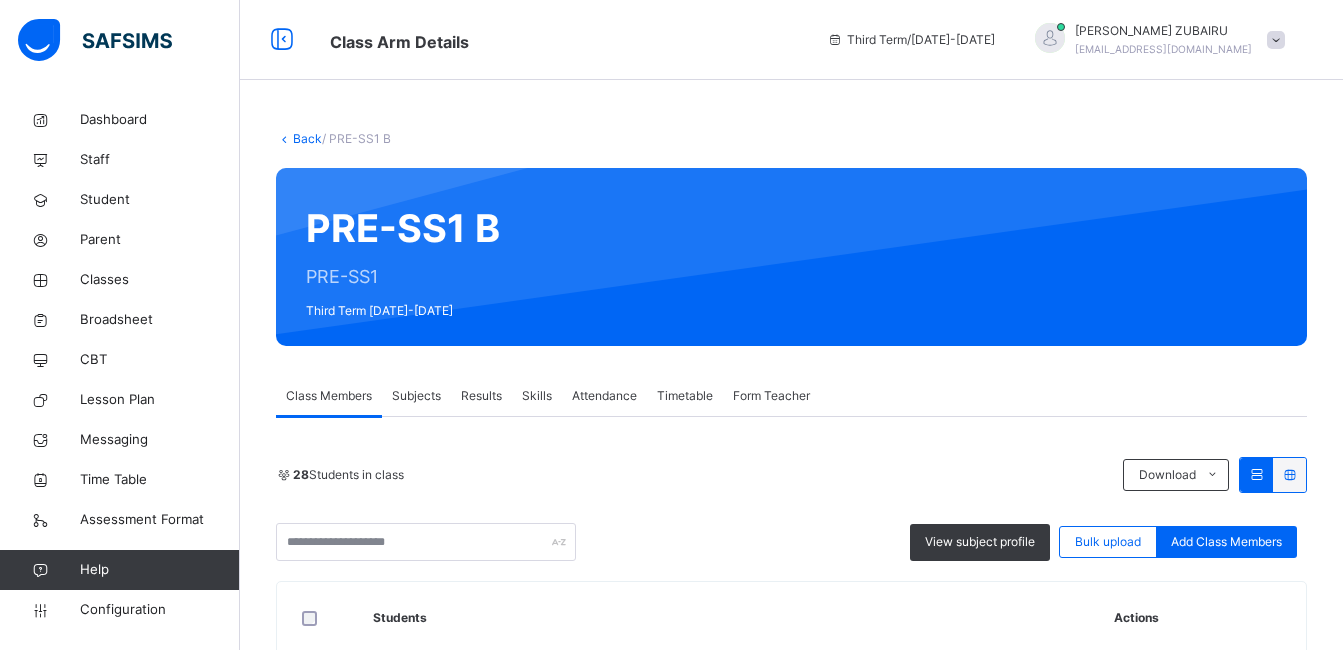 click on "Back" at bounding box center (307, 138) 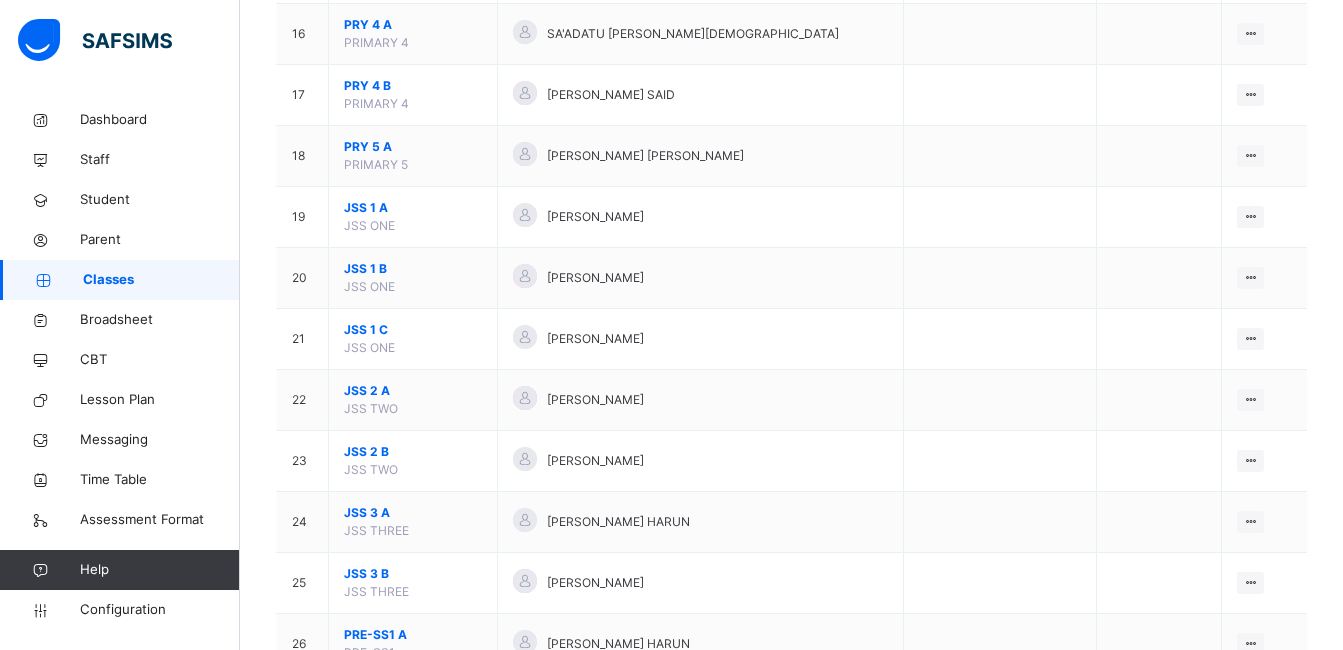 scroll, scrollTop: 1152, scrollLeft: 0, axis: vertical 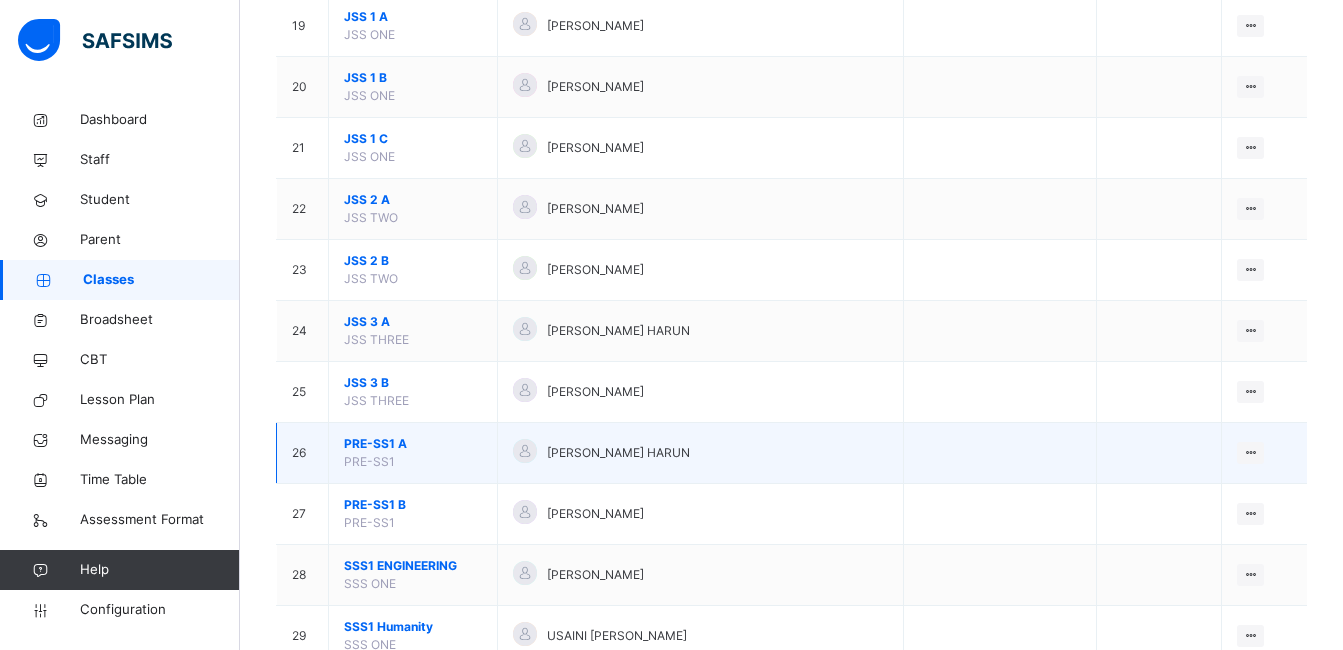 click on "PRE-SS1   A   PRE-SS1" at bounding box center [413, 453] 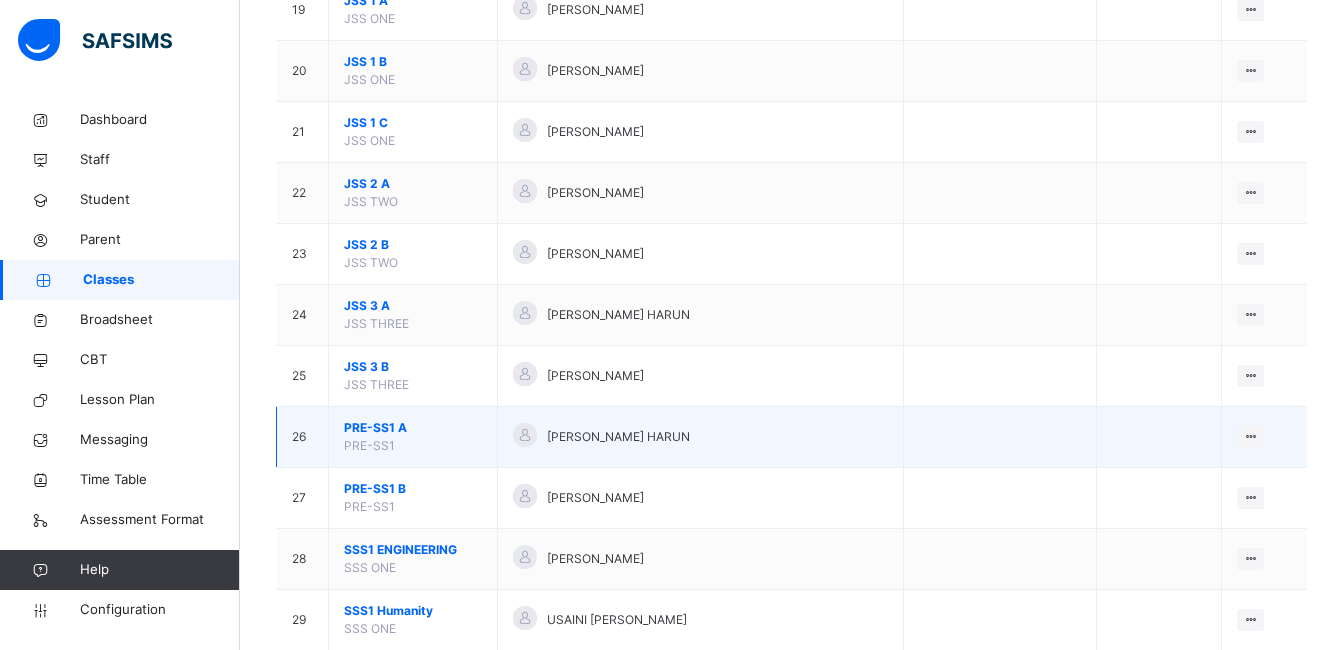 click on "PRE-SS1   A" at bounding box center [413, 428] 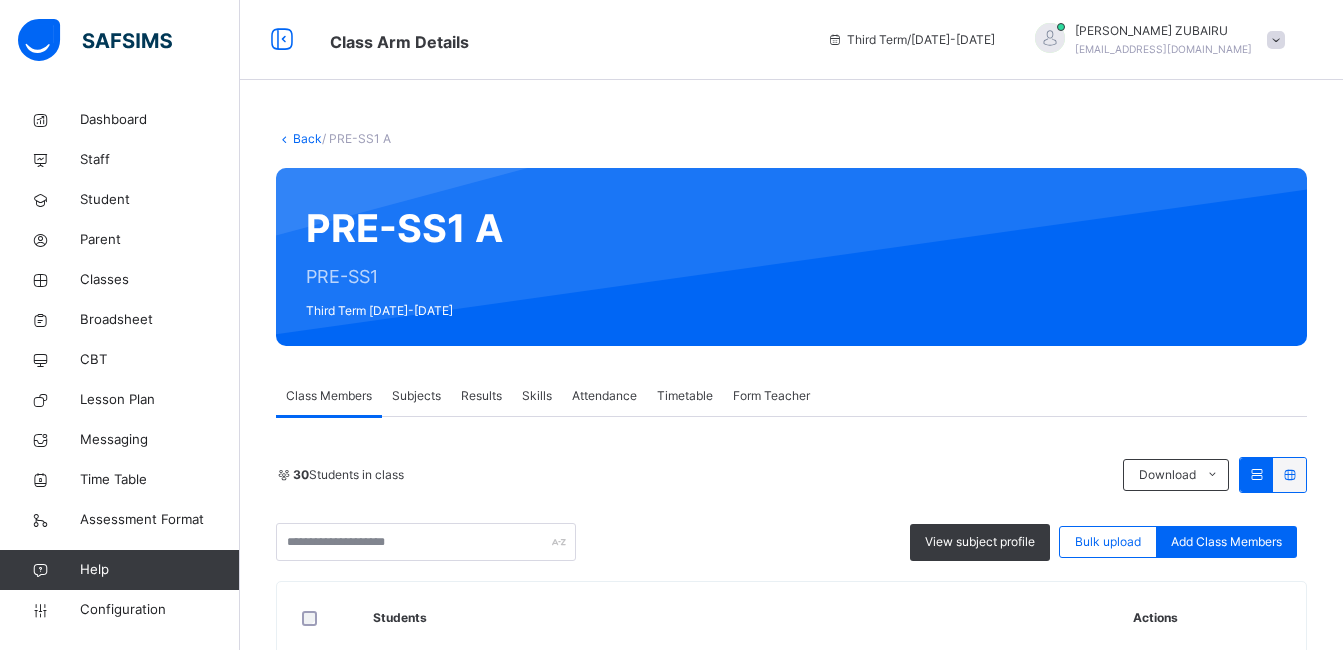 click on "Subjects" at bounding box center [416, 396] 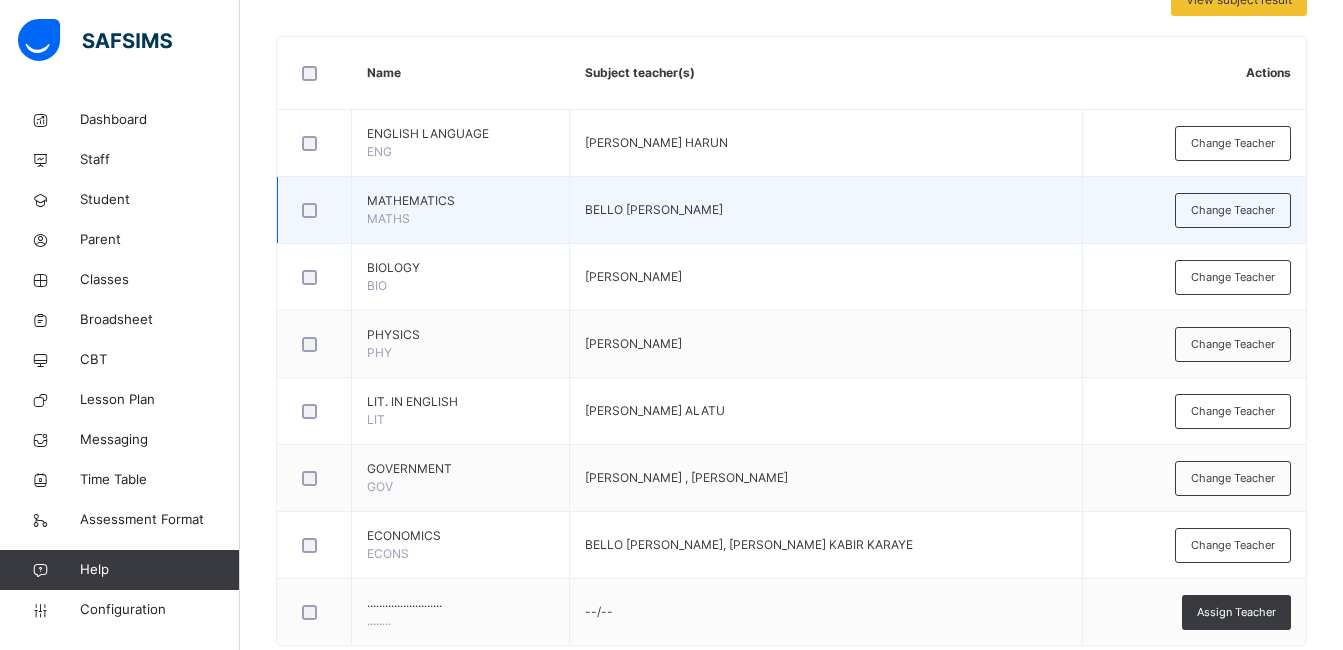 scroll, scrollTop: 0, scrollLeft: 0, axis: both 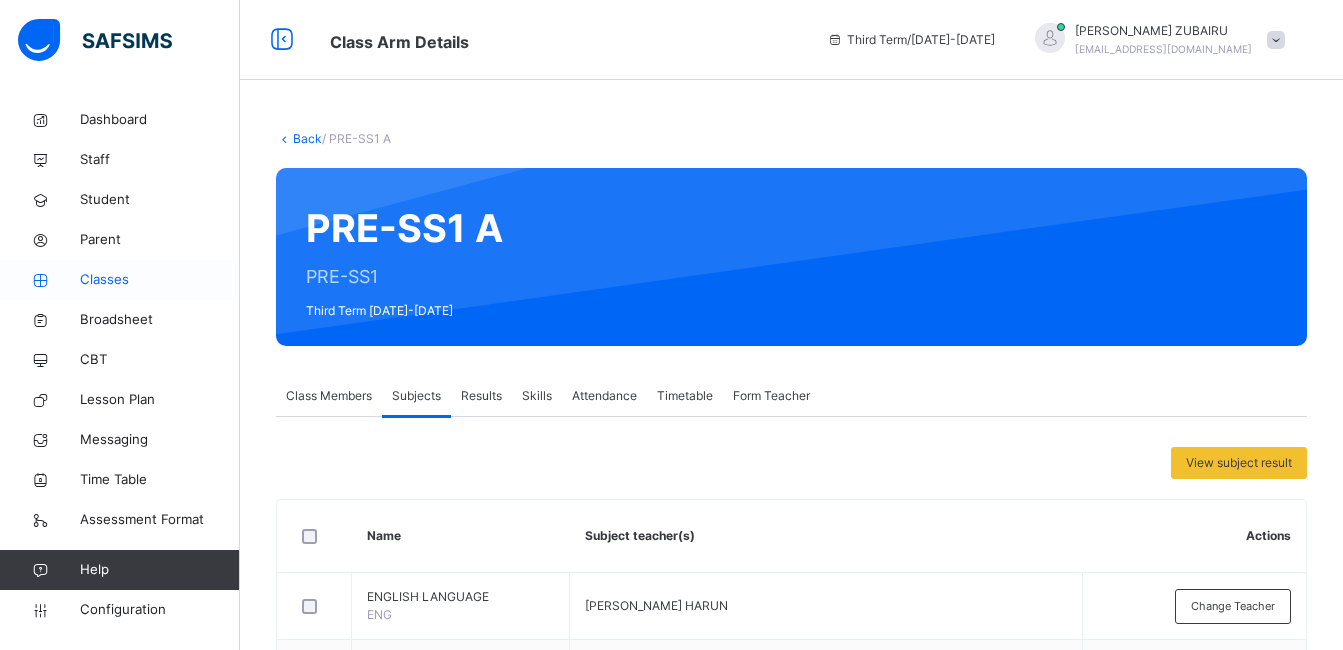 click on "Classes" at bounding box center [120, 280] 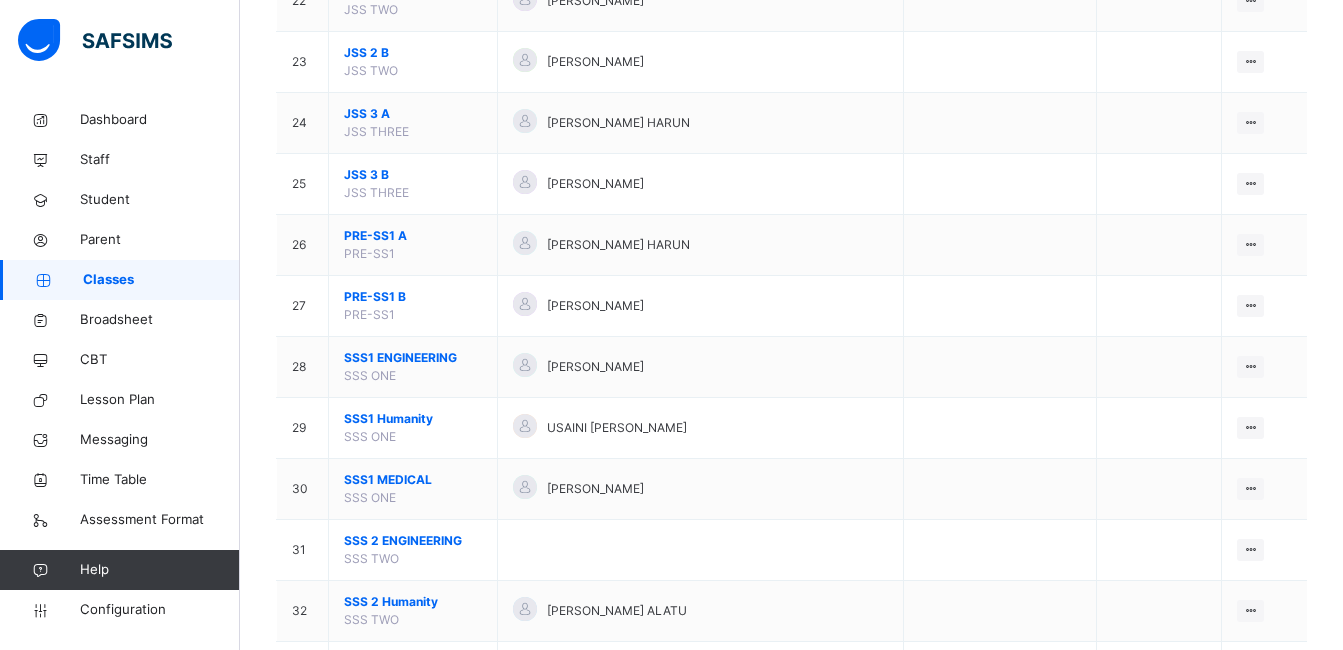 scroll, scrollTop: 1550, scrollLeft: 0, axis: vertical 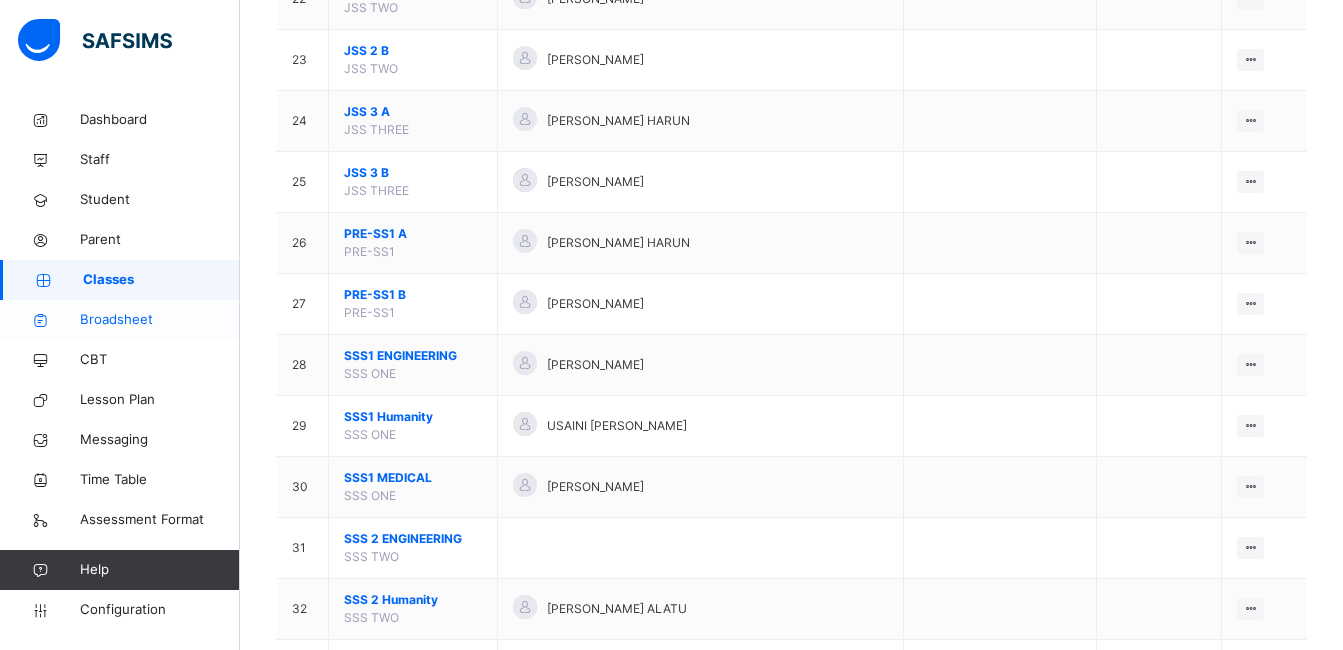 click on "Broadsheet" at bounding box center [160, 320] 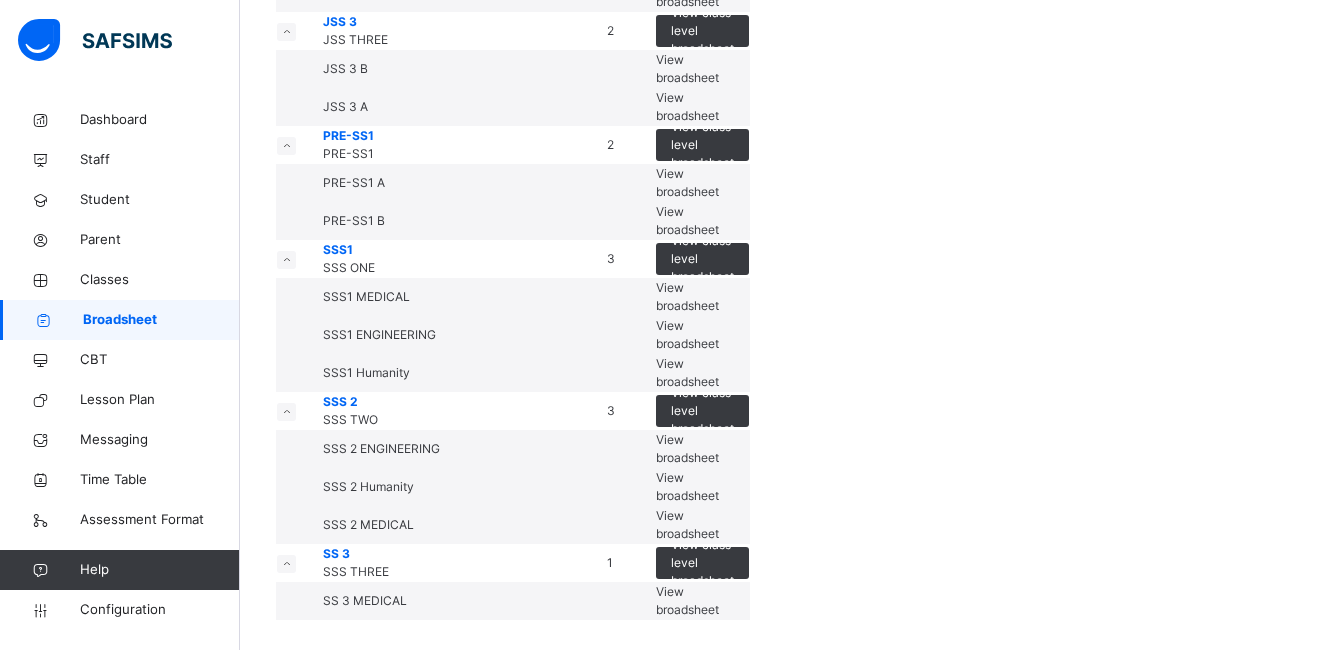 scroll, scrollTop: 2174, scrollLeft: 0, axis: vertical 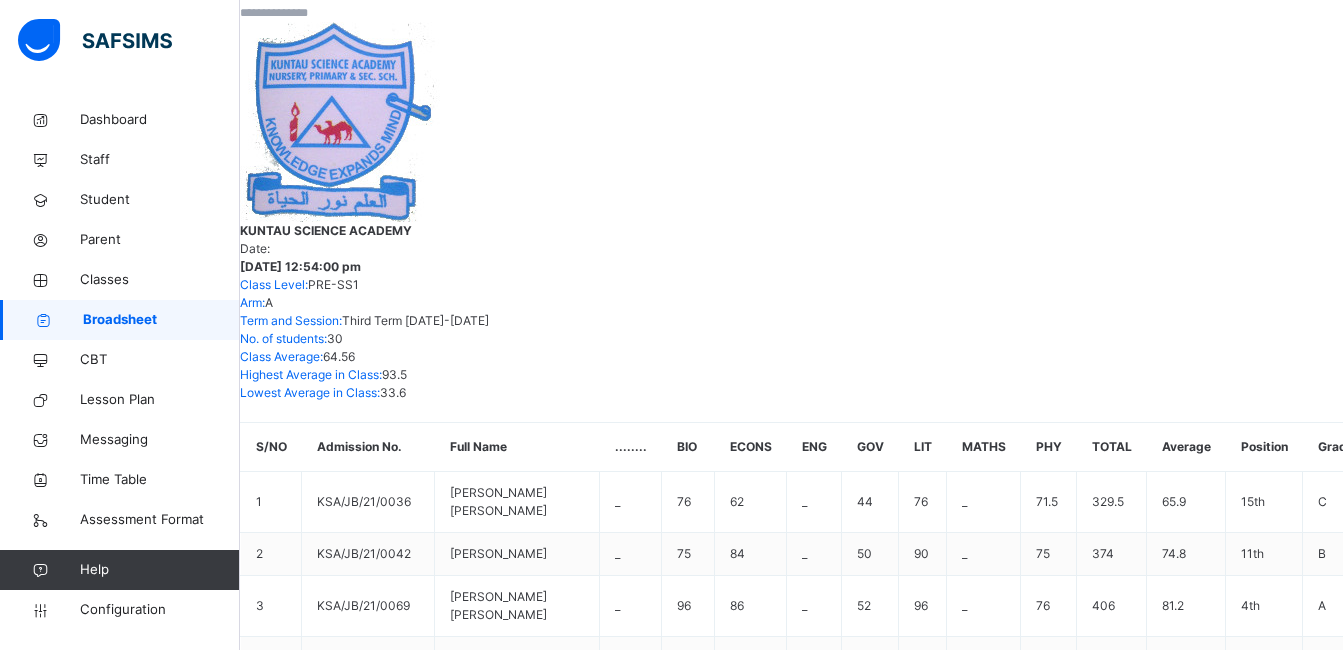 click at bounding box center [1105, 943] 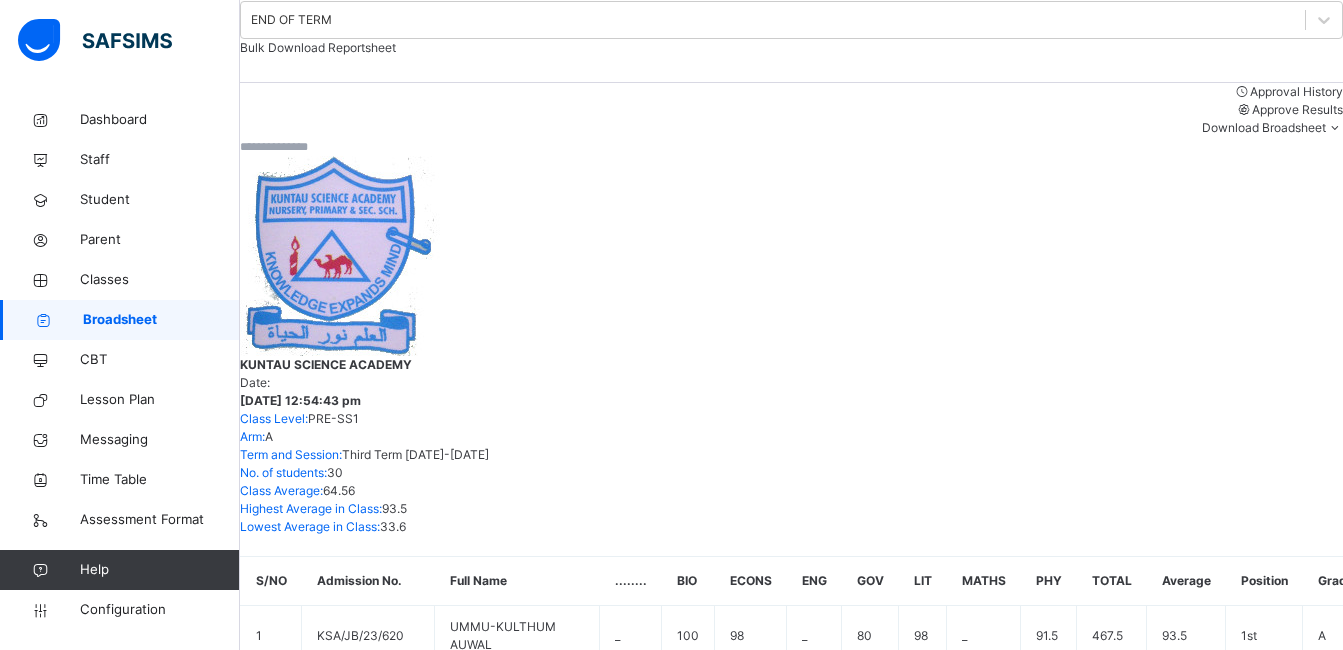 scroll, scrollTop: 311, scrollLeft: 0, axis: vertical 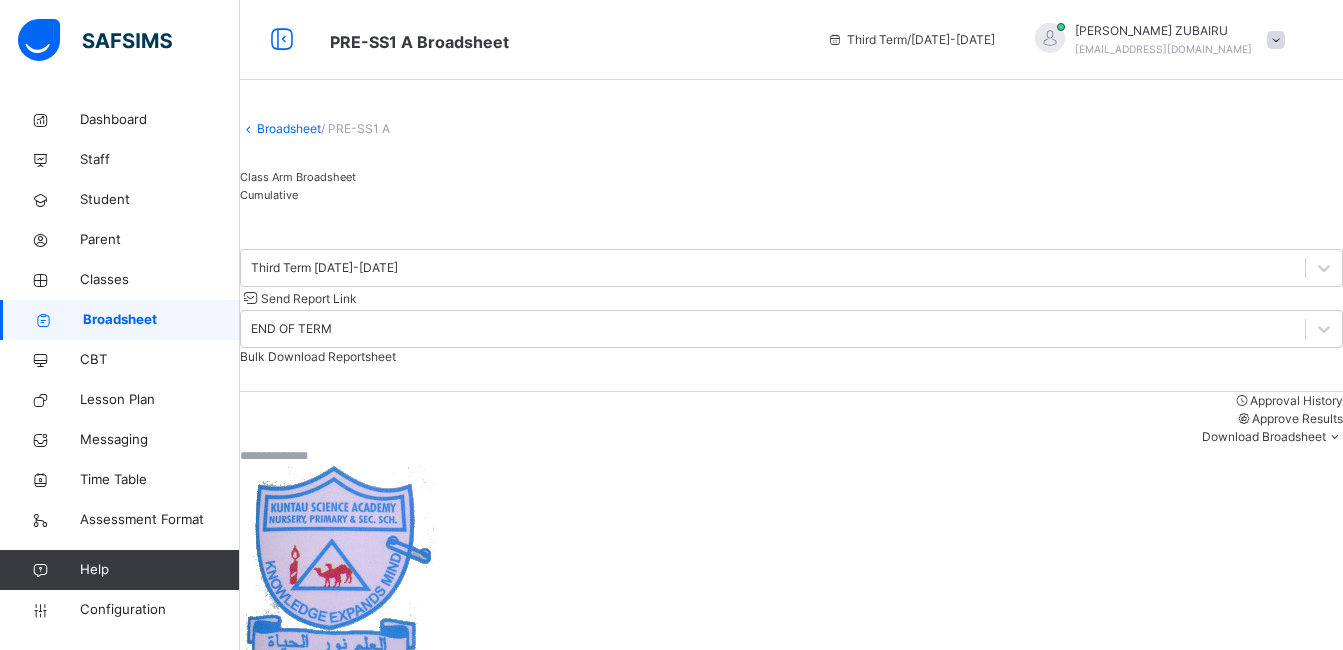 click on "Cumulative" at bounding box center [269, 195] 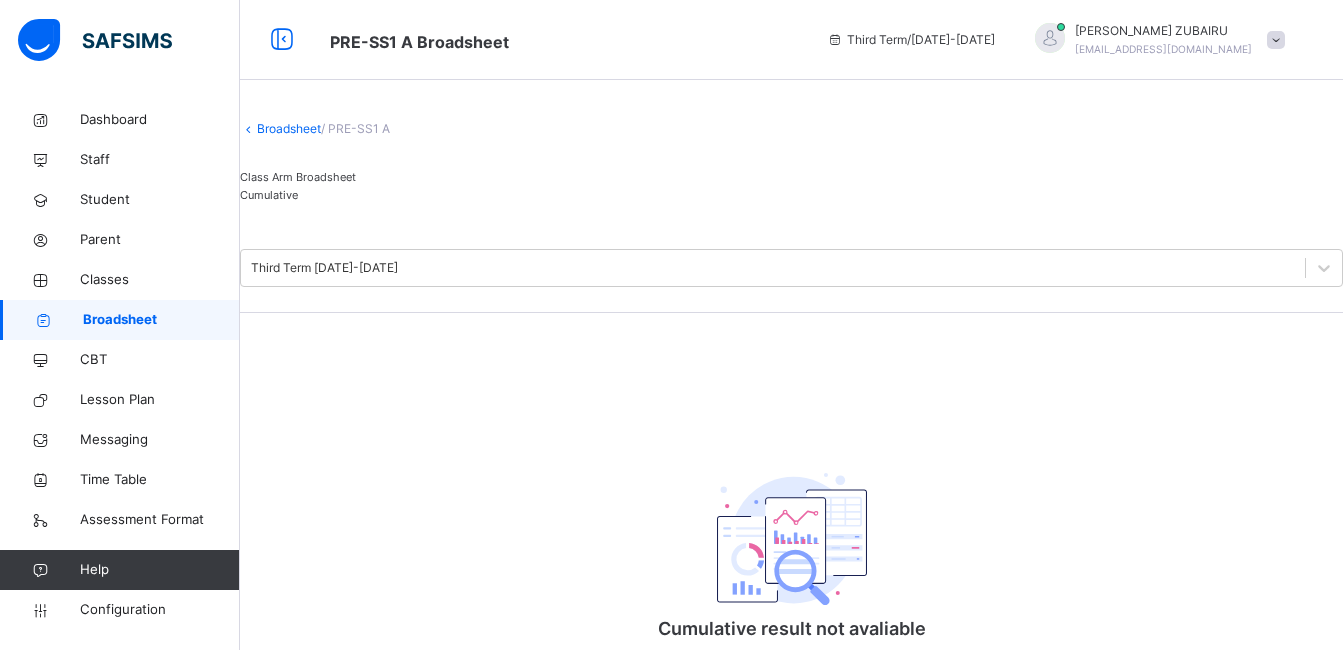 click on "Class Arm Broadsheet" at bounding box center [298, 177] 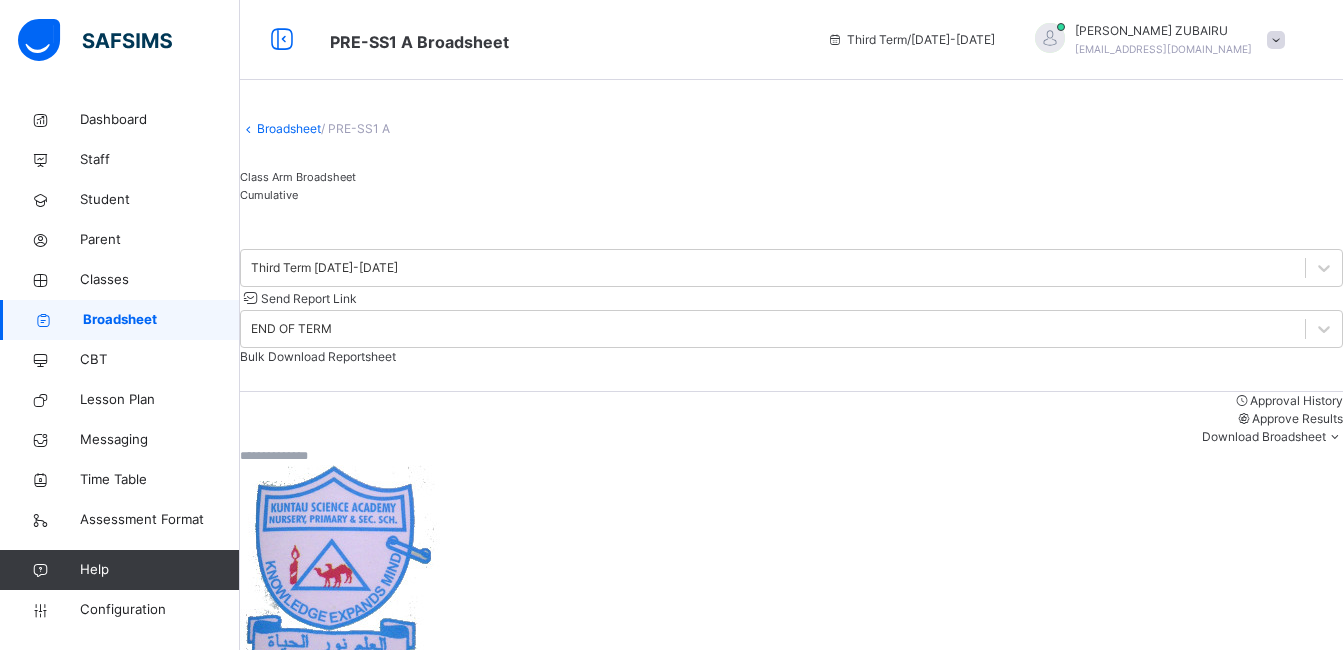 click on "Bulk Download Reportsheet" at bounding box center (318, 356) 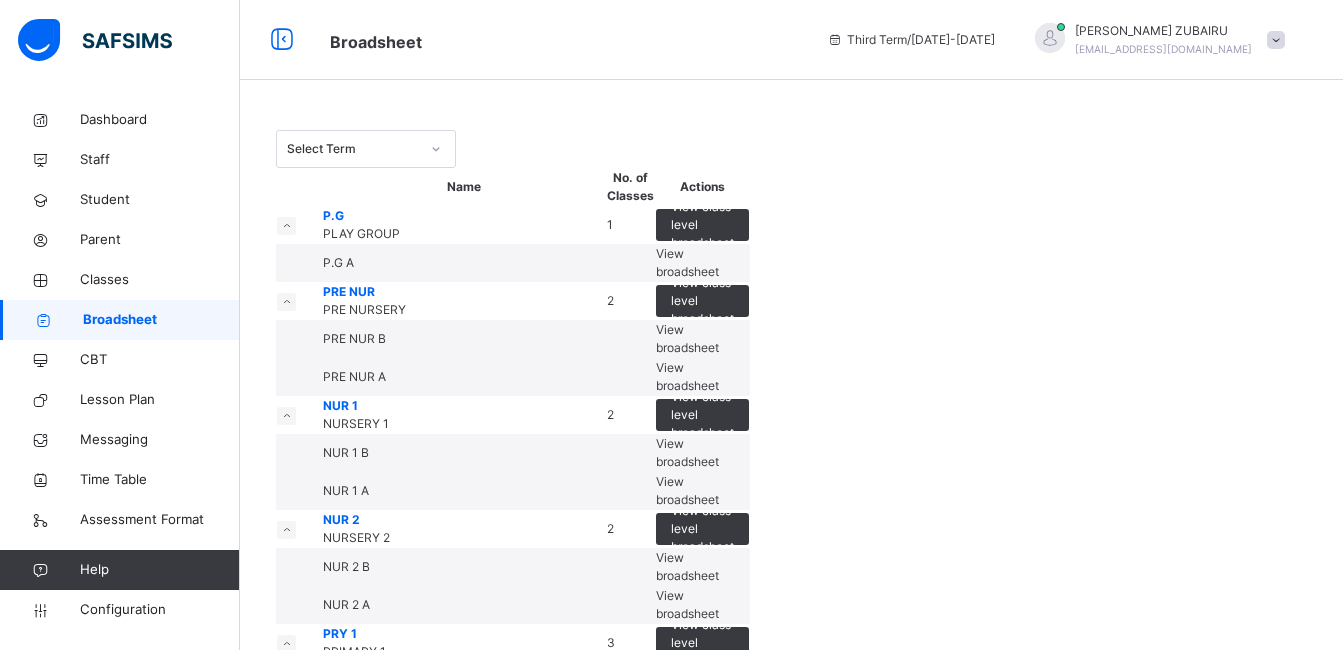 click on "NUR 1     NURSERY 1" at bounding box center (464, 415) 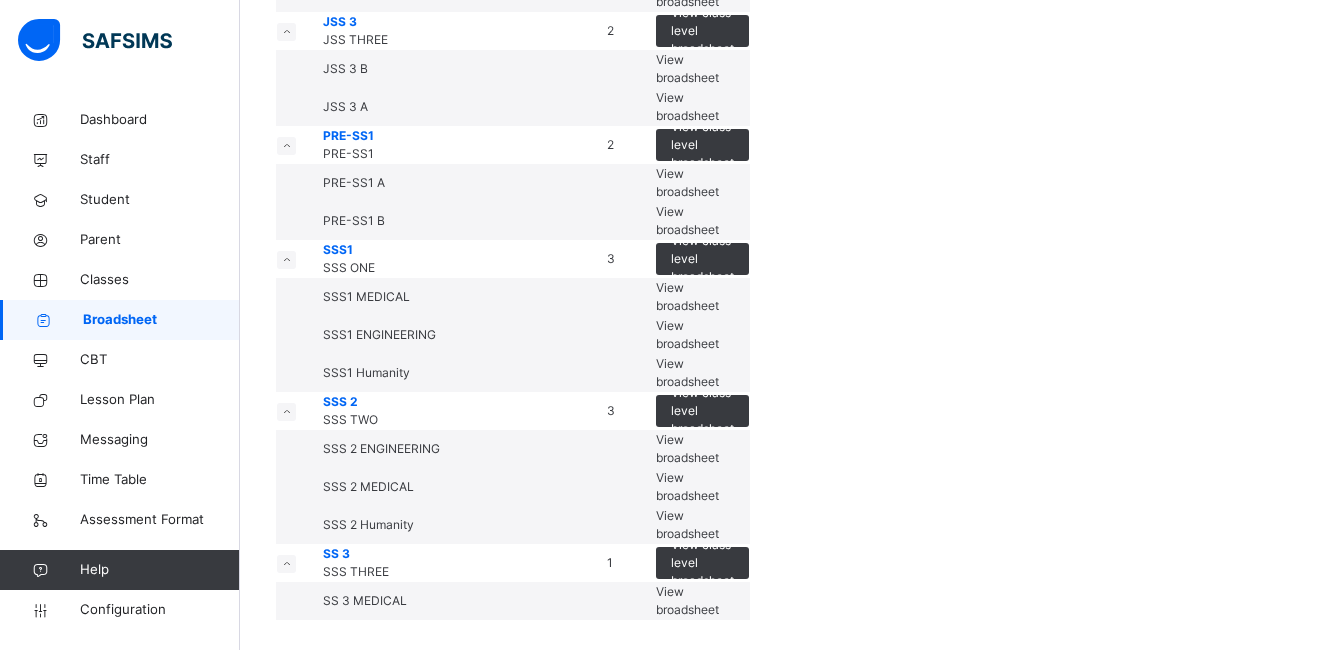scroll, scrollTop: 2175, scrollLeft: 0, axis: vertical 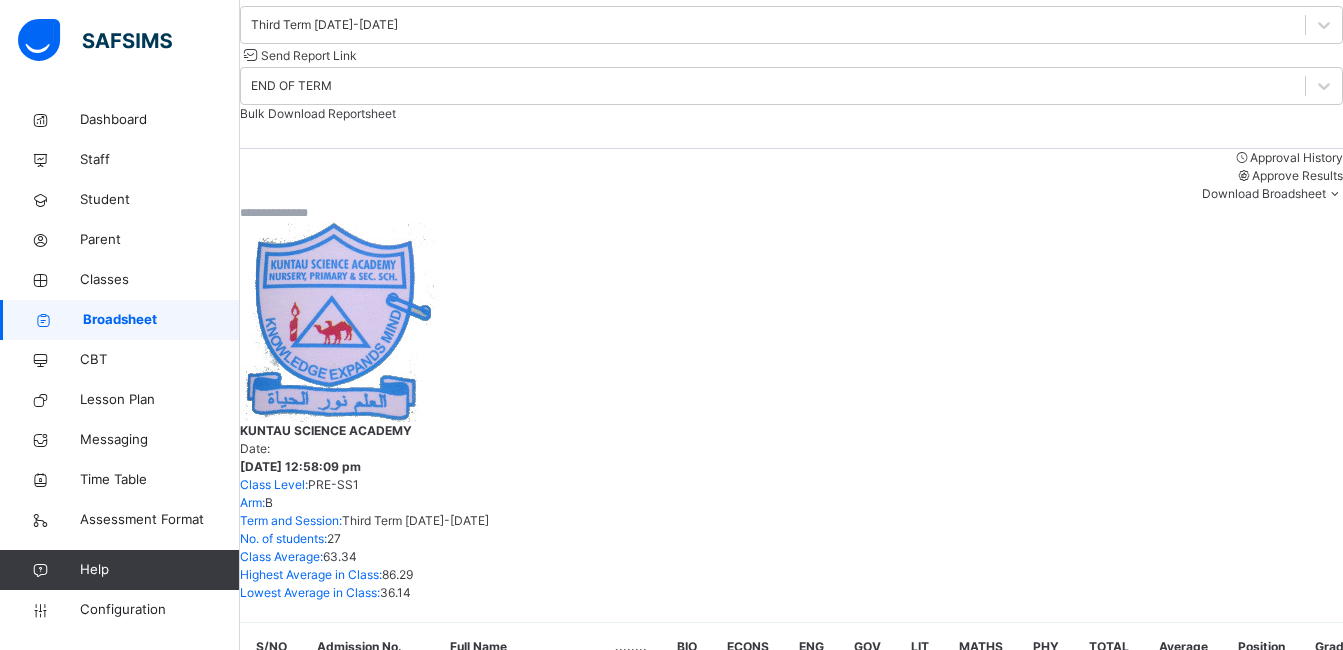 click on "Position" at bounding box center (1169, 1144) 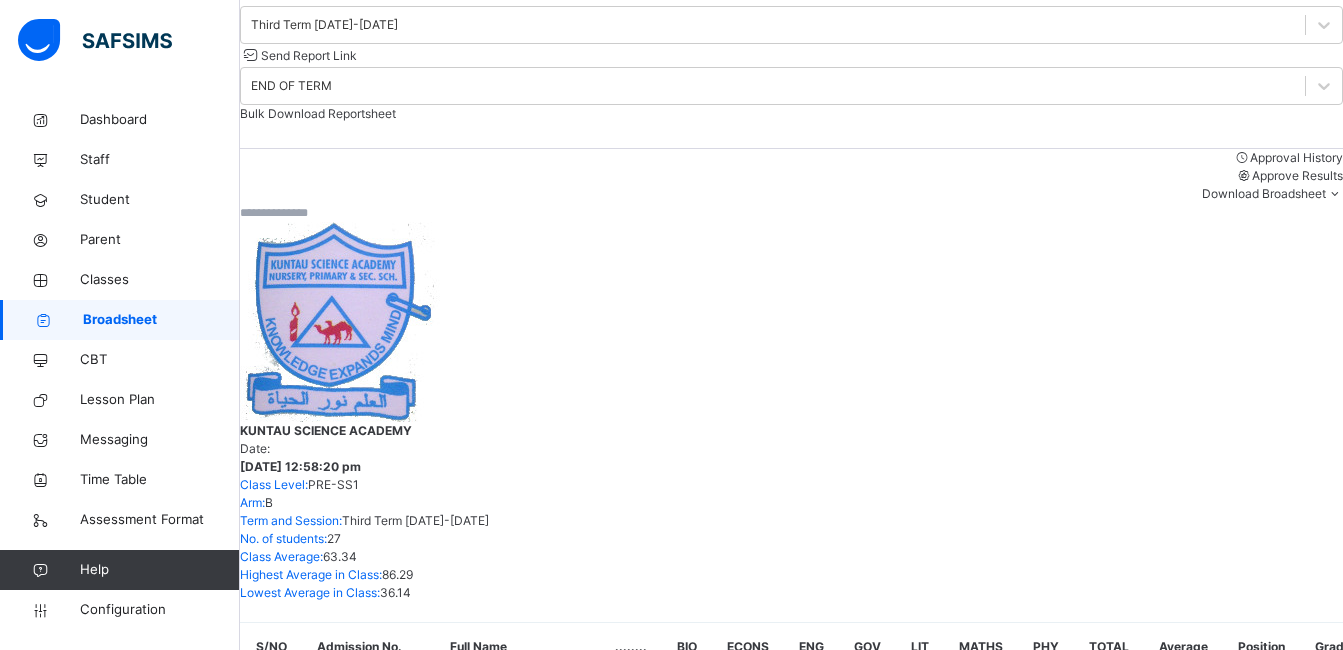 click on "Bulk Download Reportsheet" at bounding box center [318, 113] 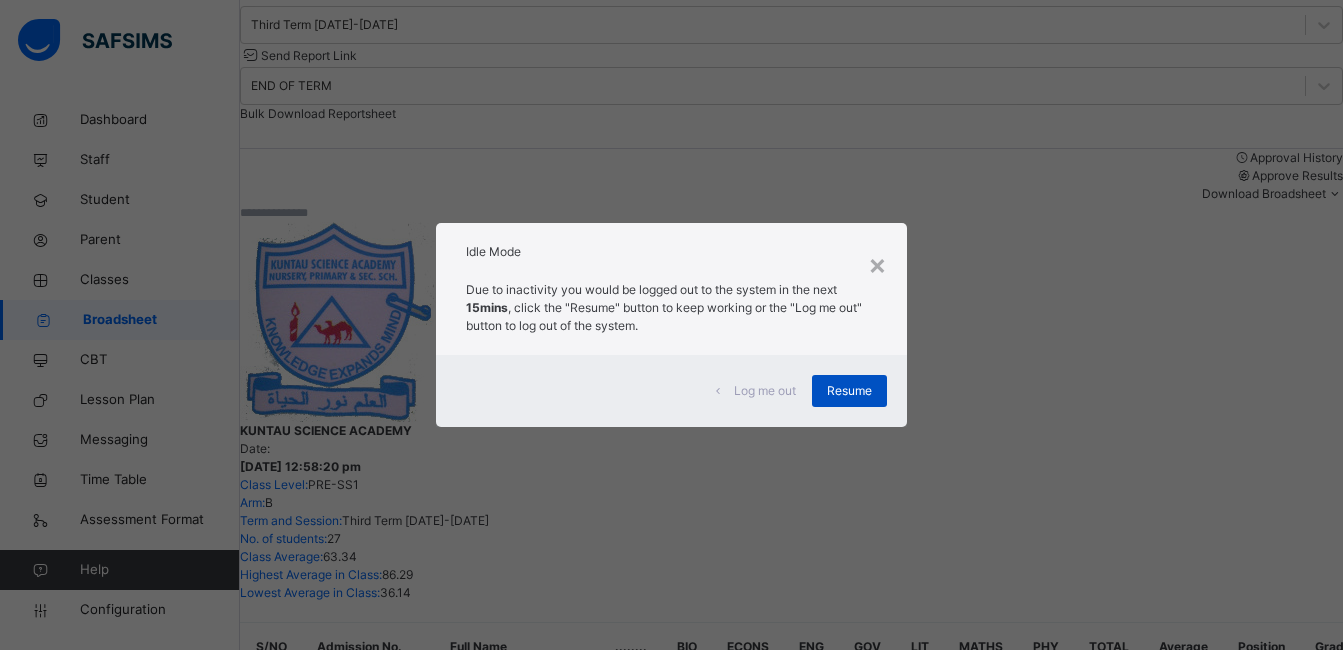 click on "Resume" at bounding box center (849, 391) 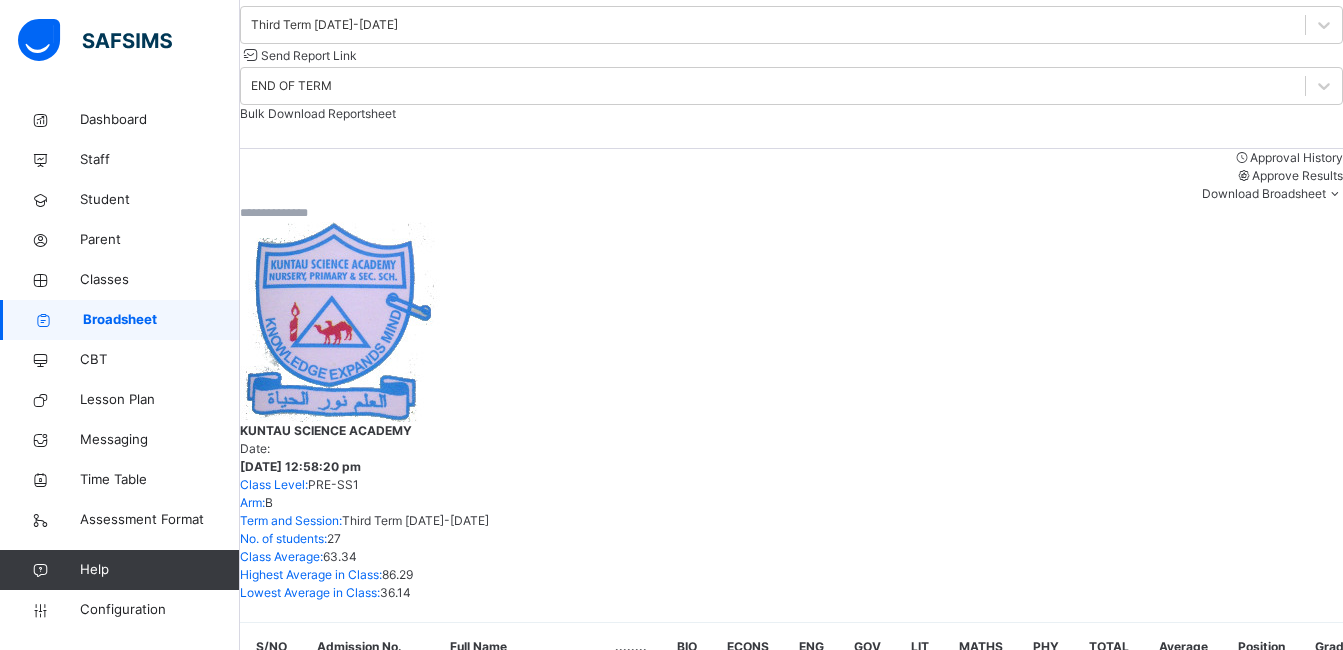 click on "Approval History  Approve Results Download Broadsheet PDF Excel sheet" at bounding box center (791, 176) 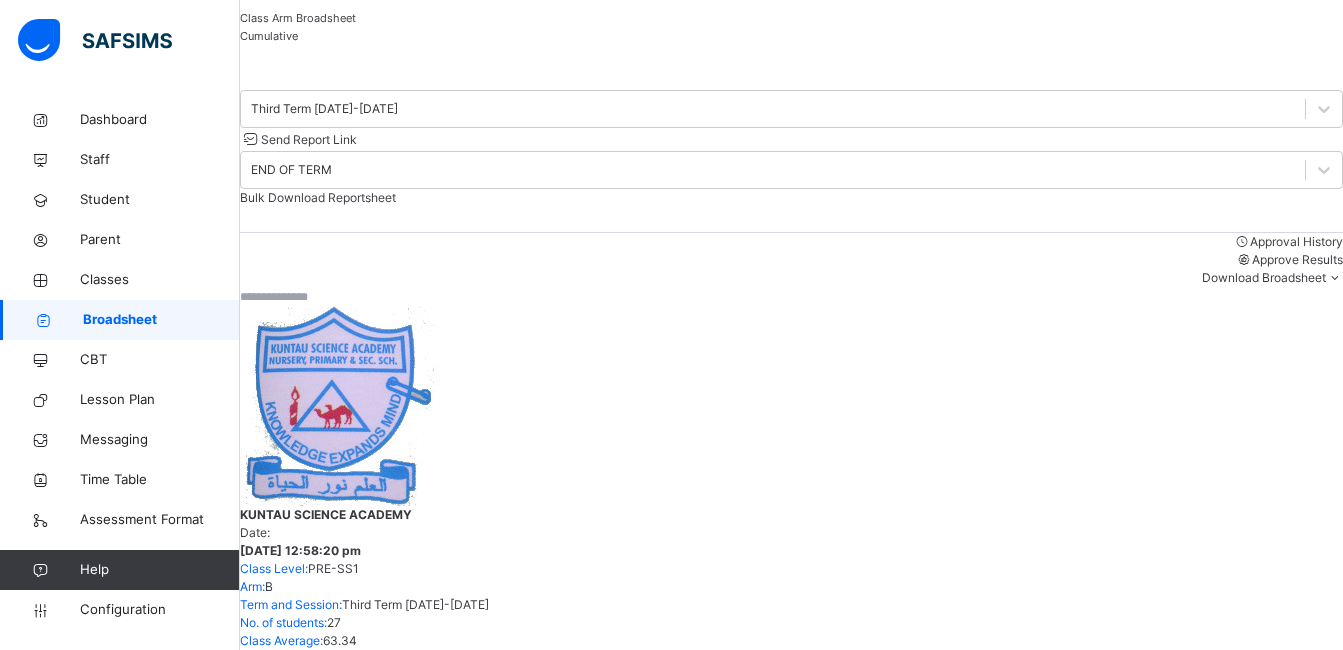 scroll, scrollTop: 0, scrollLeft: 0, axis: both 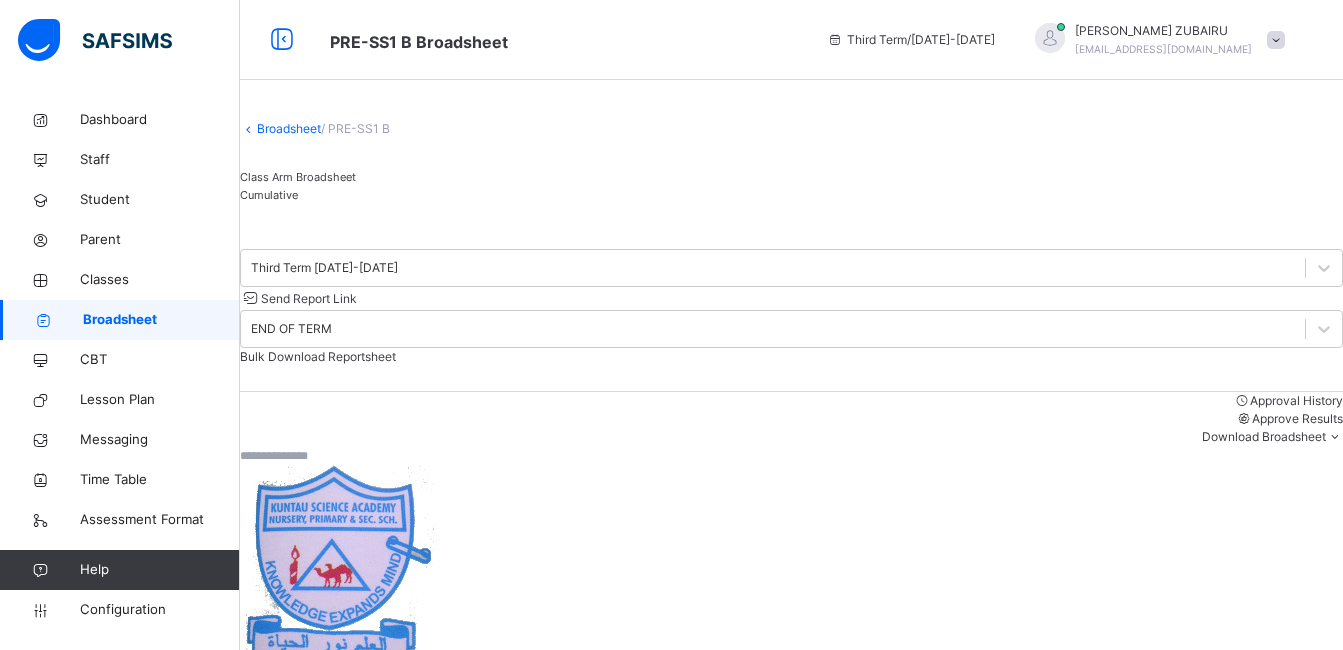 click on "Broadsheet" at bounding box center [289, 128] 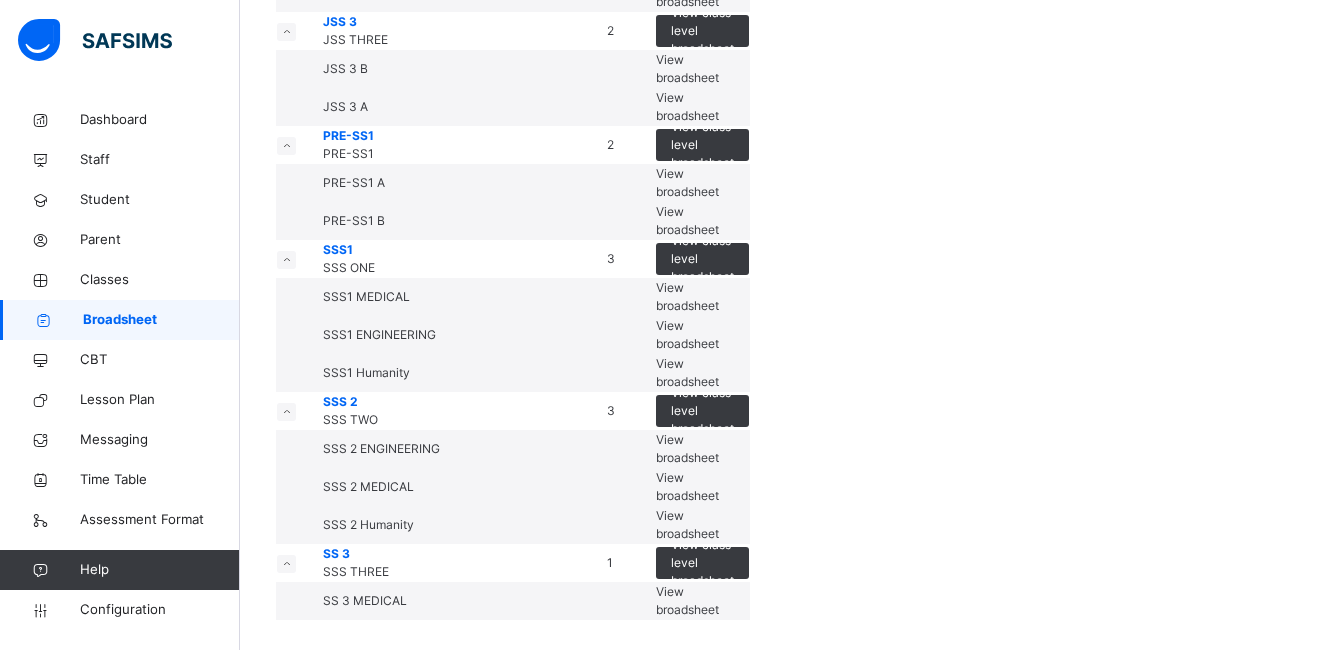 scroll, scrollTop: 2143, scrollLeft: 0, axis: vertical 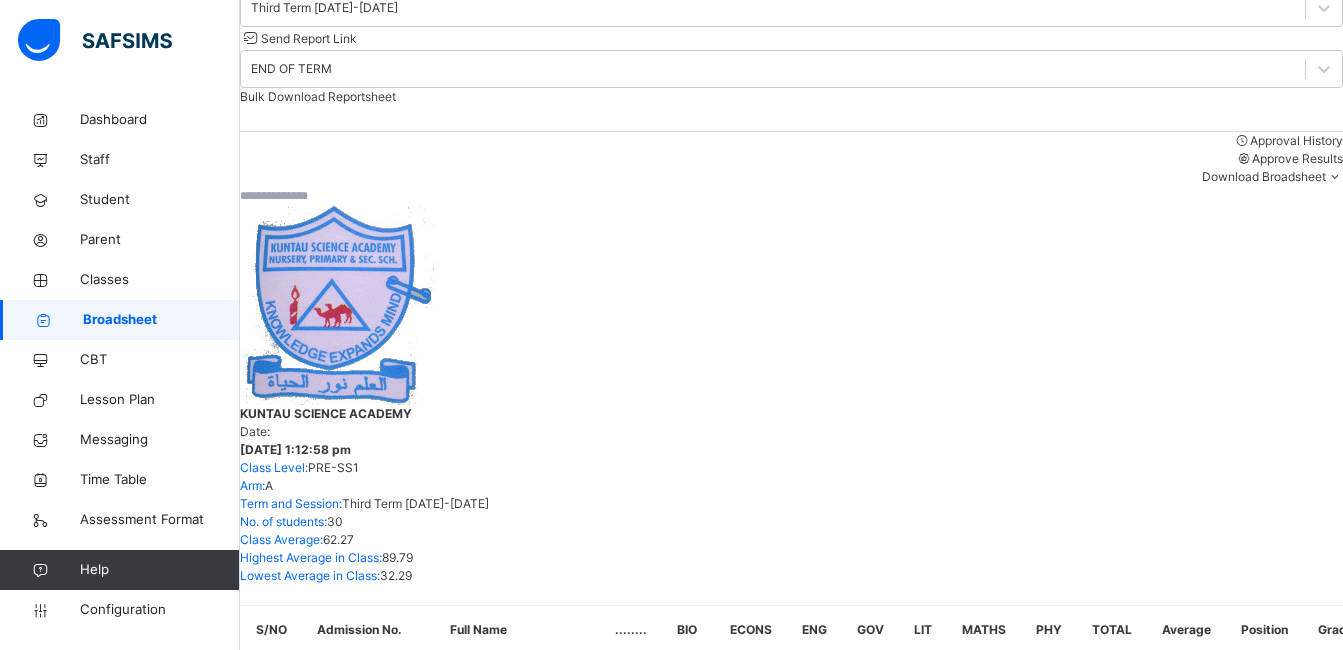 click at bounding box center (1105, 1126) 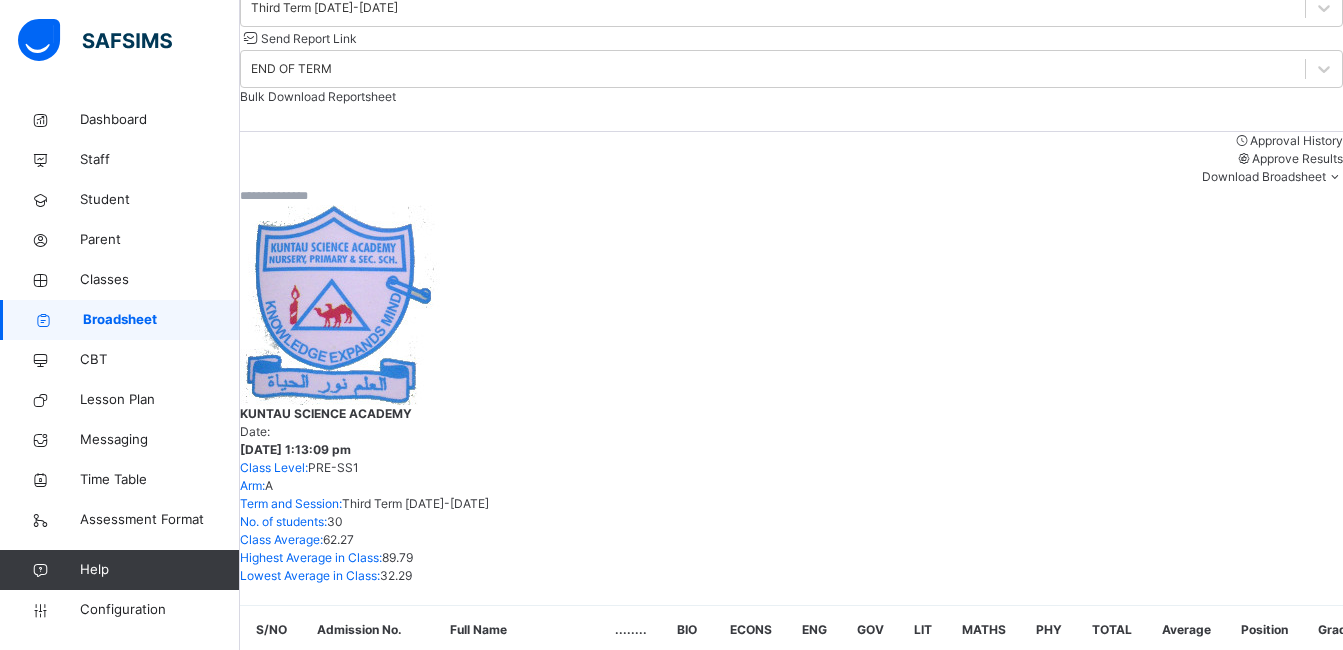 scroll, scrollTop: 0, scrollLeft: 0, axis: both 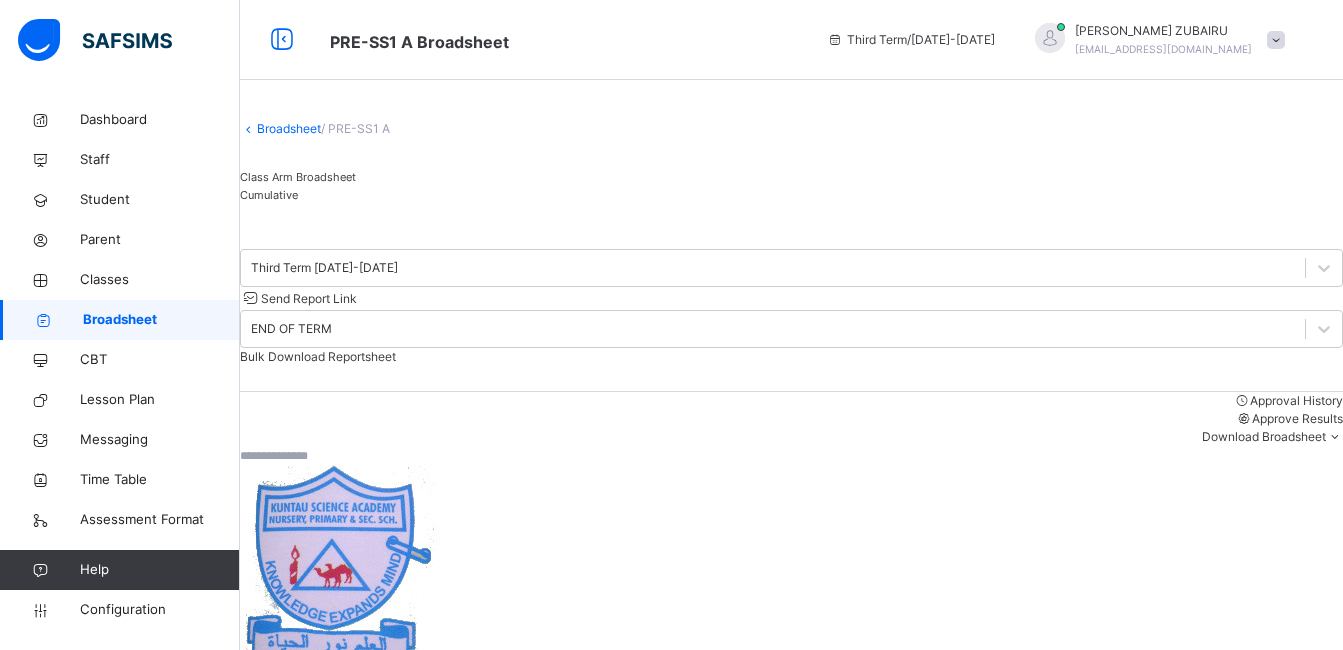 click on "Broadsheet" at bounding box center [289, 128] 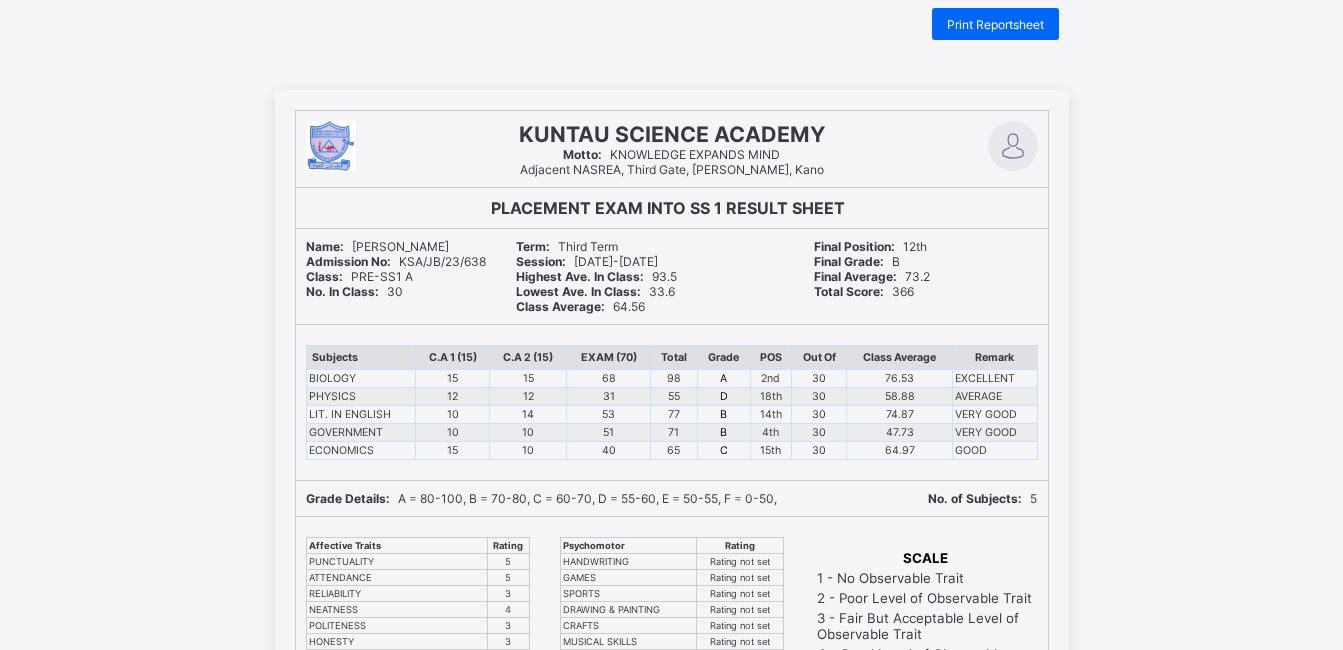 scroll, scrollTop: 0, scrollLeft: 0, axis: both 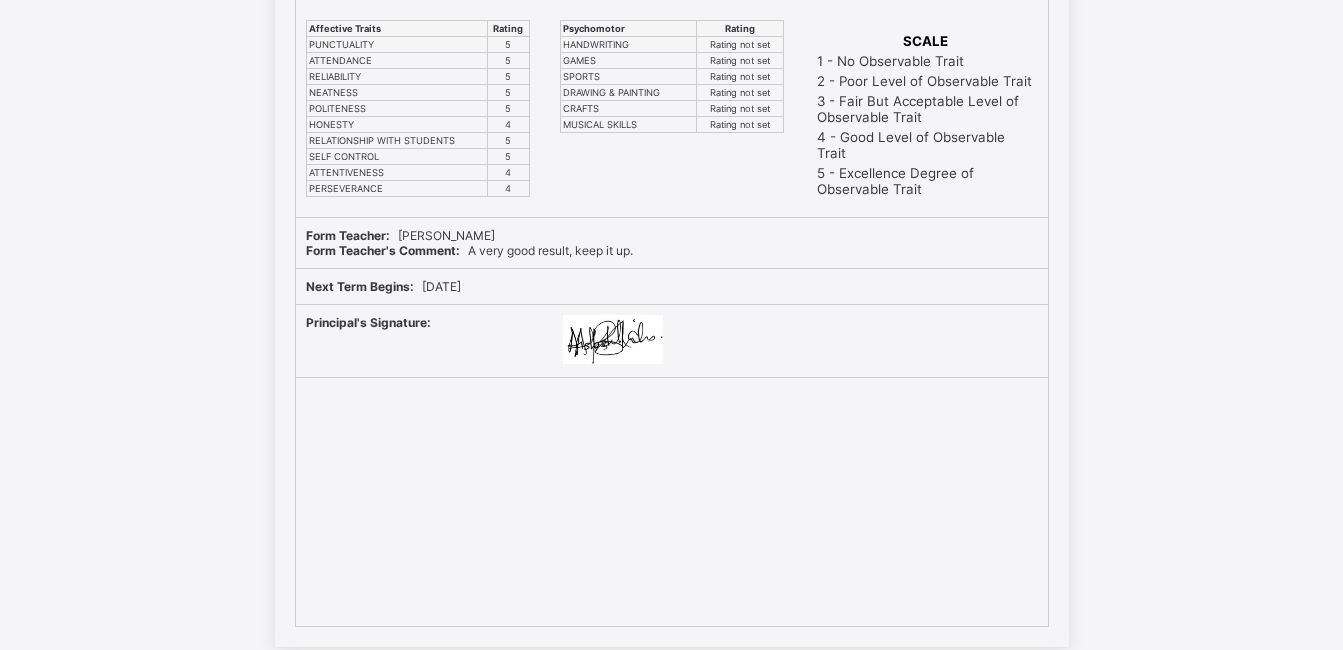 click on "KUNTAU SCIENCE ACADEMY Motto: KNOWLEDGE EXPANDS  MIND Adjacent NASREA, Third Gate, Janbulo, Kano PLACEMENT EXAM INTO SS 1 RESULT SHEET   Name: AISHA HAFIZ  Admission No: KSA/JB/24/712 Class: PRE-SS1 B No. In Class: 27 Term: Third Term Session: 2024-2025 Highest Ave. In Class: 86.29 Lowest Ave. In Class: 36.14 Class Average: 63.34 Final Position: 10th Final Grade: C Final Average: 66.86 Total Score: 468 Subjects C.A 1 (15) C.A 2 (15) EXAM (70) Total Grade POS Out Of Class Average Remark ENGLISH LANGUAGE 15 15 45 75 B 7th 27 65.04 VERY GOOD MATHEMATICS 10 10 31 51 E 15th 27 49.52 PASS BIOLOGY 15 15 62 92 A 3rd 27 77.85 EXCELLENT PHYSICS 11 11 31 53 E 19th 26 58.1 PASS LIT. IN ENGLISH 14 14 51 79 B 14th 27 76.7 VERY GOOD GOVERNMENT  5 5 32 42 F 24th 27 50.67 FAIL ECONOMICS 6 10 60 76 B 10th 27 65.41 VERY GOOD Grade Details: A = 80-100, B = 70-80, C = 60-70, D = 55-60, E = 50-55, F = 0-50, No. of Subjects: 7 Affective Traits Rating PUNCTUALITY 5 ATTENDANCE 5 RELIABILITY 5 NEATNESS 5 POLITENESS 5 HONESTY 4 5 5 4 4" at bounding box center (672, 92) 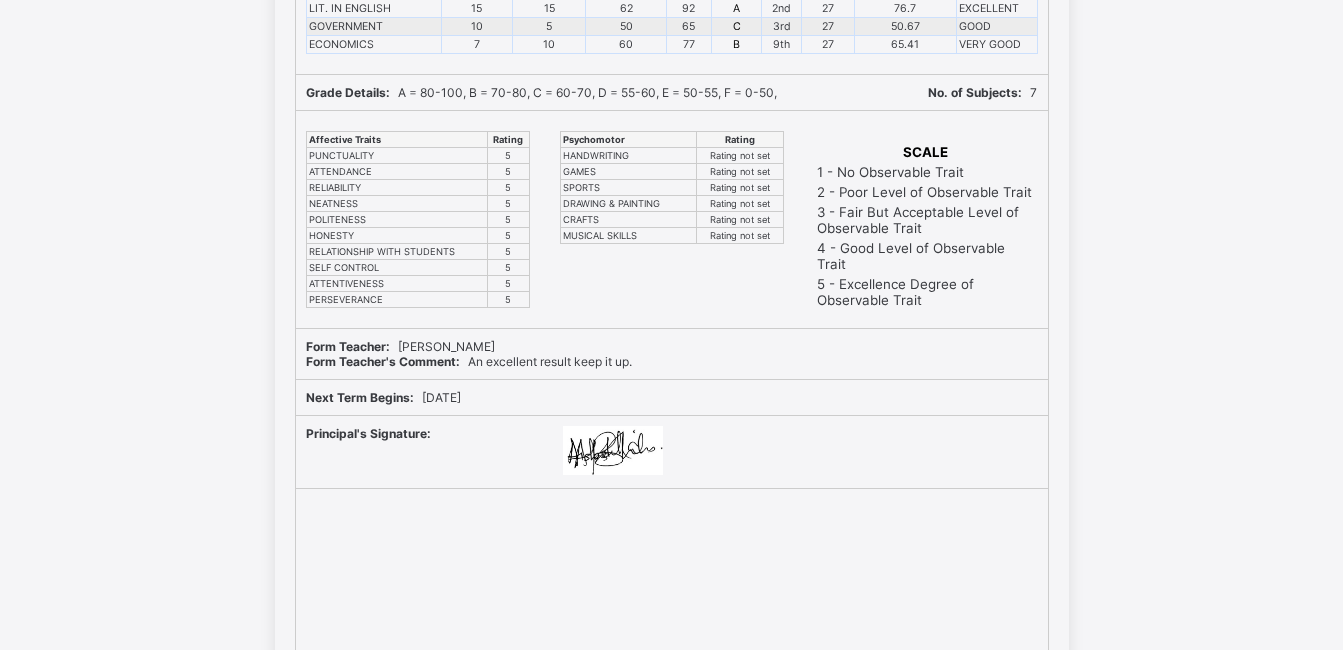 scroll, scrollTop: 30802, scrollLeft: 0, axis: vertical 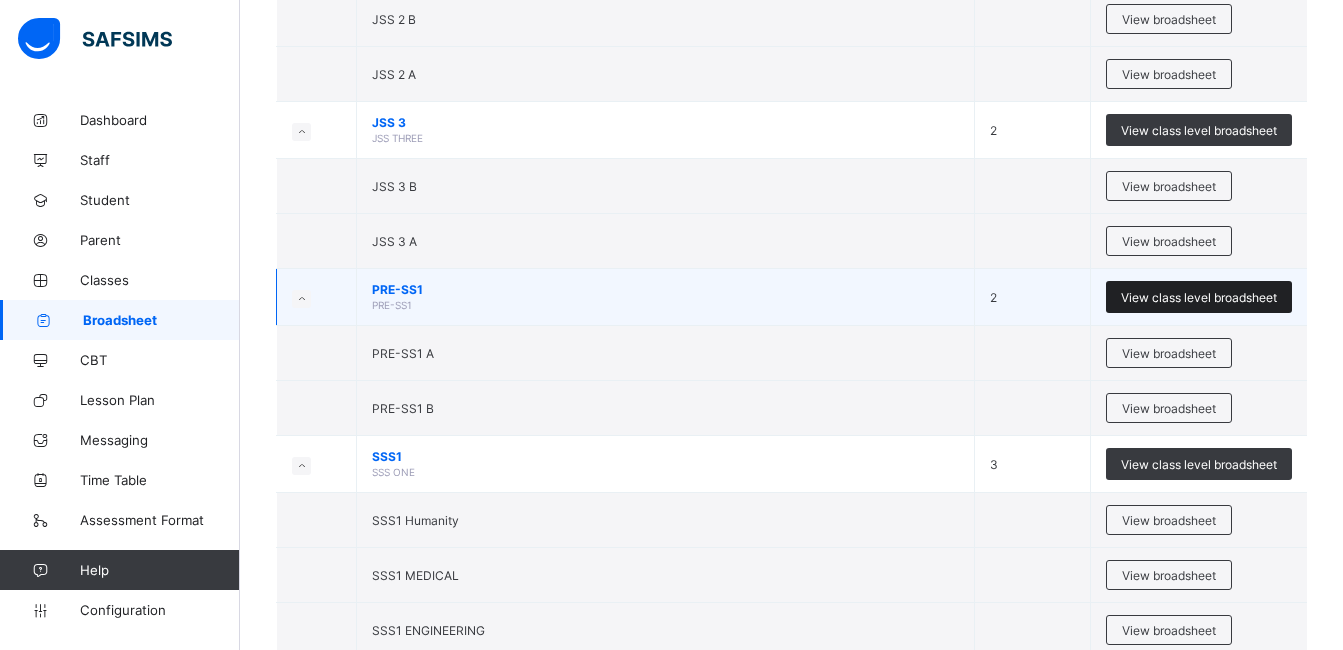 click on "View class level broadsheet" at bounding box center (1199, 297) 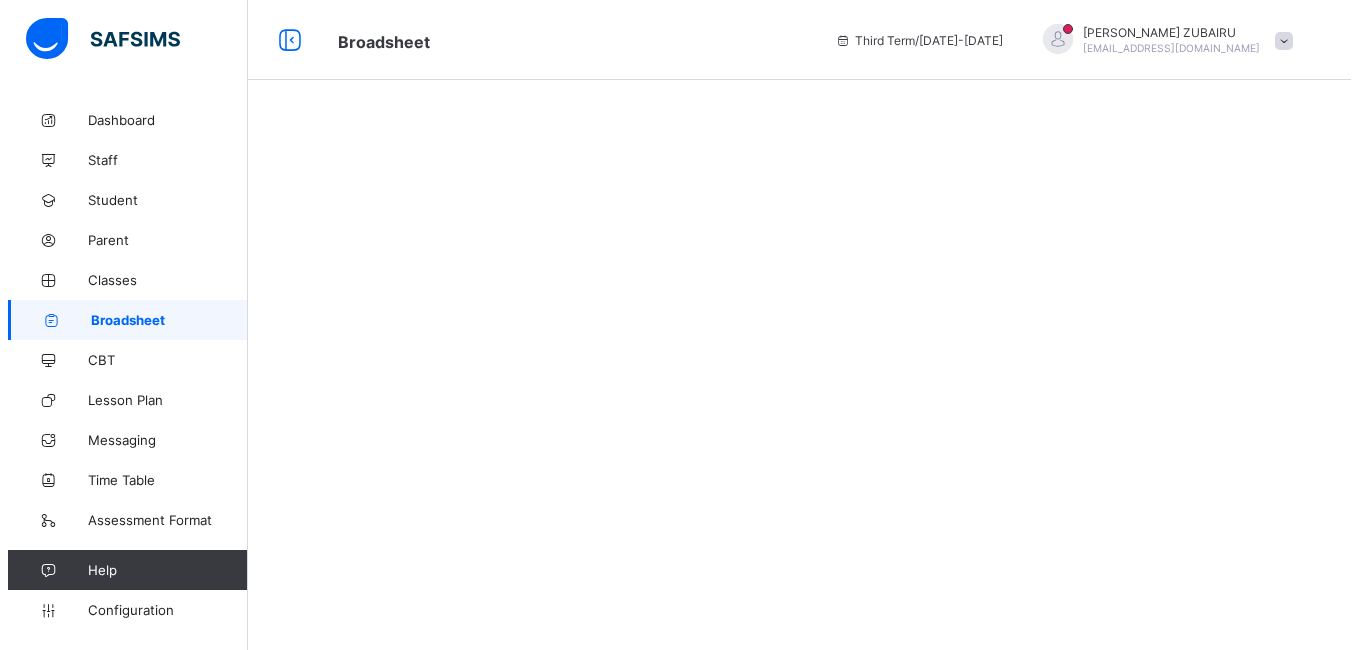 scroll, scrollTop: 0, scrollLeft: 0, axis: both 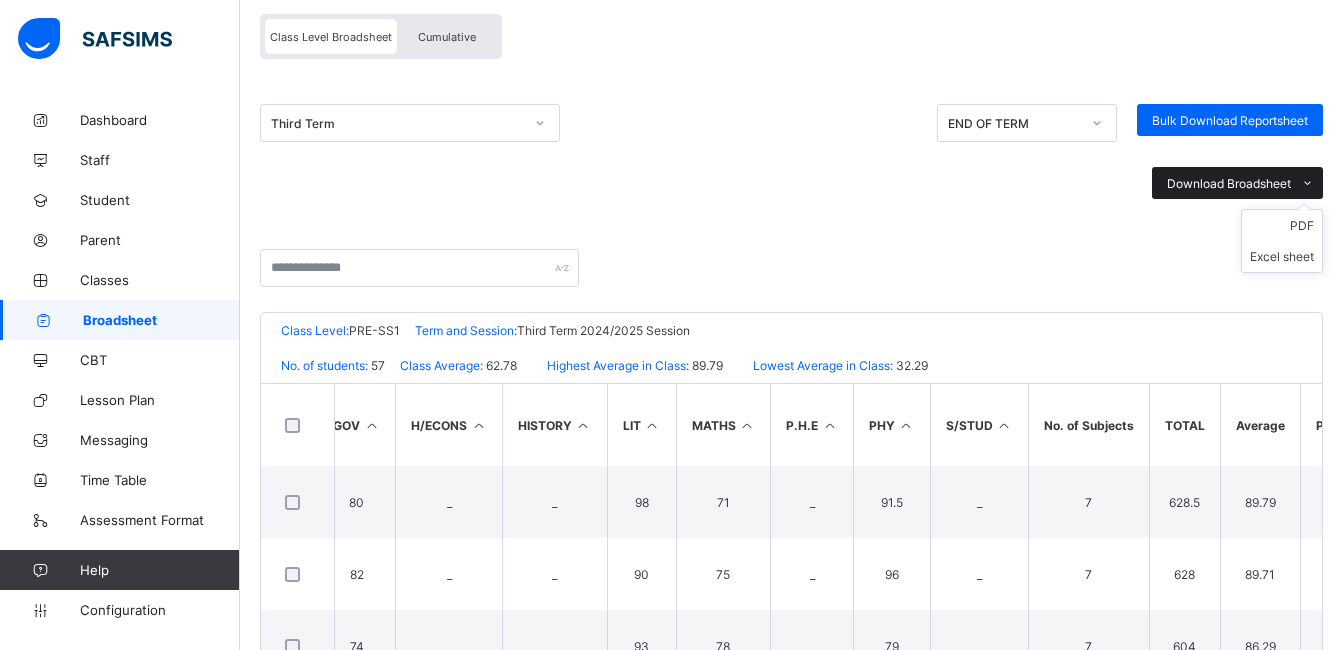 click on "Download Broadsheet" at bounding box center (1229, 183) 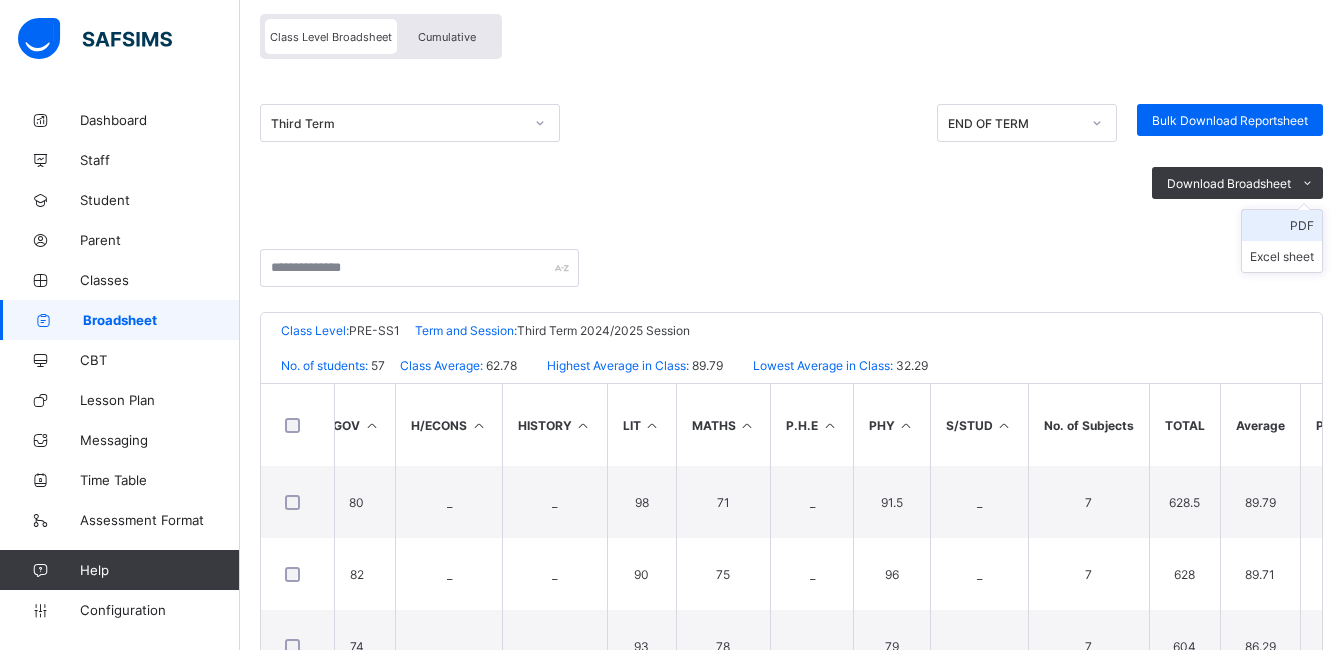 click on "PDF" at bounding box center [1282, 225] 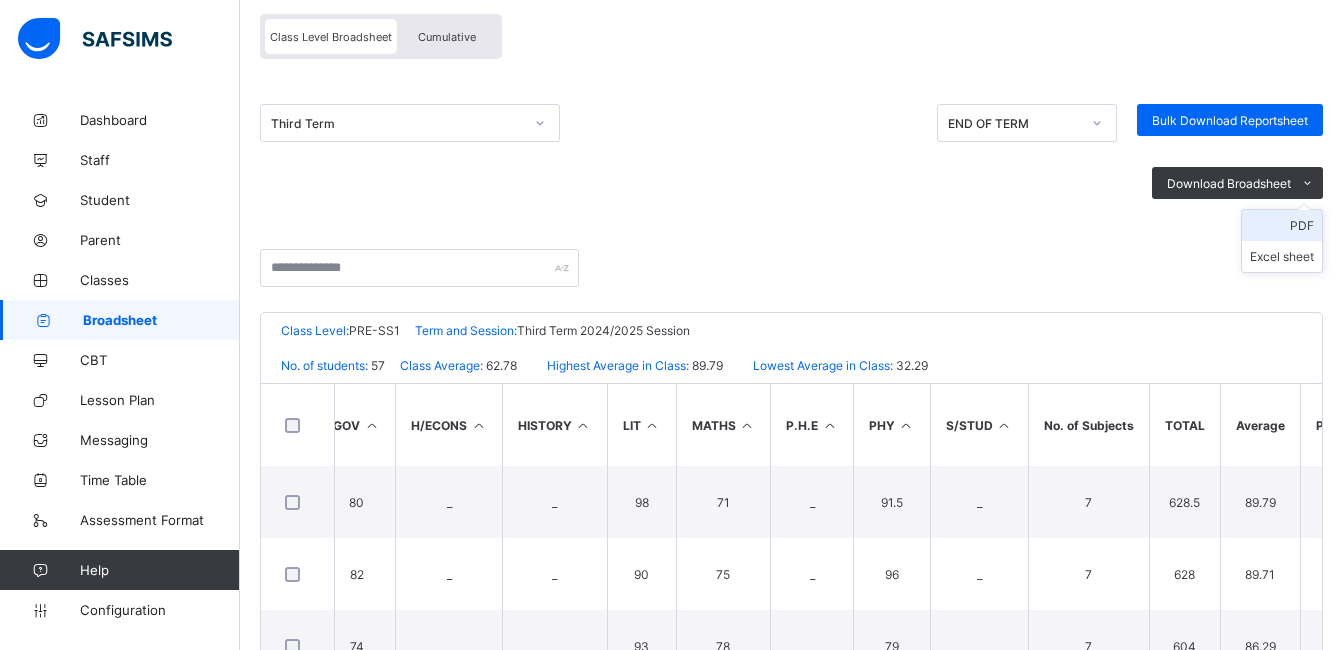scroll, scrollTop: 0, scrollLeft: 0, axis: both 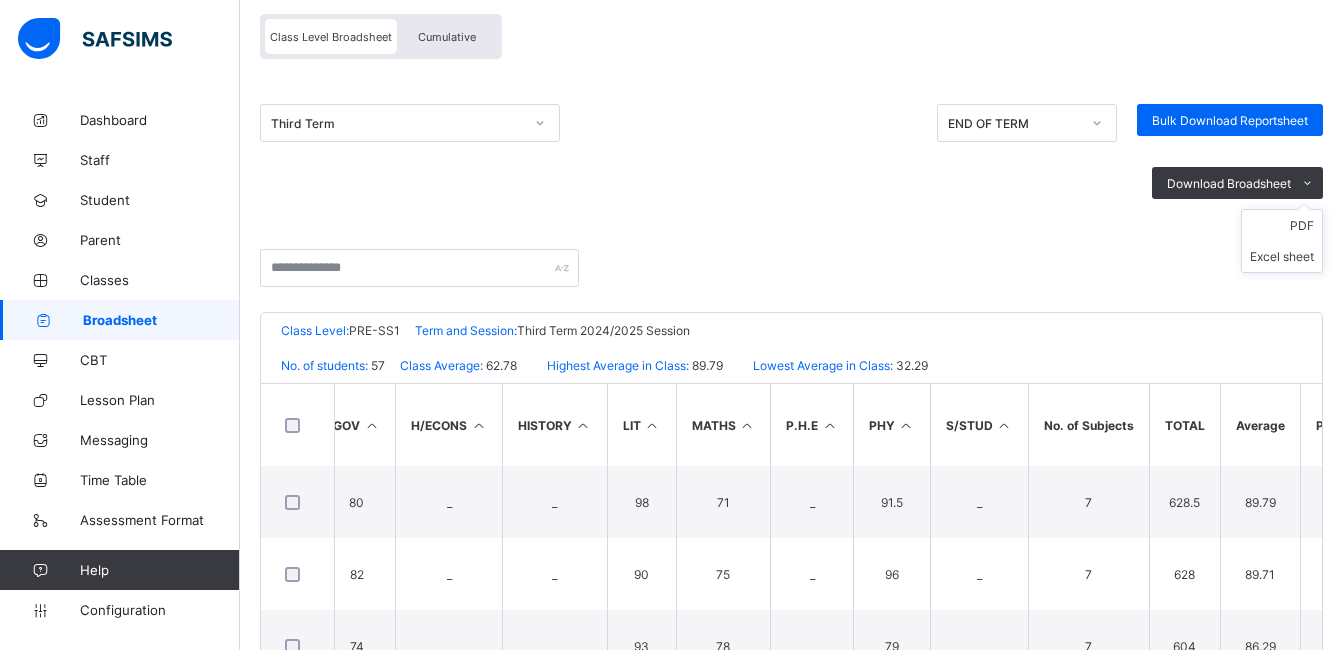 click on "PDF Excel sheet" at bounding box center [1282, 241] 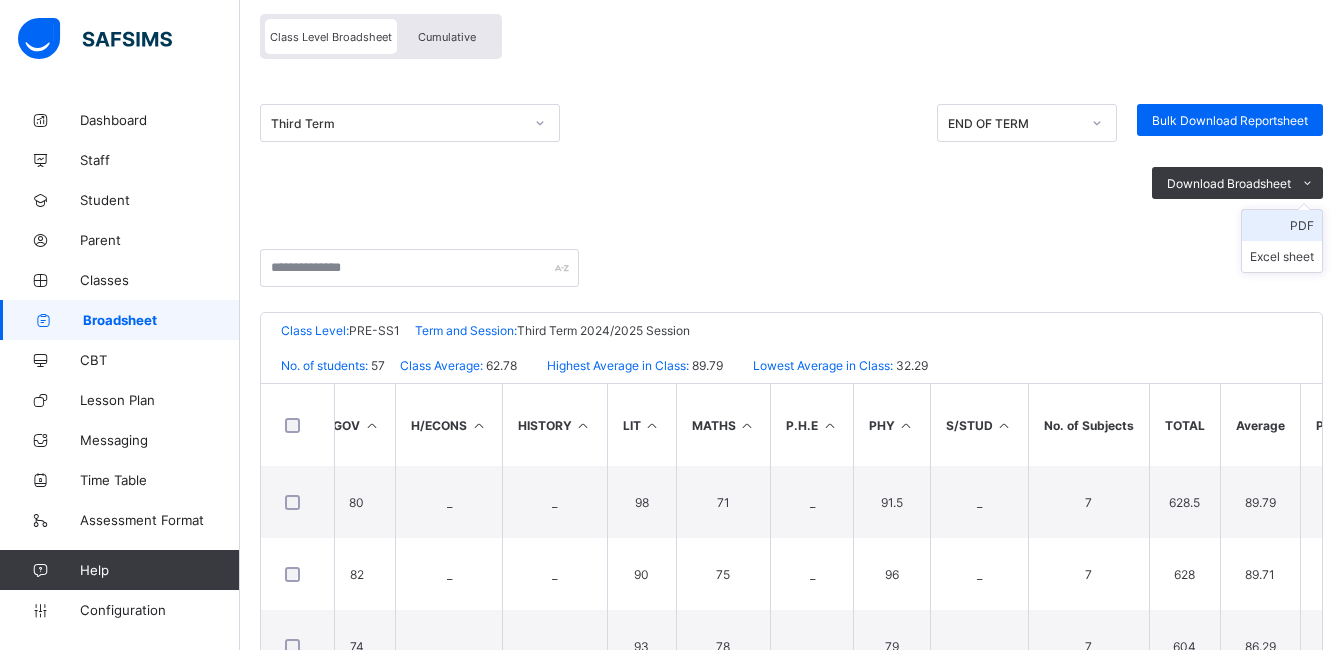 click on "PDF" at bounding box center [1282, 225] 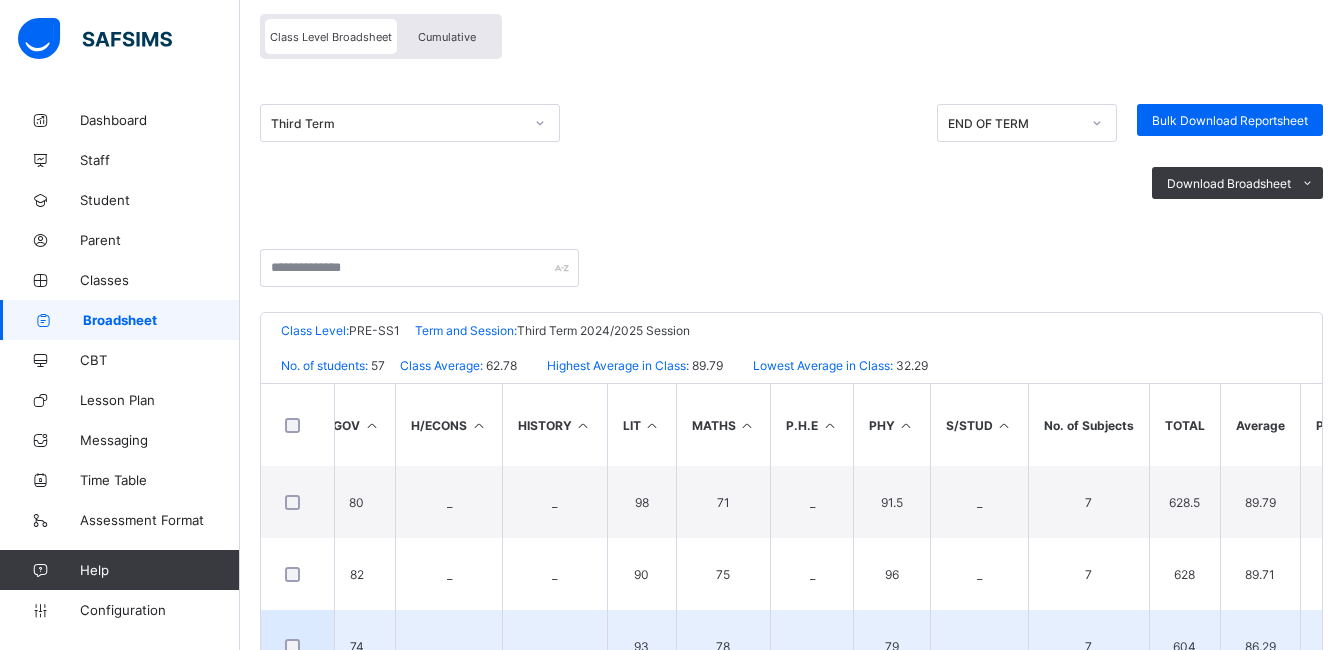 scroll, scrollTop: 0, scrollLeft: 0, axis: both 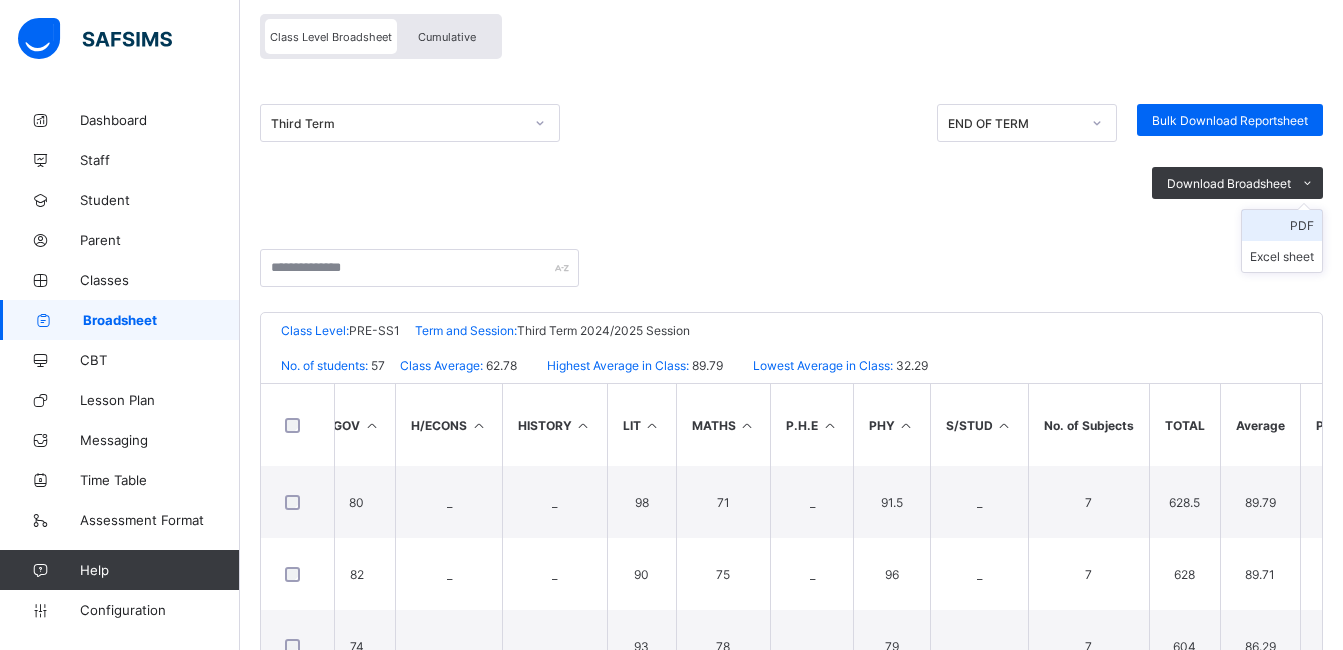click on "PDF" at bounding box center (1282, 225) 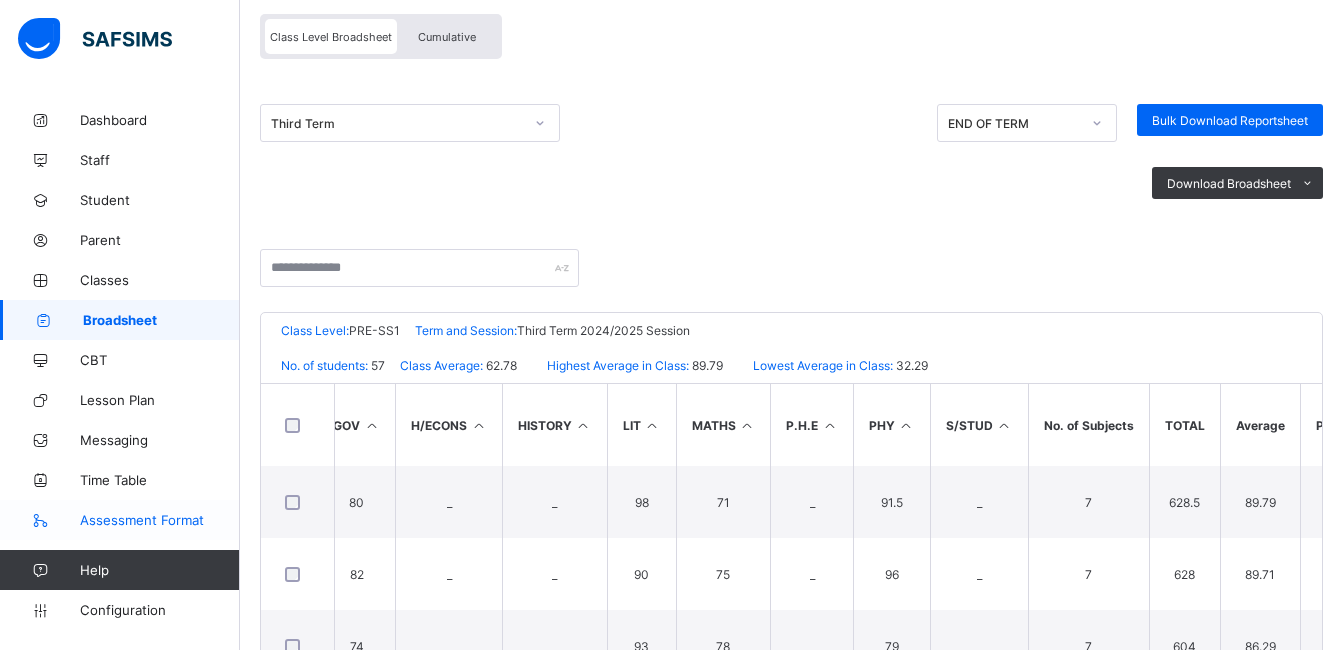 scroll, scrollTop: 0, scrollLeft: 0, axis: both 